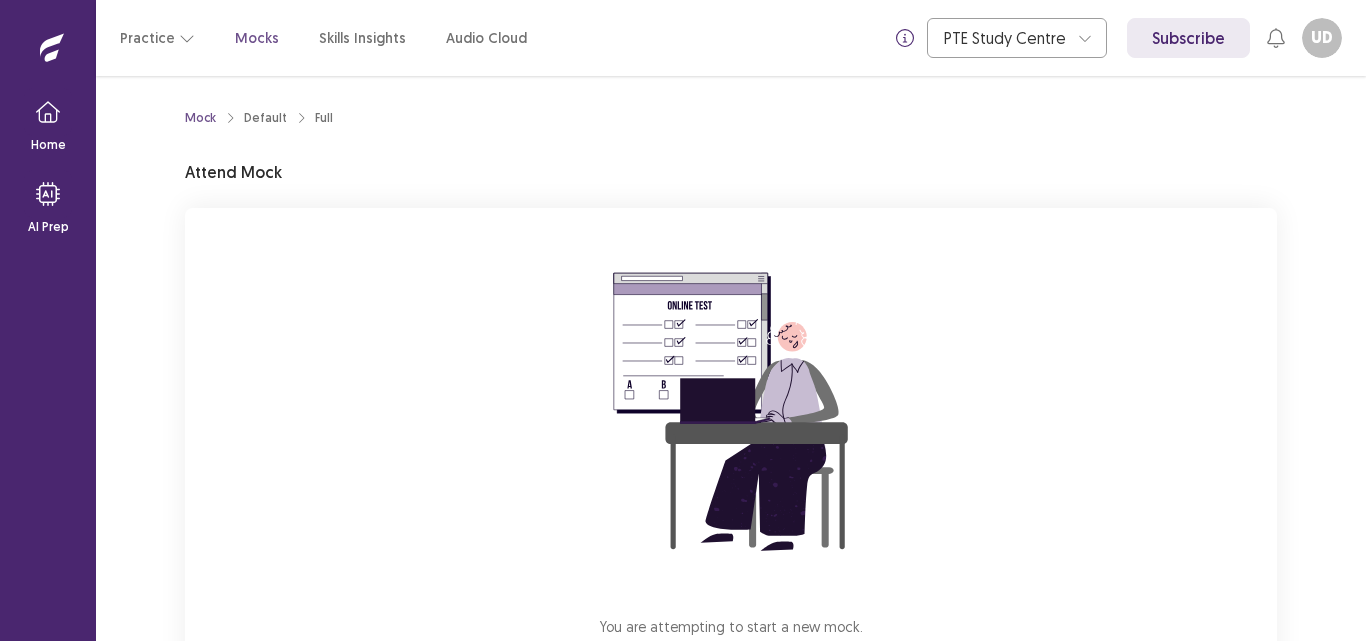 scroll, scrollTop: 0, scrollLeft: 0, axis: both 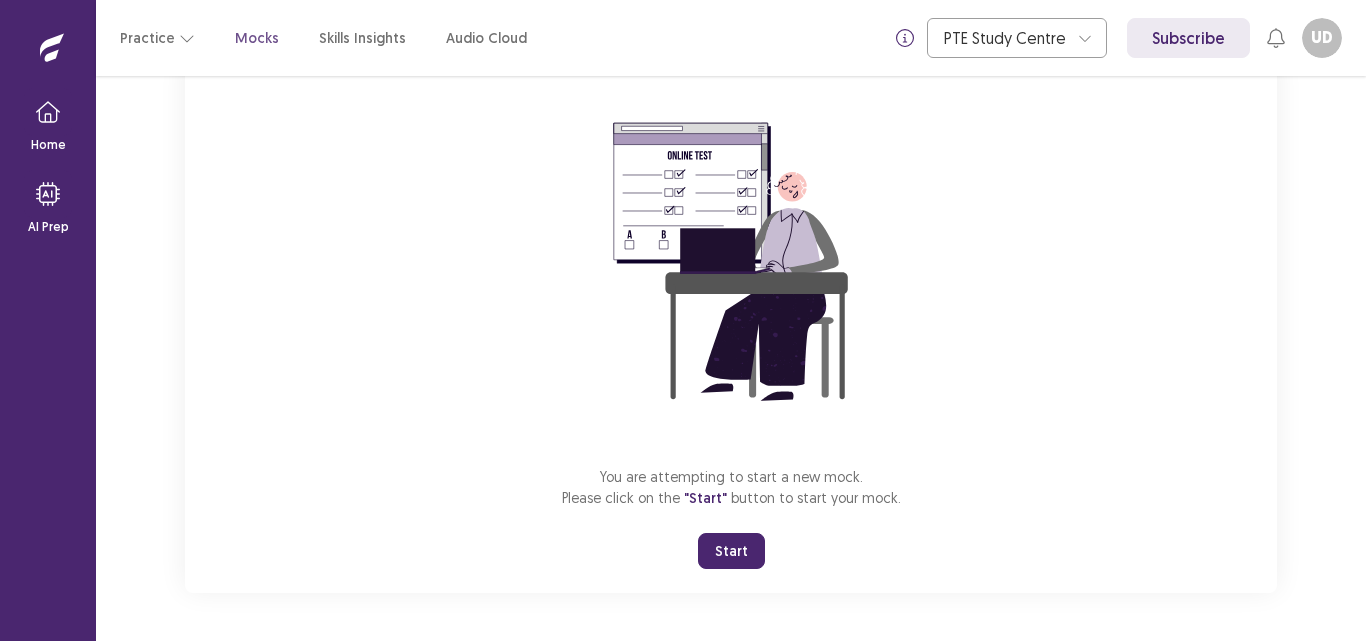 click on "Start" at bounding box center [731, 551] 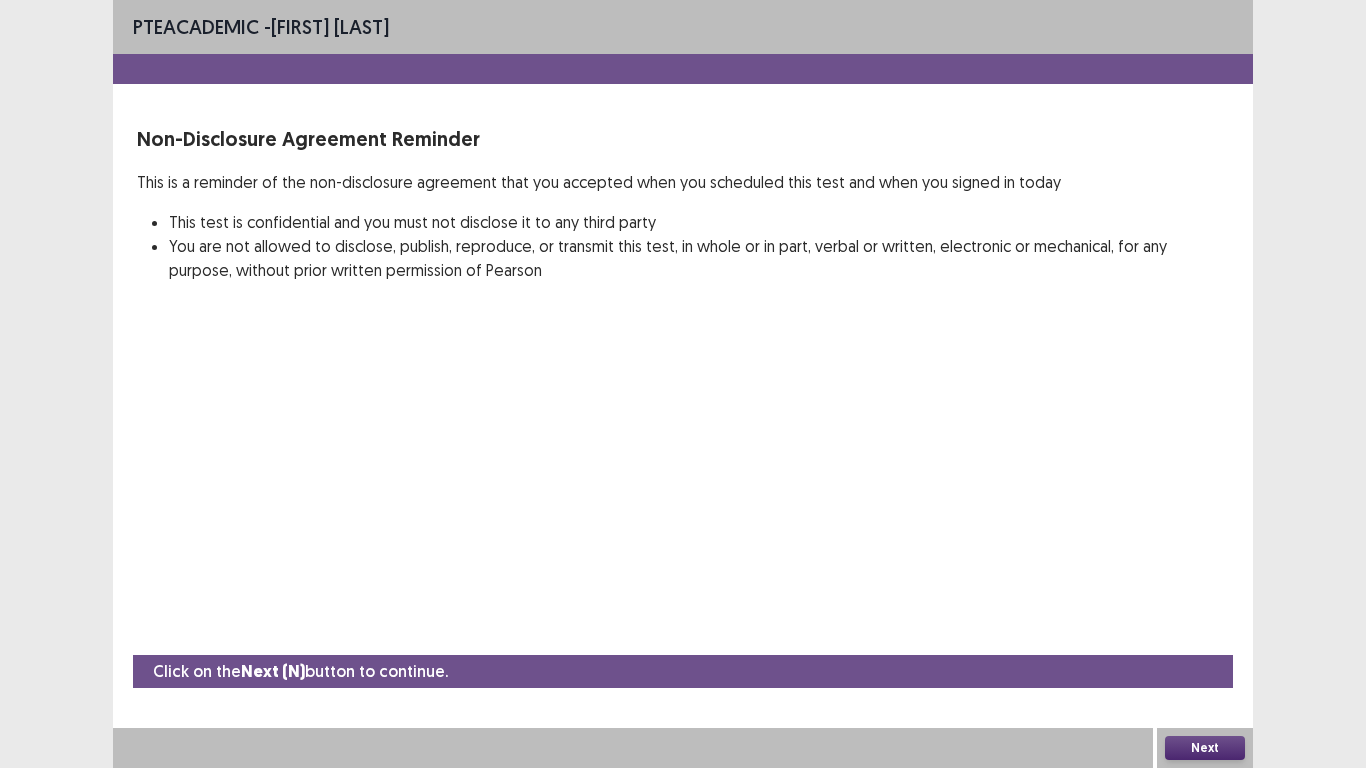click on "Next" at bounding box center [1205, 748] 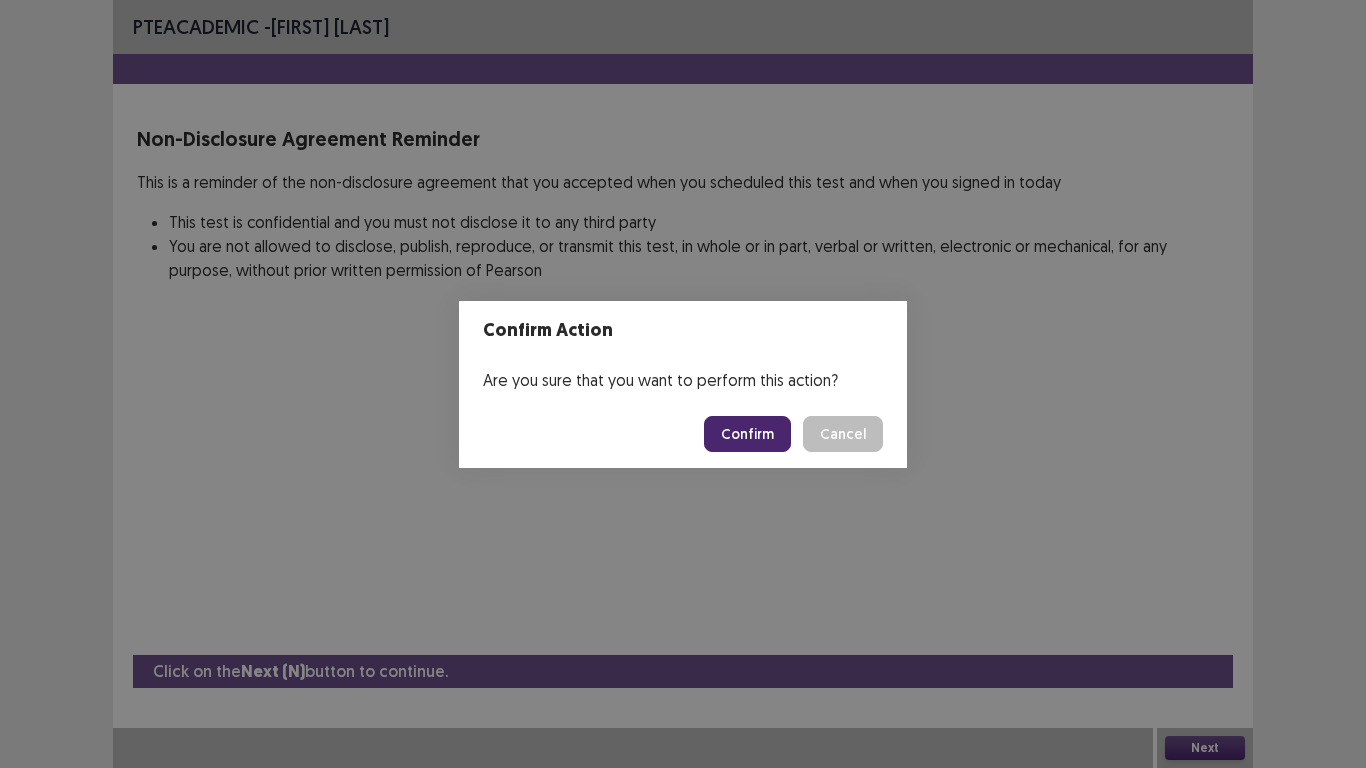 click on "Confirm" at bounding box center [747, 434] 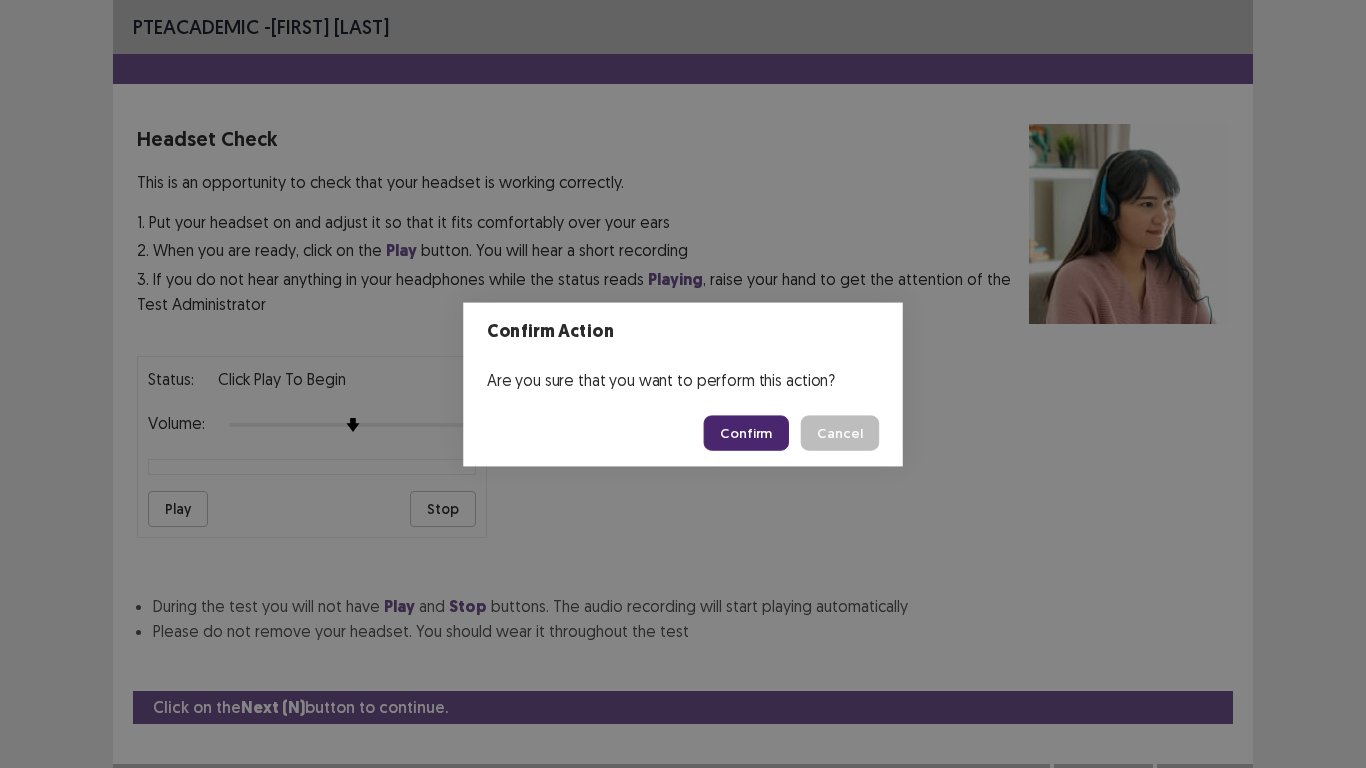 scroll, scrollTop: 20, scrollLeft: 0, axis: vertical 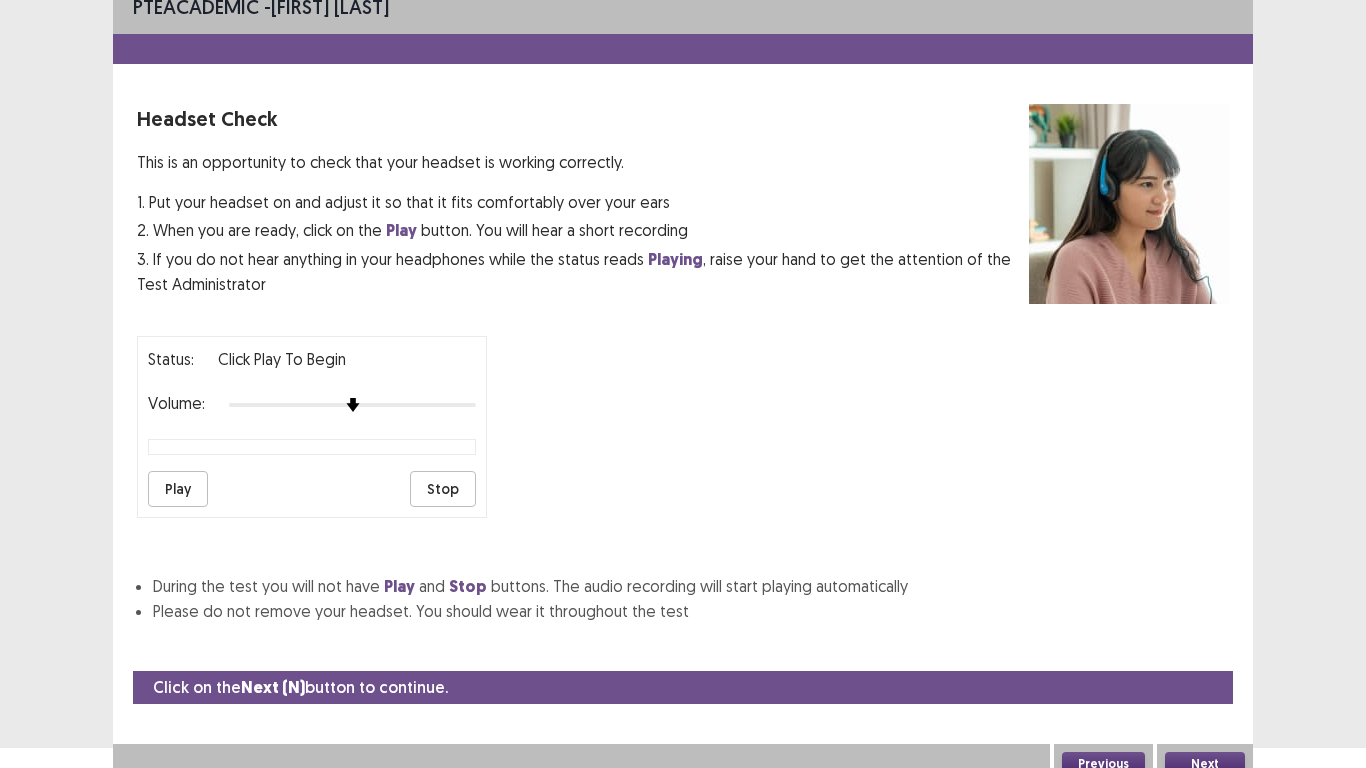 click on "Play" at bounding box center [178, 489] 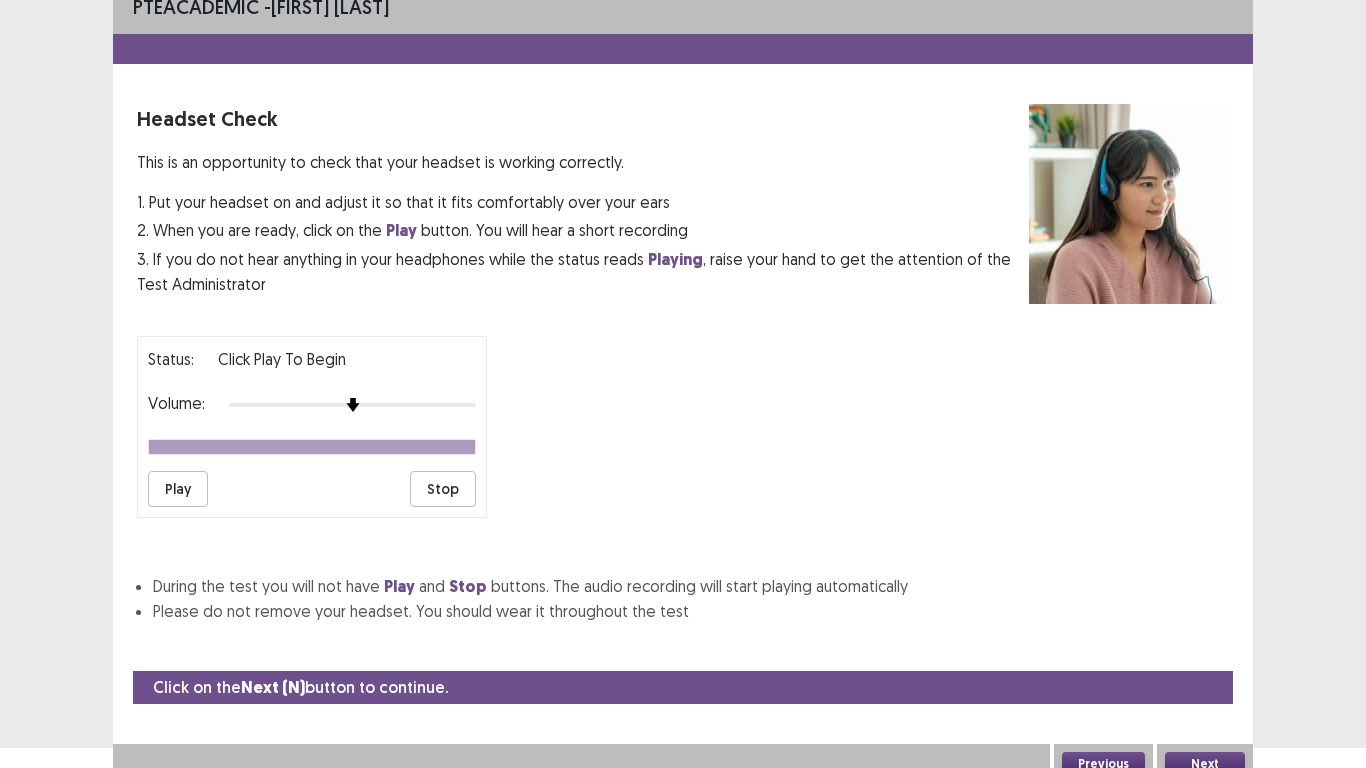 click on "Volume:" at bounding box center [312, 405] 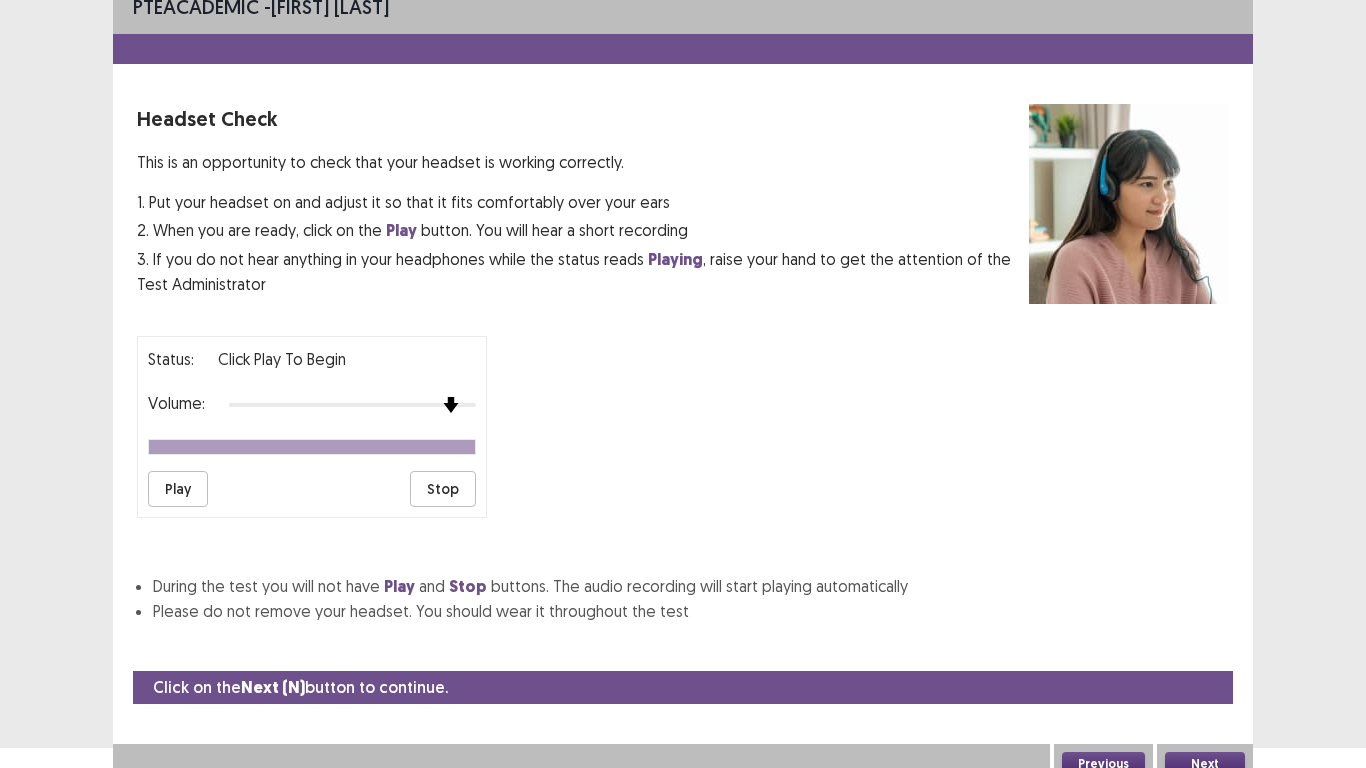 click at bounding box center [352, 405] 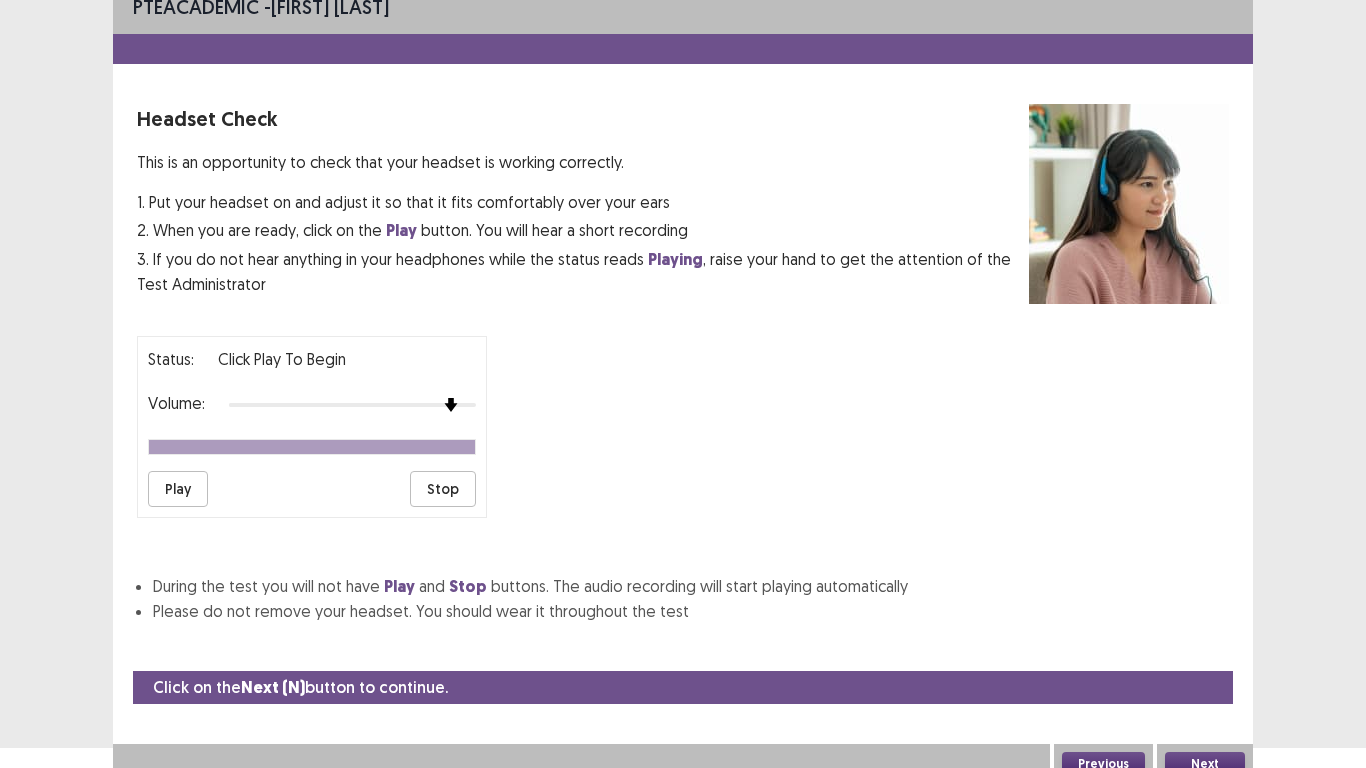 click on "Play" at bounding box center [178, 489] 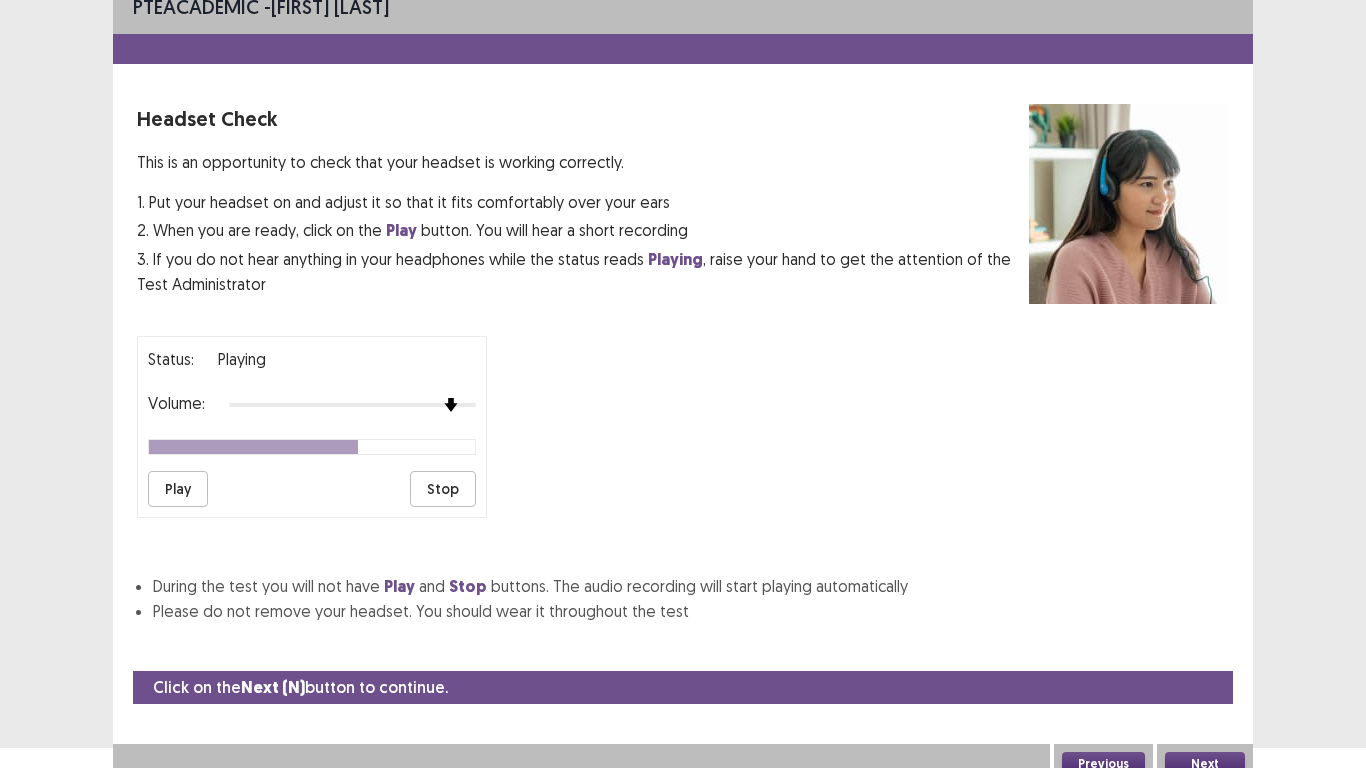 click at bounding box center (352, 405) 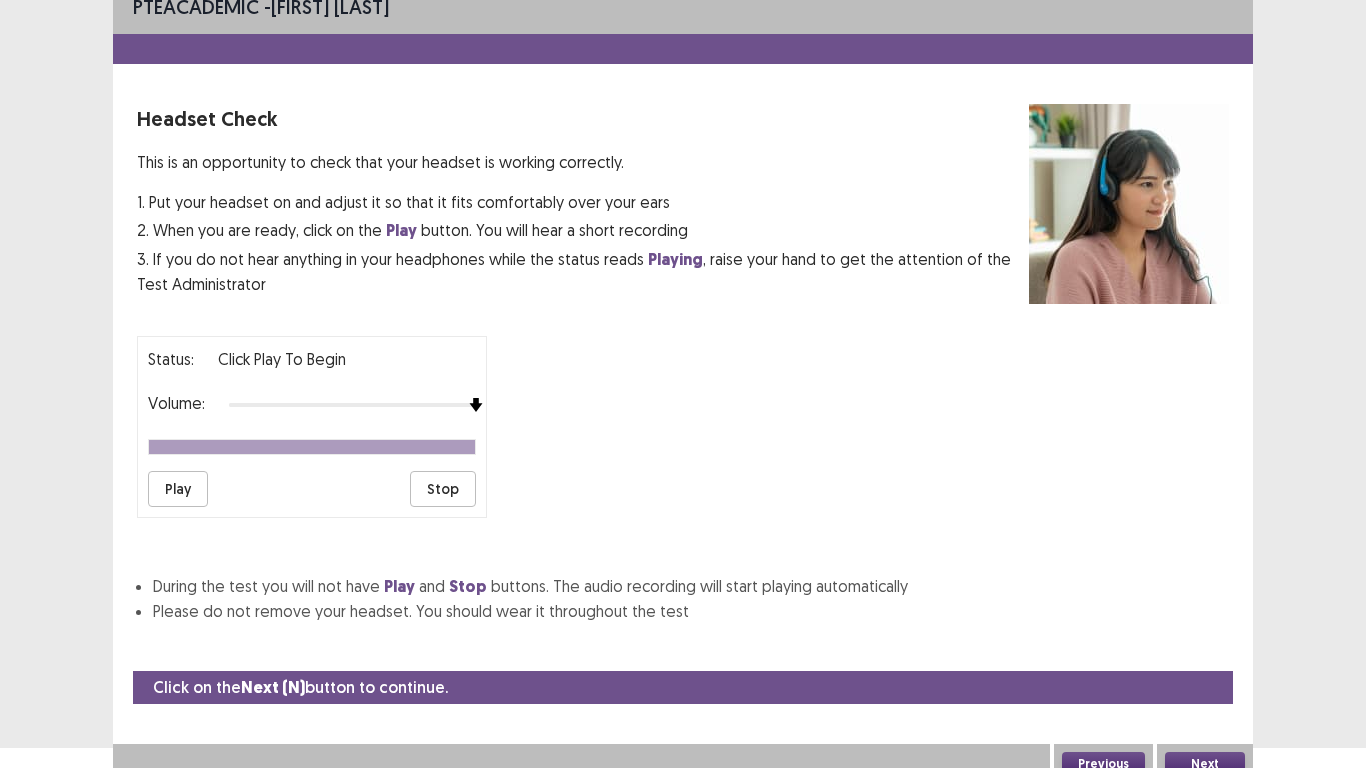 click on "Next" at bounding box center (1205, 764) 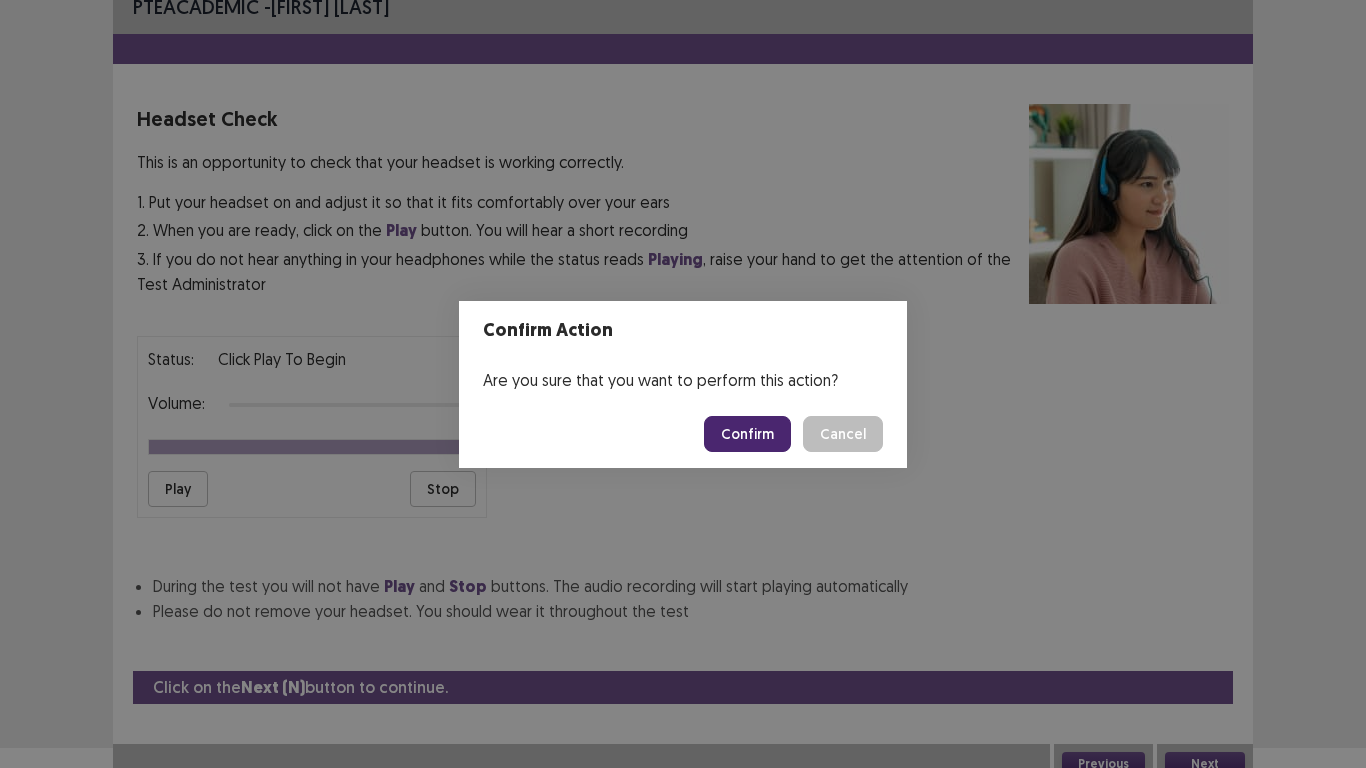 click on "Confirm" at bounding box center [747, 434] 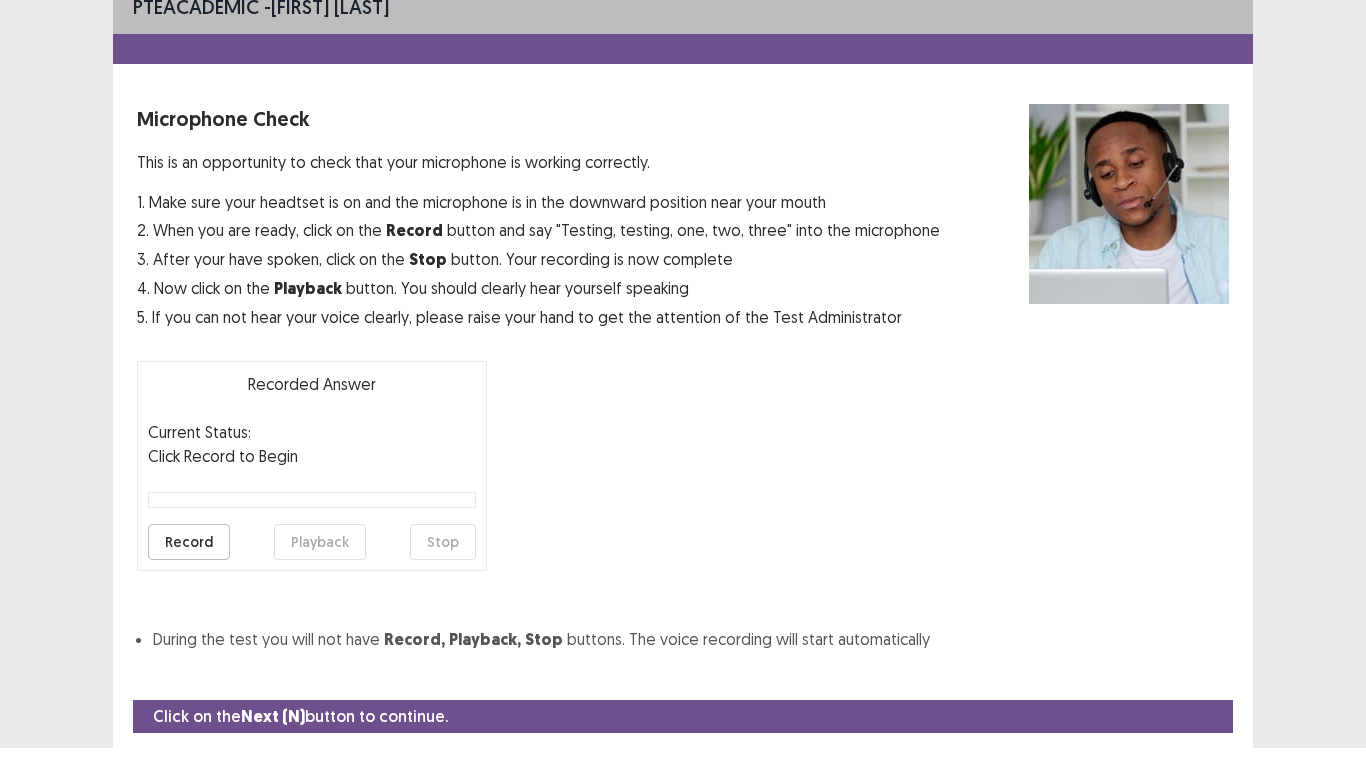 scroll, scrollTop: 65, scrollLeft: 0, axis: vertical 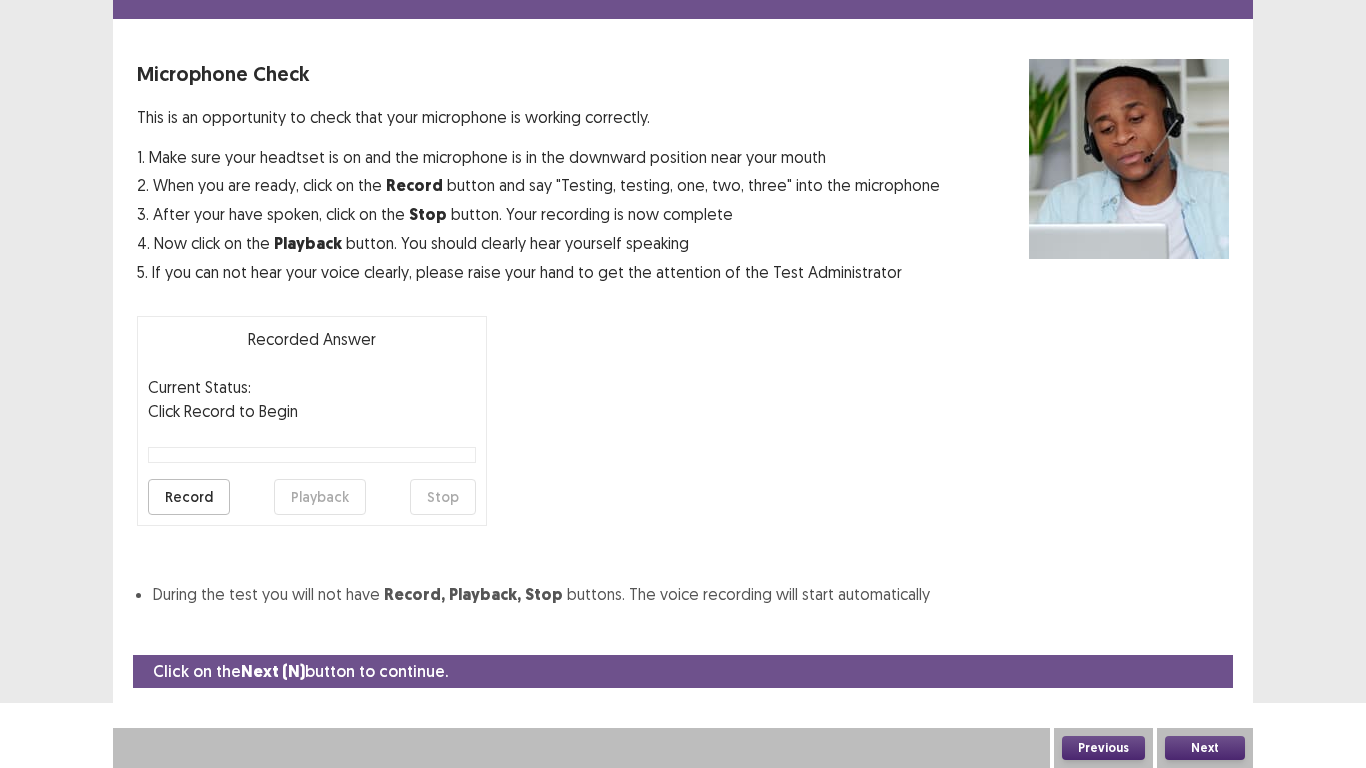 click on "Record" at bounding box center (189, 497) 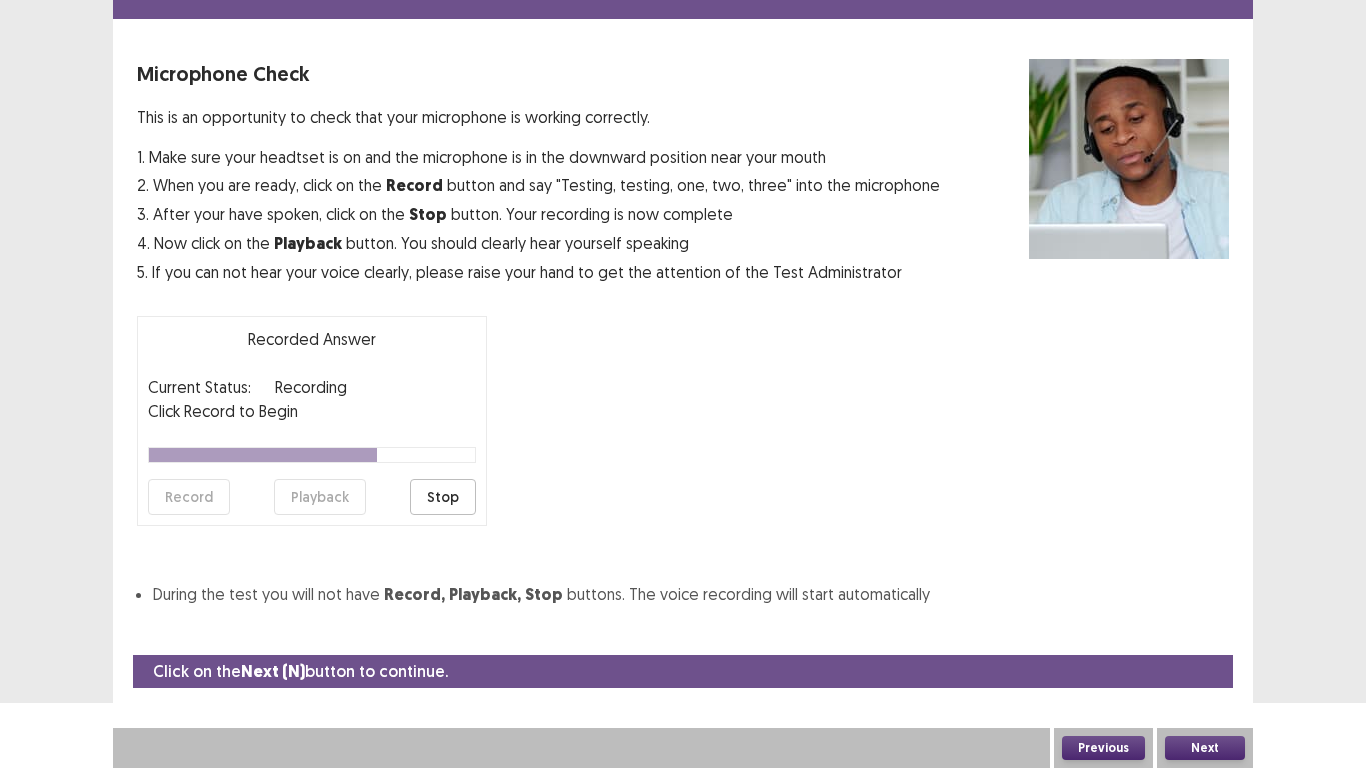 click on "Stop" at bounding box center [443, 497] 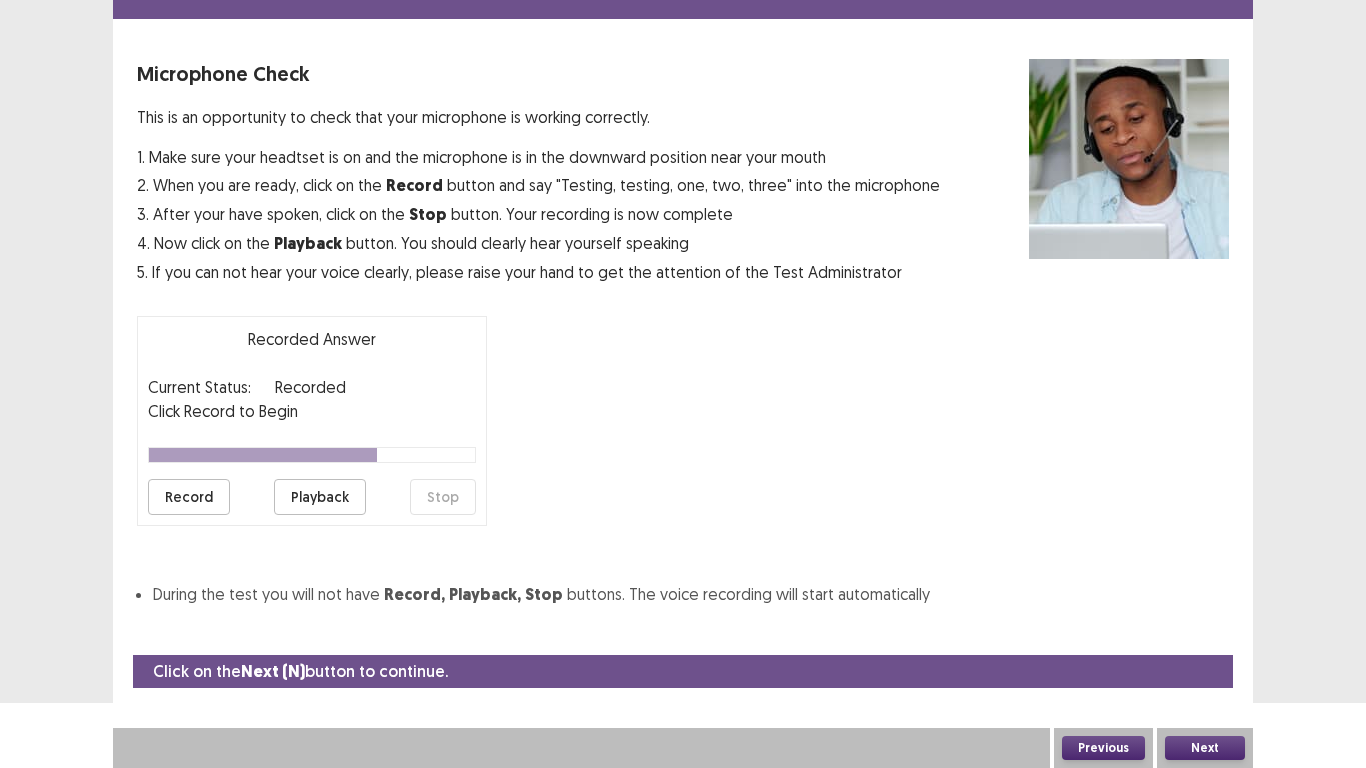click on "Playback" at bounding box center (320, 497) 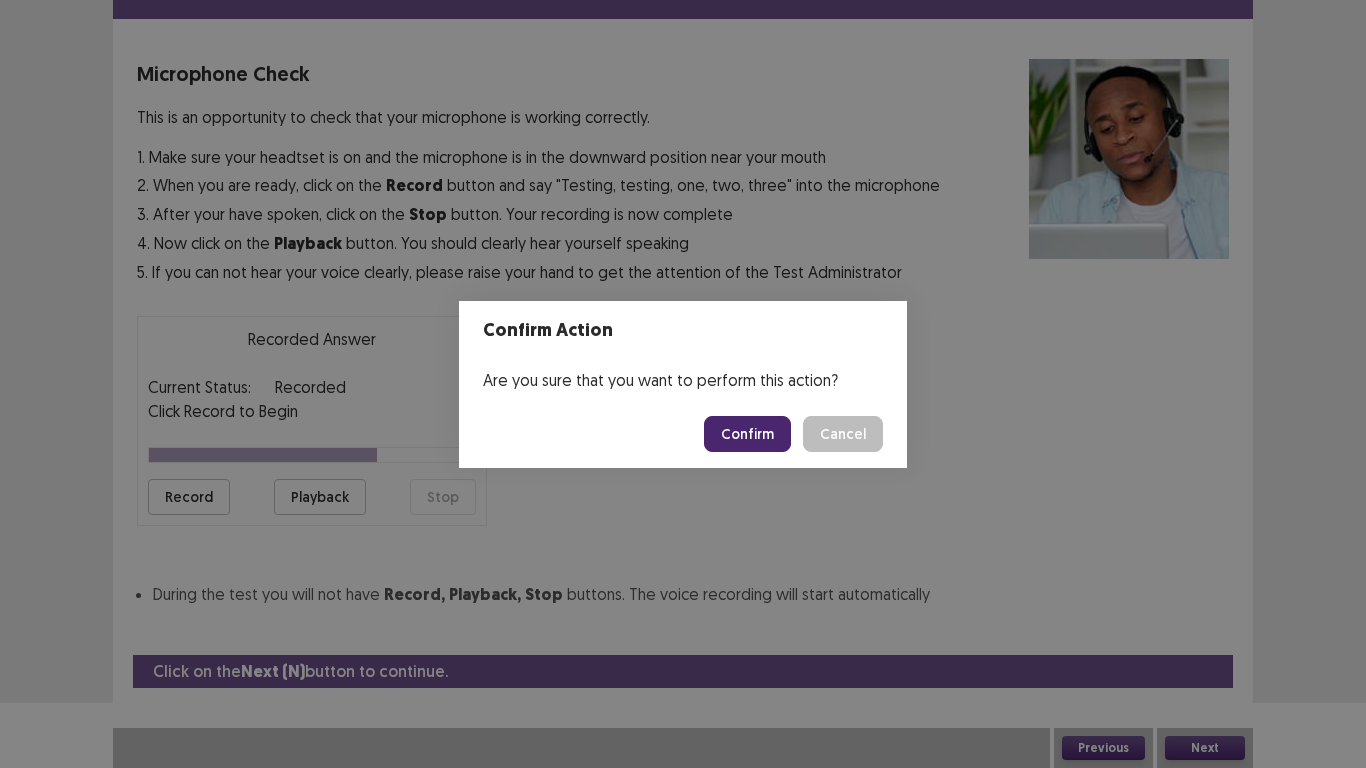 click on "Confirm" at bounding box center [747, 434] 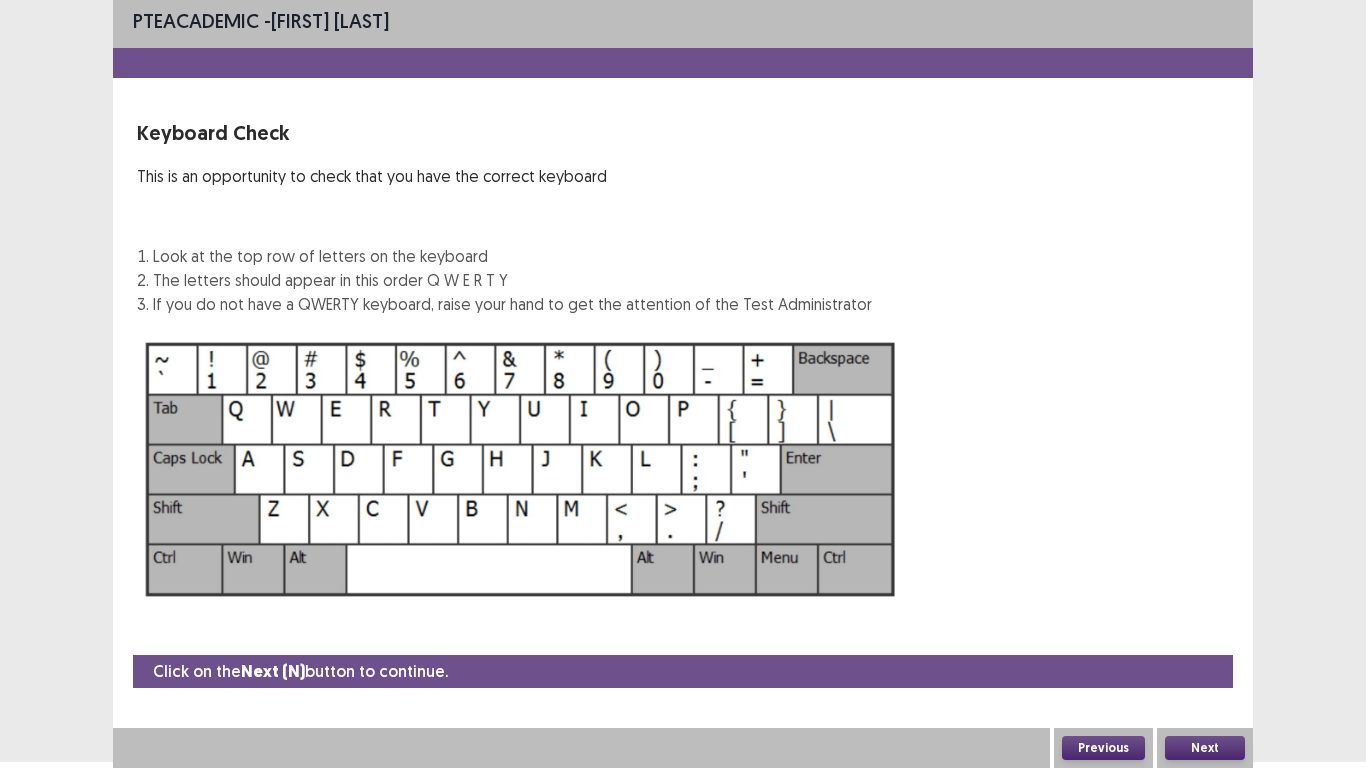 scroll, scrollTop: 6, scrollLeft: 0, axis: vertical 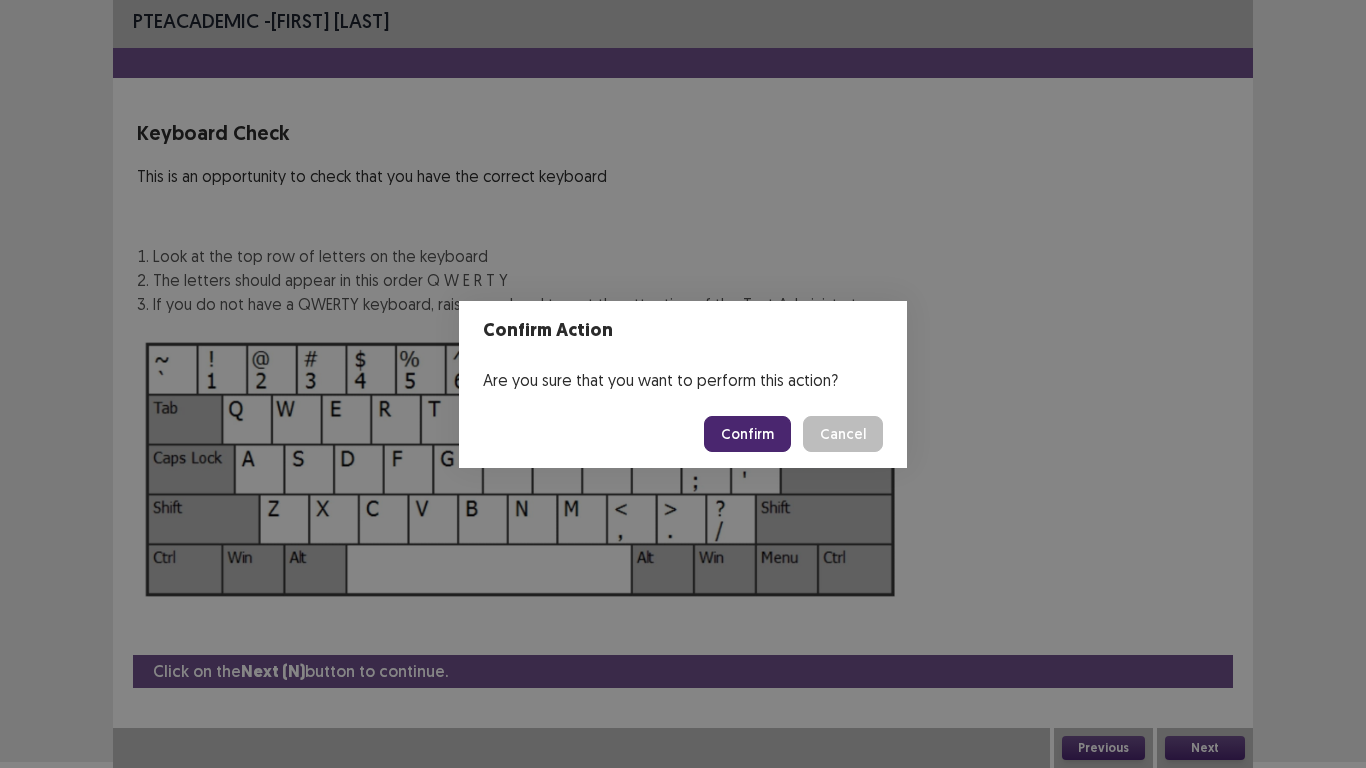click on "Confirm" at bounding box center [747, 434] 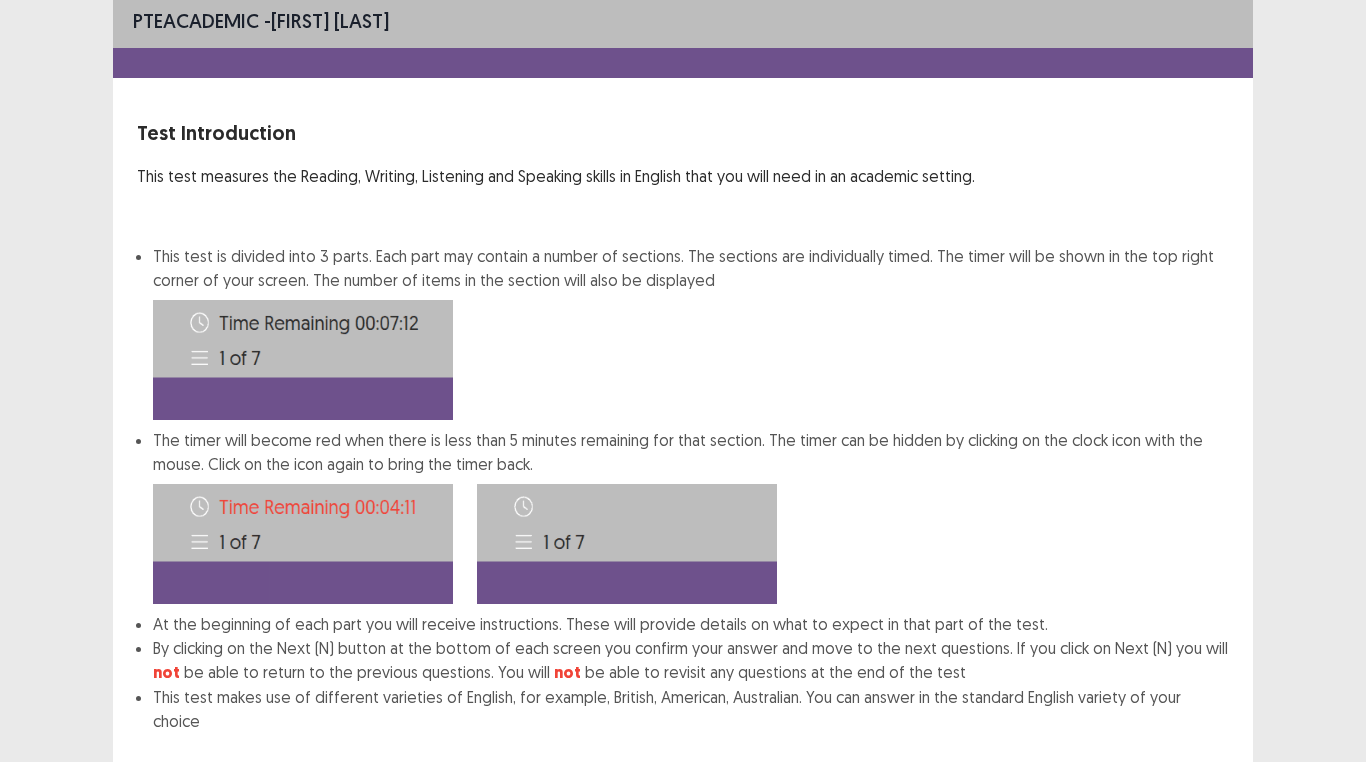 scroll, scrollTop: 108, scrollLeft: 0, axis: vertical 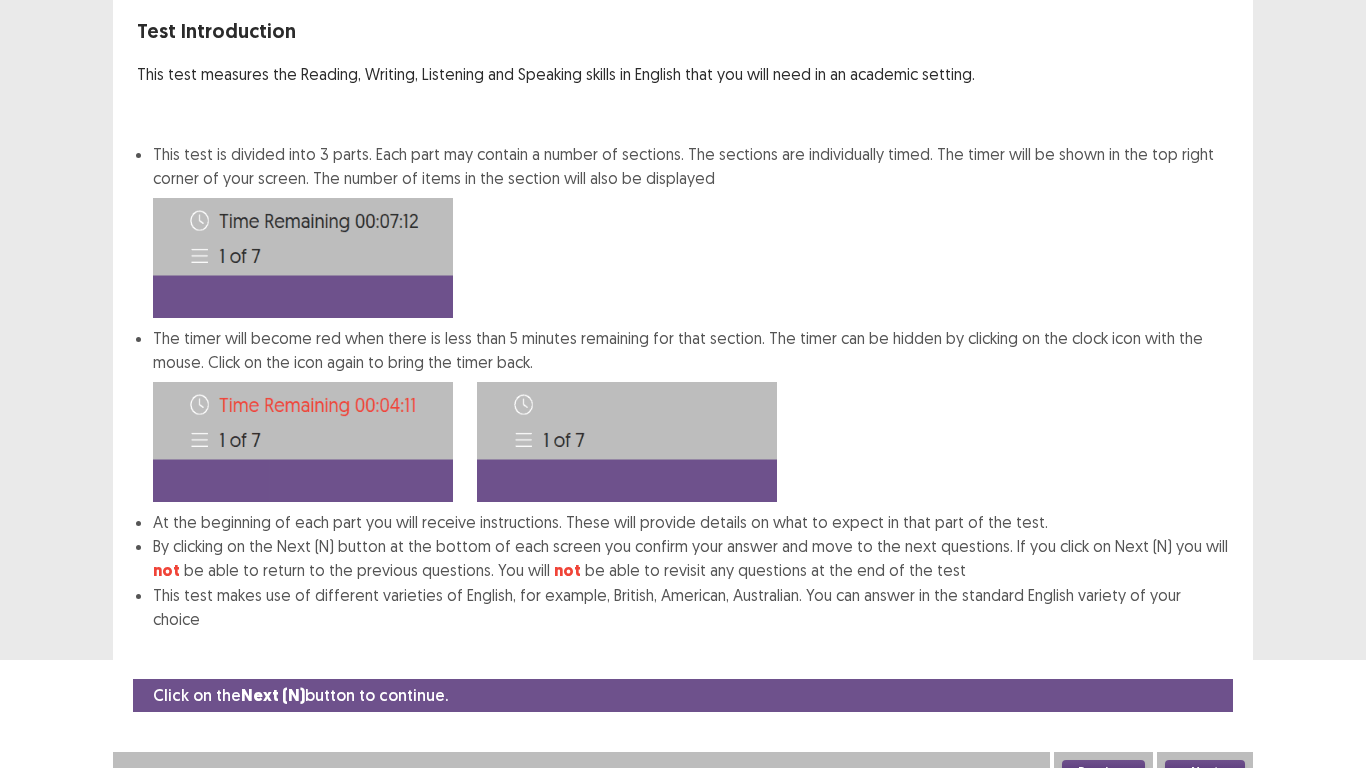 click on "Next" at bounding box center (1205, 772) 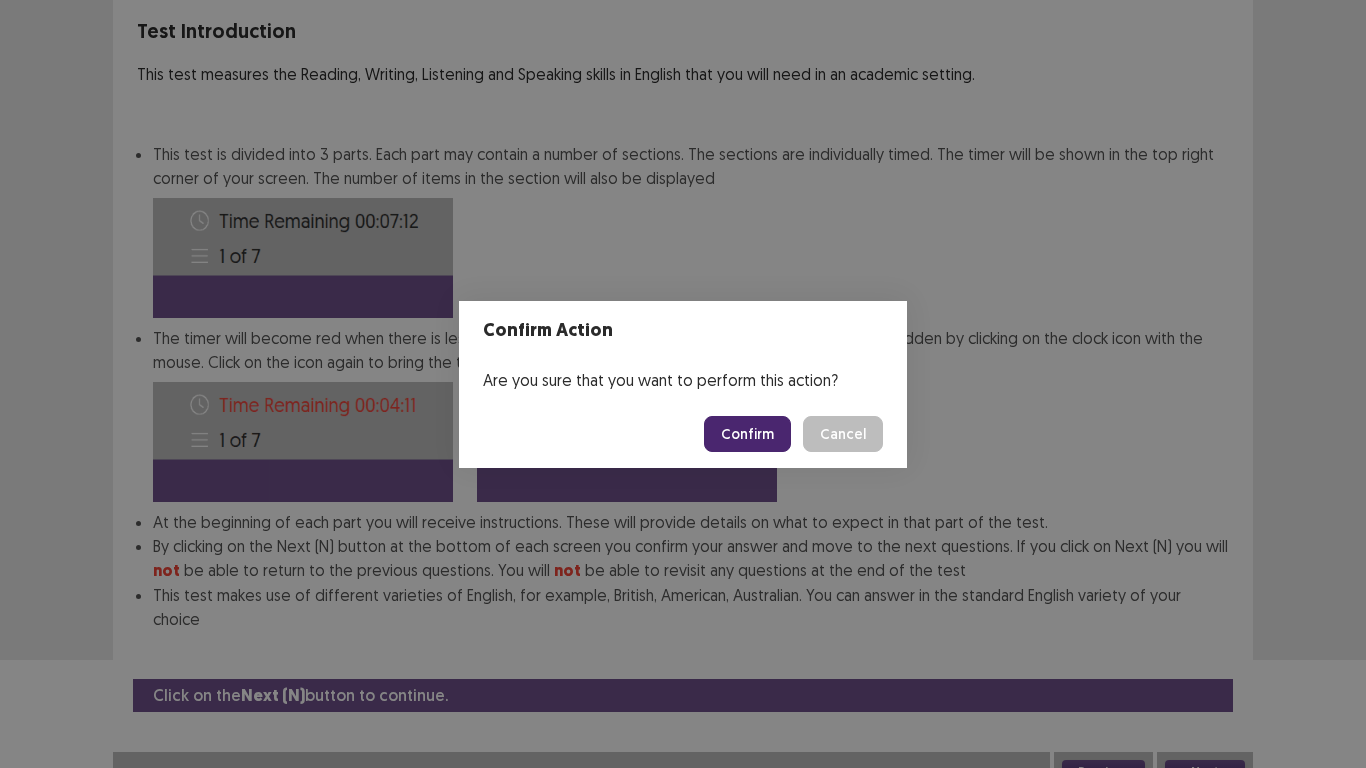 click on "Confirm" at bounding box center [747, 434] 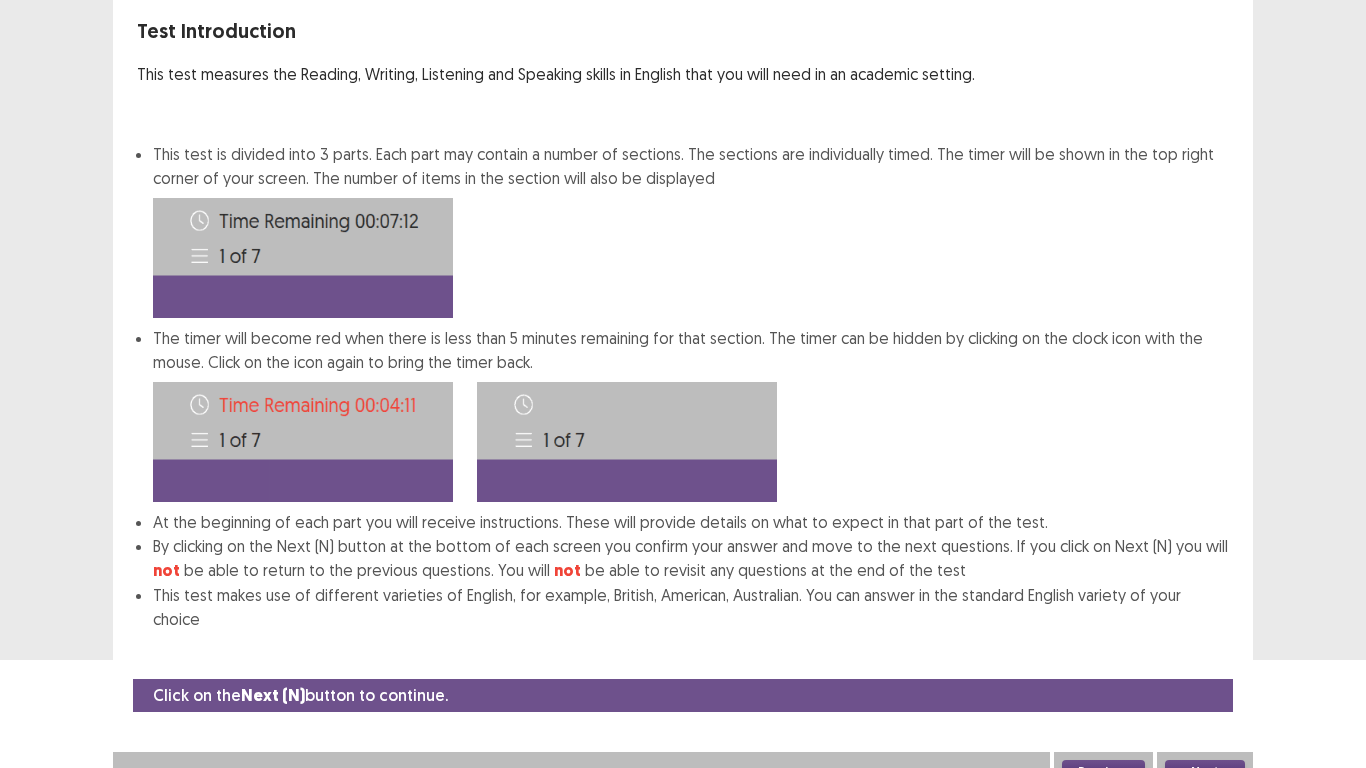 scroll, scrollTop: 0, scrollLeft: 0, axis: both 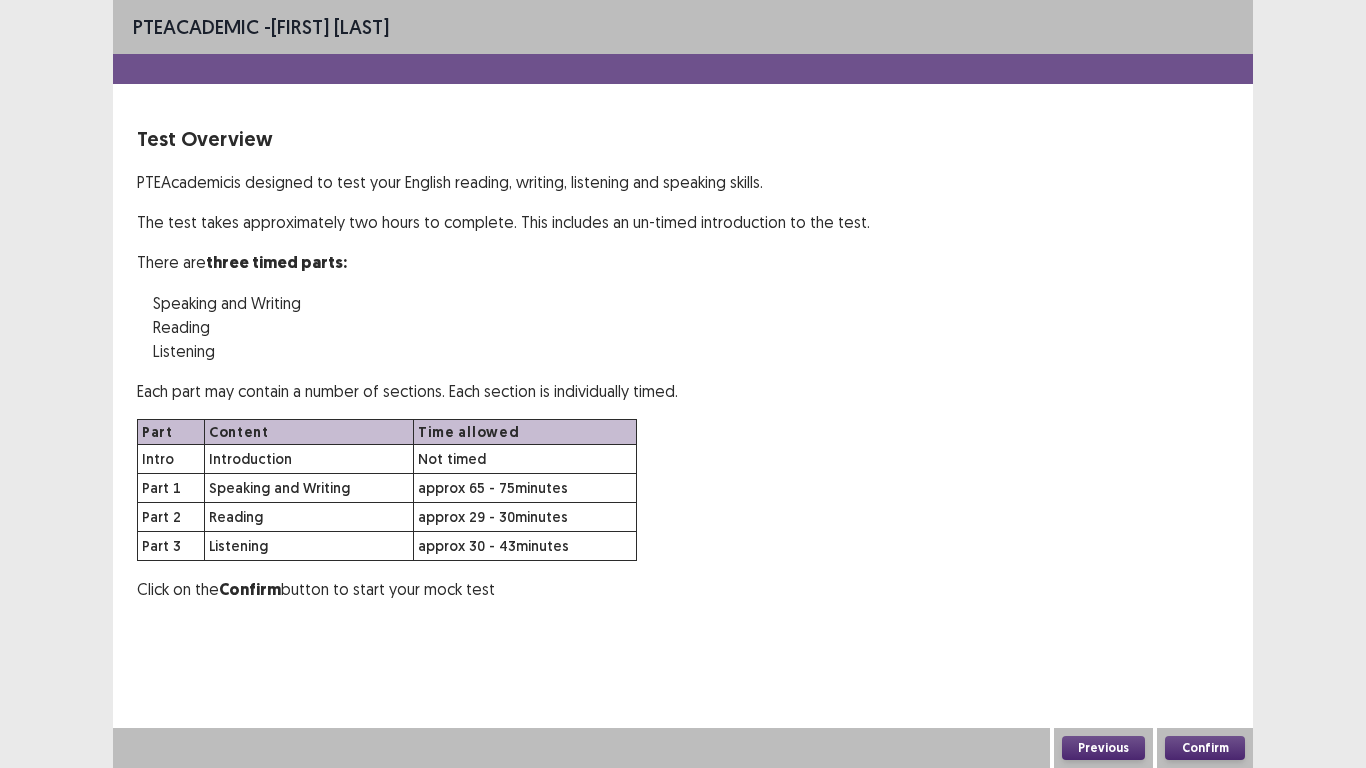 click on "Confirm" at bounding box center [1205, 748] 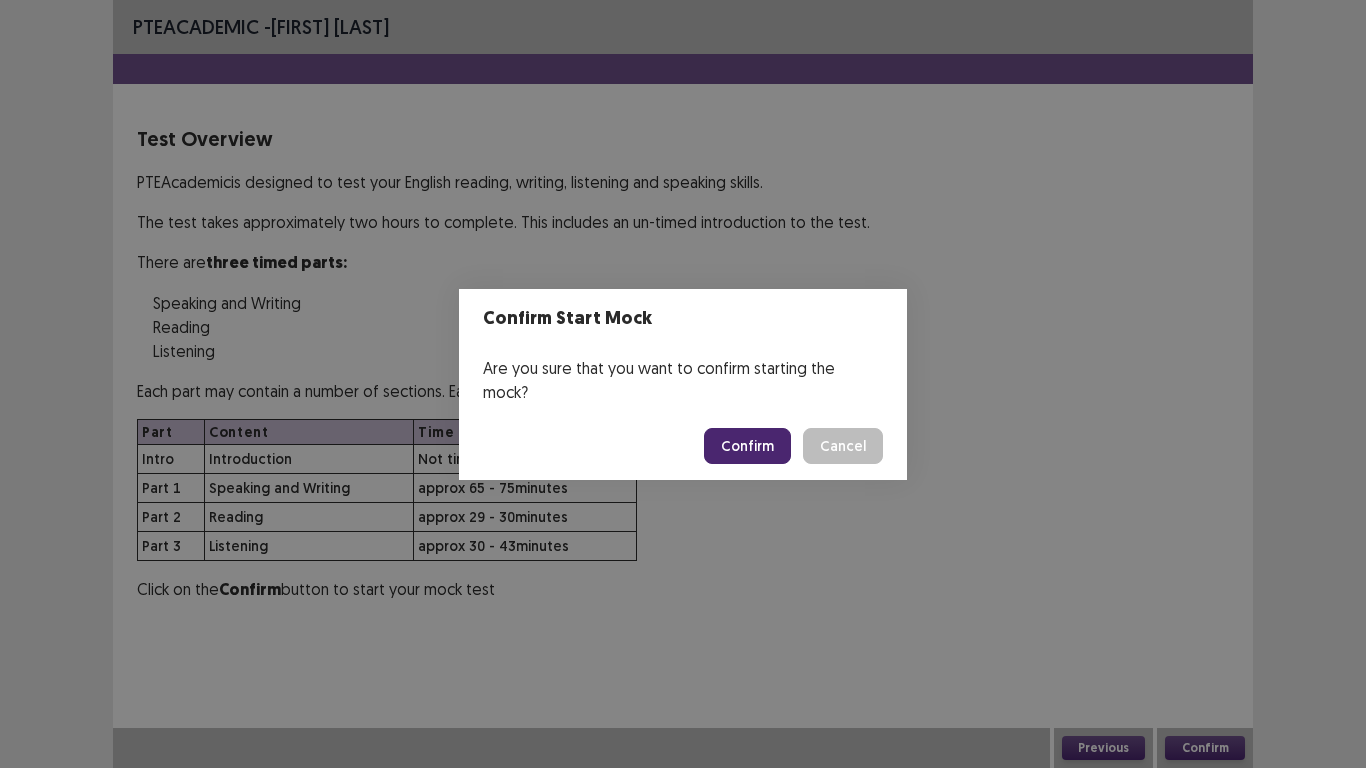 click on "Confirm" at bounding box center [747, 446] 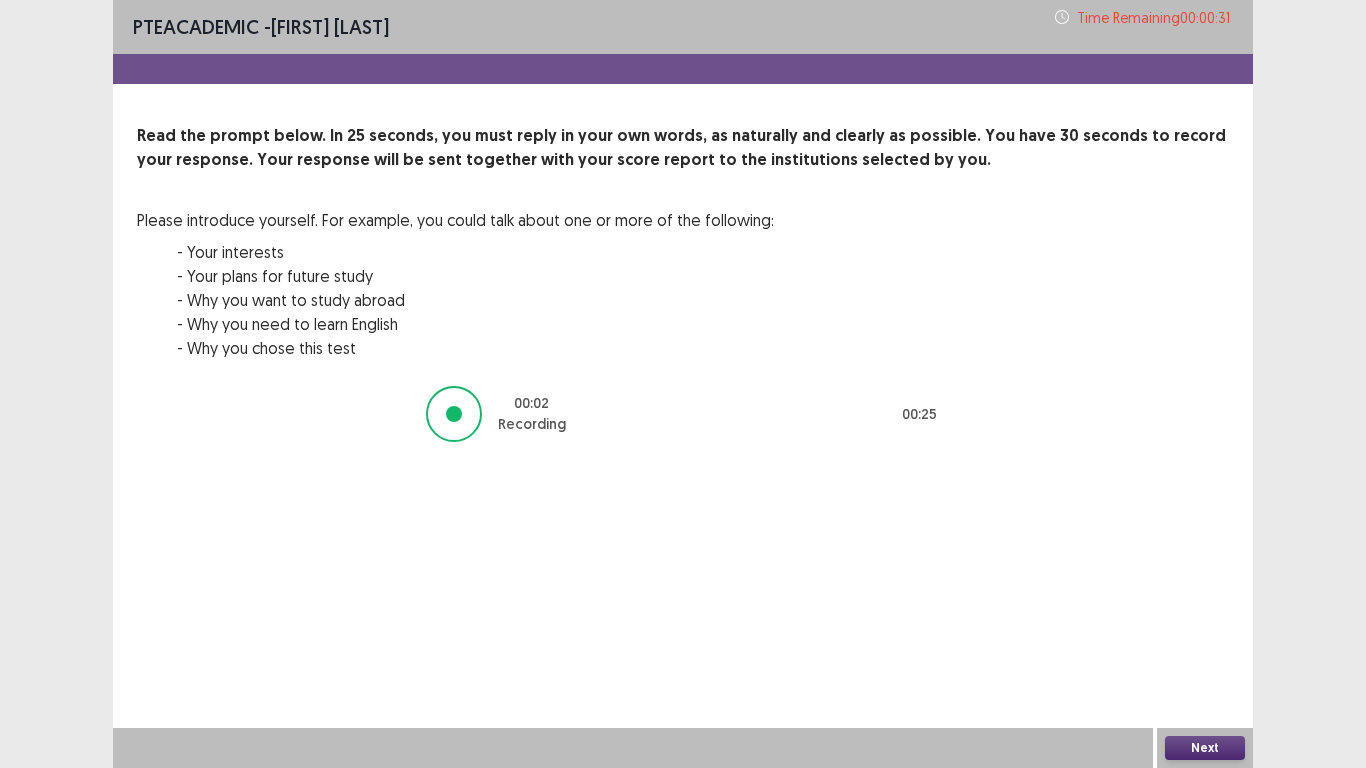click on "Next" at bounding box center [1205, 748] 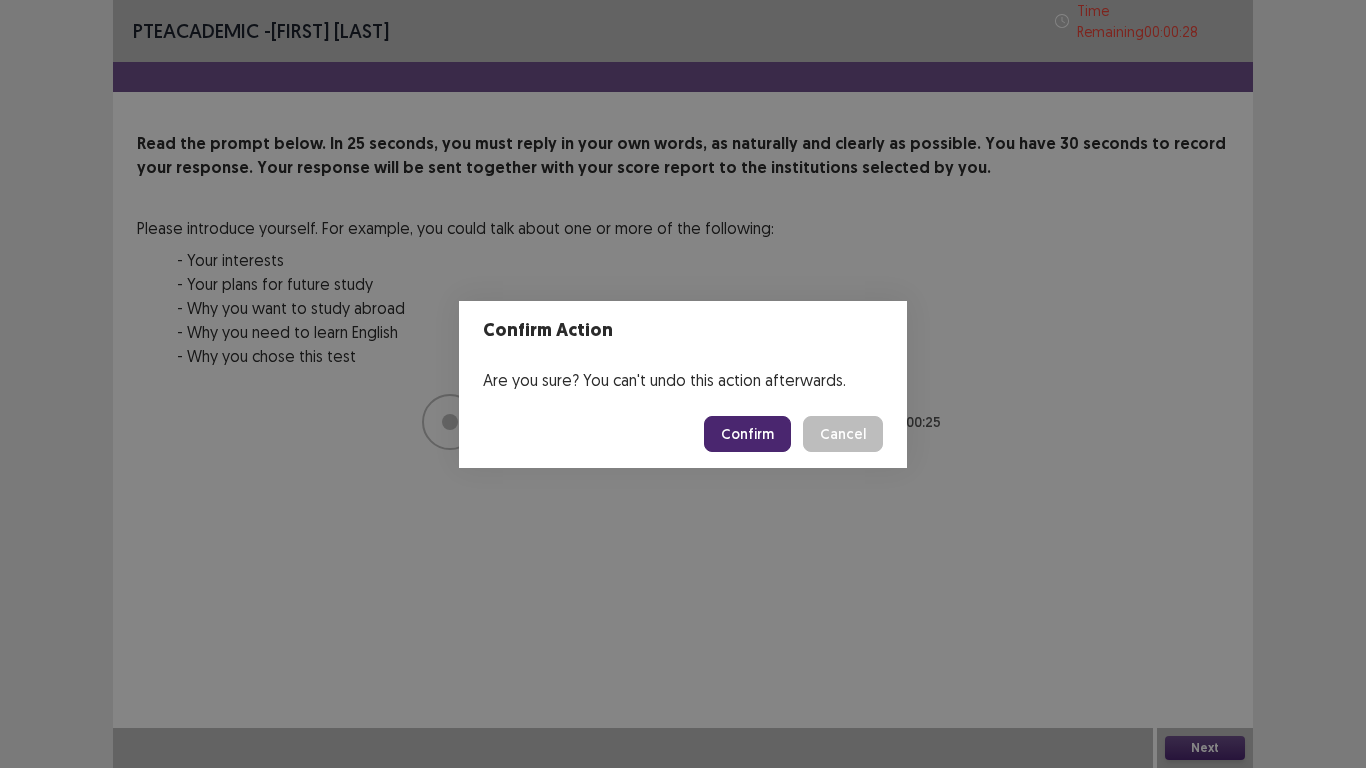 click on "Cancel" at bounding box center [843, 434] 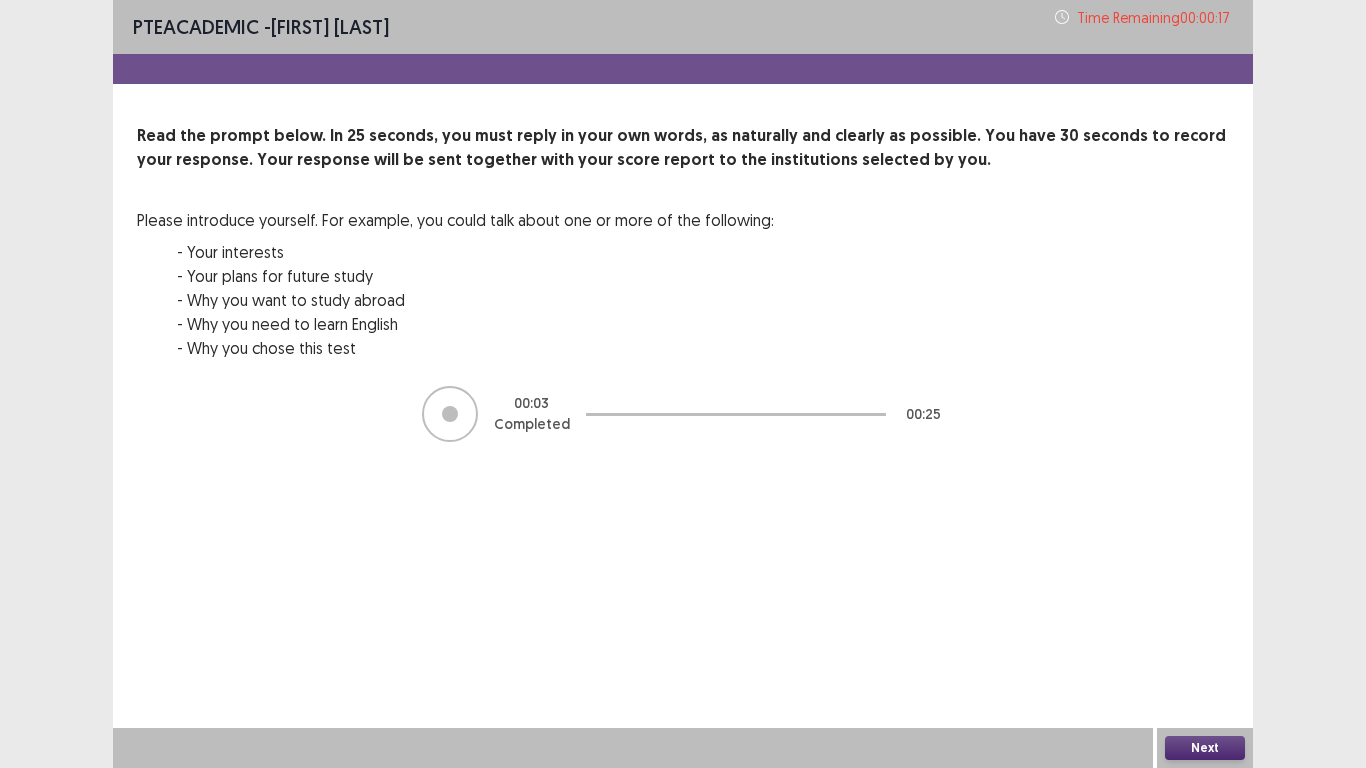 click at bounding box center (450, 414) 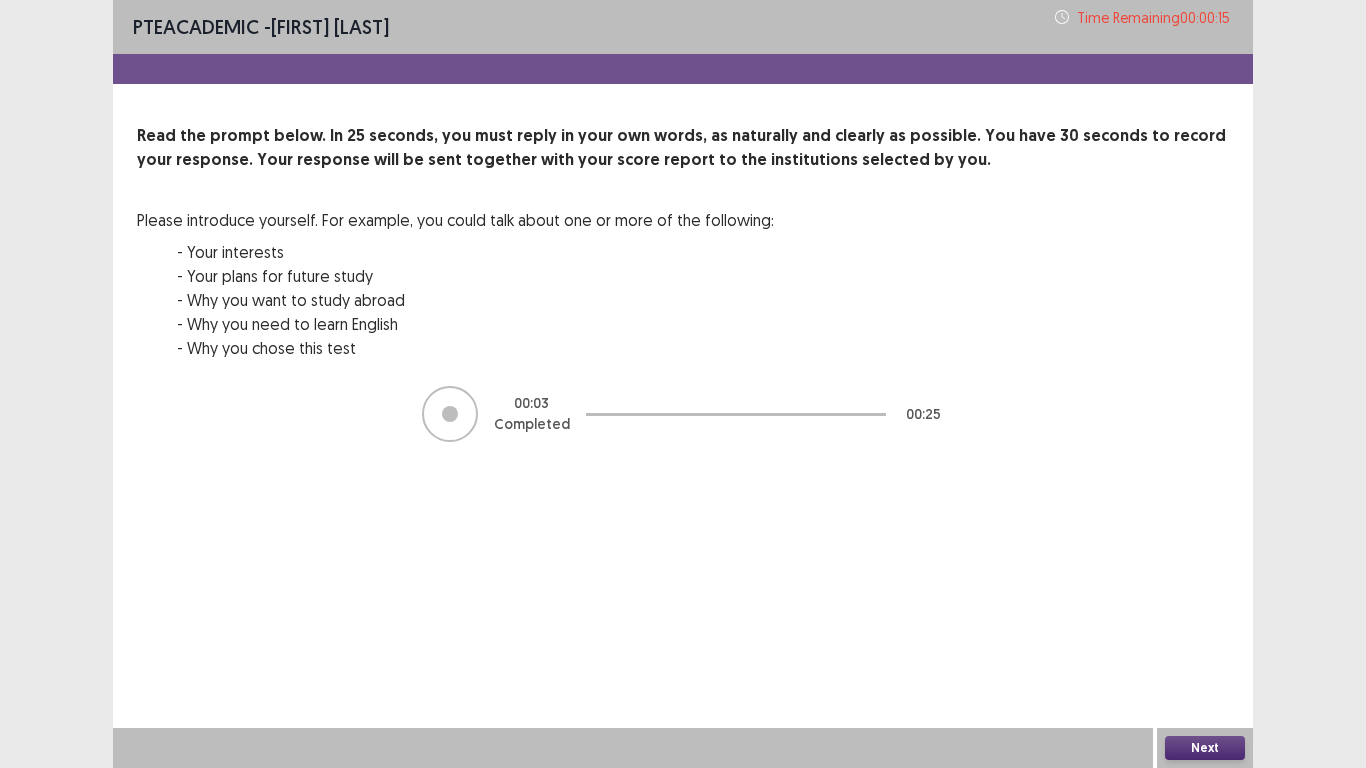 click at bounding box center (450, 414) 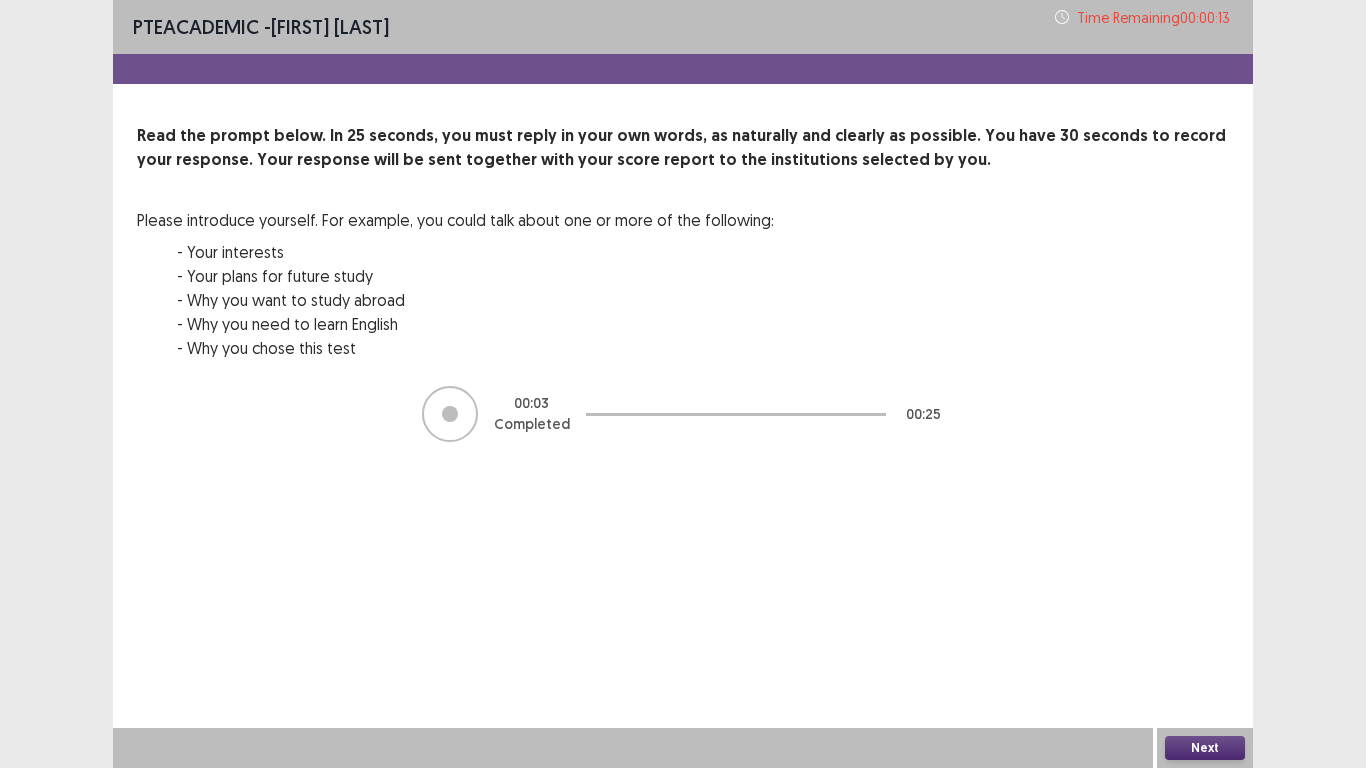click on "Next" at bounding box center (1205, 748) 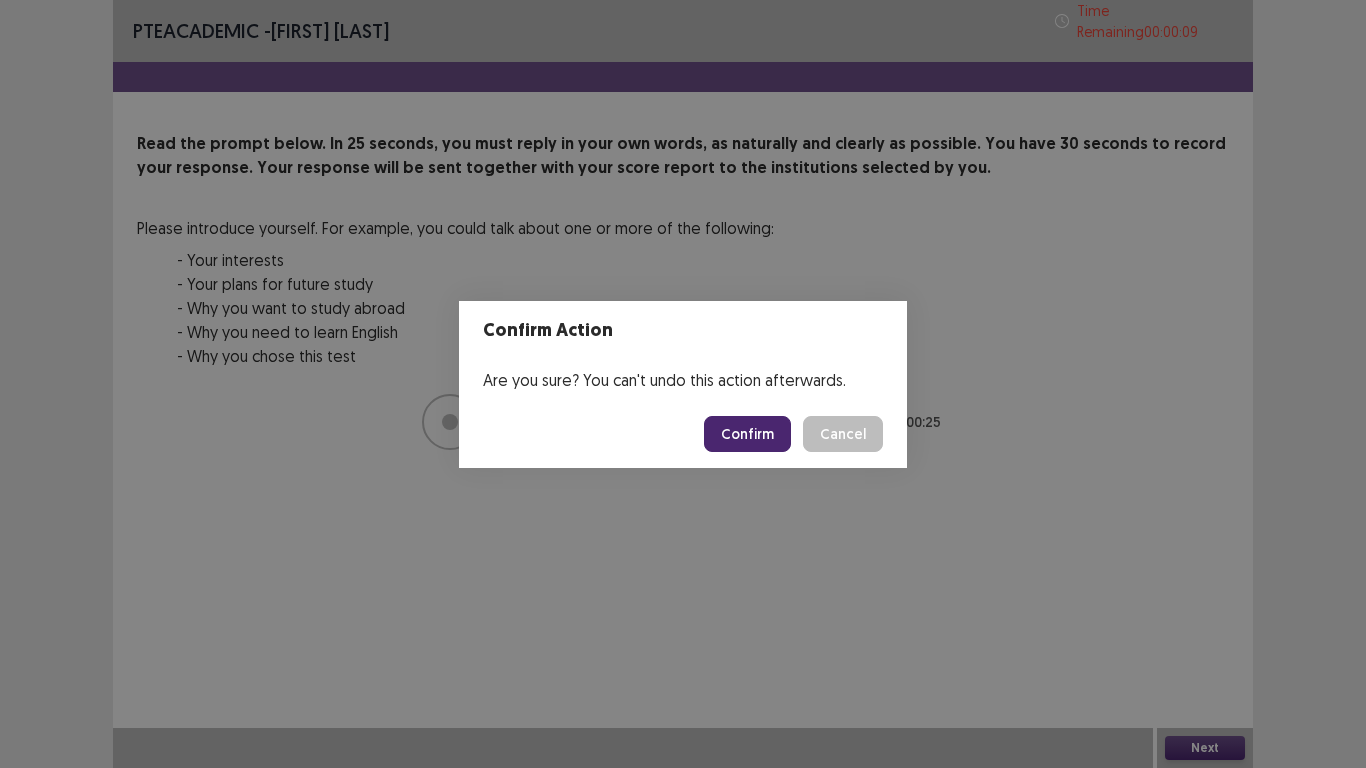 click on "Confirm" at bounding box center (747, 434) 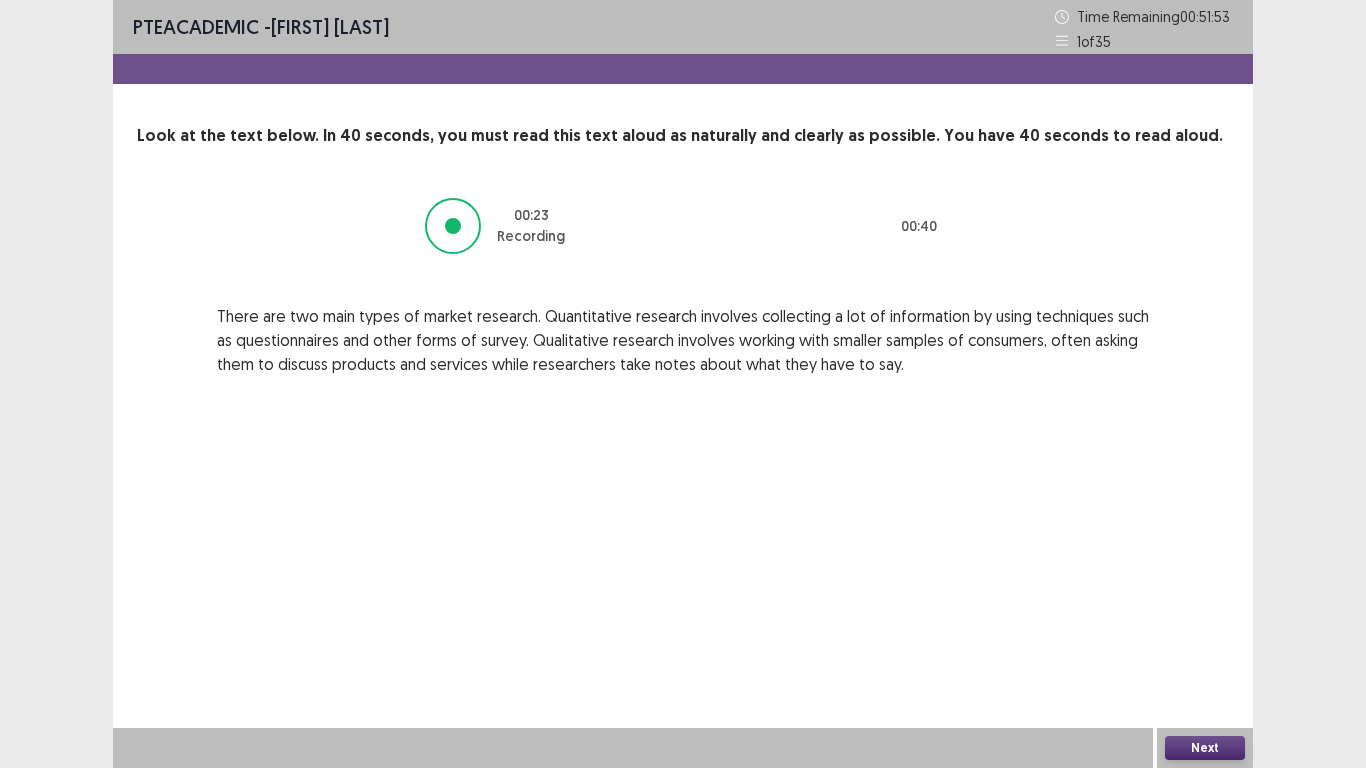 click on "Next" at bounding box center [1205, 748] 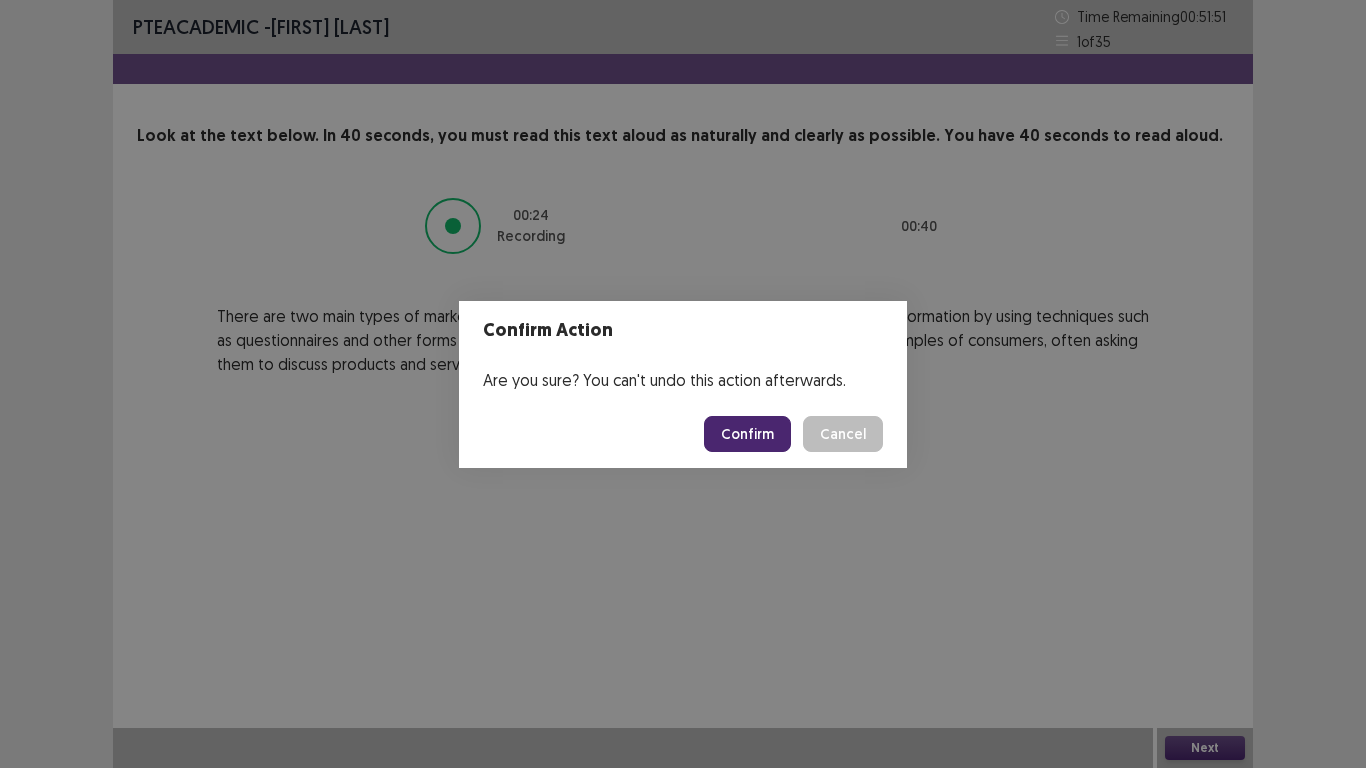 click on "Confirm" at bounding box center [747, 434] 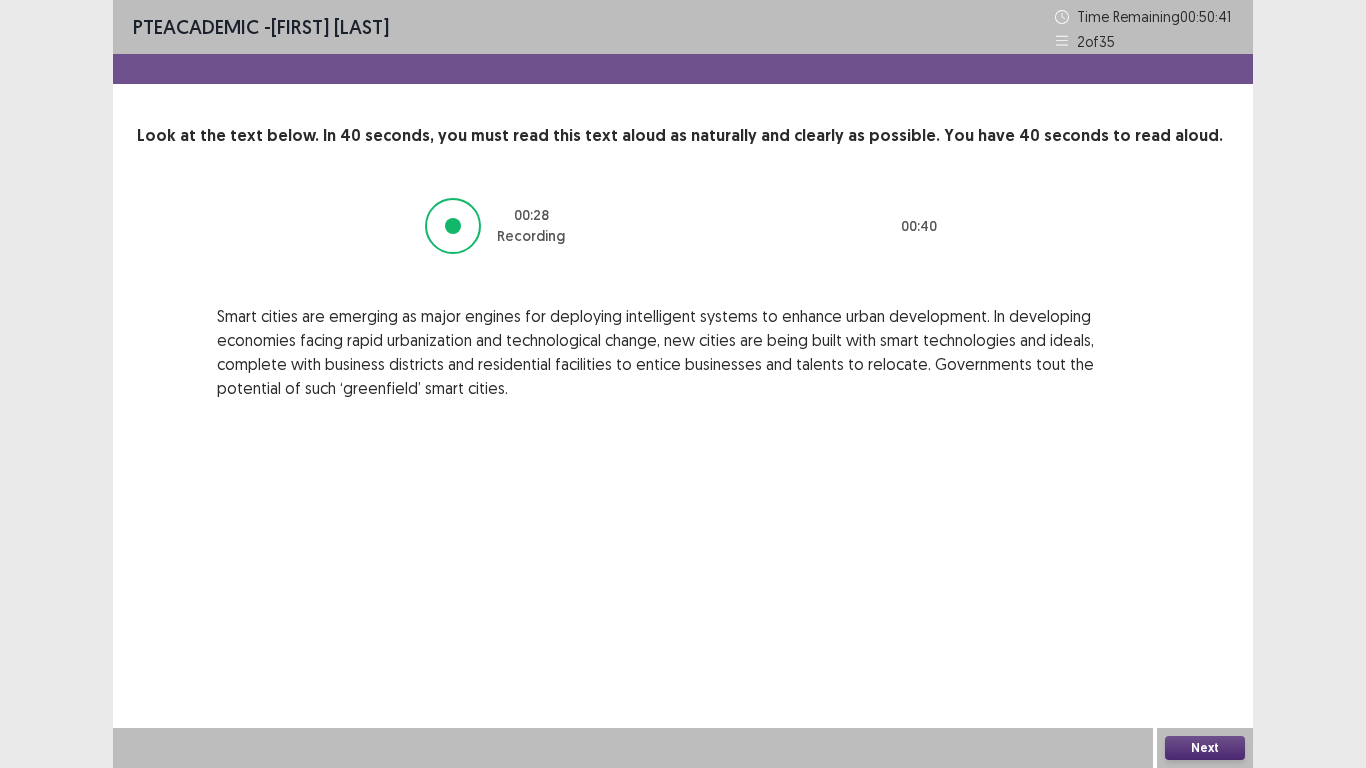click on "Next" at bounding box center (1205, 748) 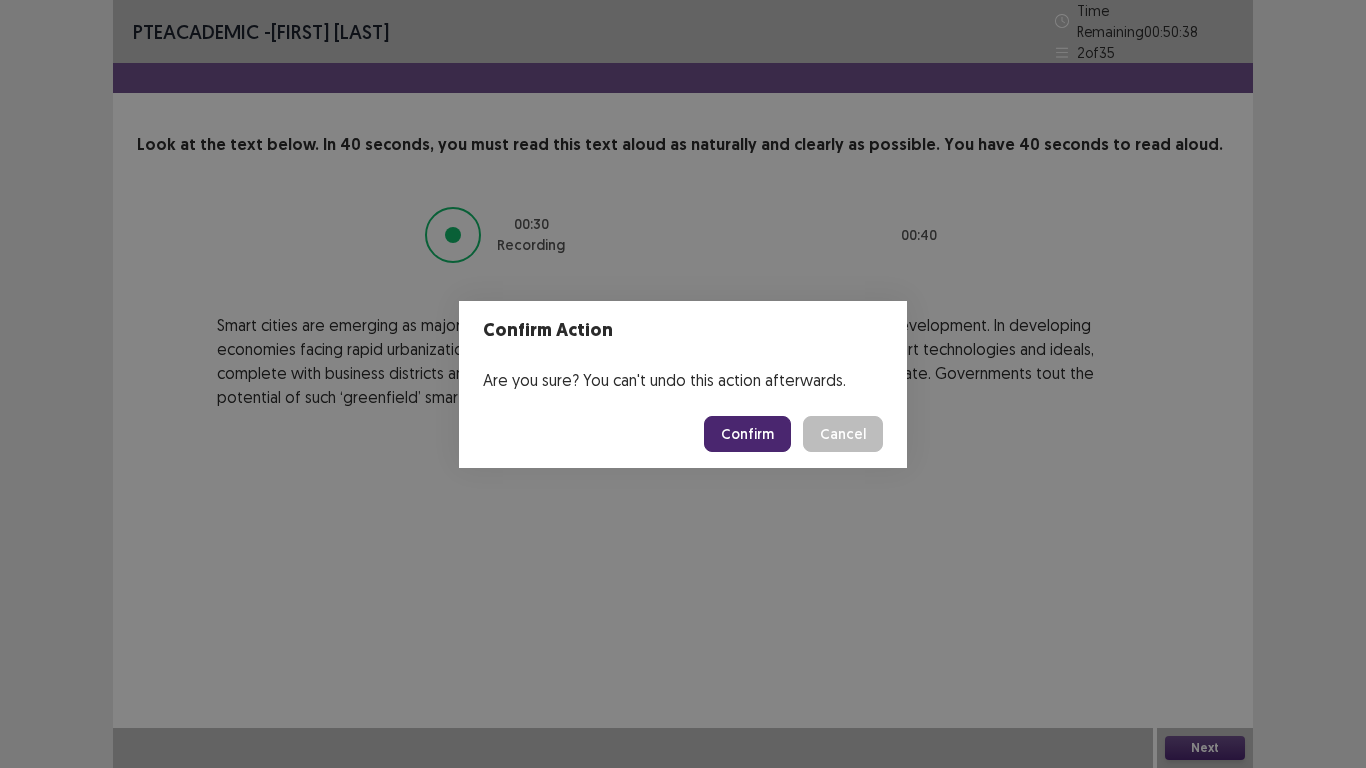 click on "Confirm" at bounding box center (747, 434) 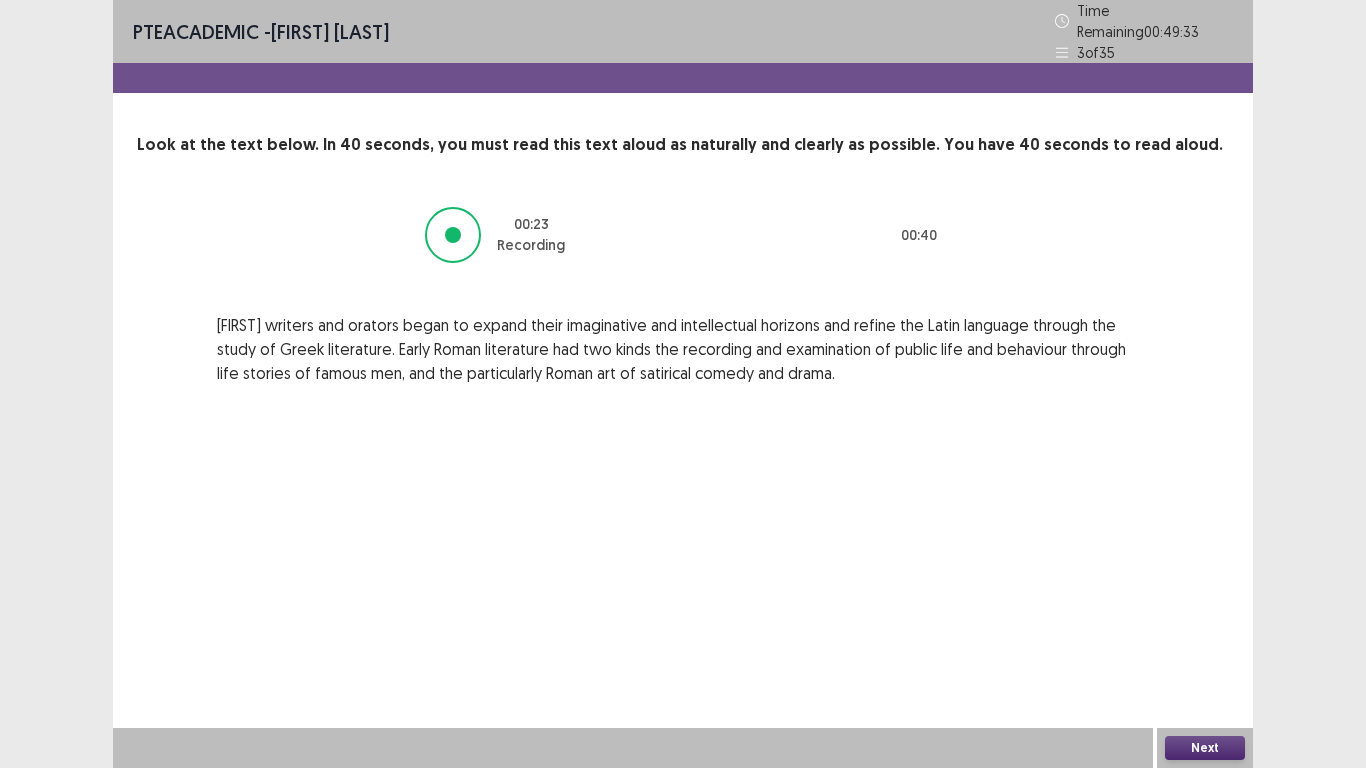 click on "Next" at bounding box center [1205, 748] 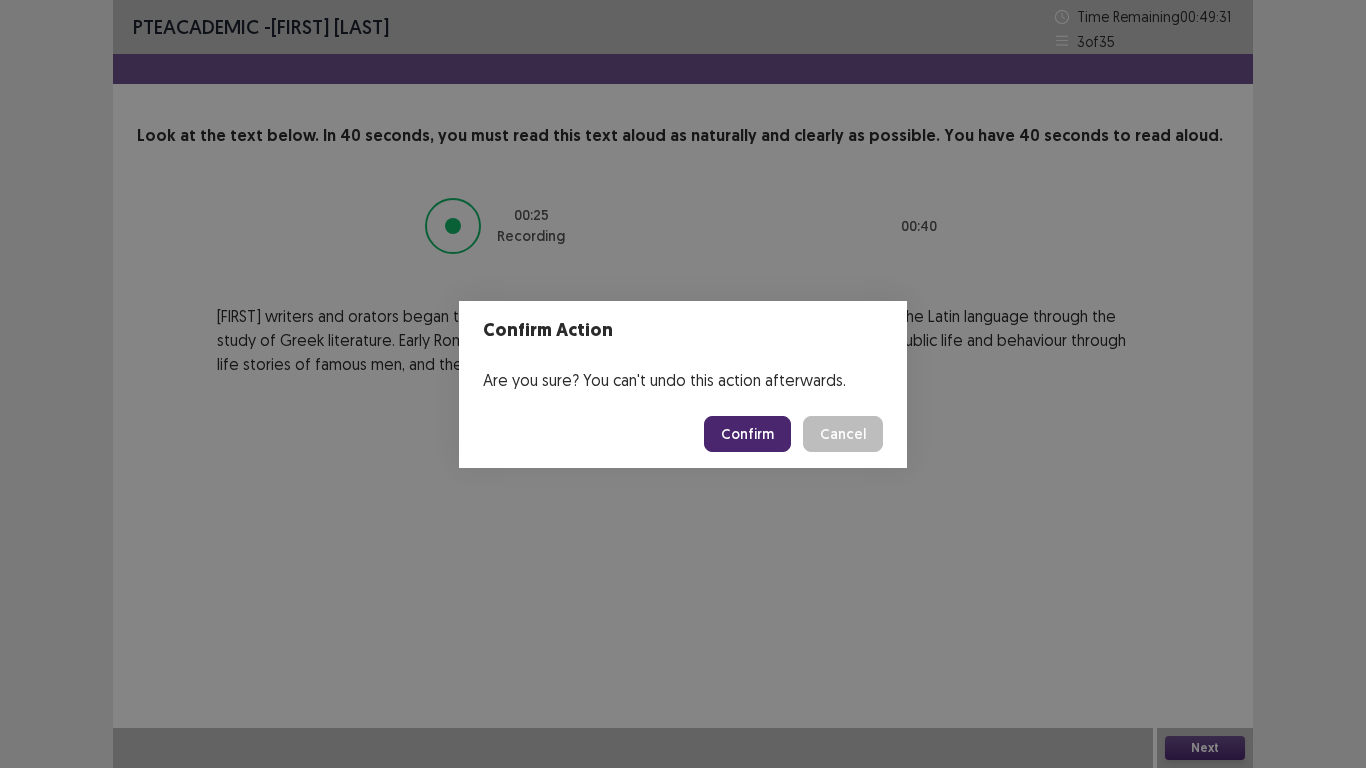 click on "Confirm" at bounding box center [747, 434] 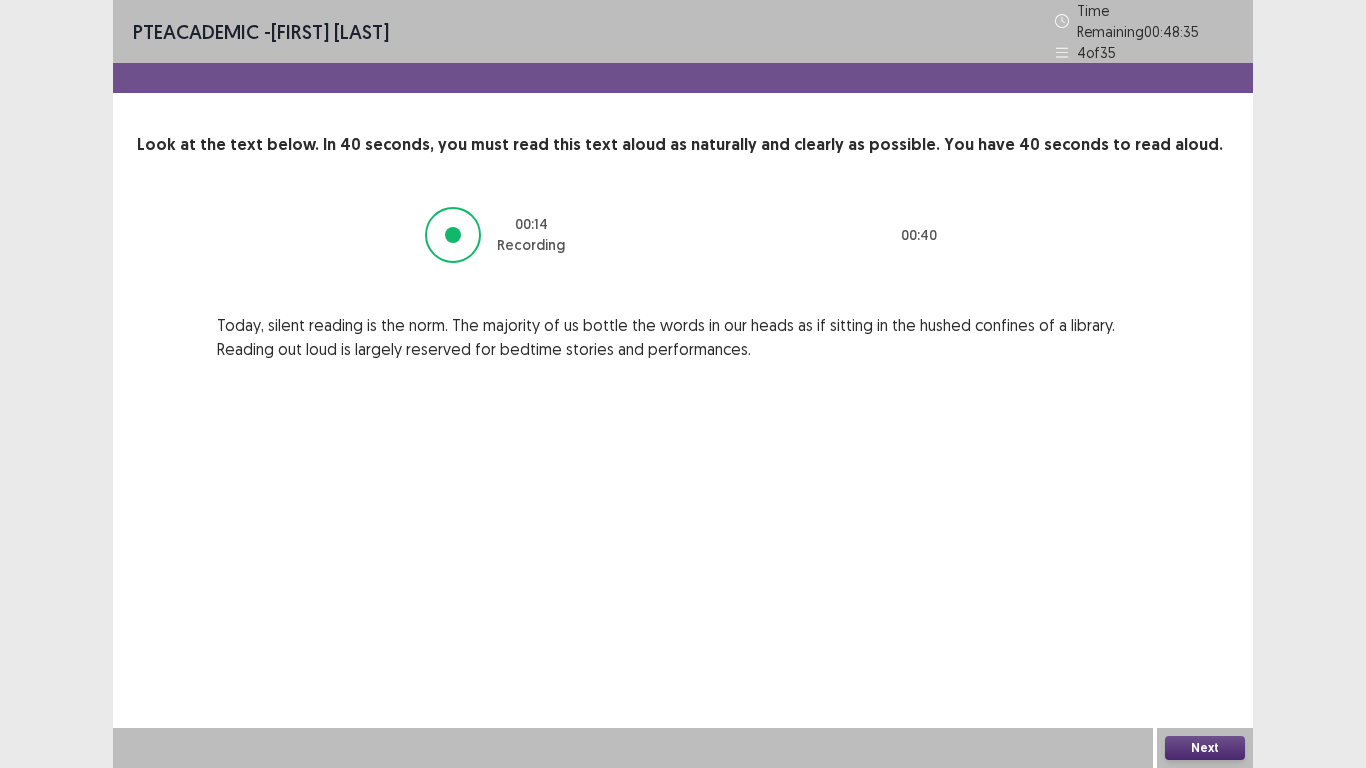 click on "Next" at bounding box center (1205, 748) 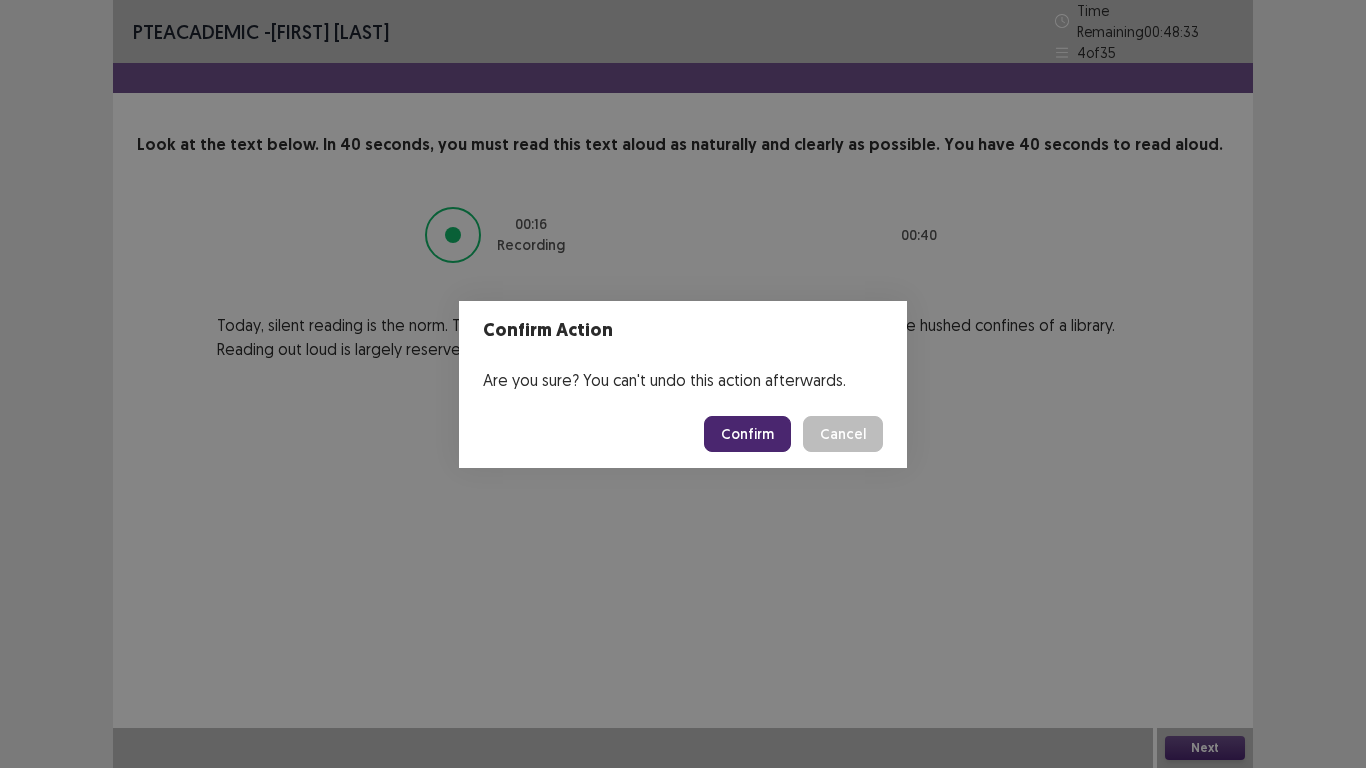 click on "Confirm" at bounding box center (747, 434) 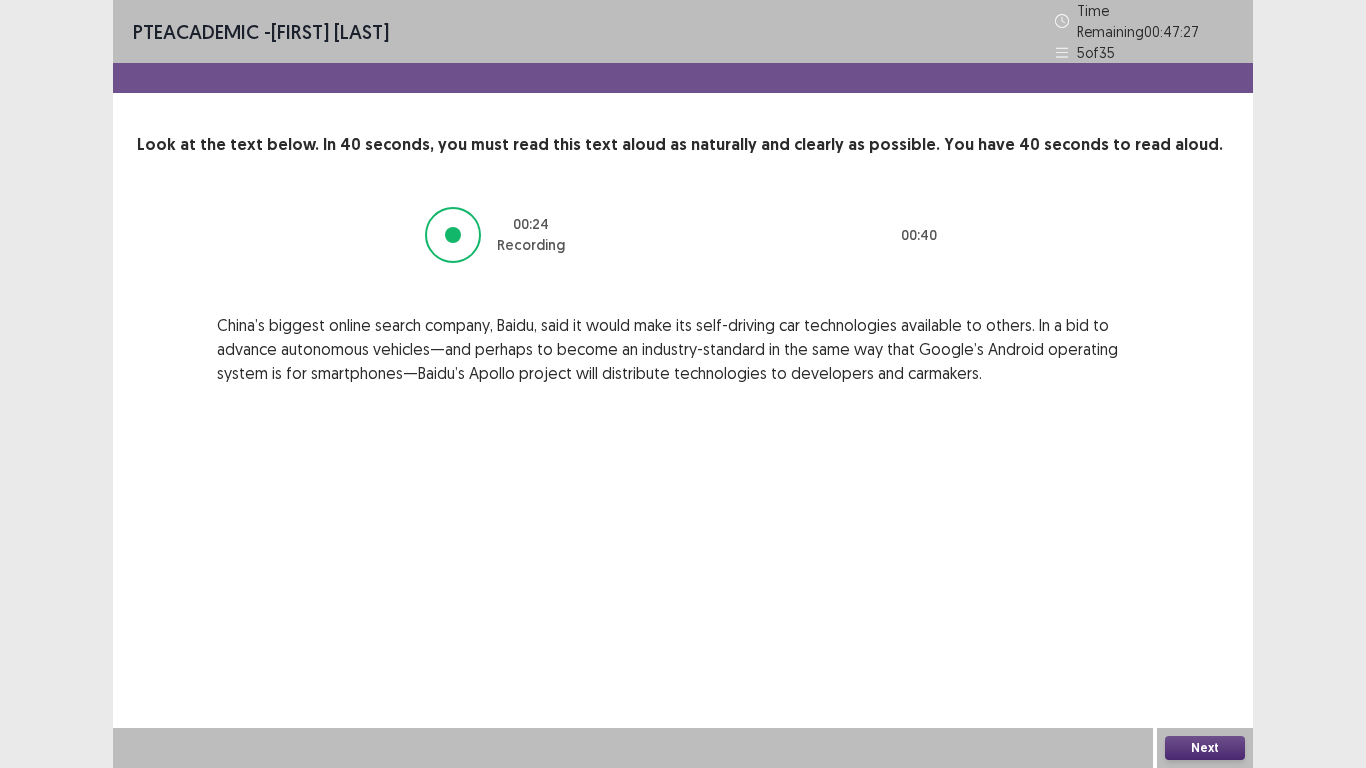click on "Next" at bounding box center (1205, 748) 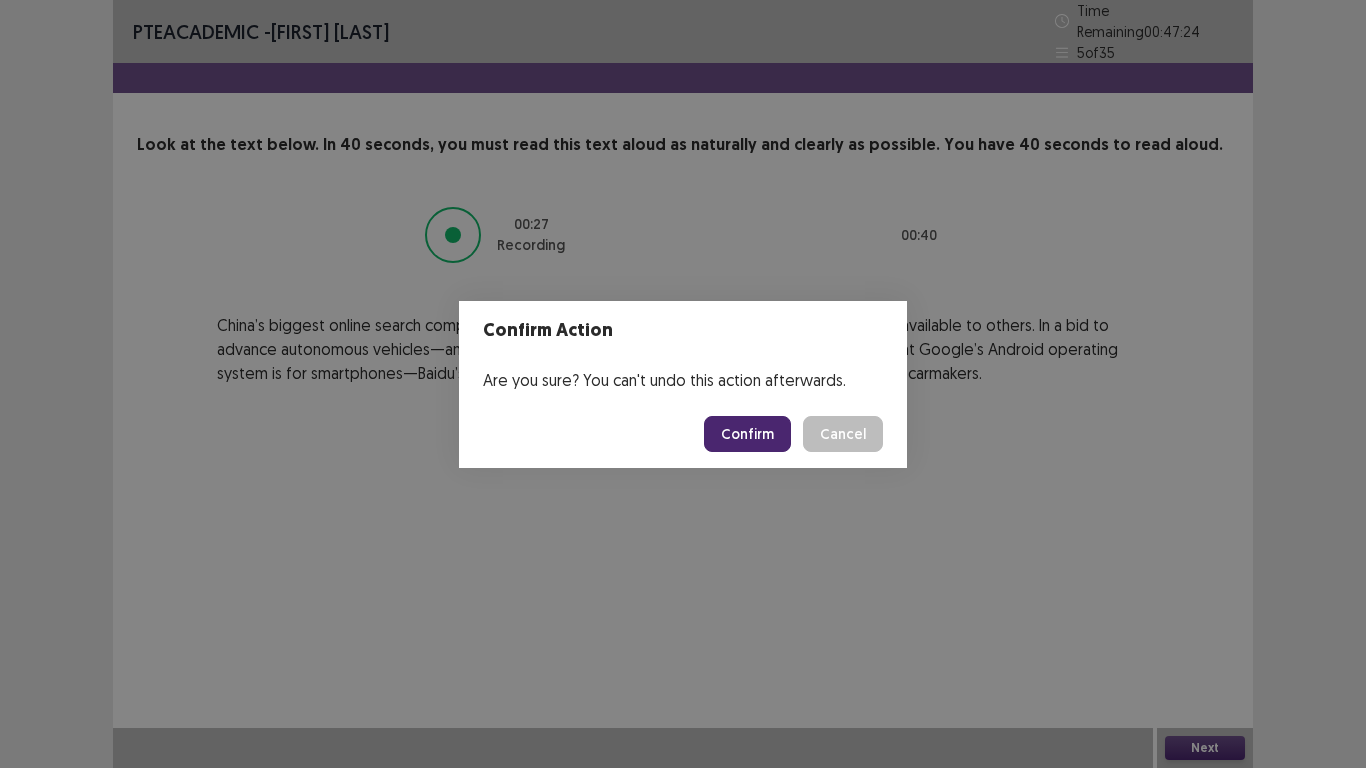 click on "Confirm" at bounding box center (747, 434) 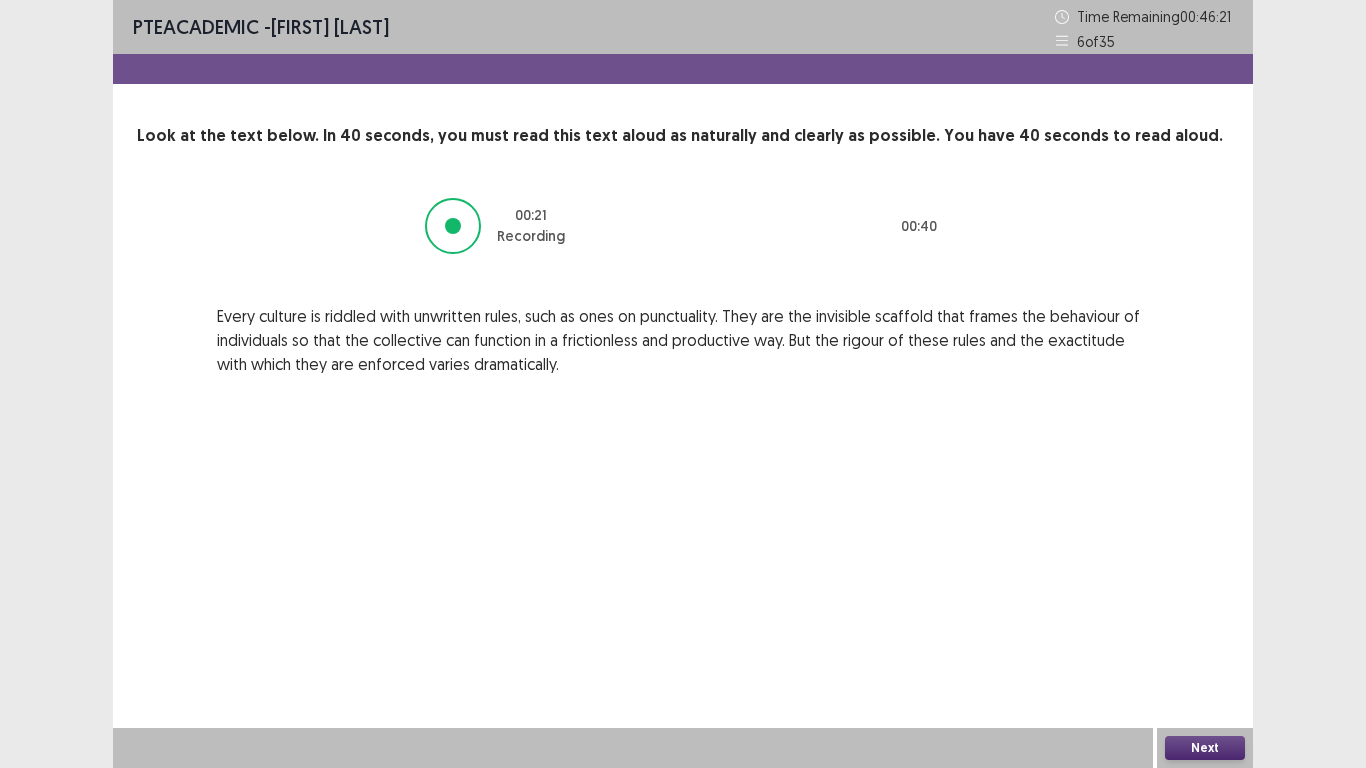 click on "Next" at bounding box center [1205, 748] 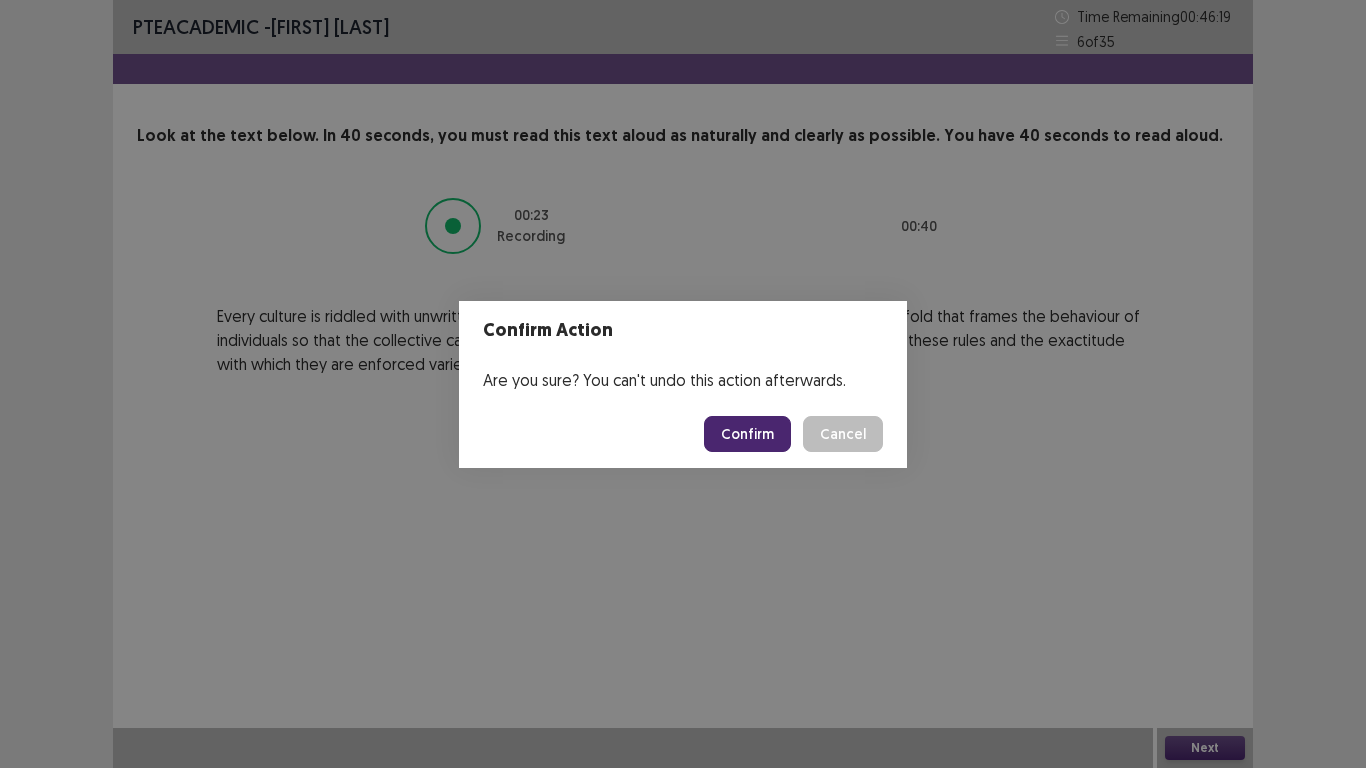 click on "Confirm" at bounding box center [747, 434] 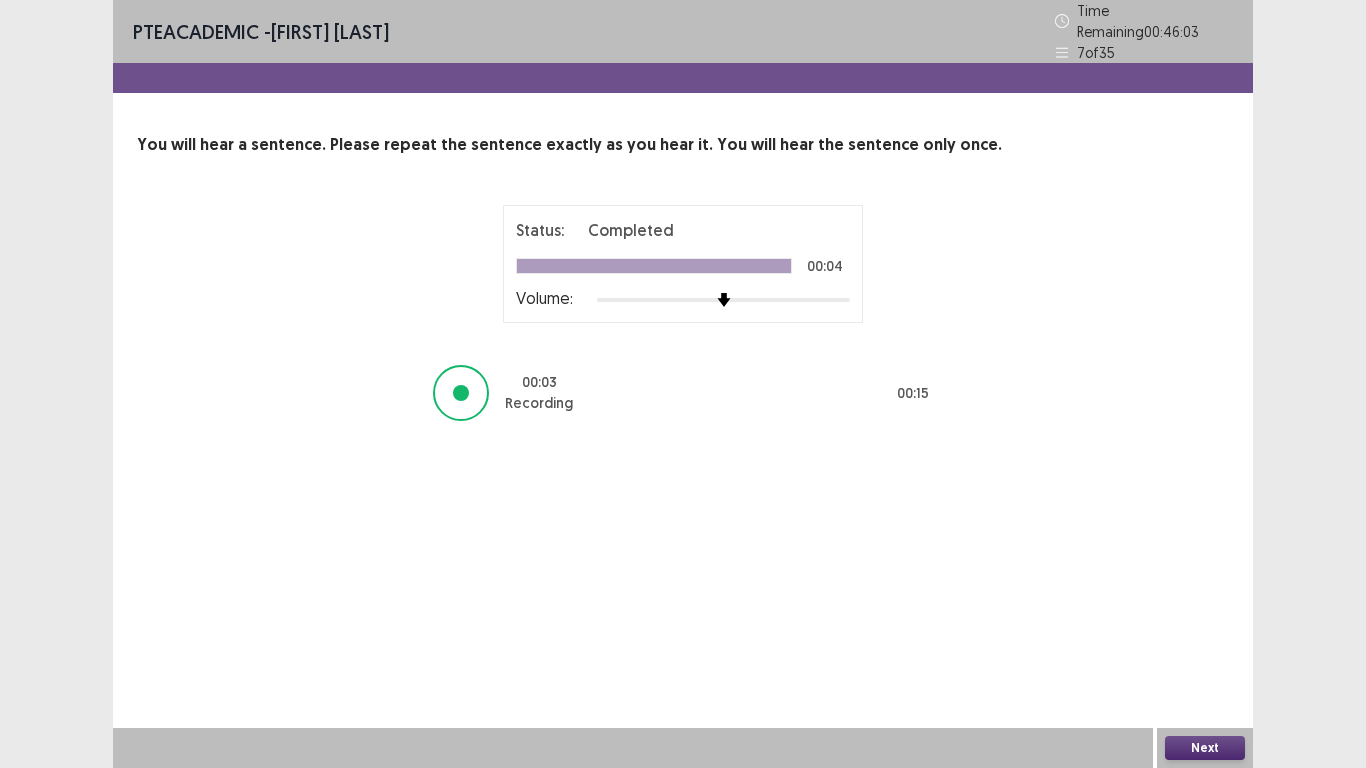 click on "Next" at bounding box center (1205, 748) 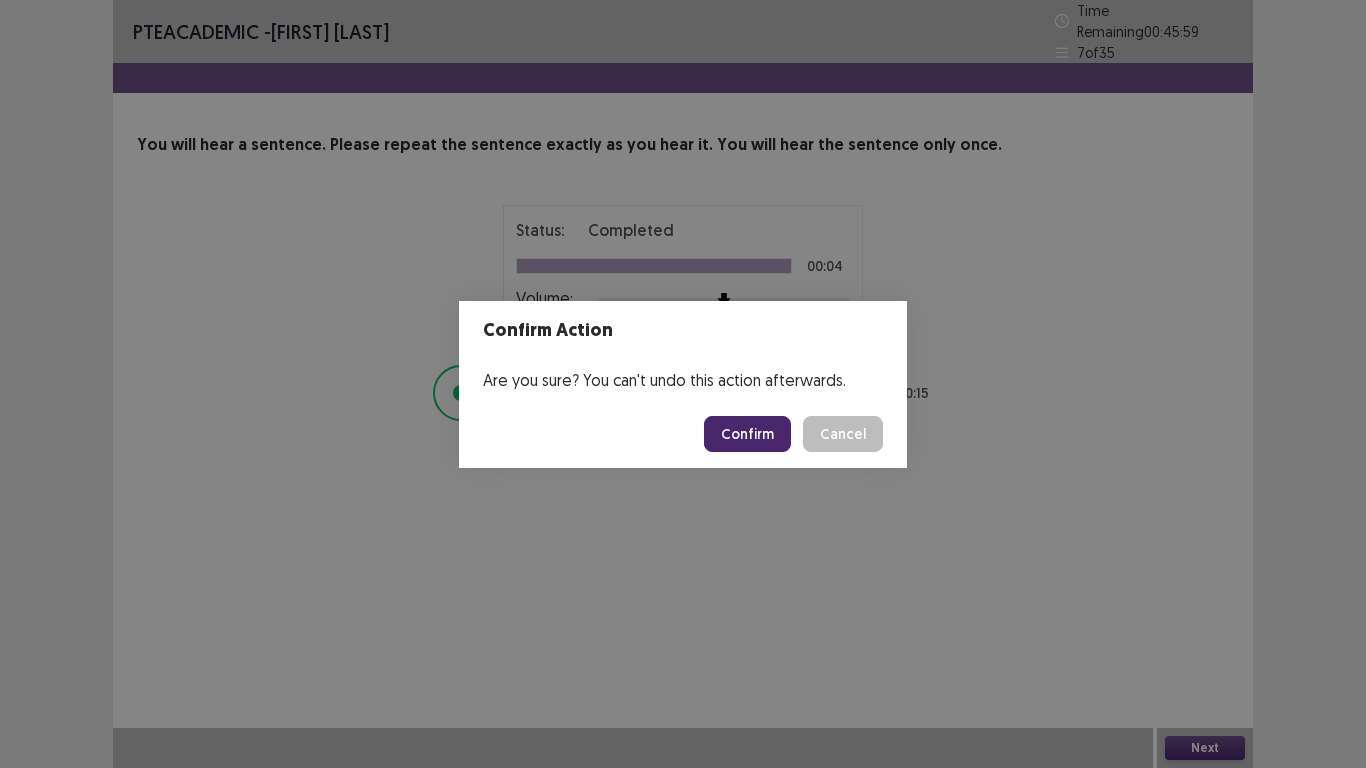 click on "Confirm" at bounding box center (747, 434) 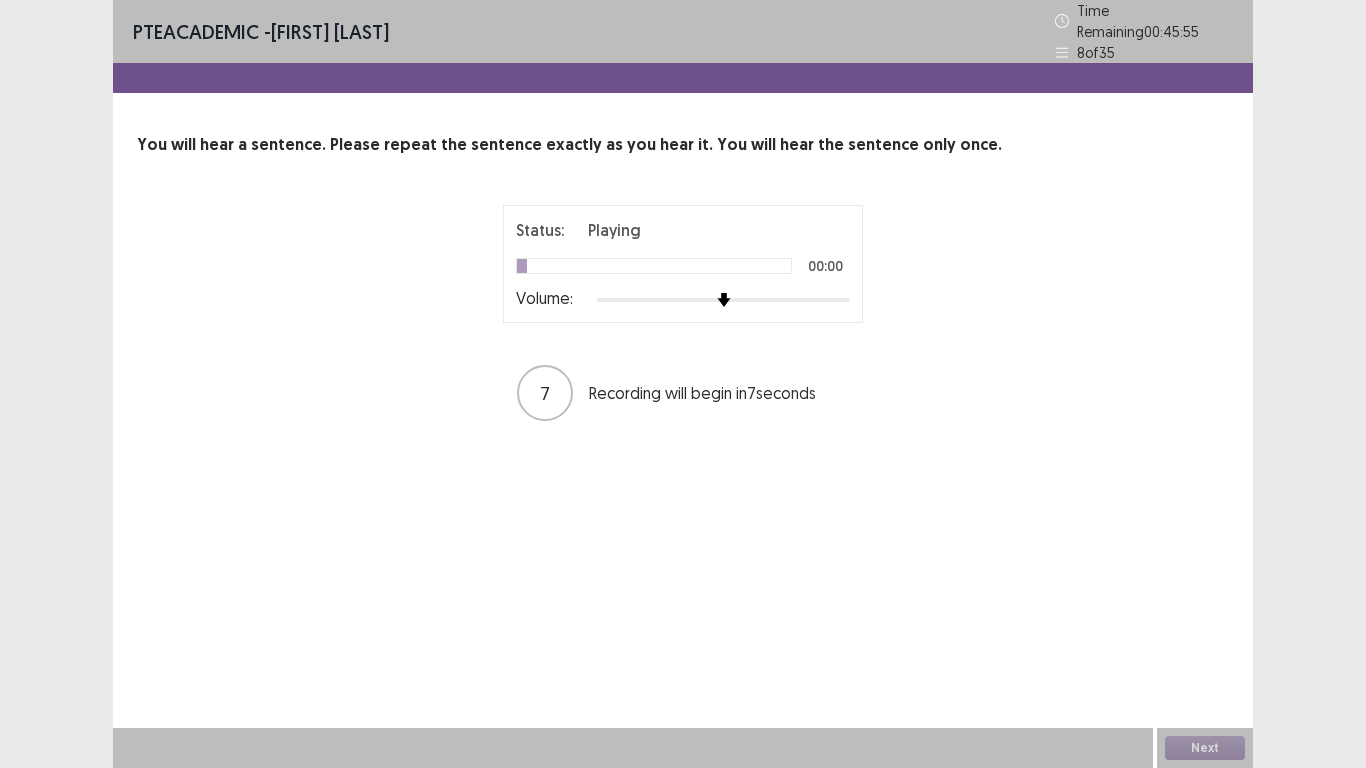 click at bounding box center [723, 300] 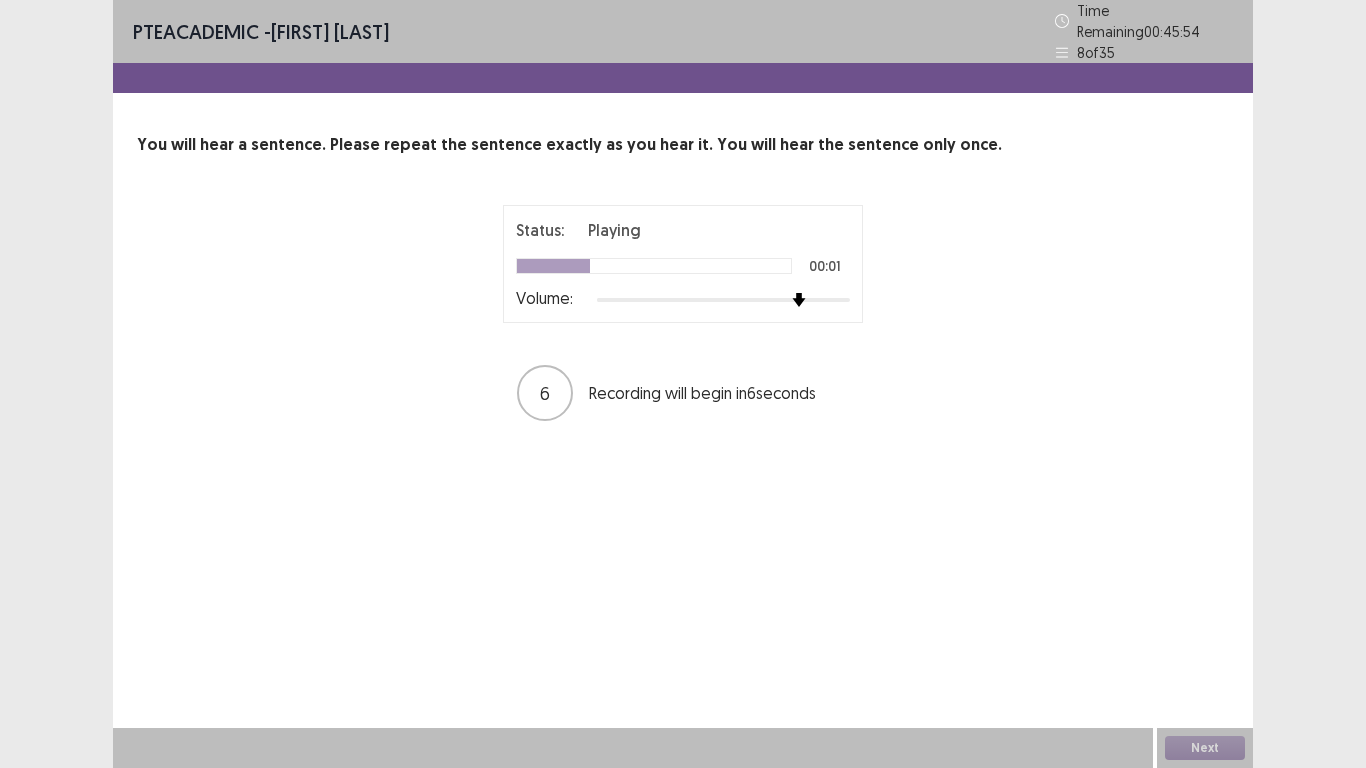 click at bounding box center [723, 300] 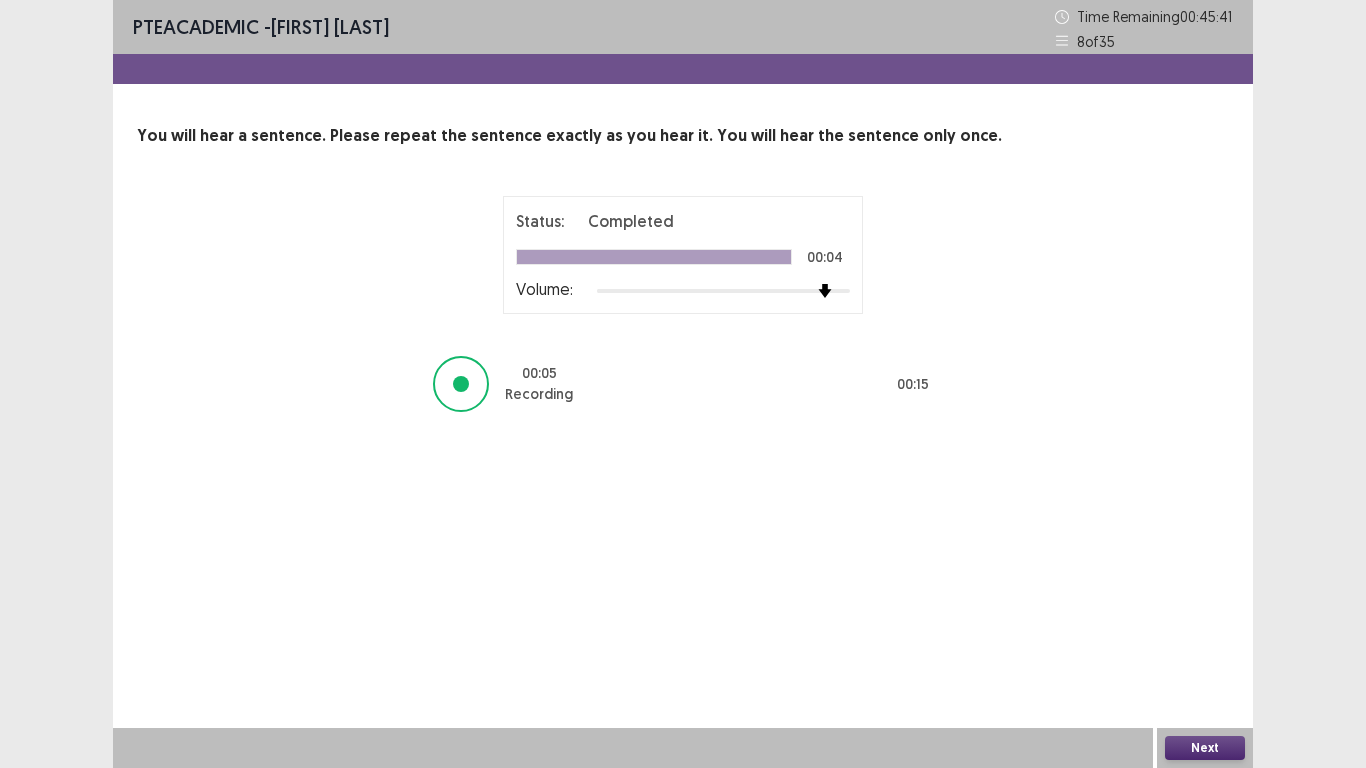 click on "Next" at bounding box center (1205, 748) 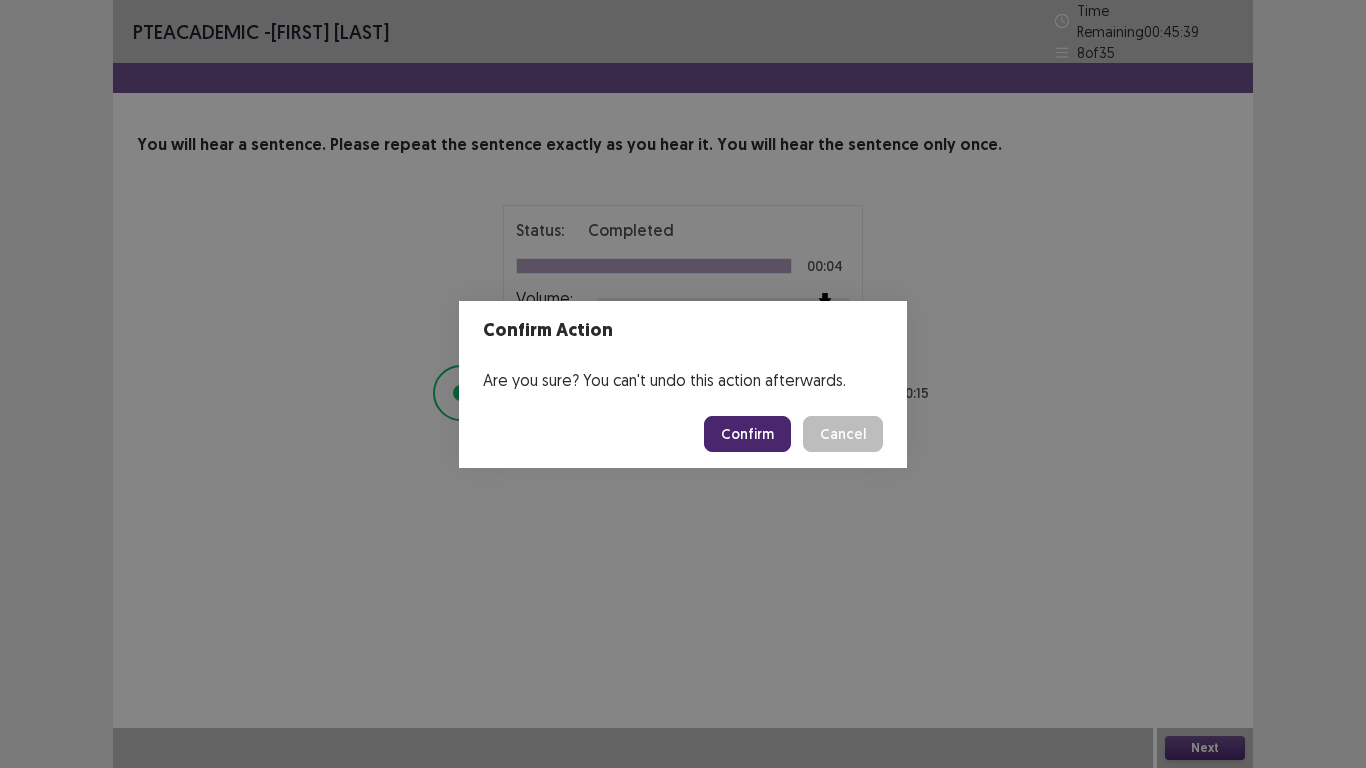 click on "Confirm" at bounding box center (747, 434) 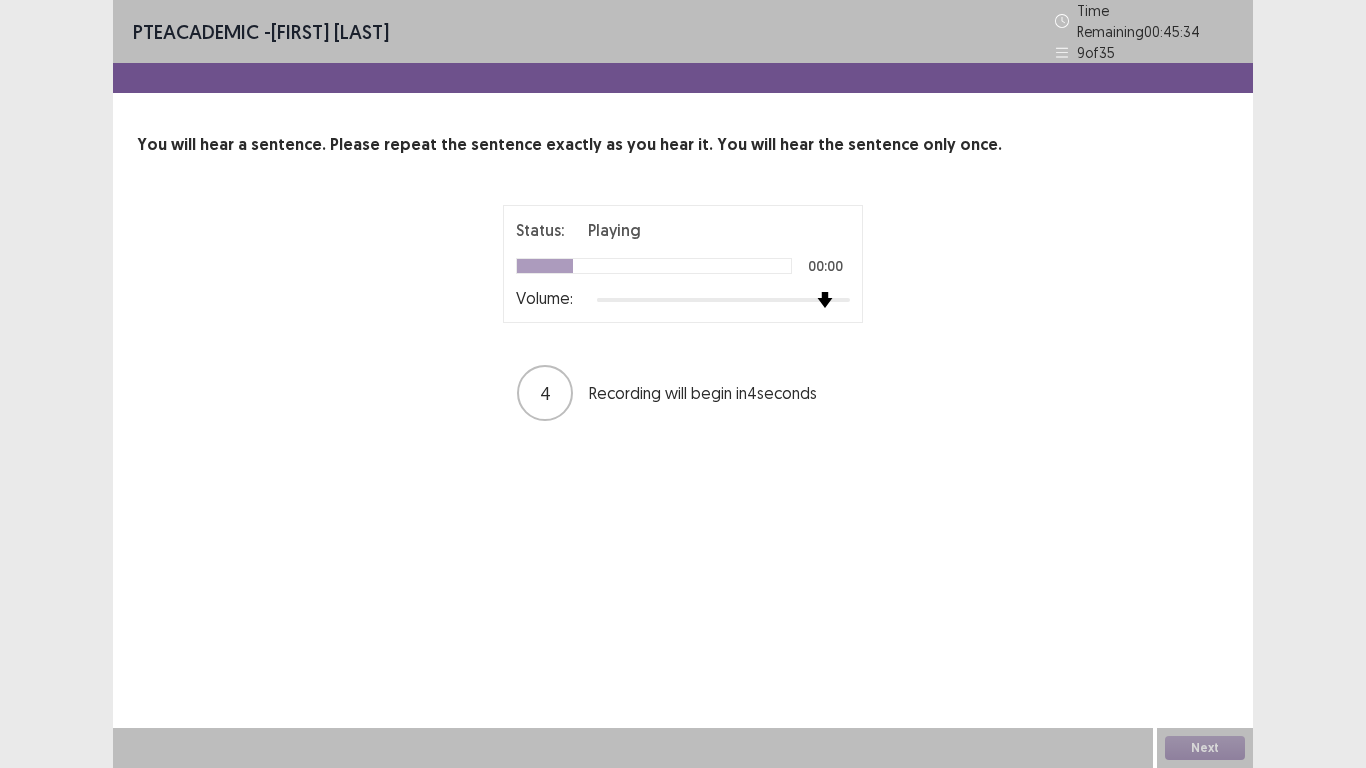 click at bounding box center (723, 300) 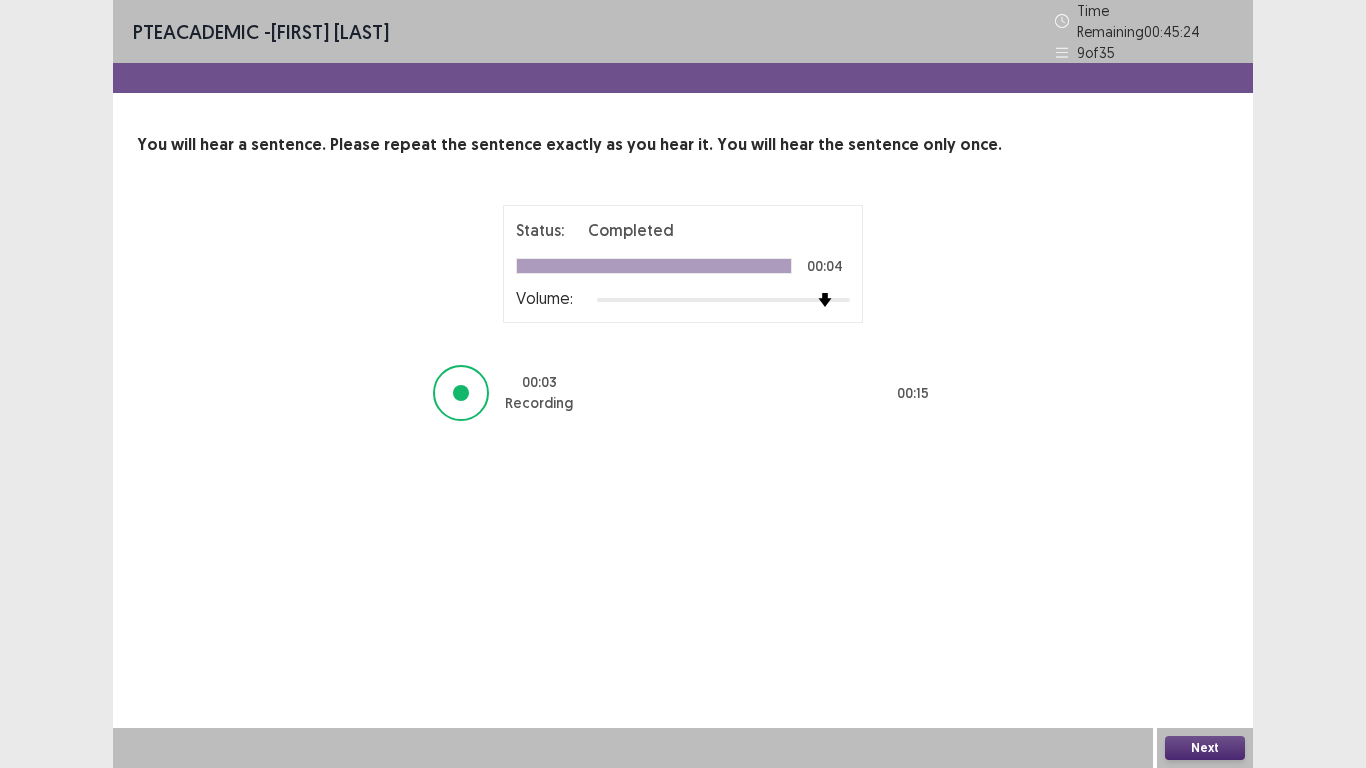 click on "Next" at bounding box center [1205, 748] 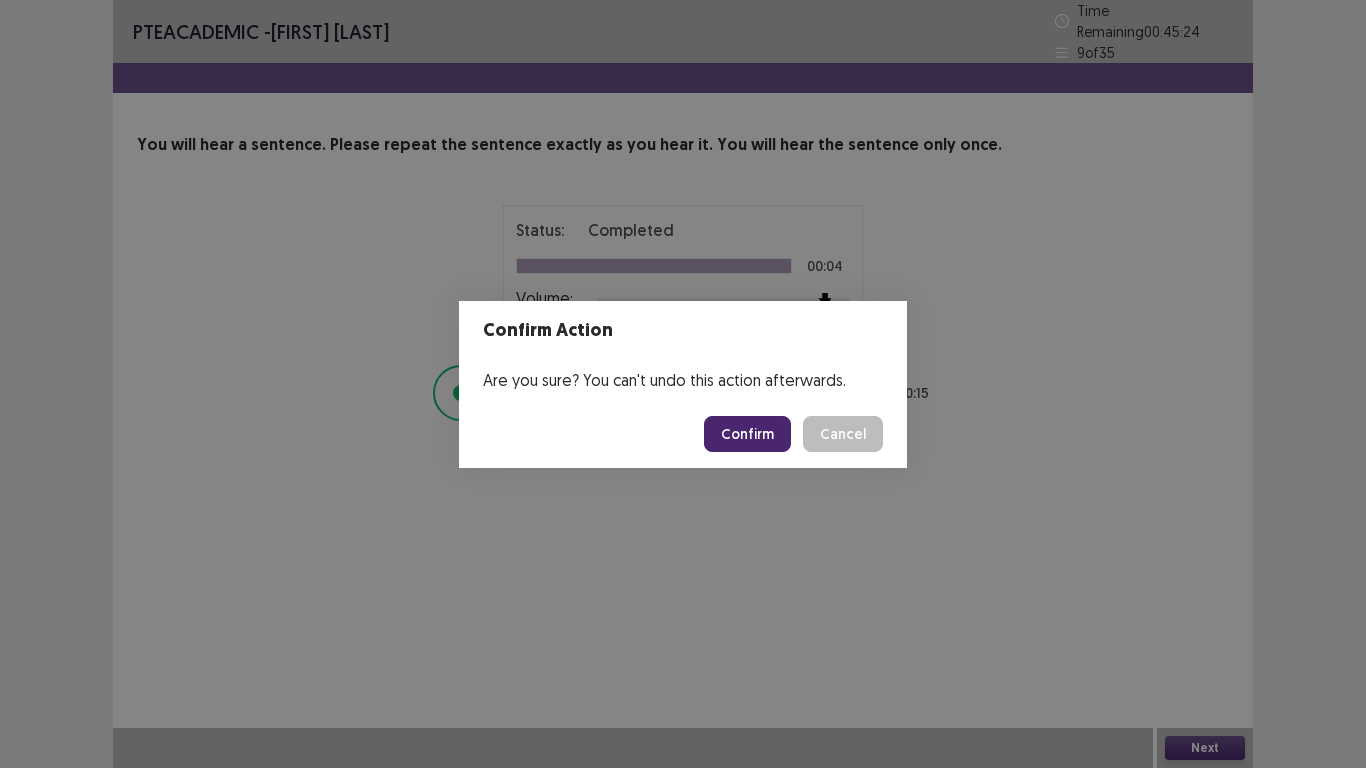 click on "Confirm" at bounding box center [747, 434] 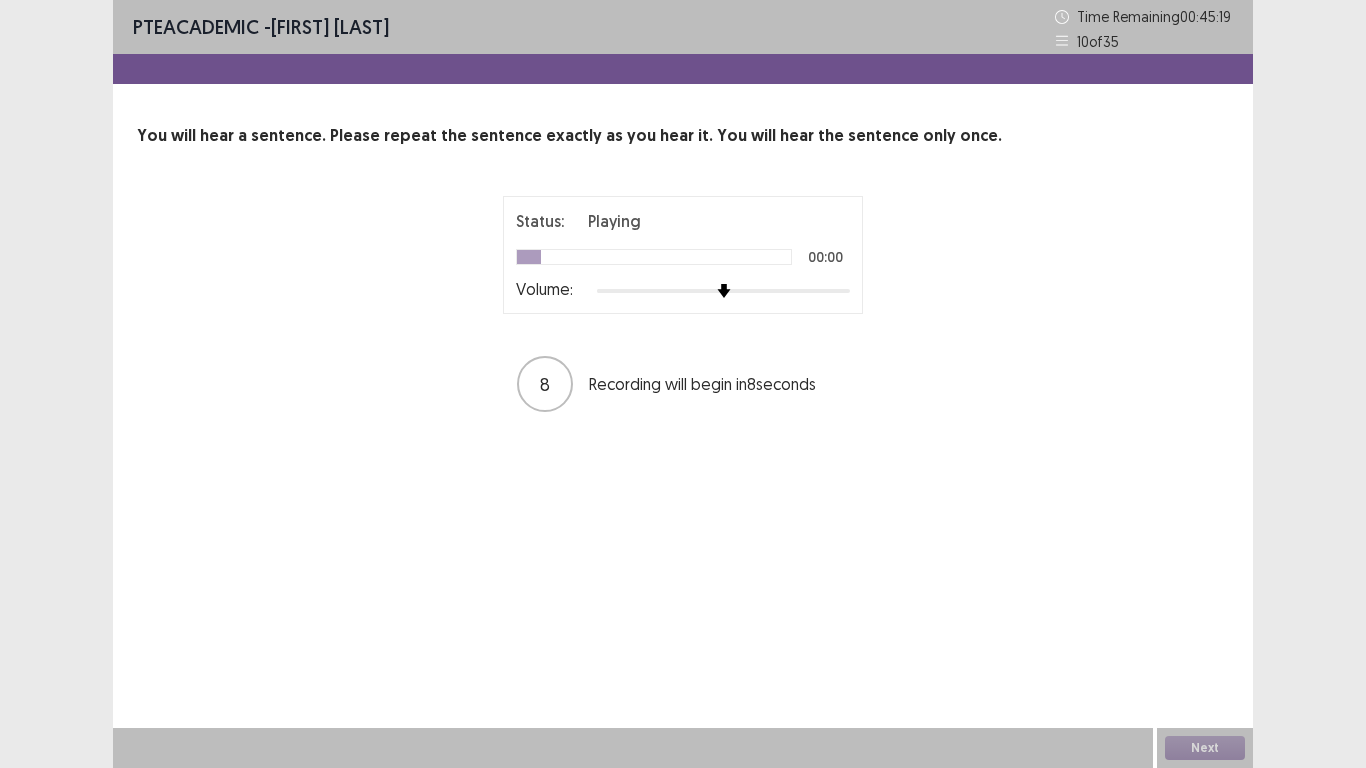click at bounding box center (723, 291) 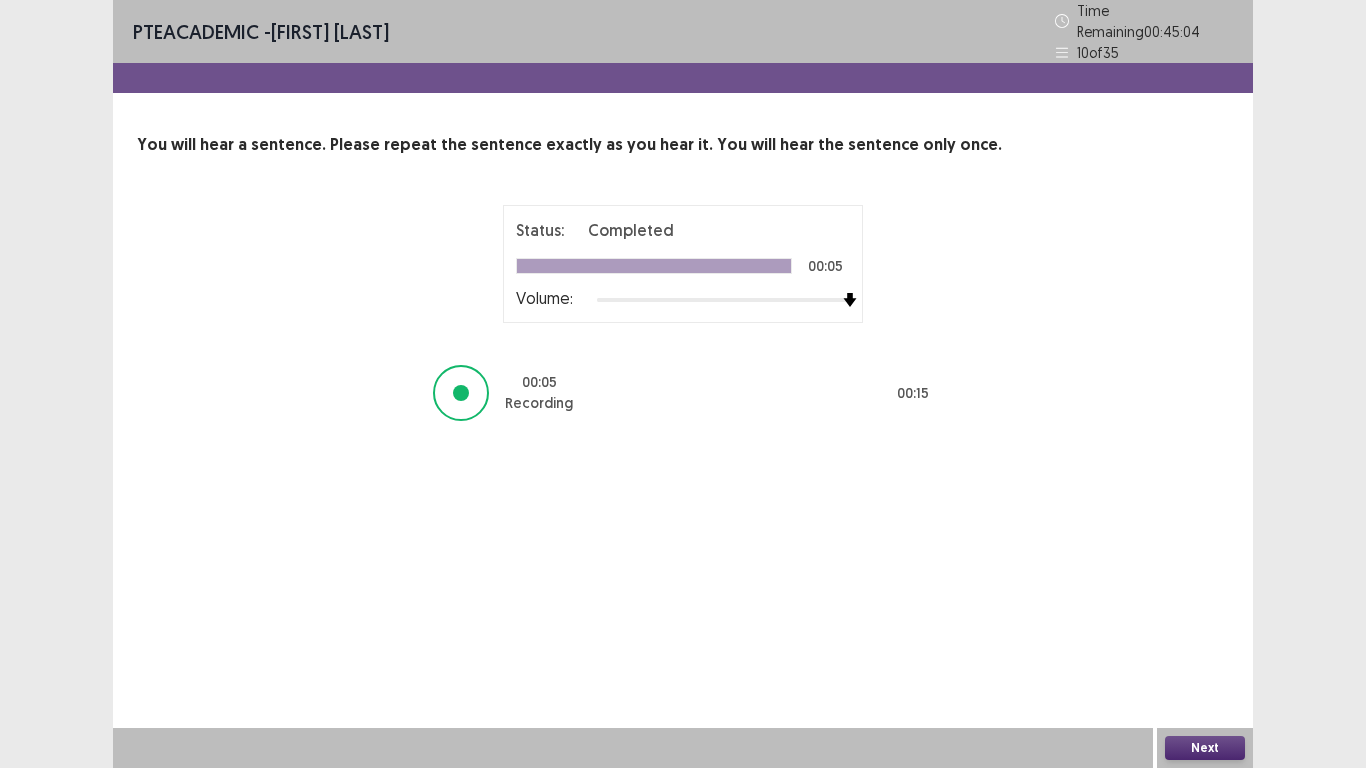 click on "Next" at bounding box center [1205, 748] 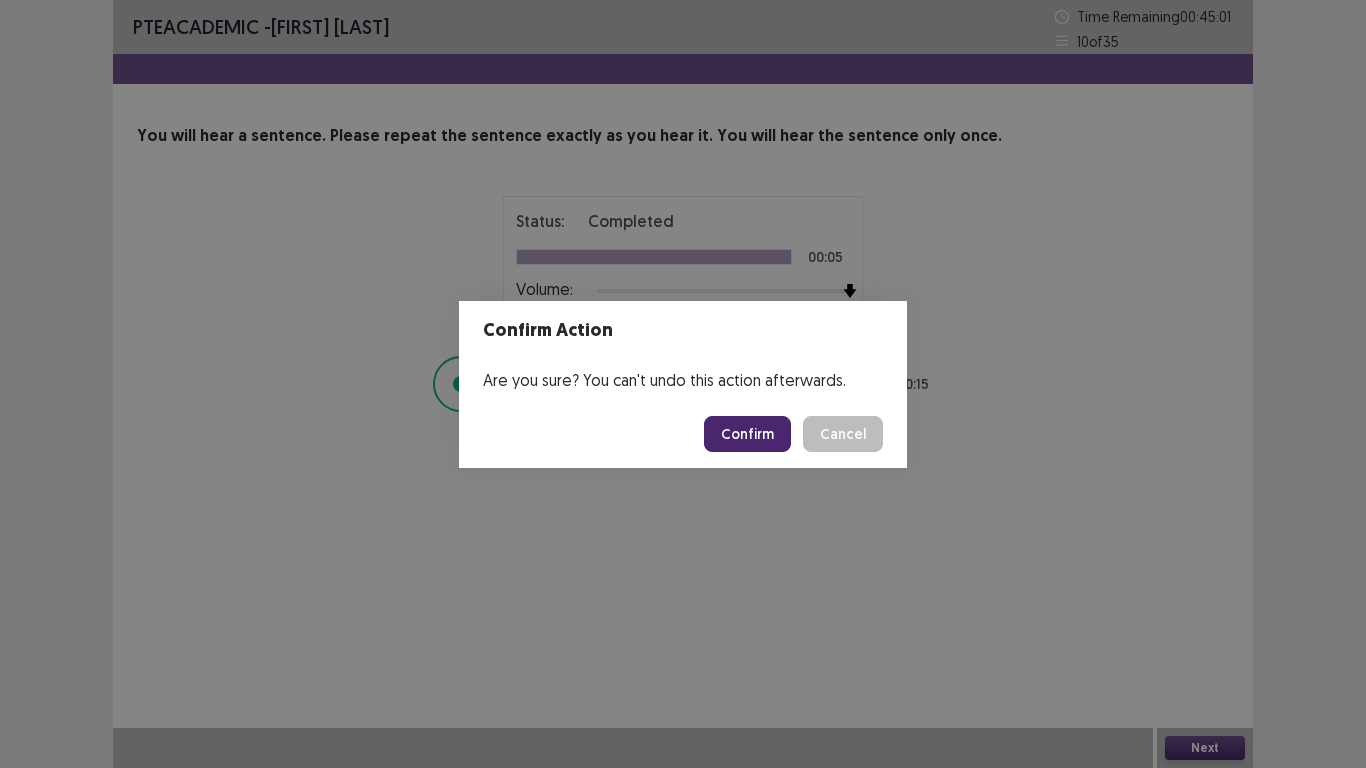 click on "Confirm" at bounding box center (747, 434) 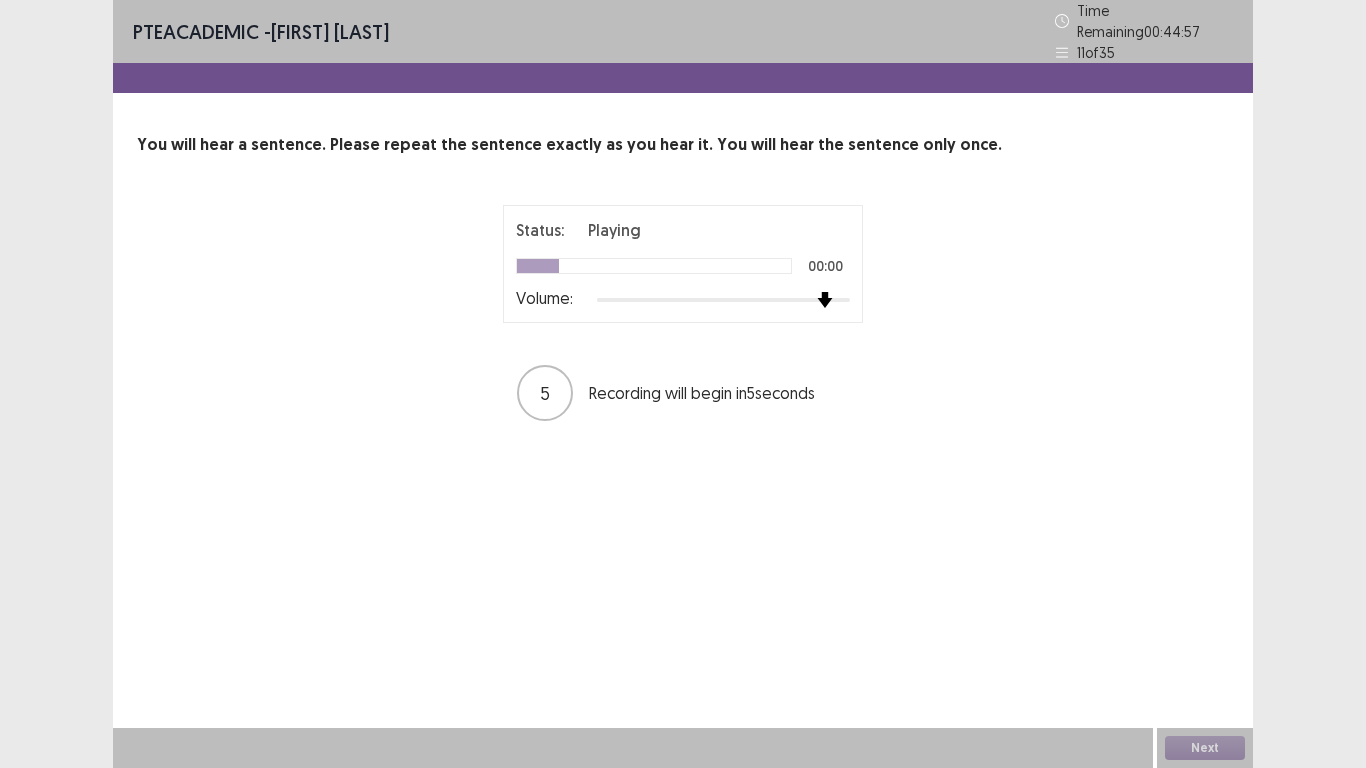 click at bounding box center [723, 300] 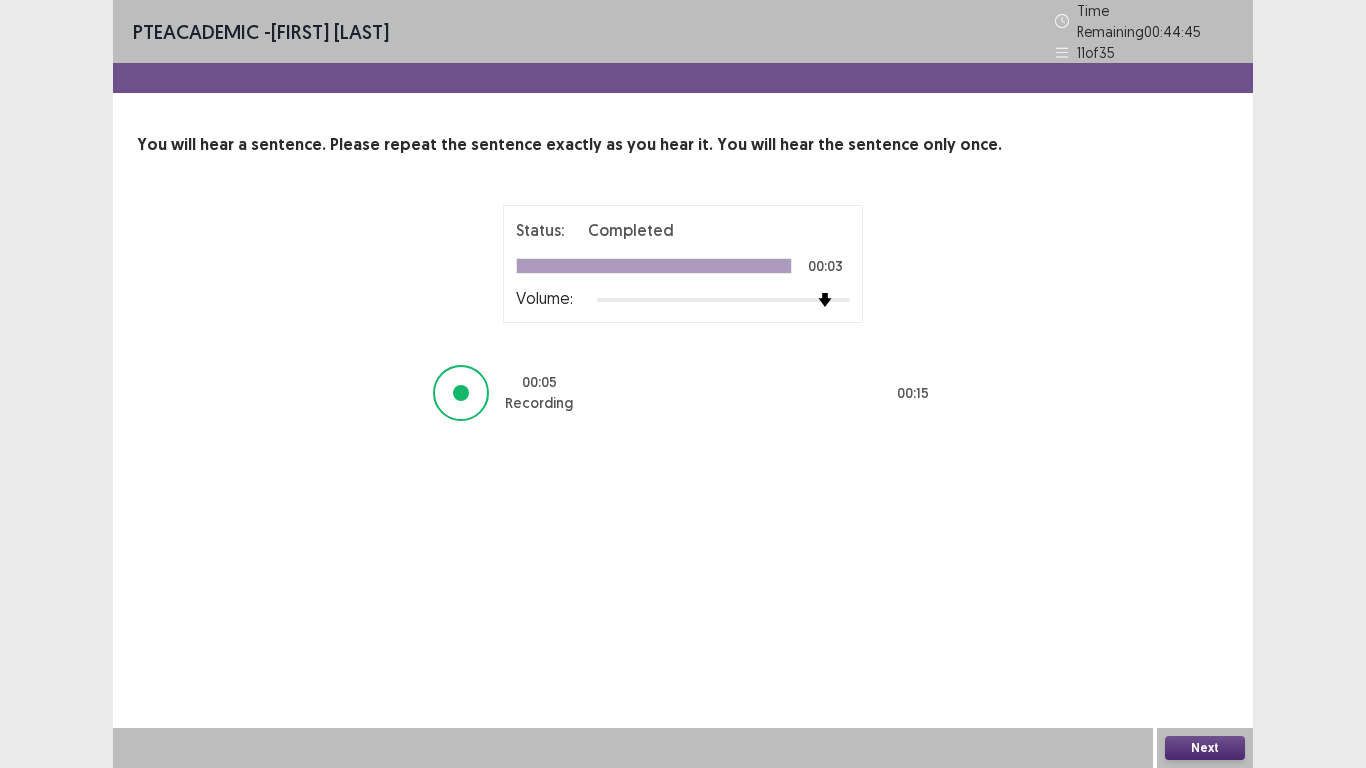 click on "Next" at bounding box center [1205, 748] 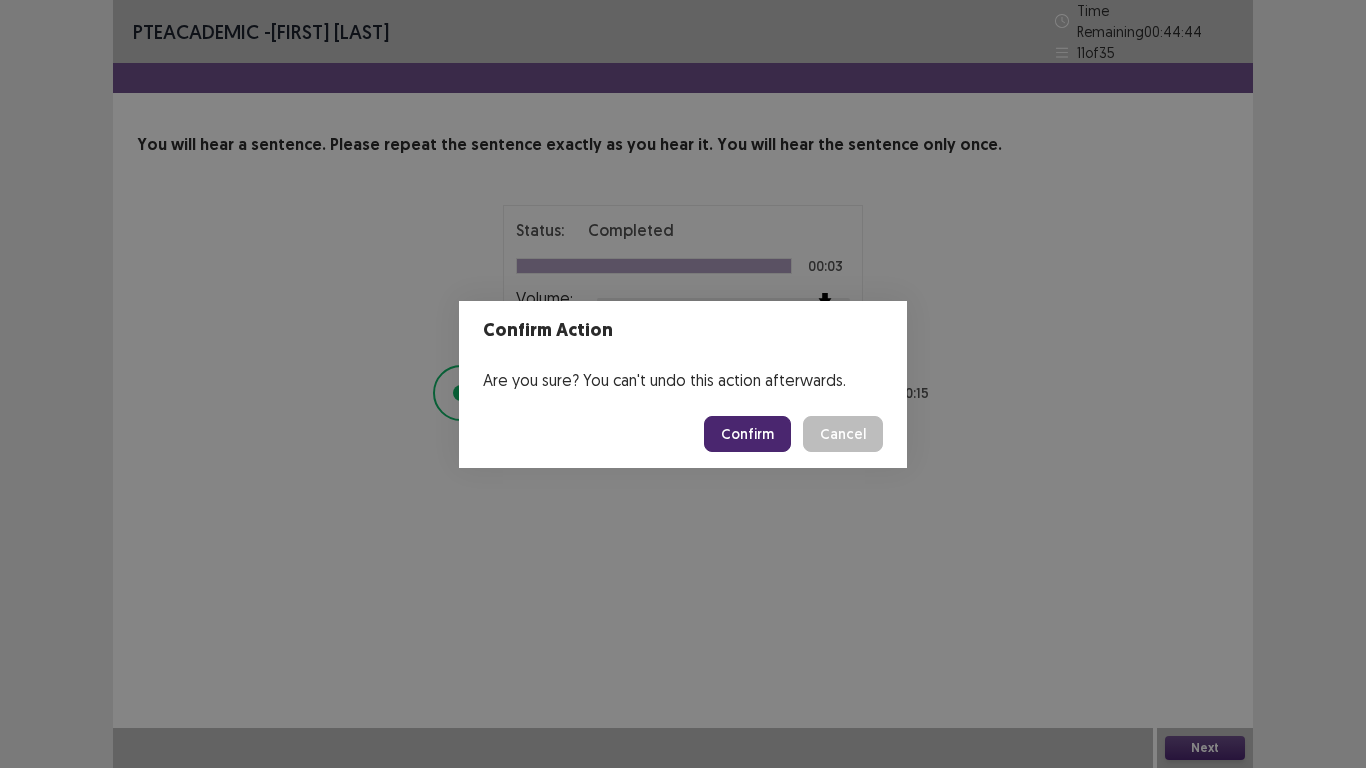click on "Confirm" at bounding box center [747, 434] 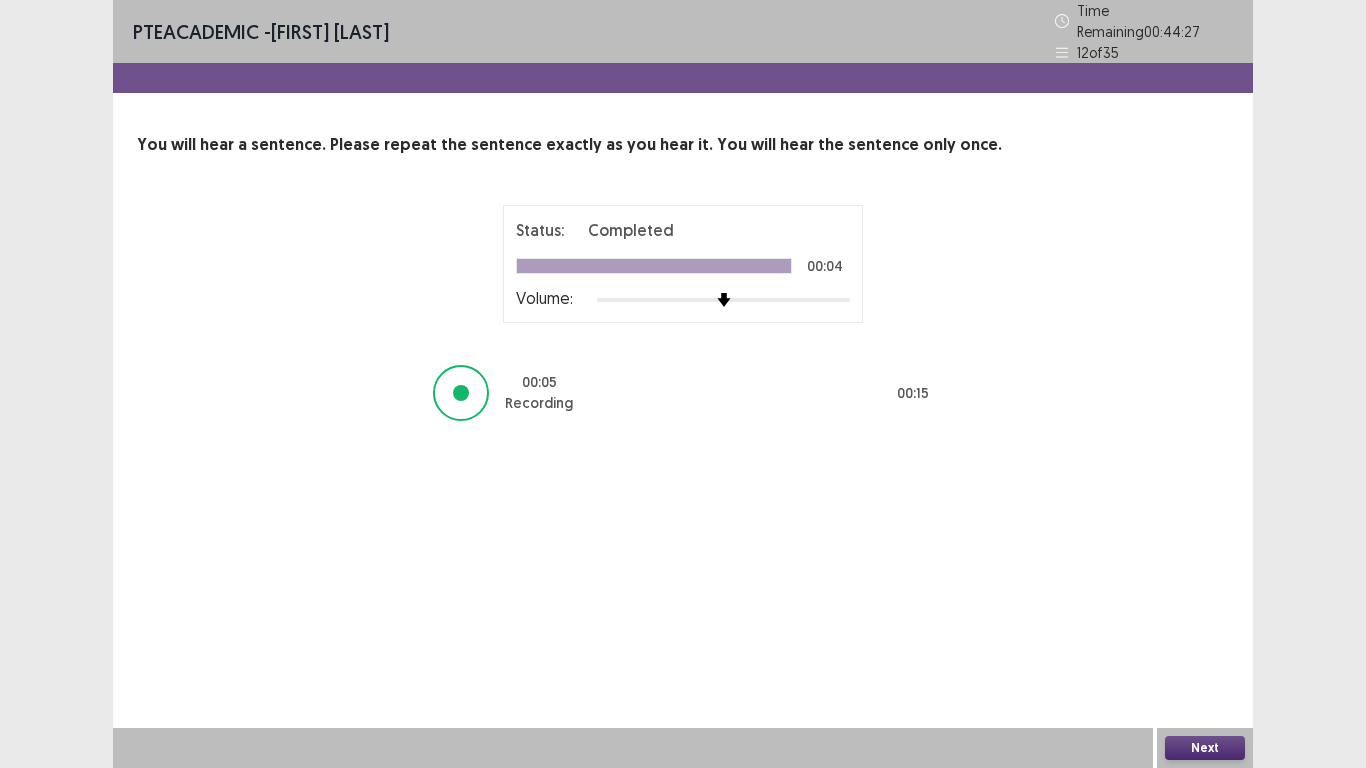 click on "Next" at bounding box center (1205, 748) 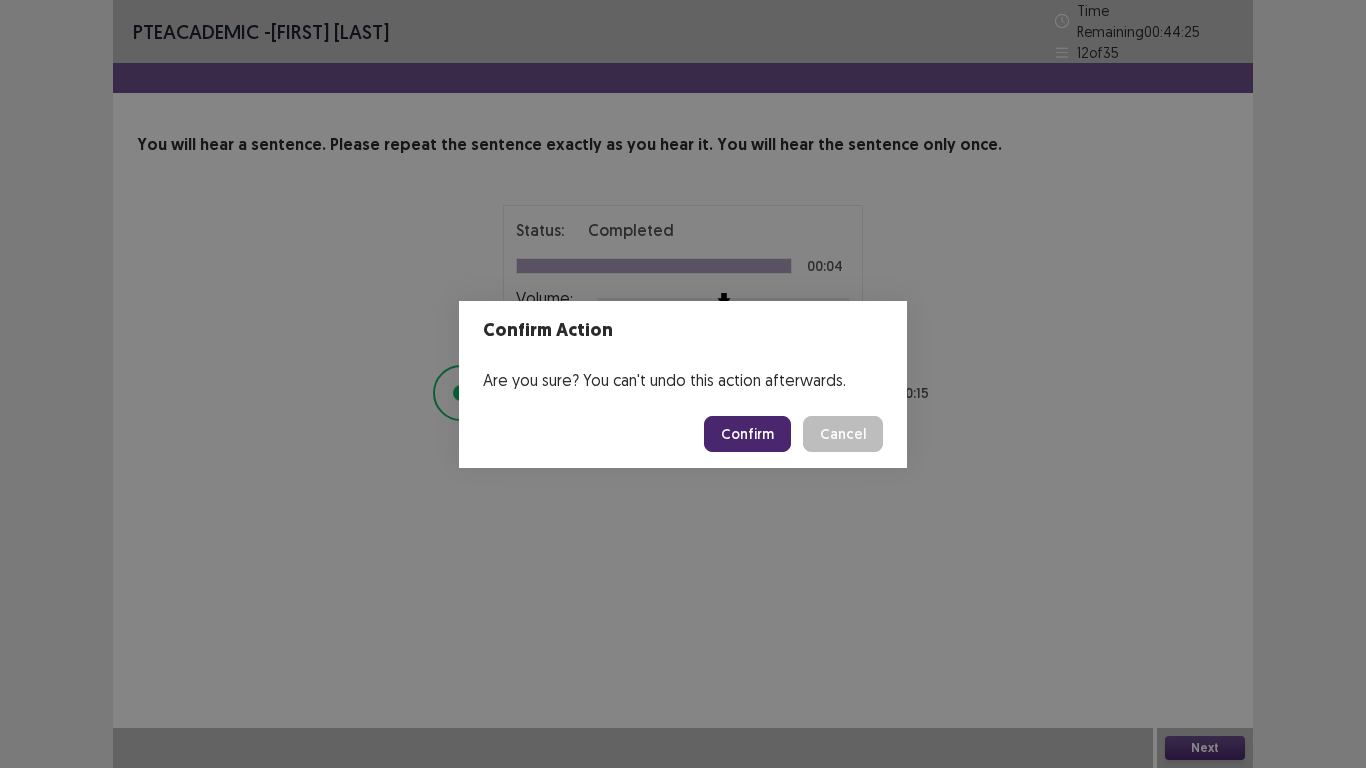 click on "Confirm" at bounding box center [747, 434] 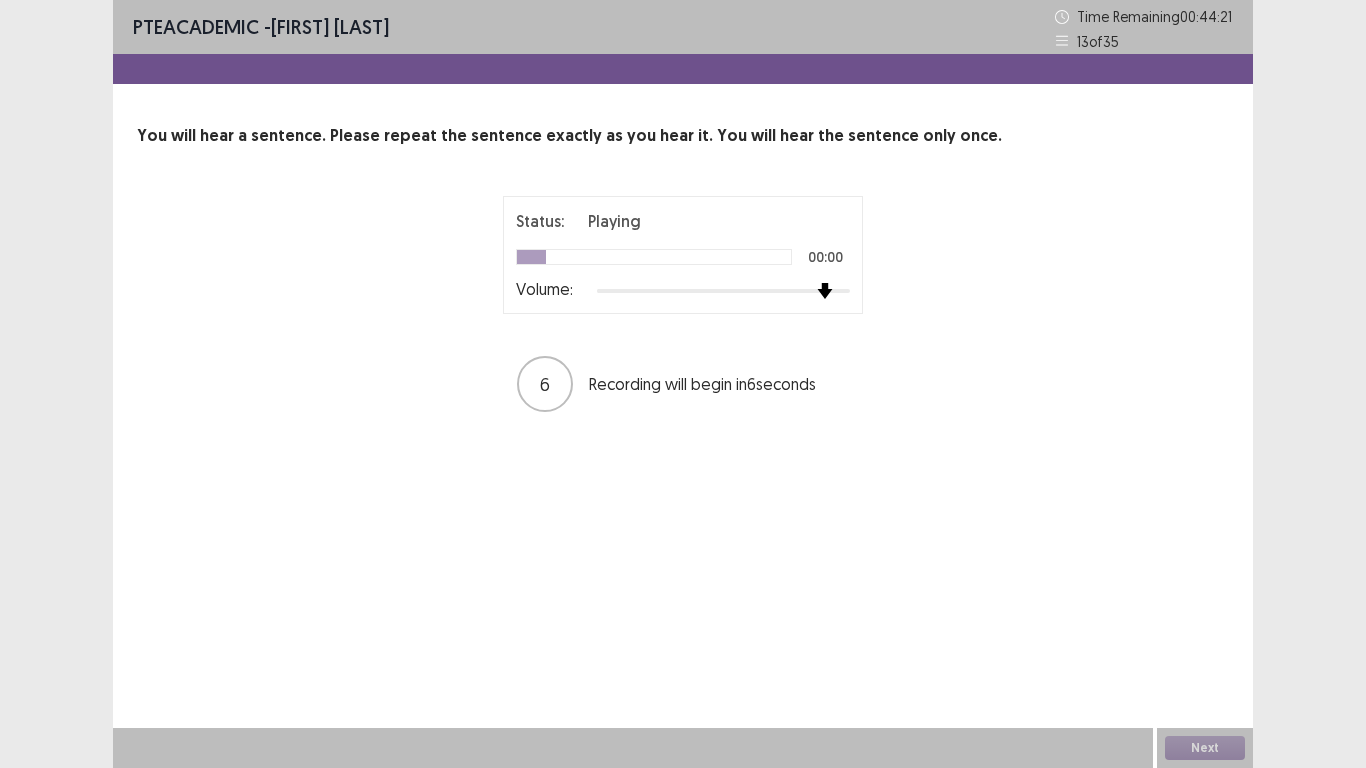 click at bounding box center [723, 291] 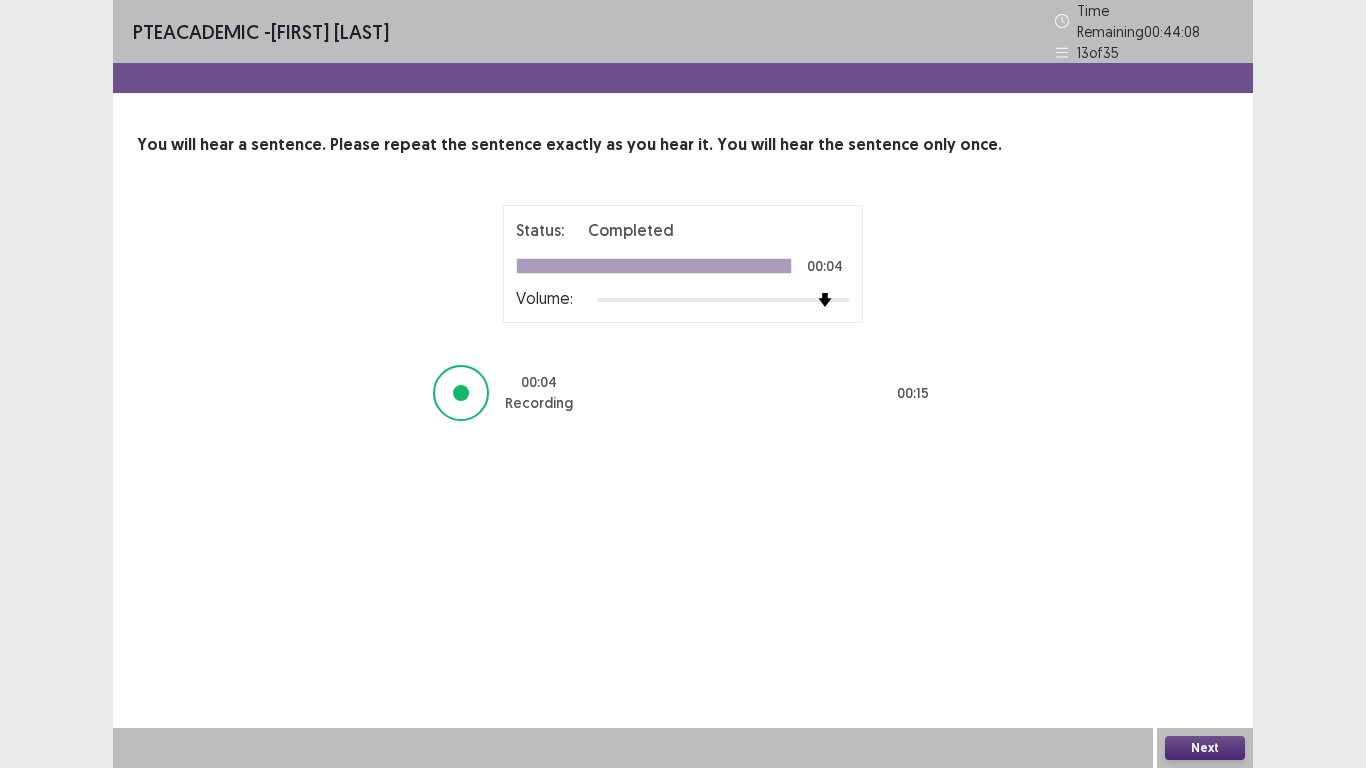 click on "Next" at bounding box center (1205, 748) 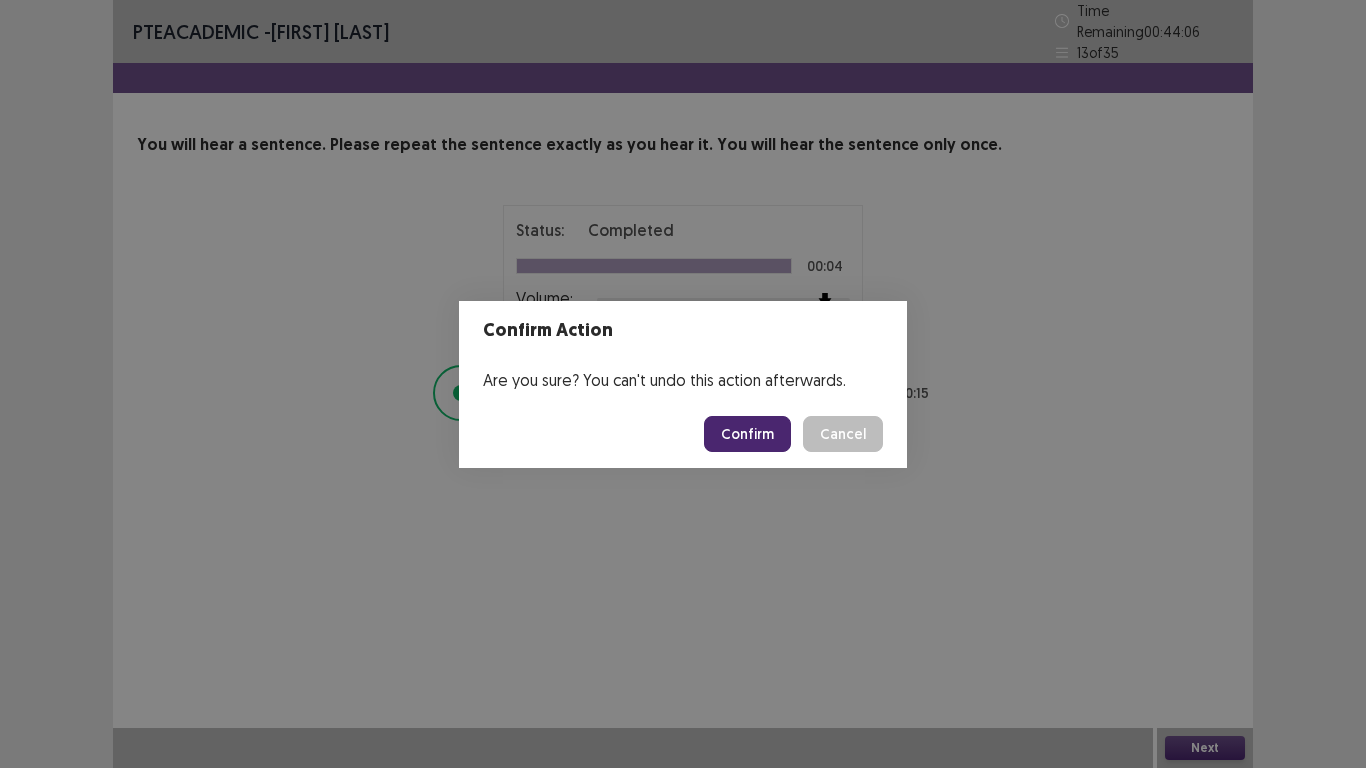 click on "Confirm" at bounding box center (747, 434) 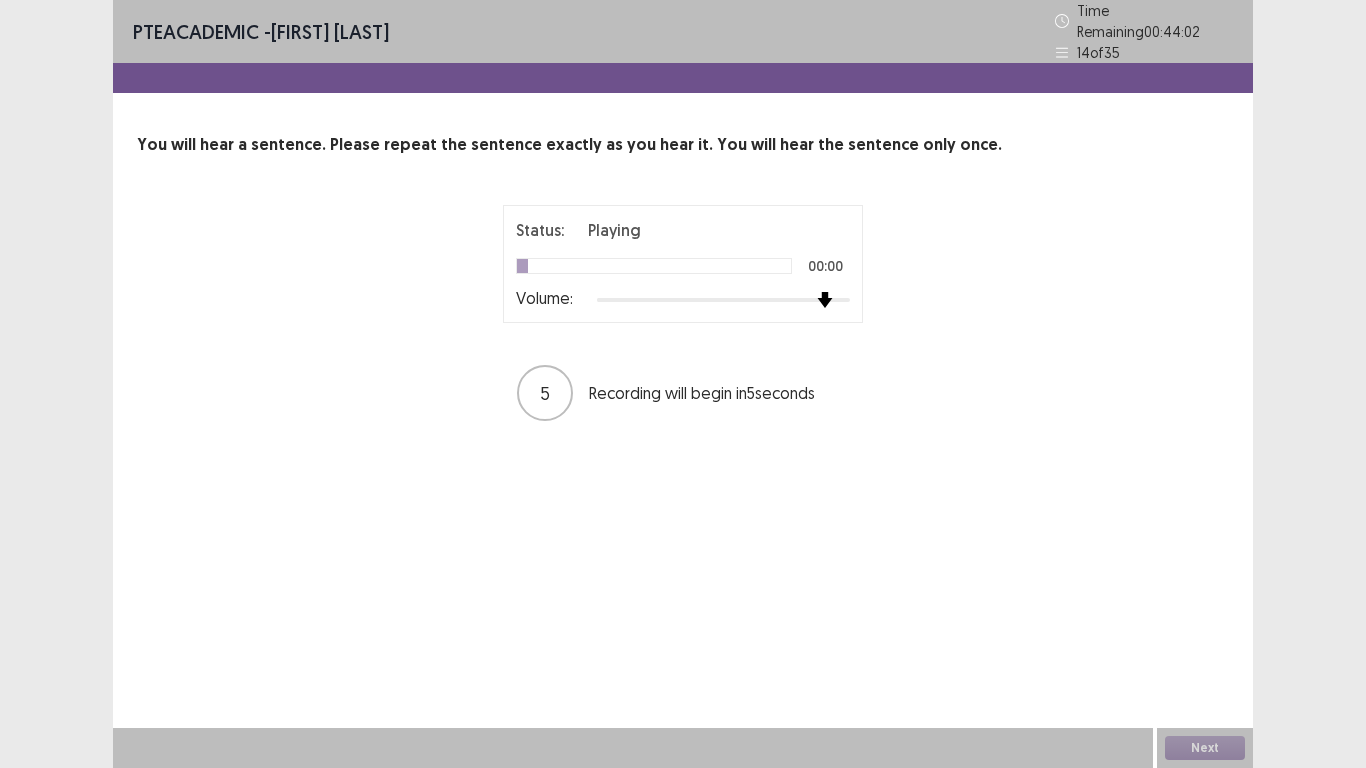 click at bounding box center (723, 300) 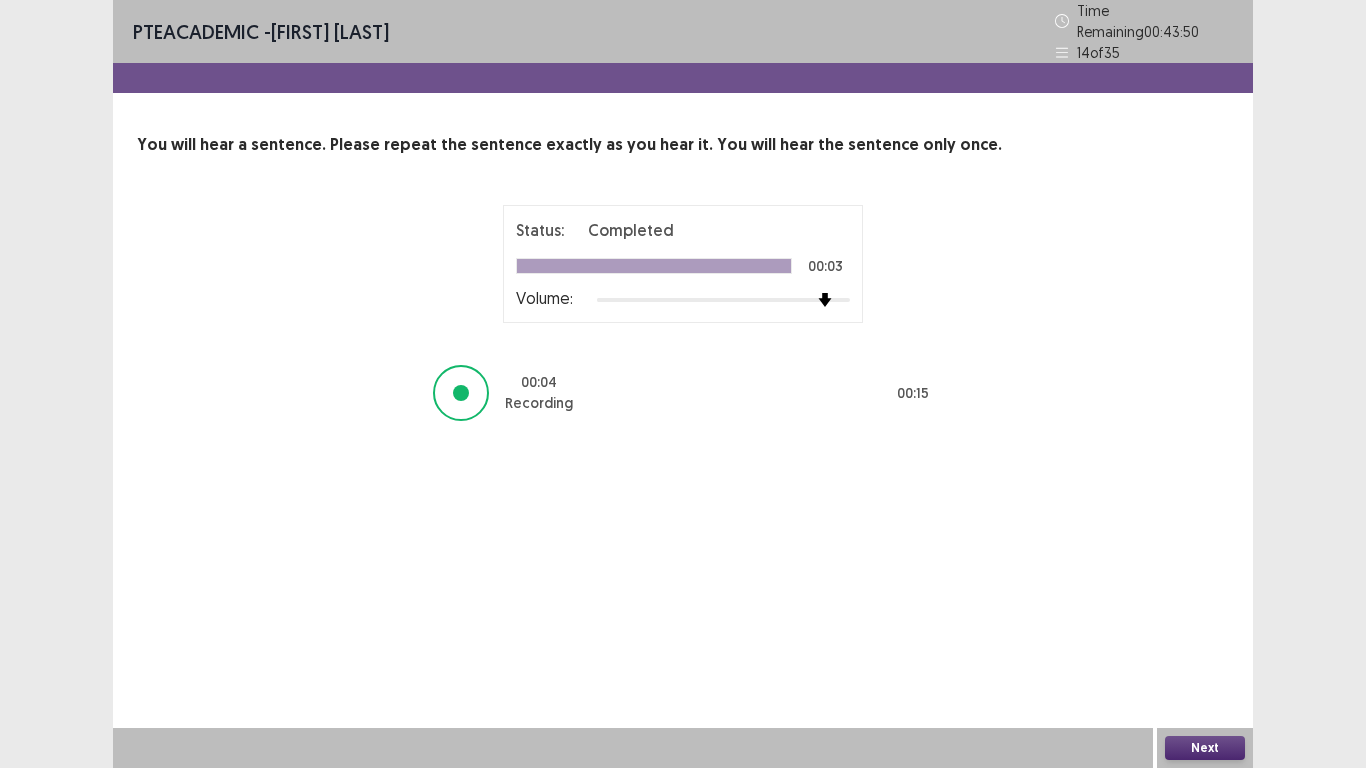 click on "Next" at bounding box center (1205, 748) 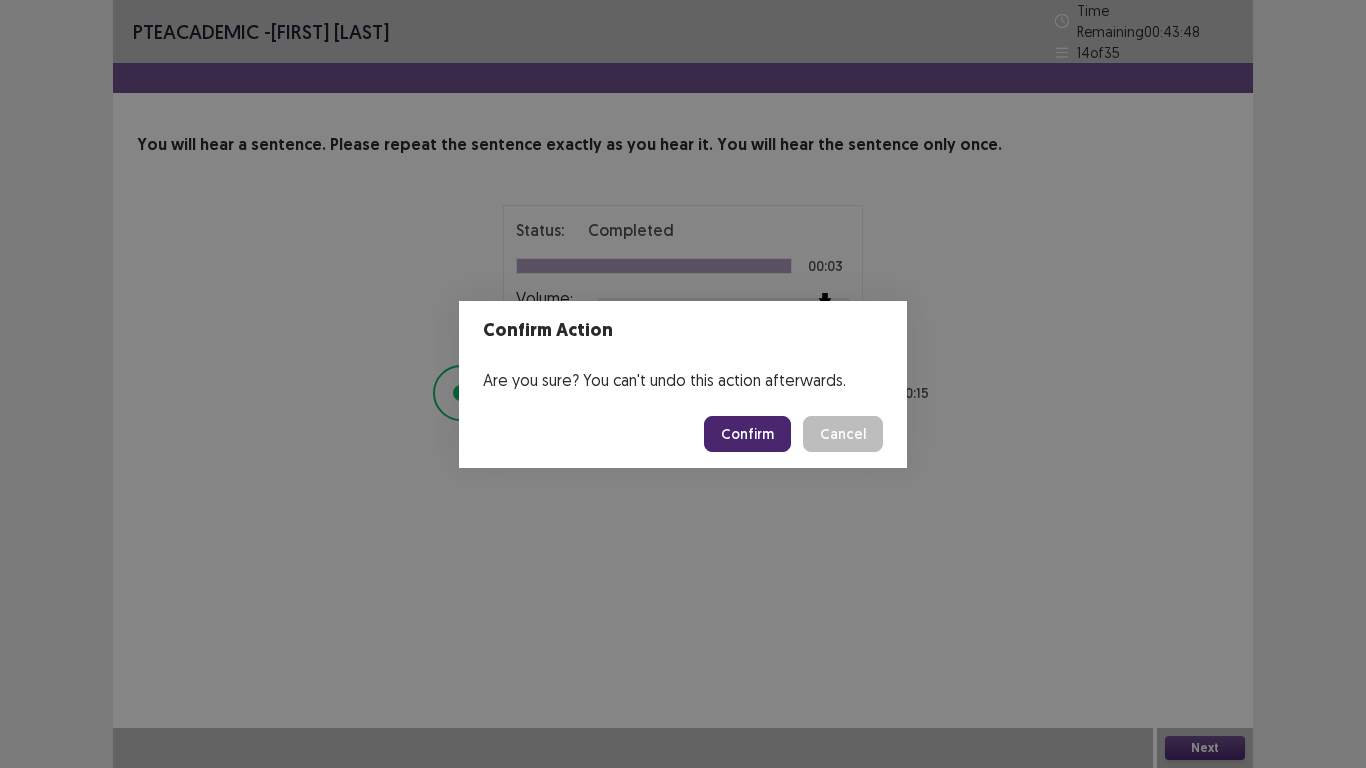 click on "Confirm" at bounding box center (747, 434) 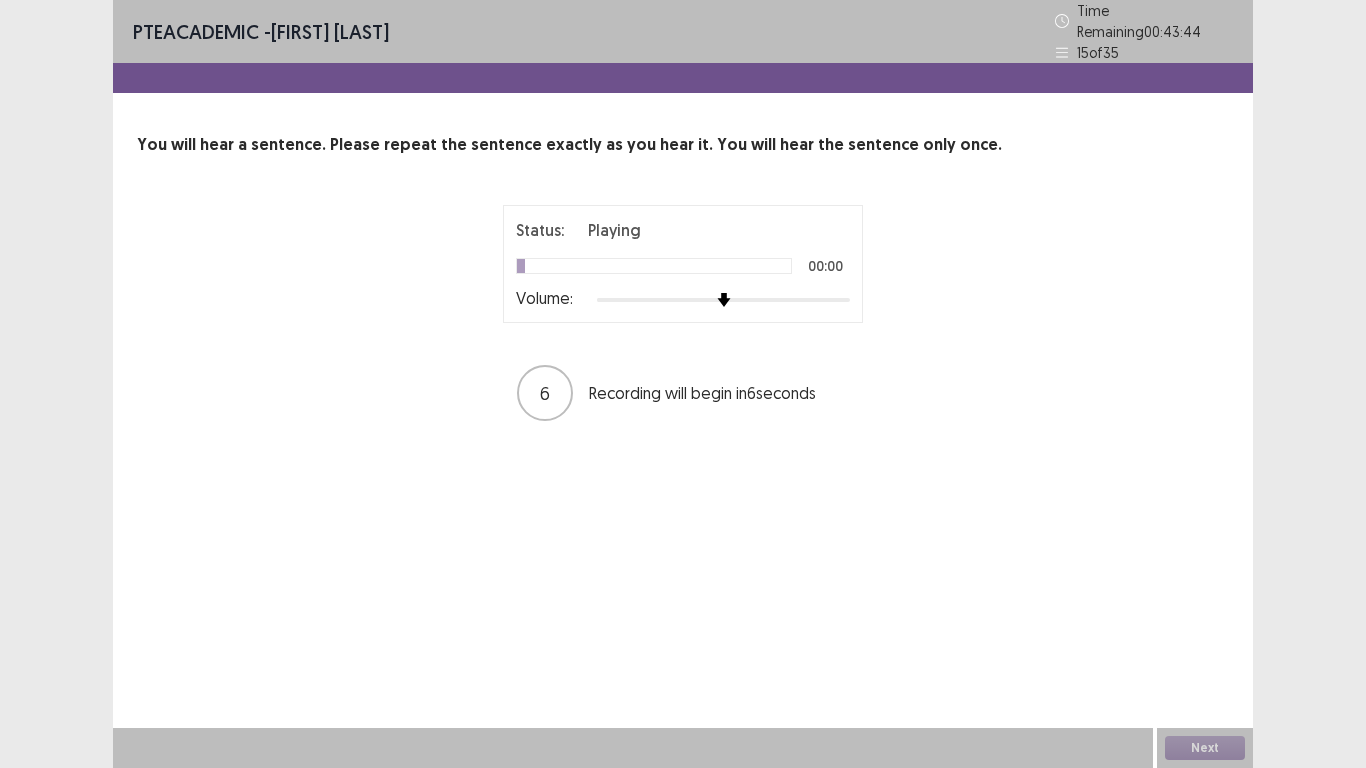 click at bounding box center (723, 300) 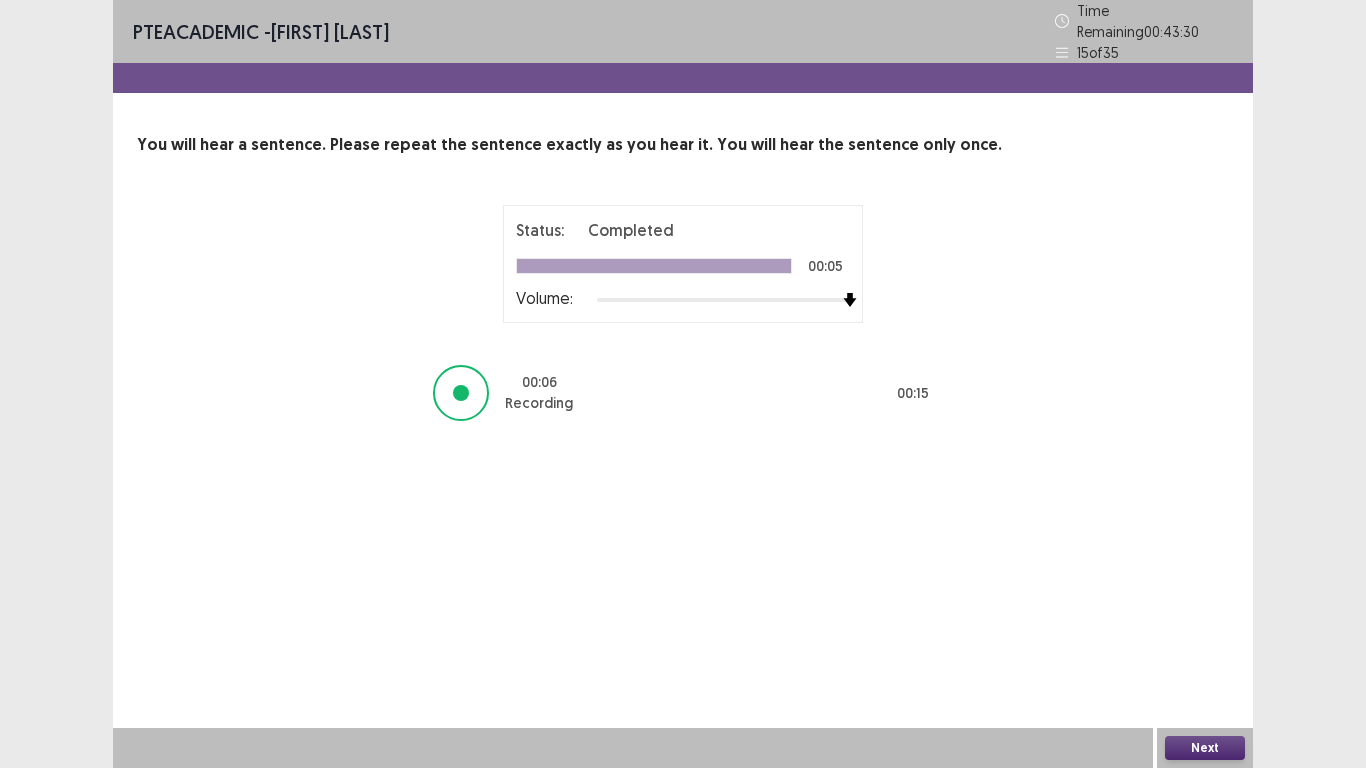 click on "Next" at bounding box center [1205, 748] 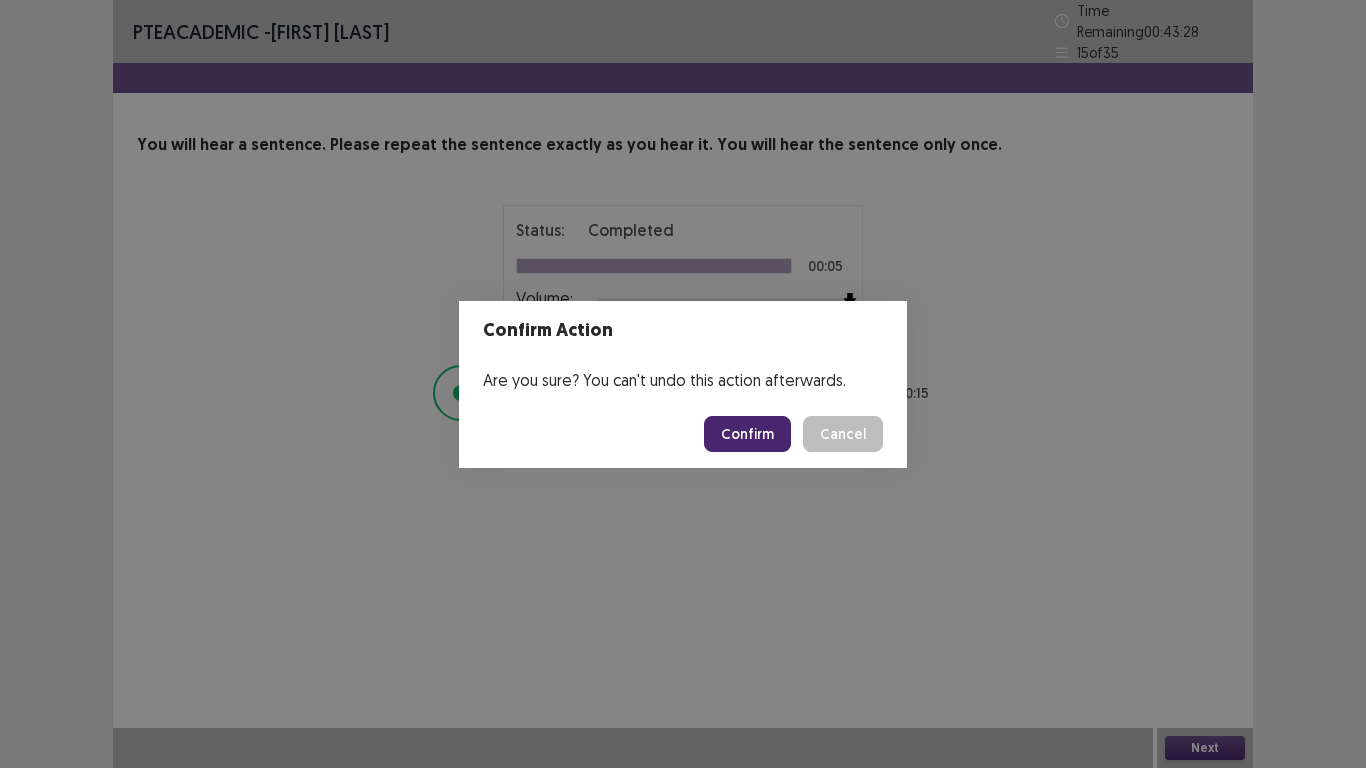click on "Confirm" at bounding box center (747, 434) 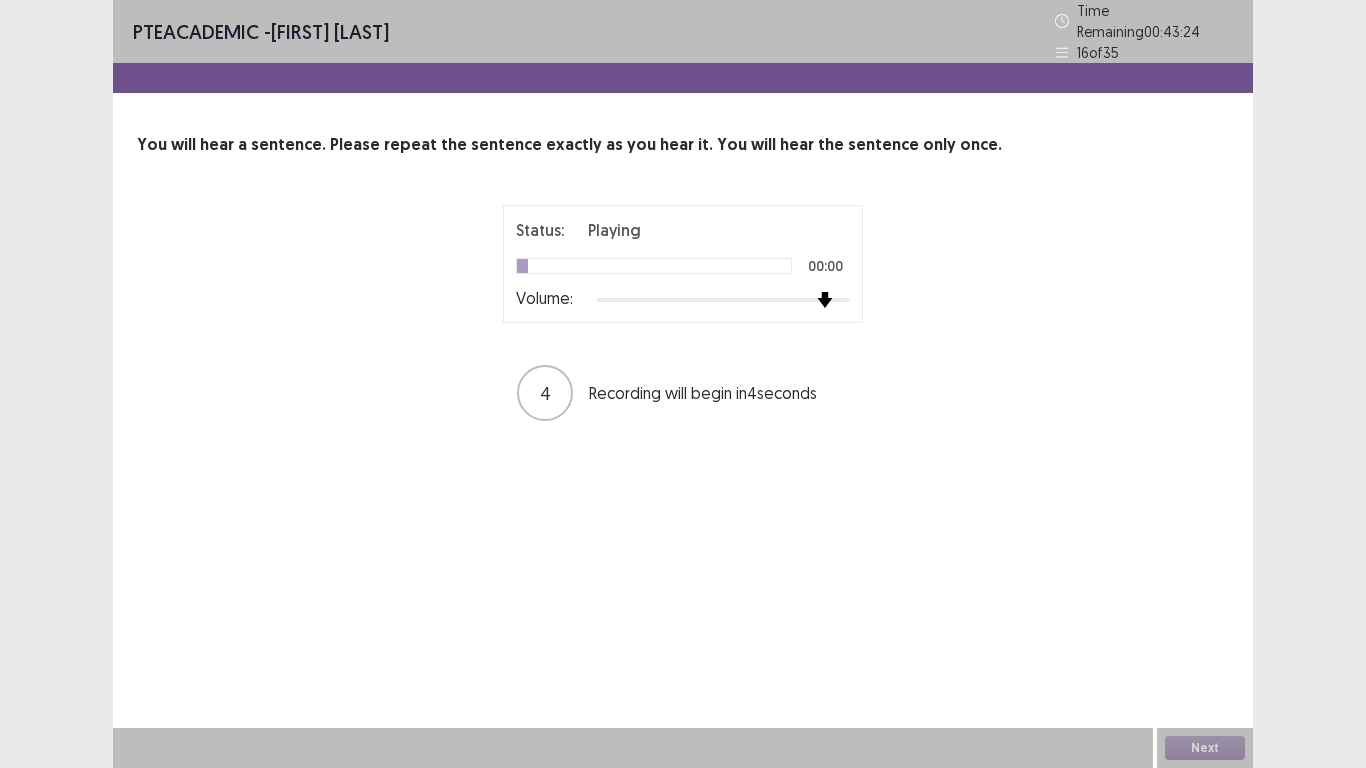 click at bounding box center [723, 300] 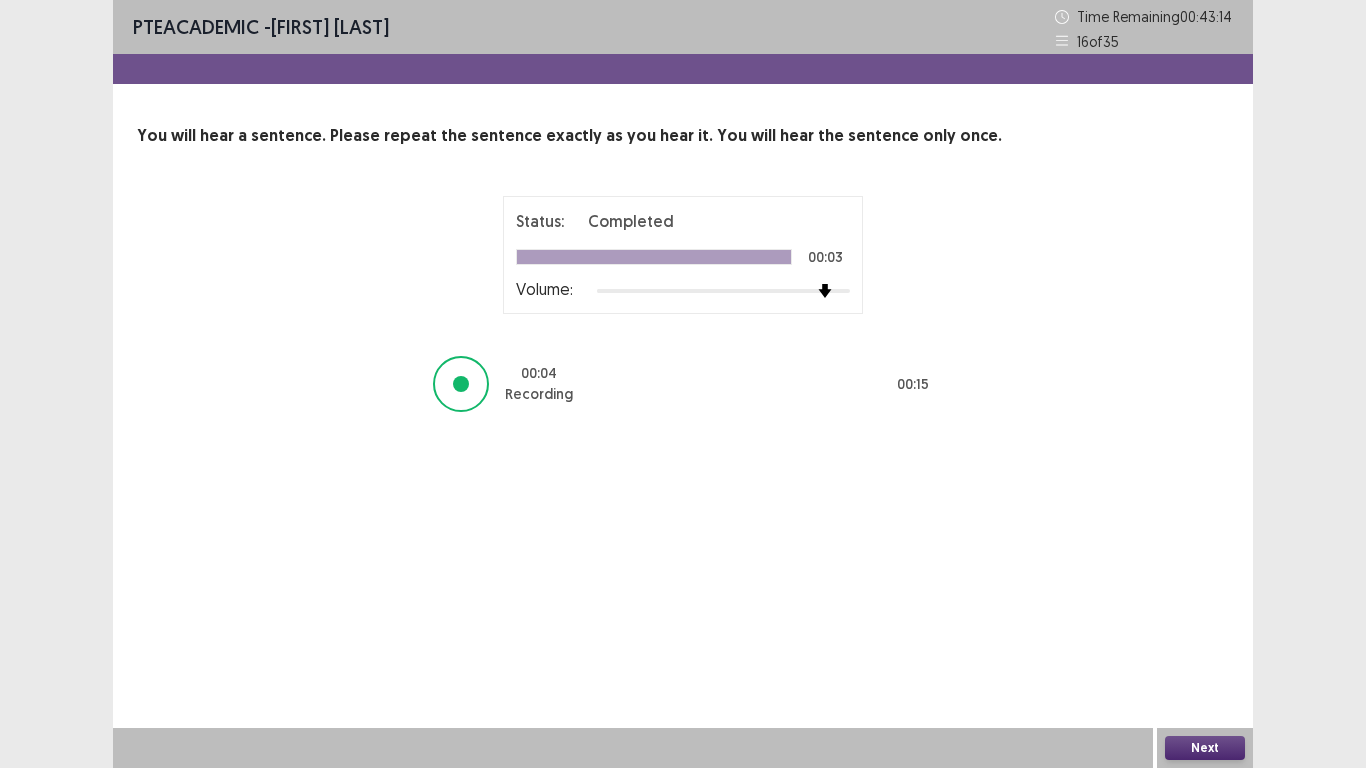click on "Next" at bounding box center [1205, 748] 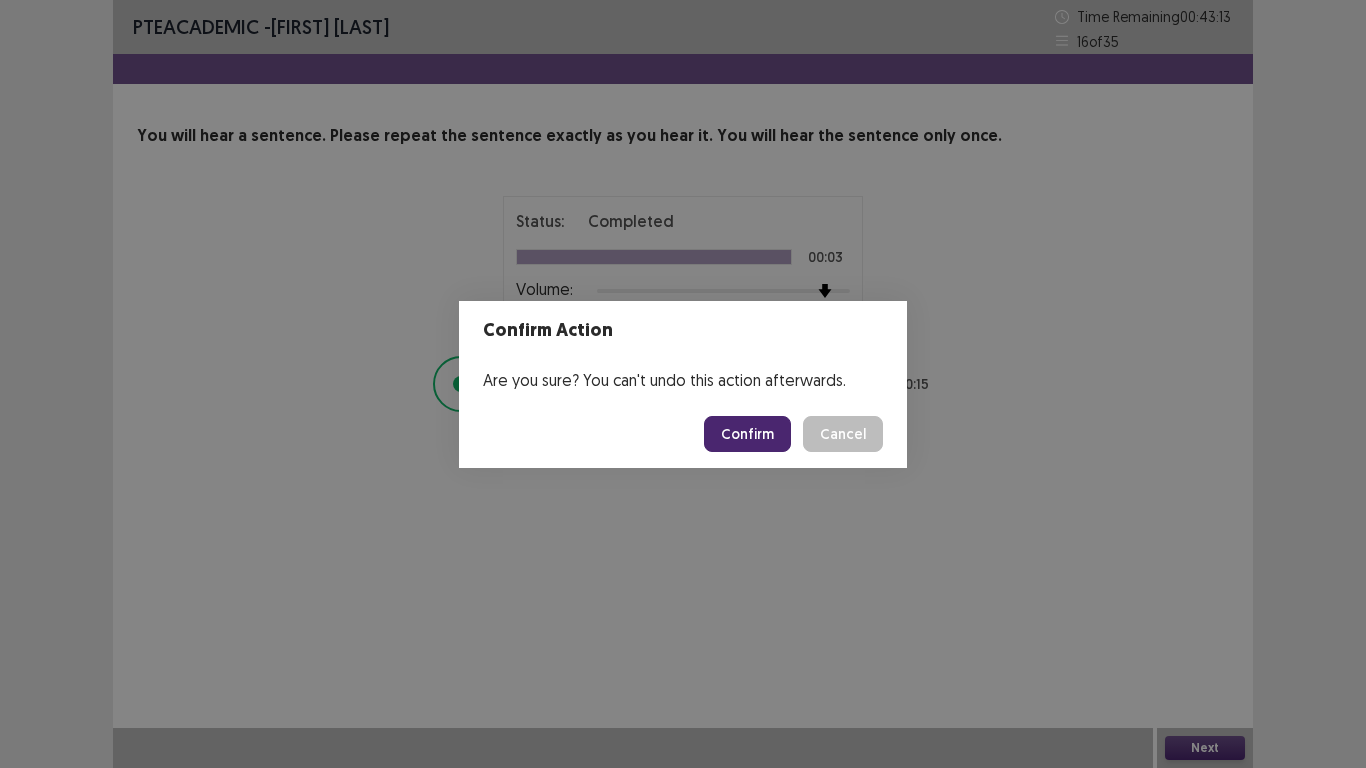 click on "Confirm" at bounding box center (747, 434) 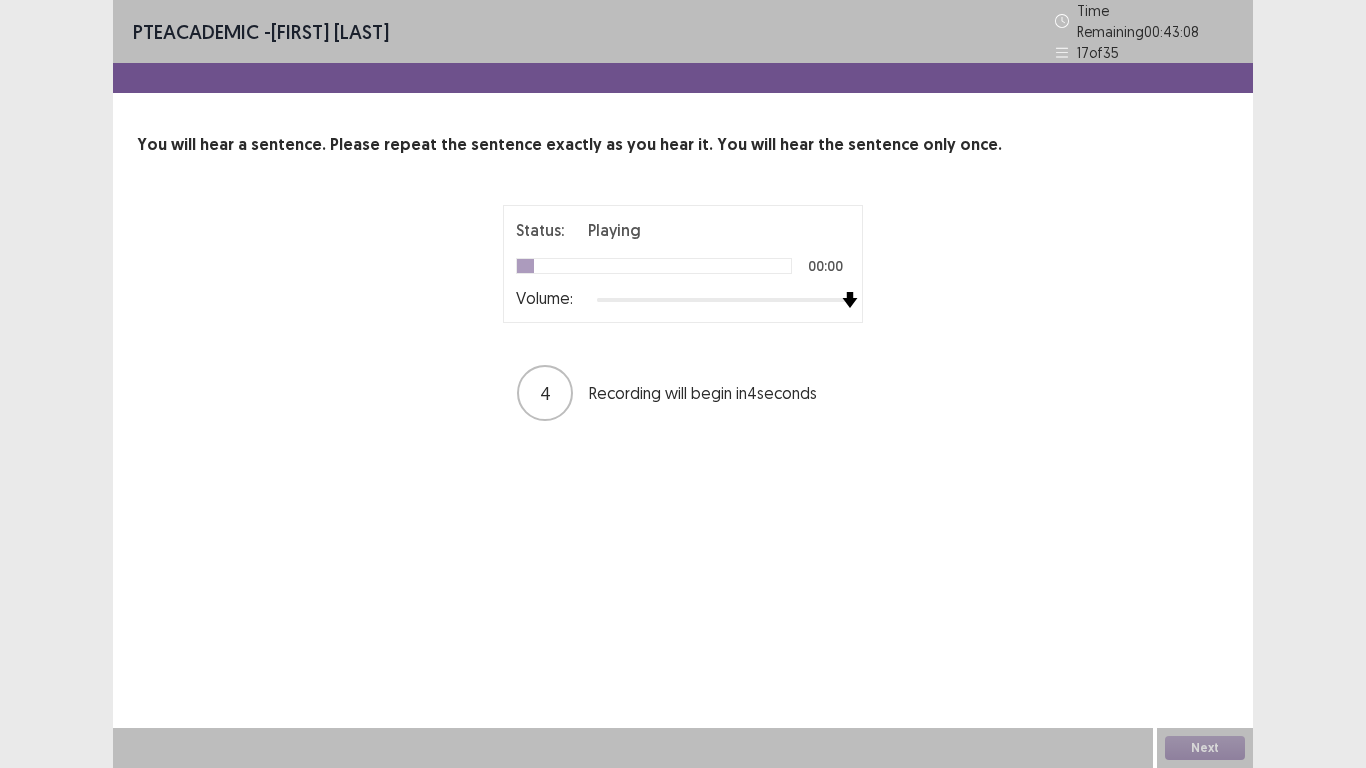 click at bounding box center [723, 300] 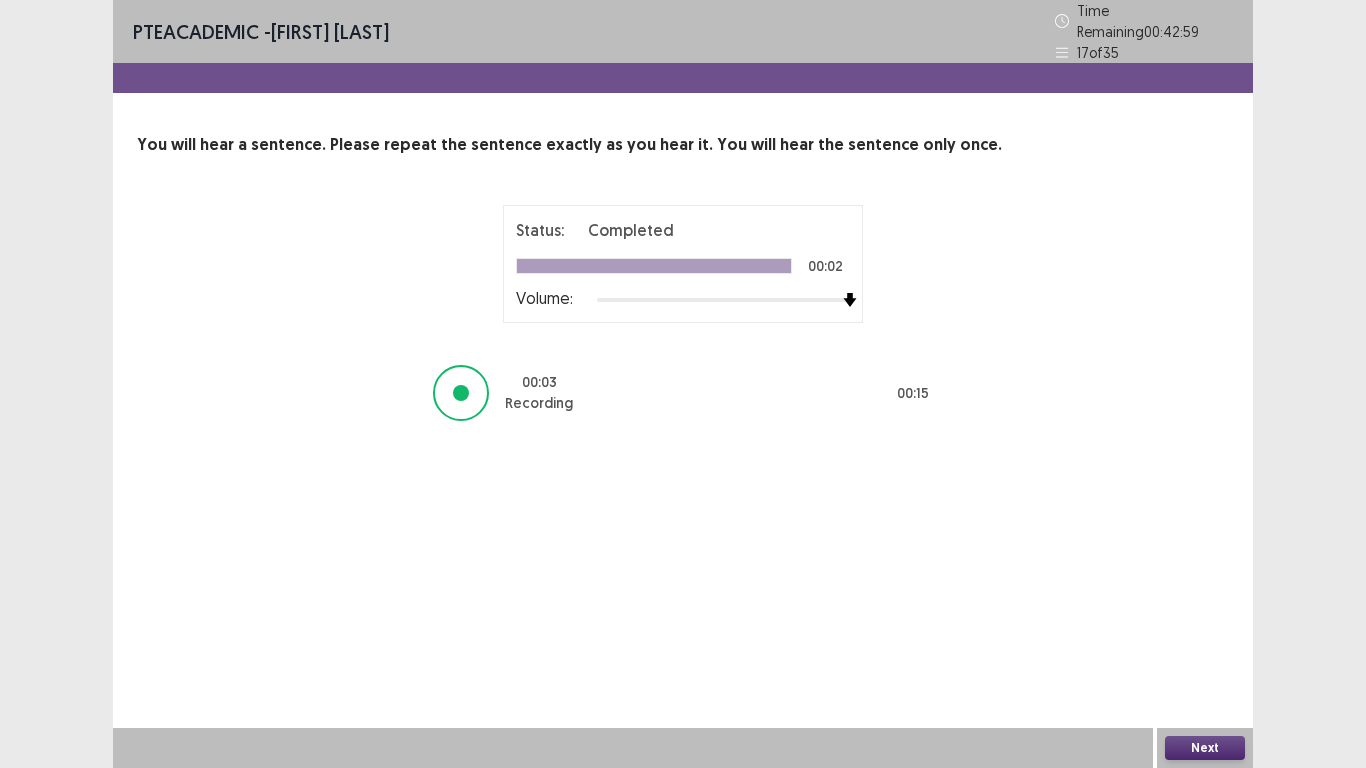 click on "Next" at bounding box center (1205, 748) 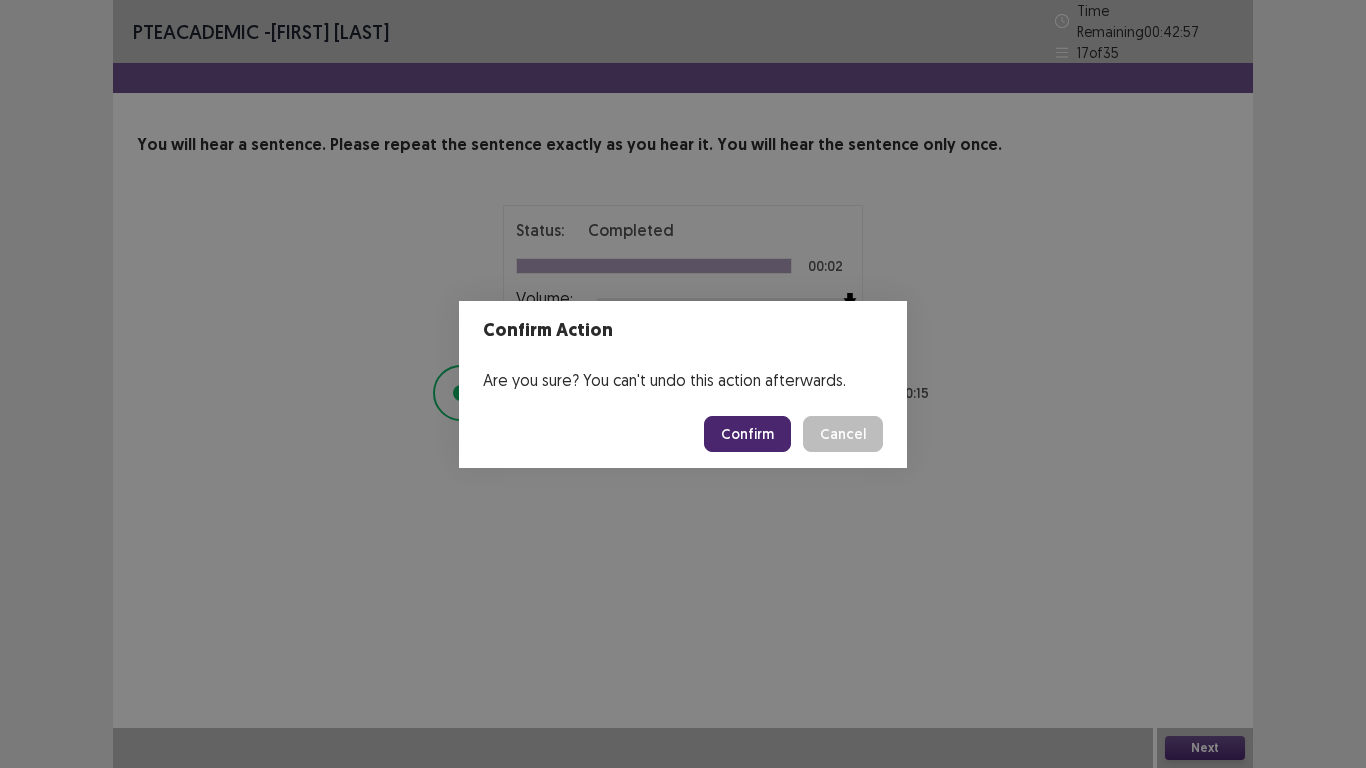 click on "Confirm" at bounding box center (747, 434) 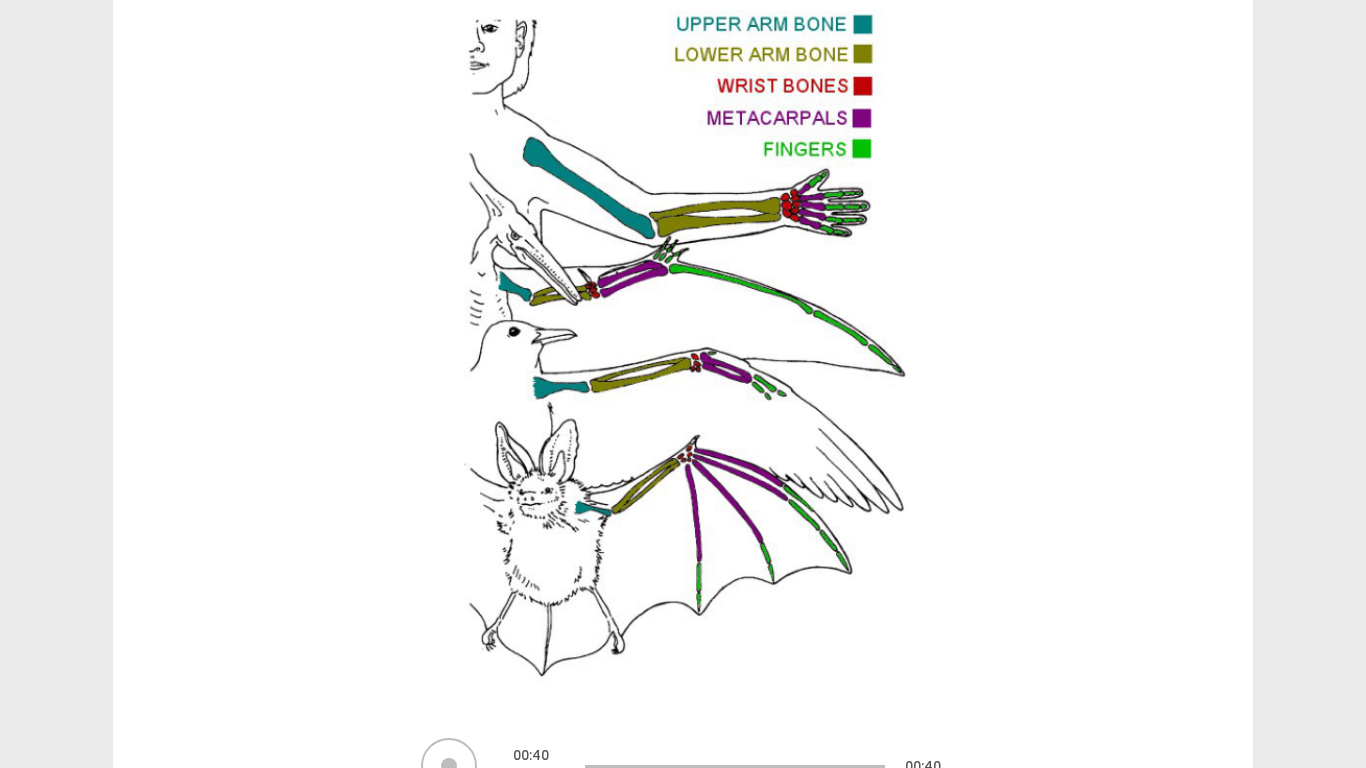 scroll, scrollTop: 356, scrollLeft: 0, axis: vertical 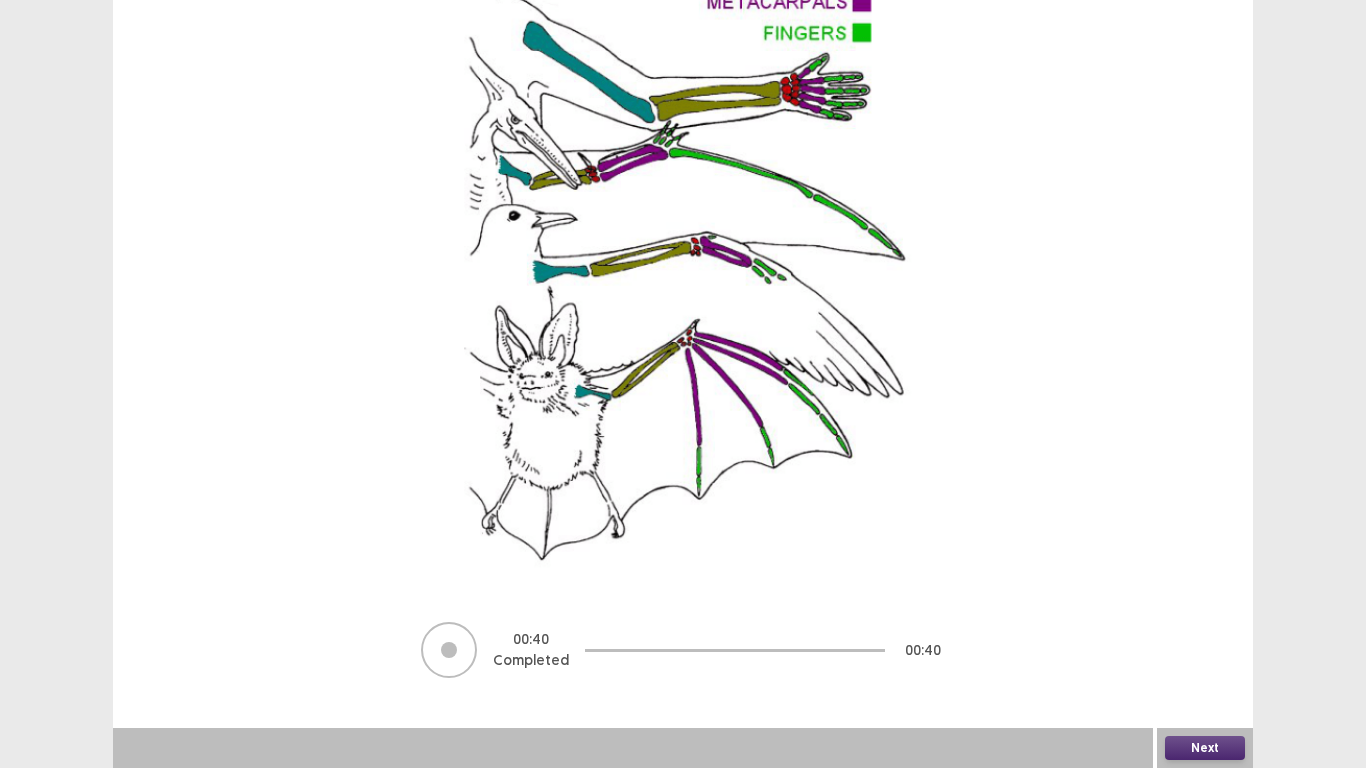 click on "Next" at bounding box center [1205, 748] 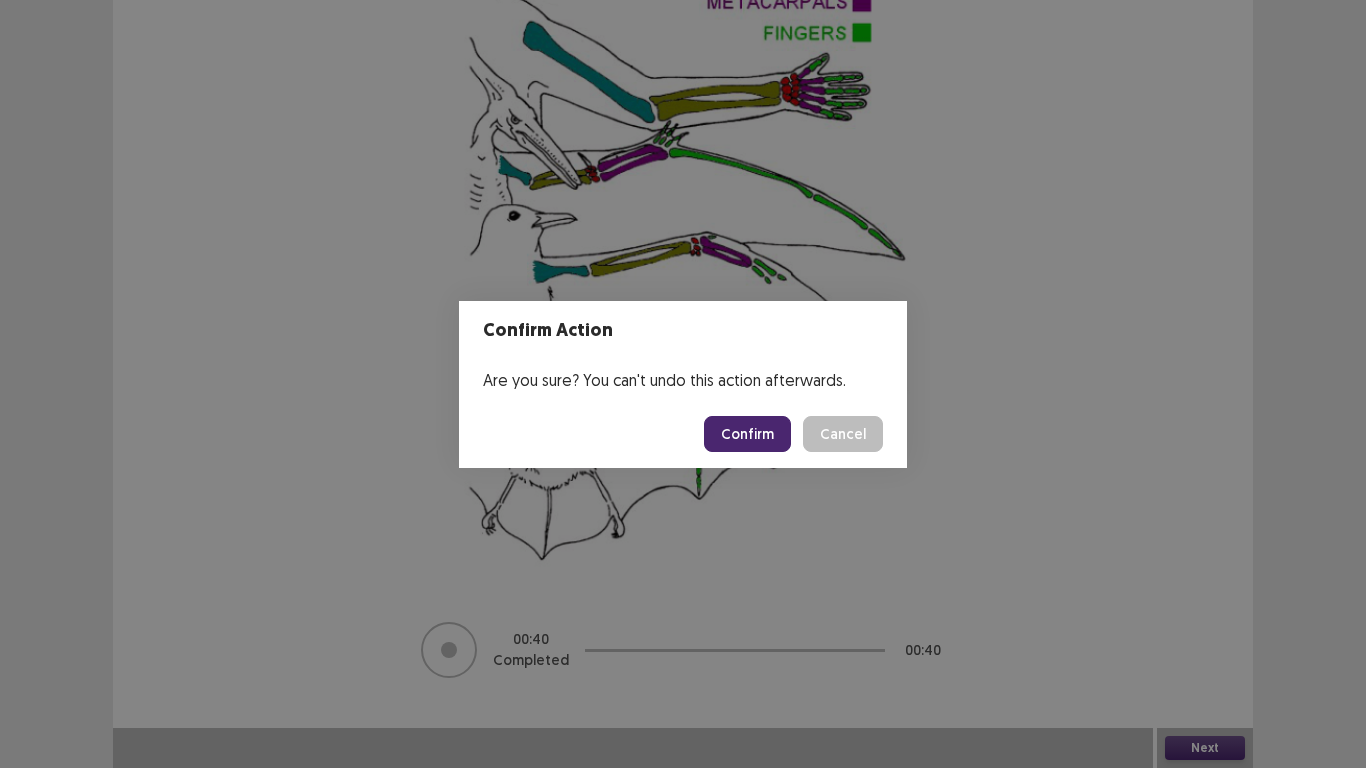 click on "Confirm" at bounding box center [747, 434] 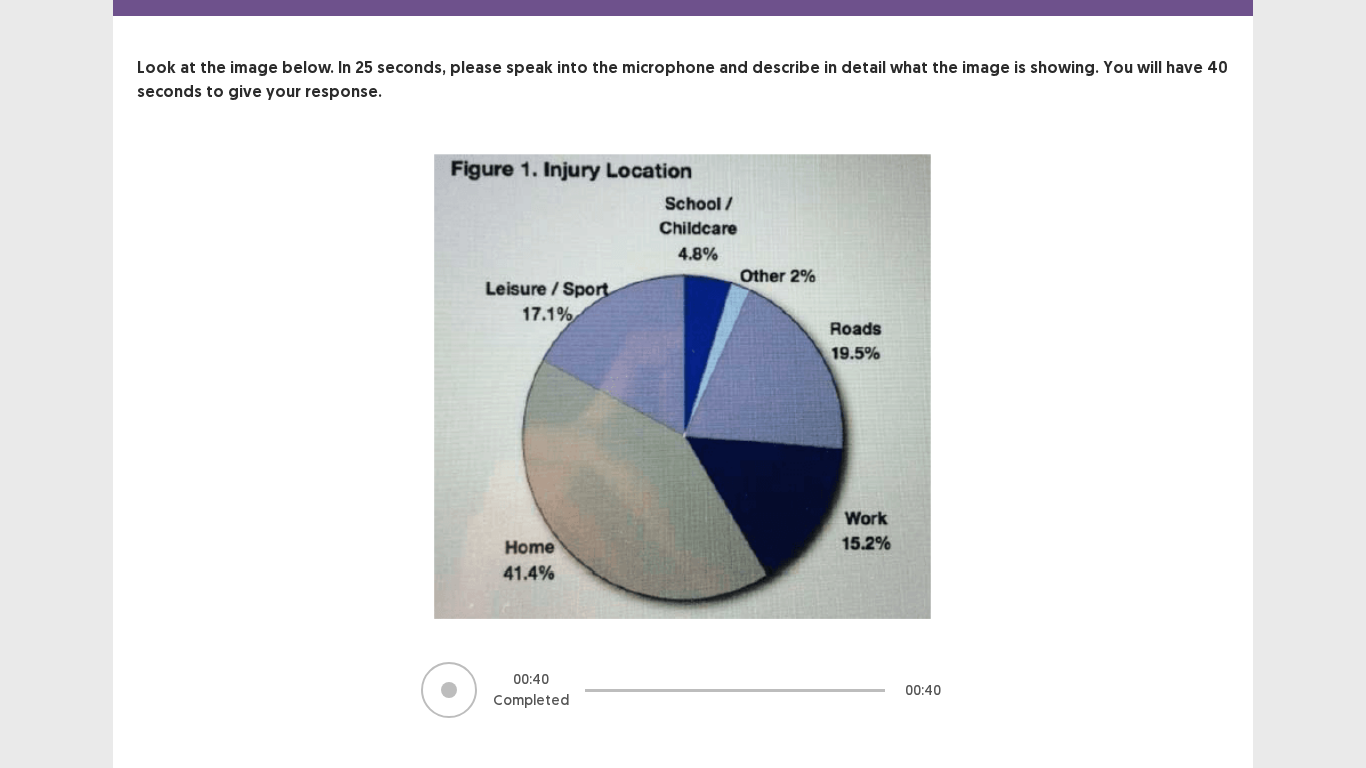 scroll, scrollTop: 108, scrollLeft: 0, axis: vertical 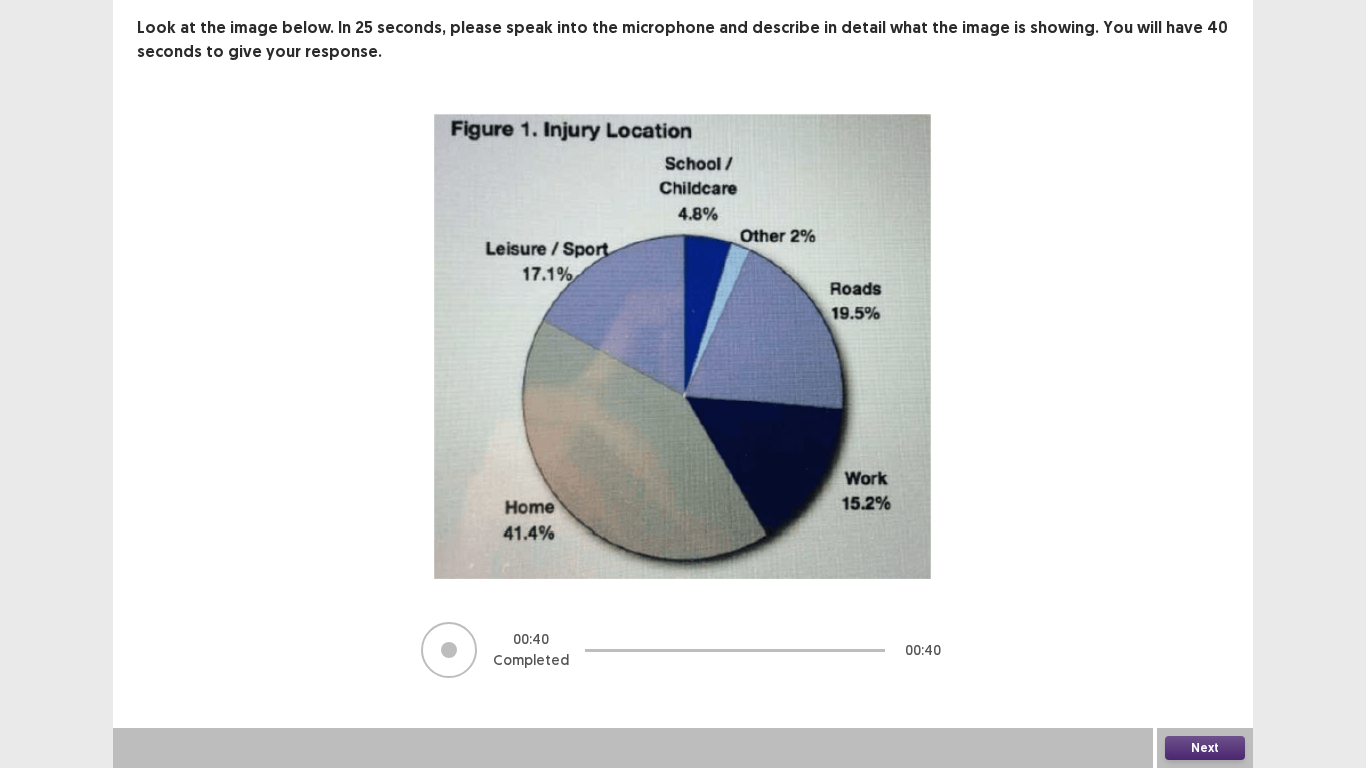 click on "Next" at bounding box center (1205, 748) 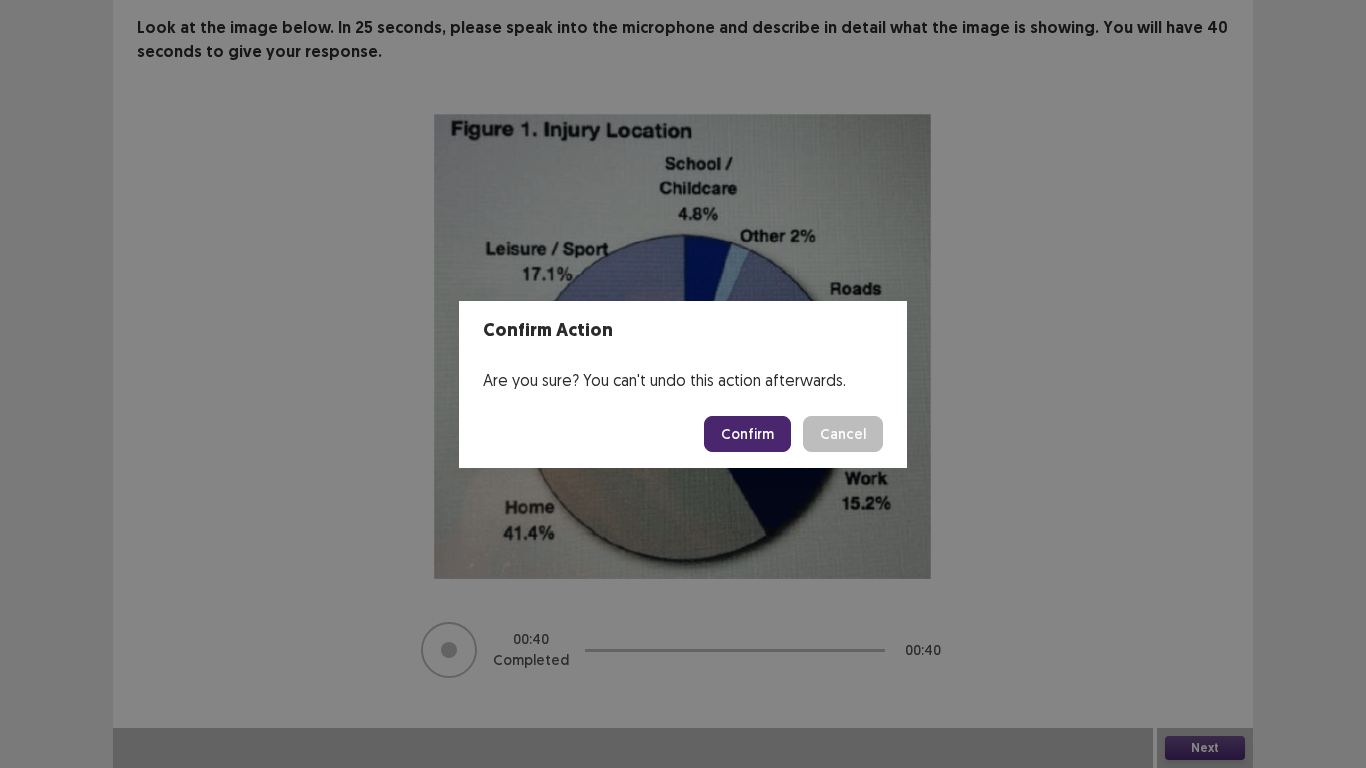 click on "Confirm" at bounding box center (747, 434) 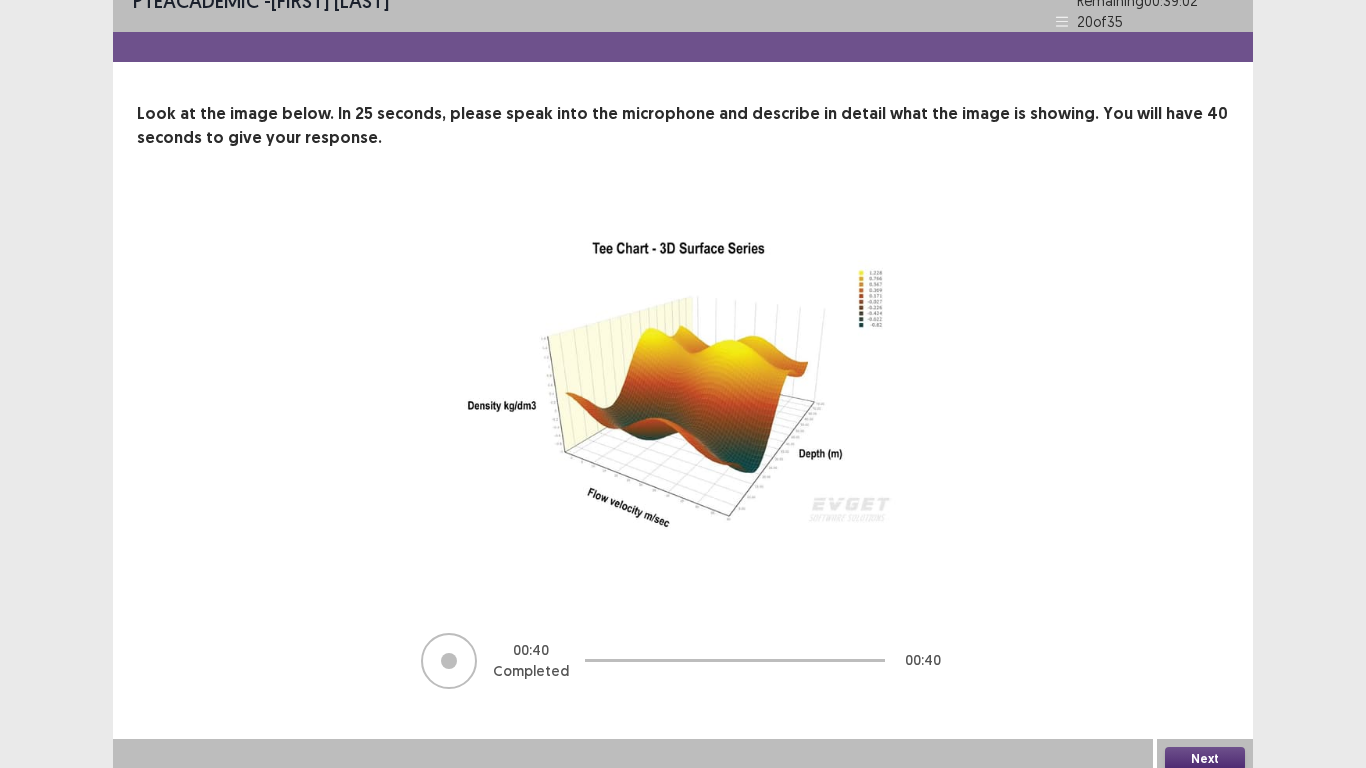 scroll, scrollTop: 33, scrollLeft: 0, axis: vertical 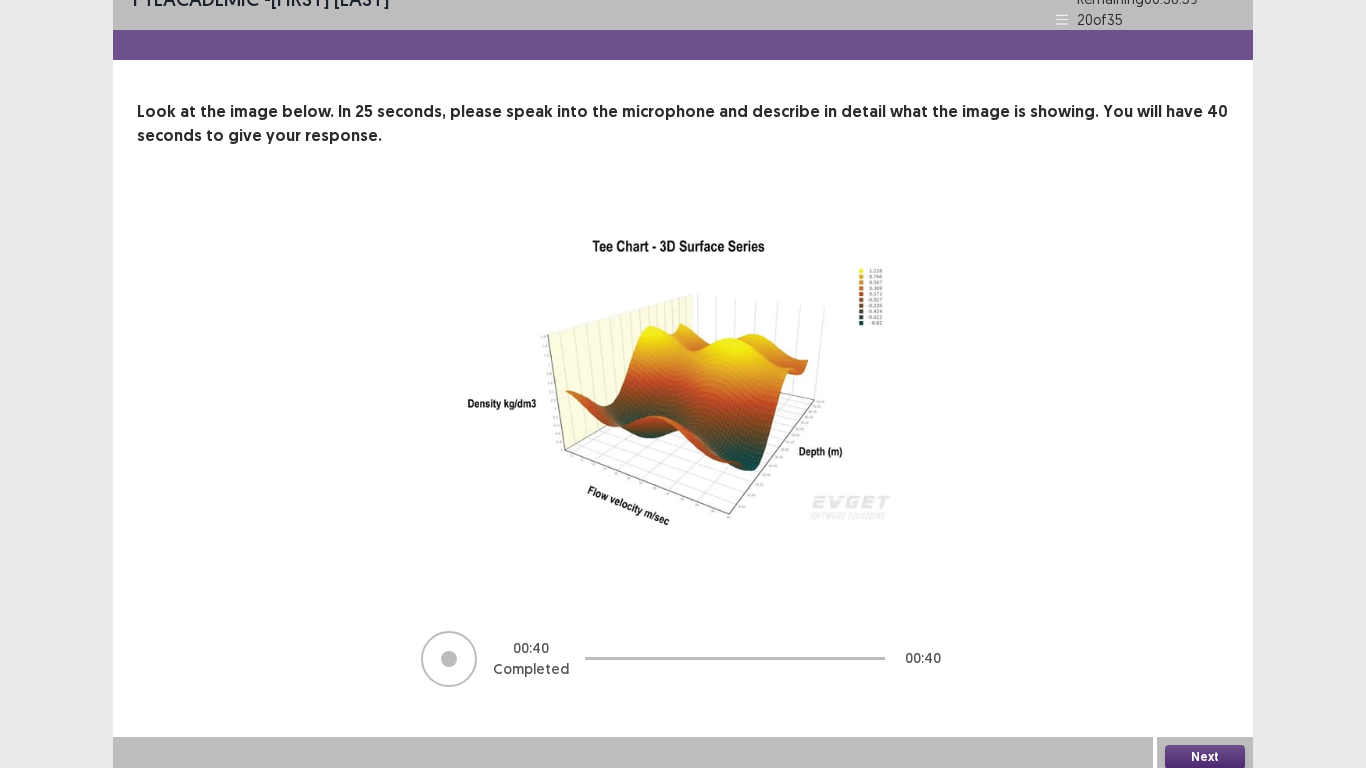 click on "Next" at bounding box center [1205, 757] 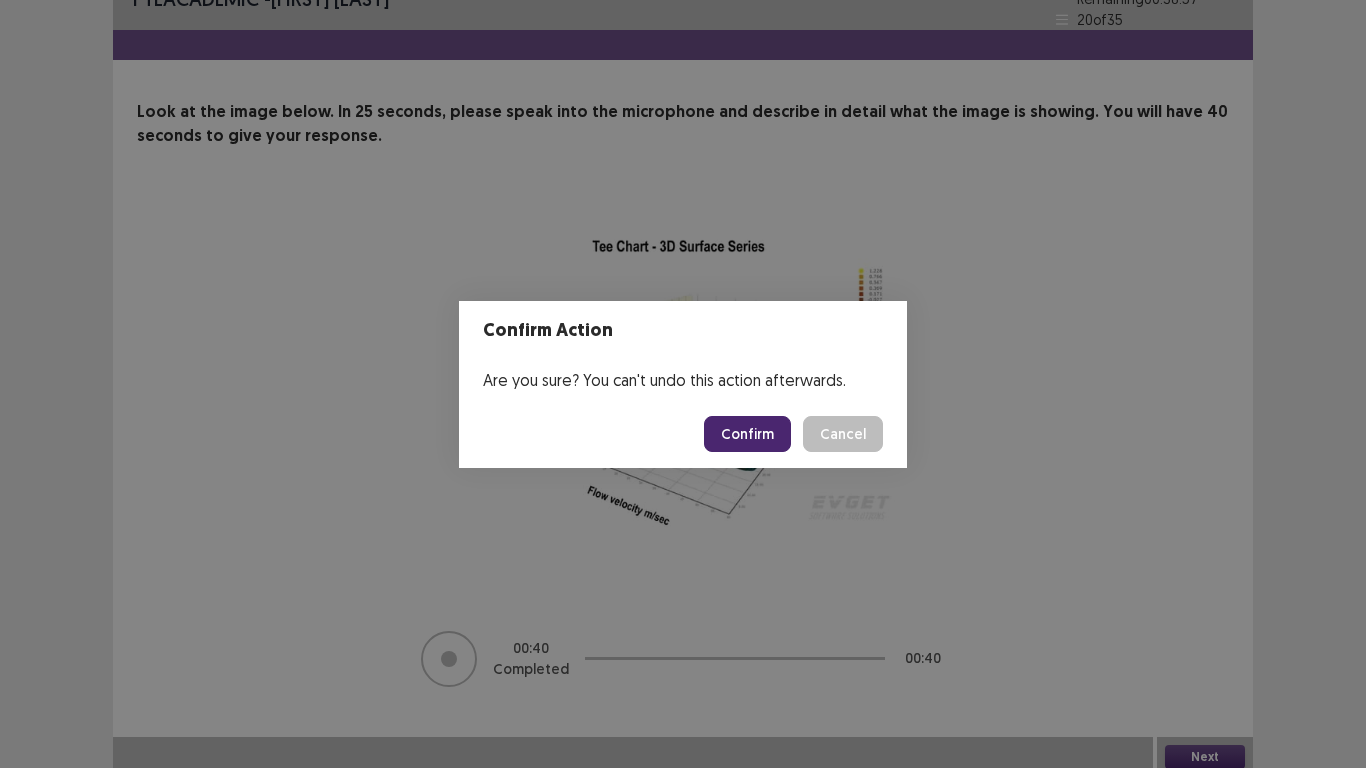 click on "Confirm" at bounding box center [747, 434] 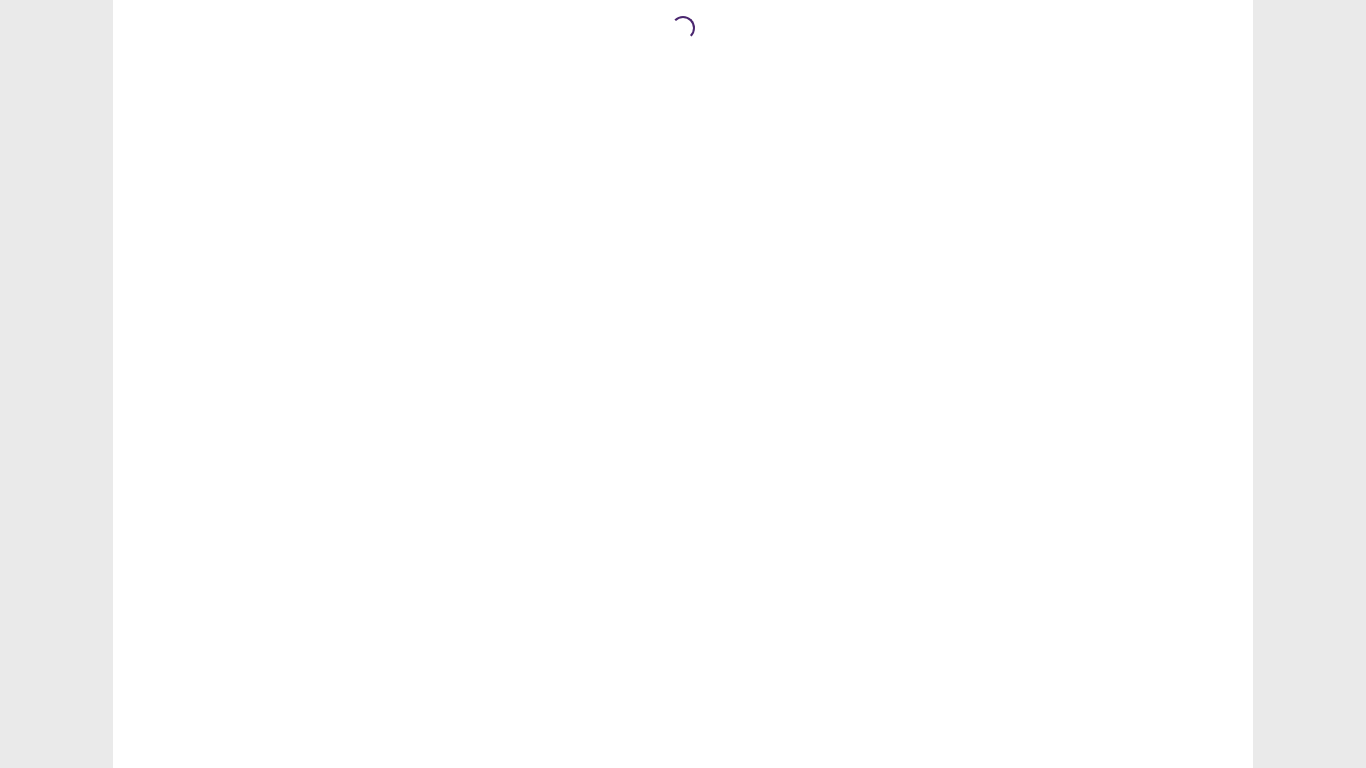 scroll, scrollTop: 0, scrollLeft: 0, axis: both 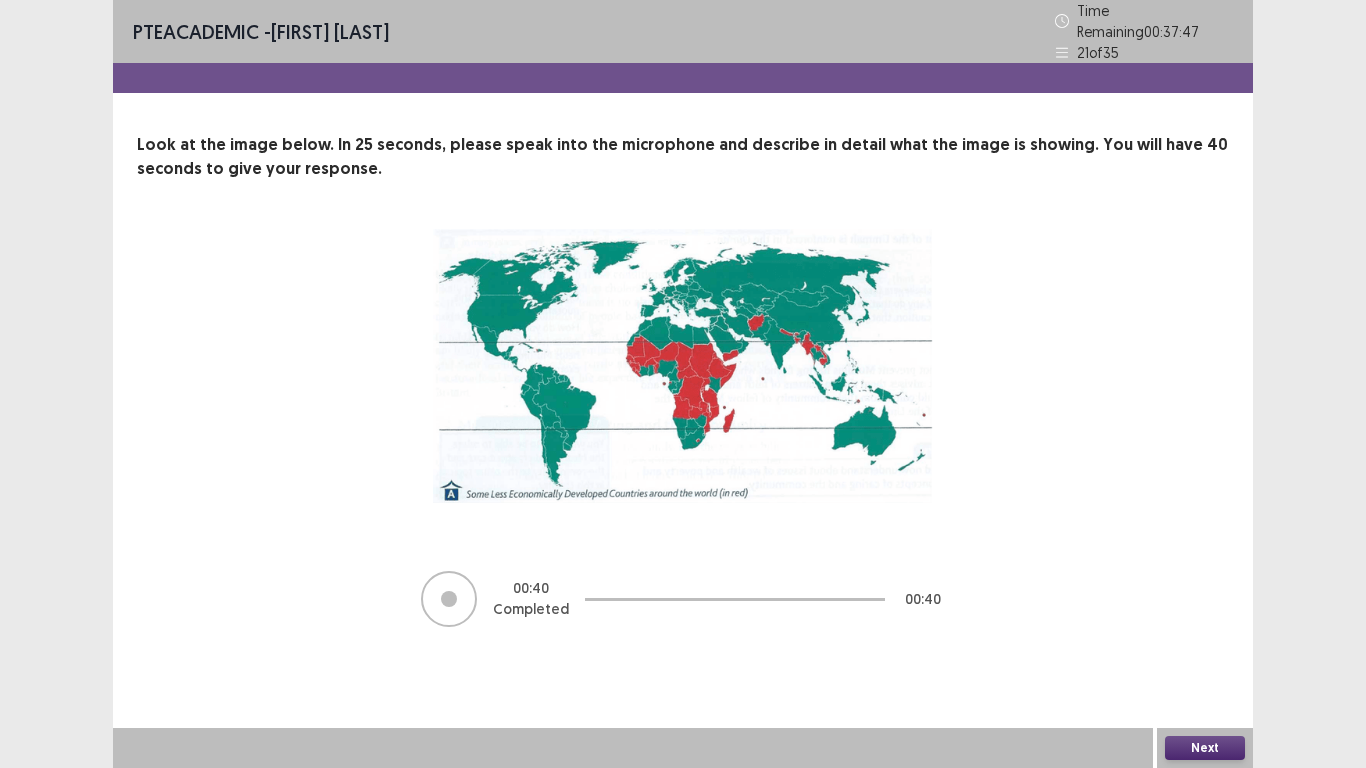 click on "Next" at bounding box center [1205, 748] 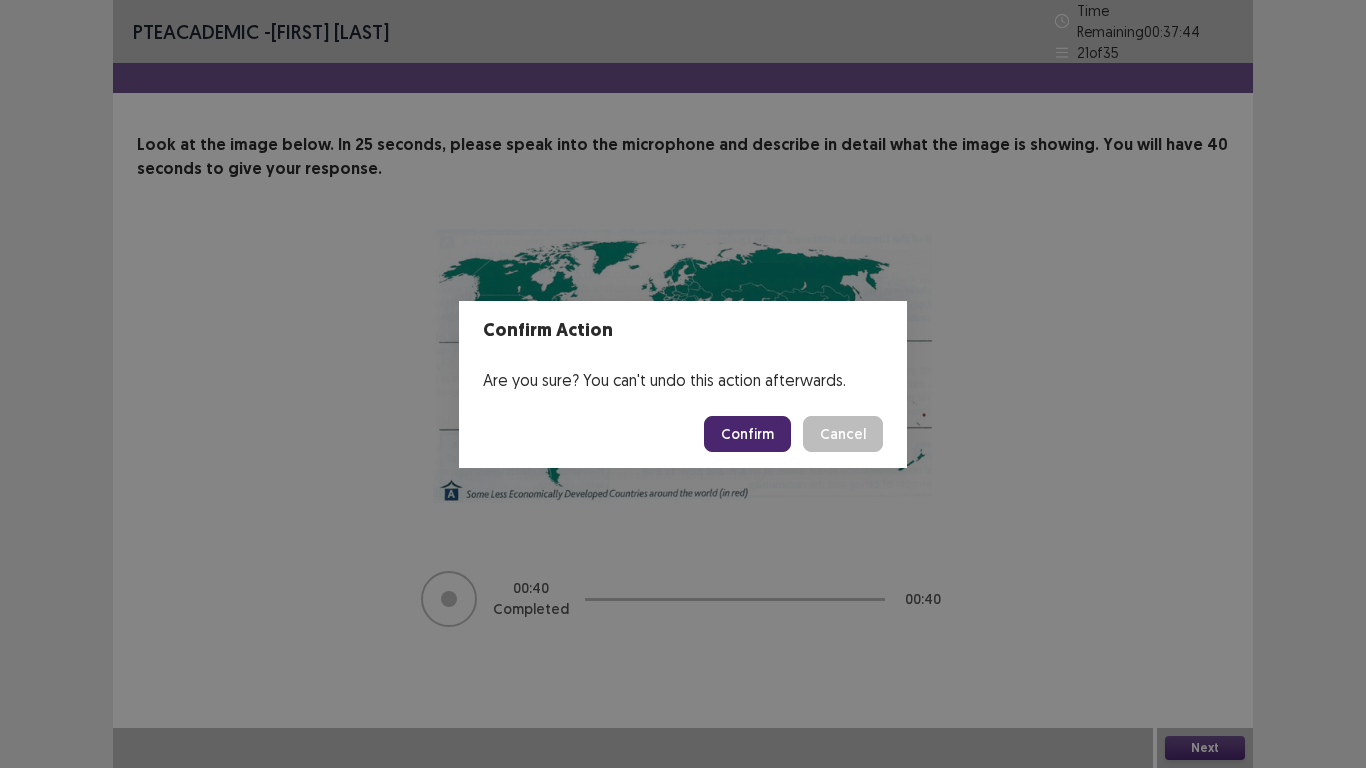 click on "Confirm" at bounding box center (747, 434) 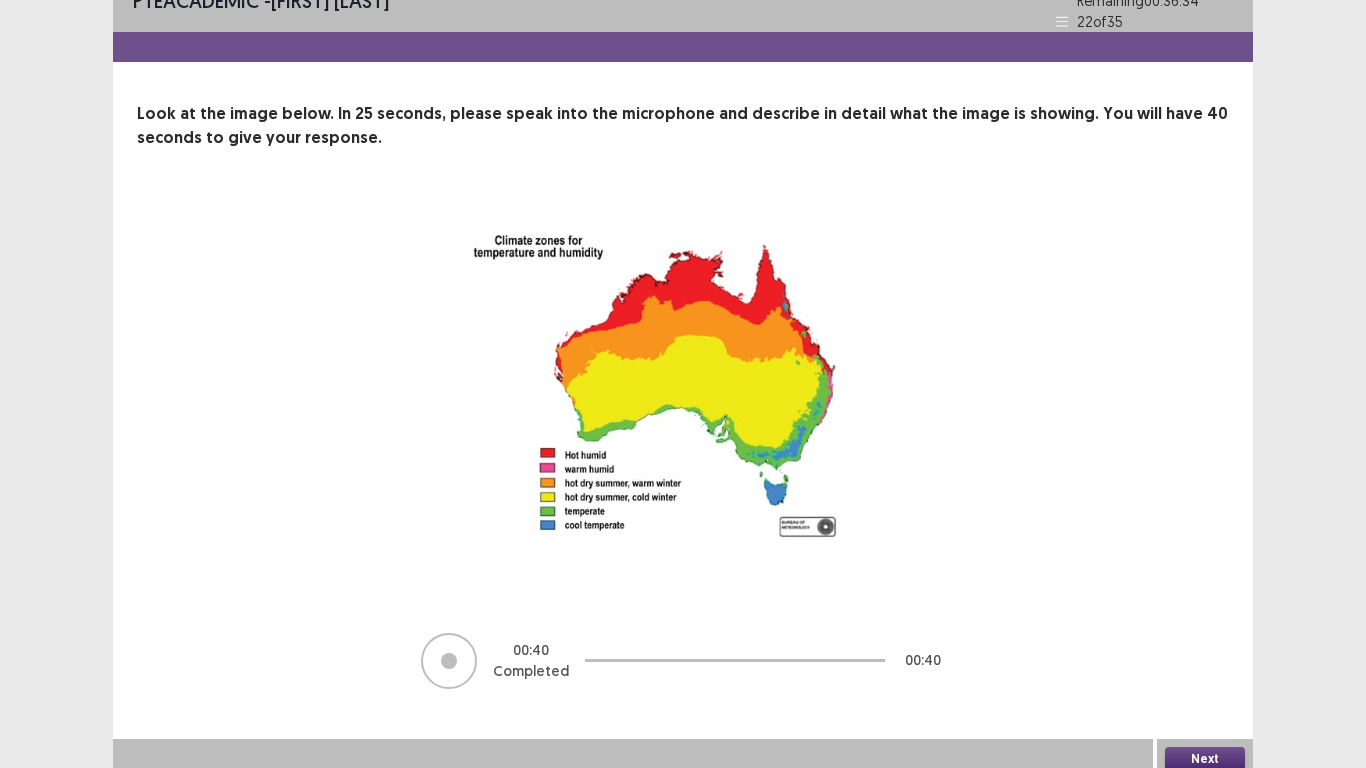 scroll, scrollTop: 33, scrollLeft: 0, axis: vertical 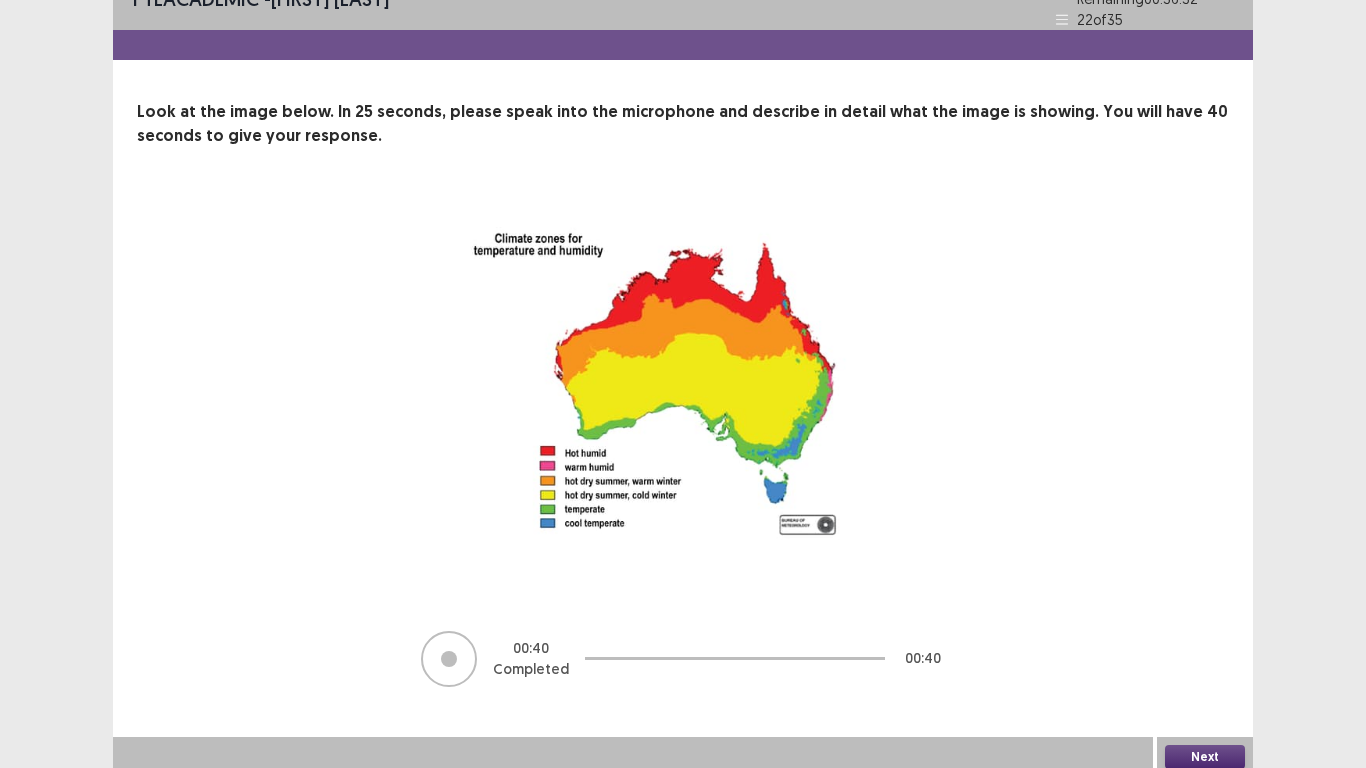 click on "Next" at bounding box center (1205, 757) 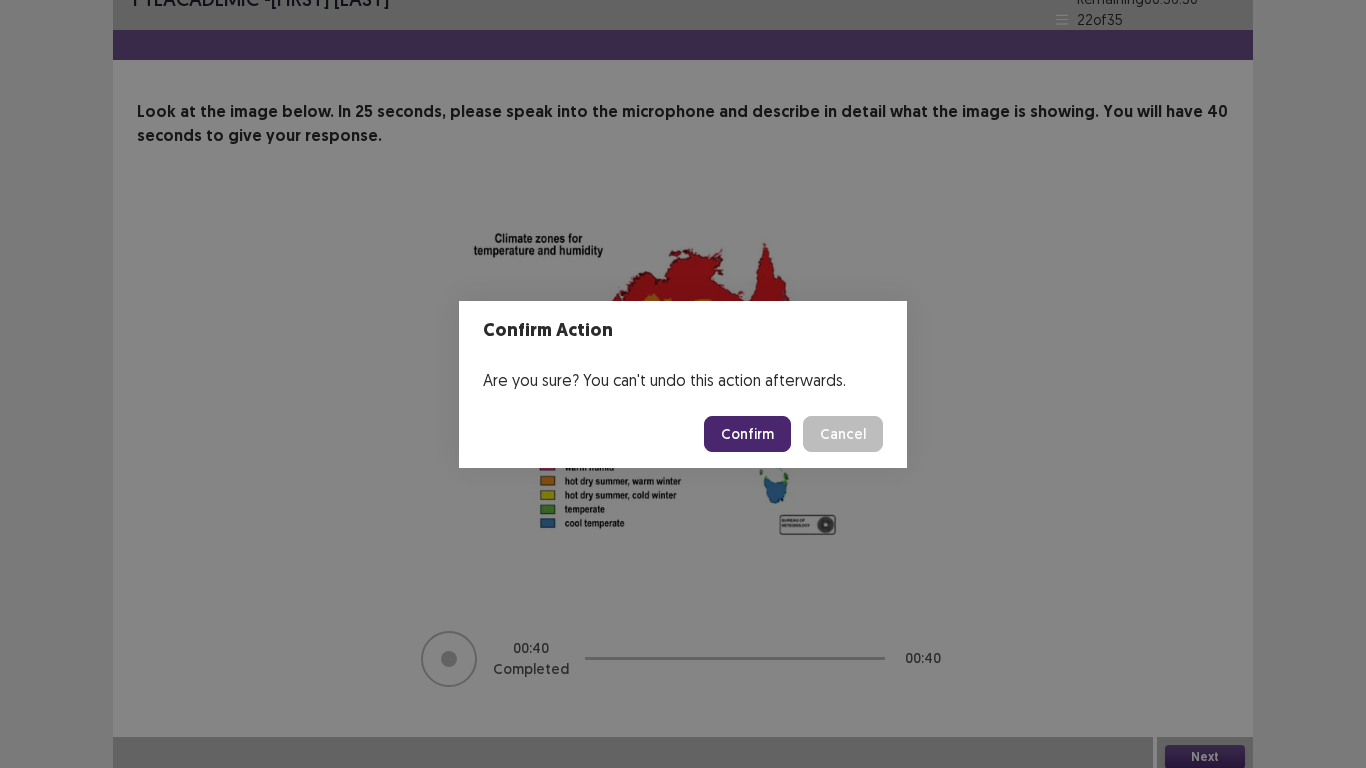 click on "Confirm" at bounding box center [747, 434] 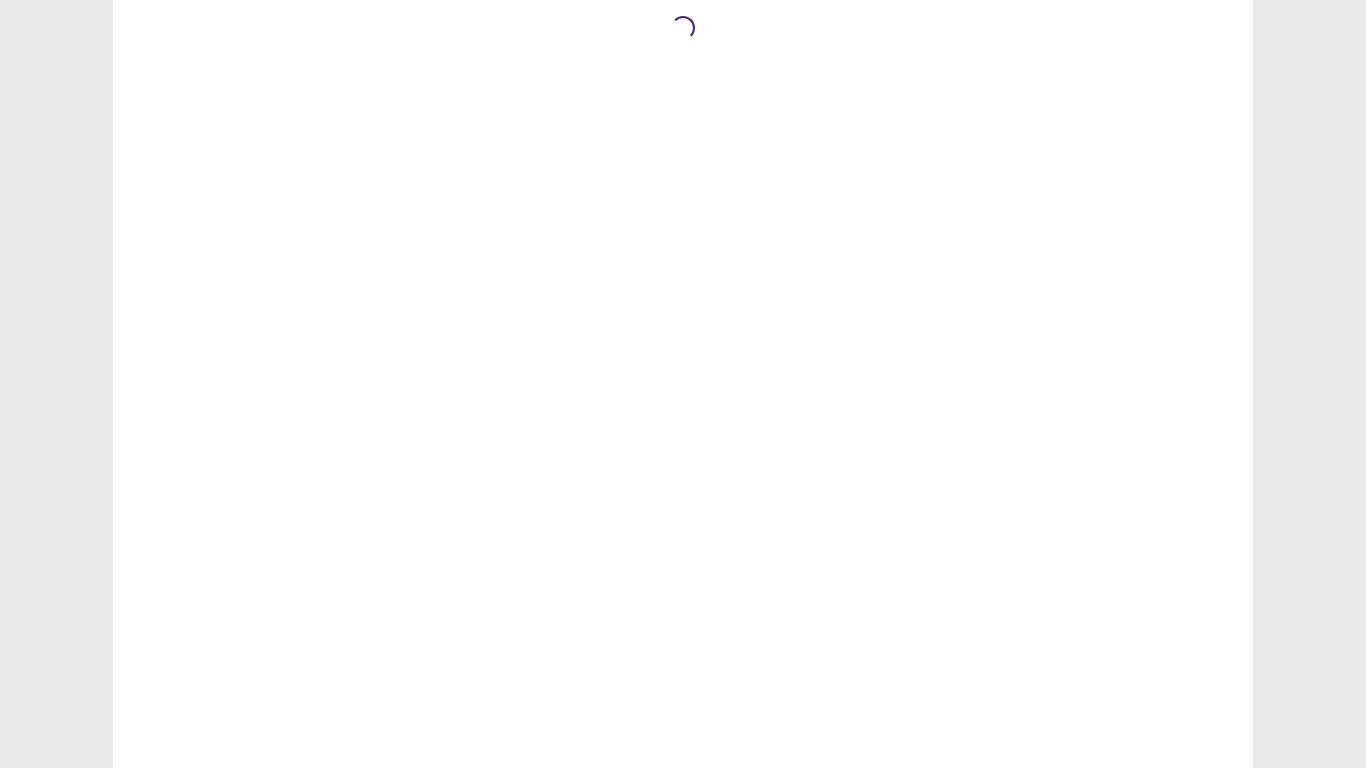 scroll, scrollTop: 0, scrollLeft: 0, axis: both 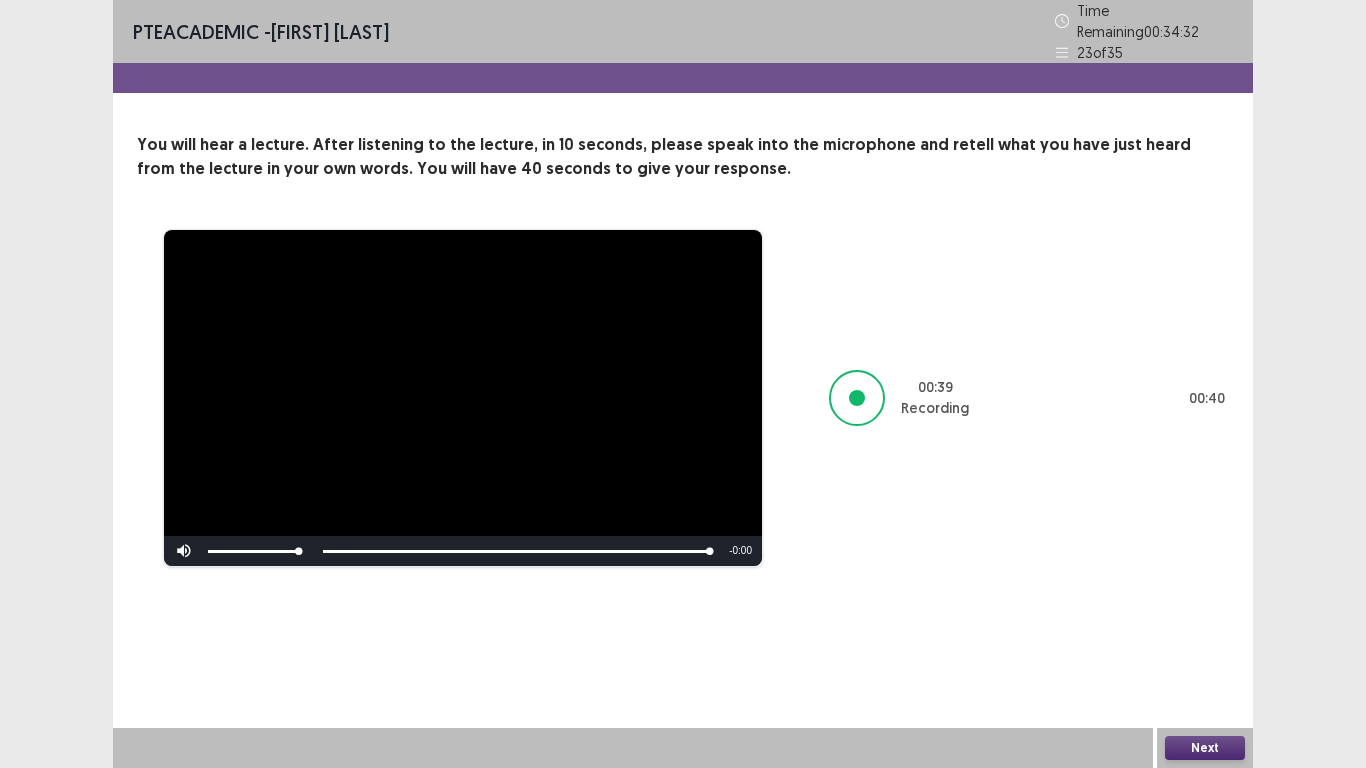 click on "Next" at bounding box center (1205, 748) 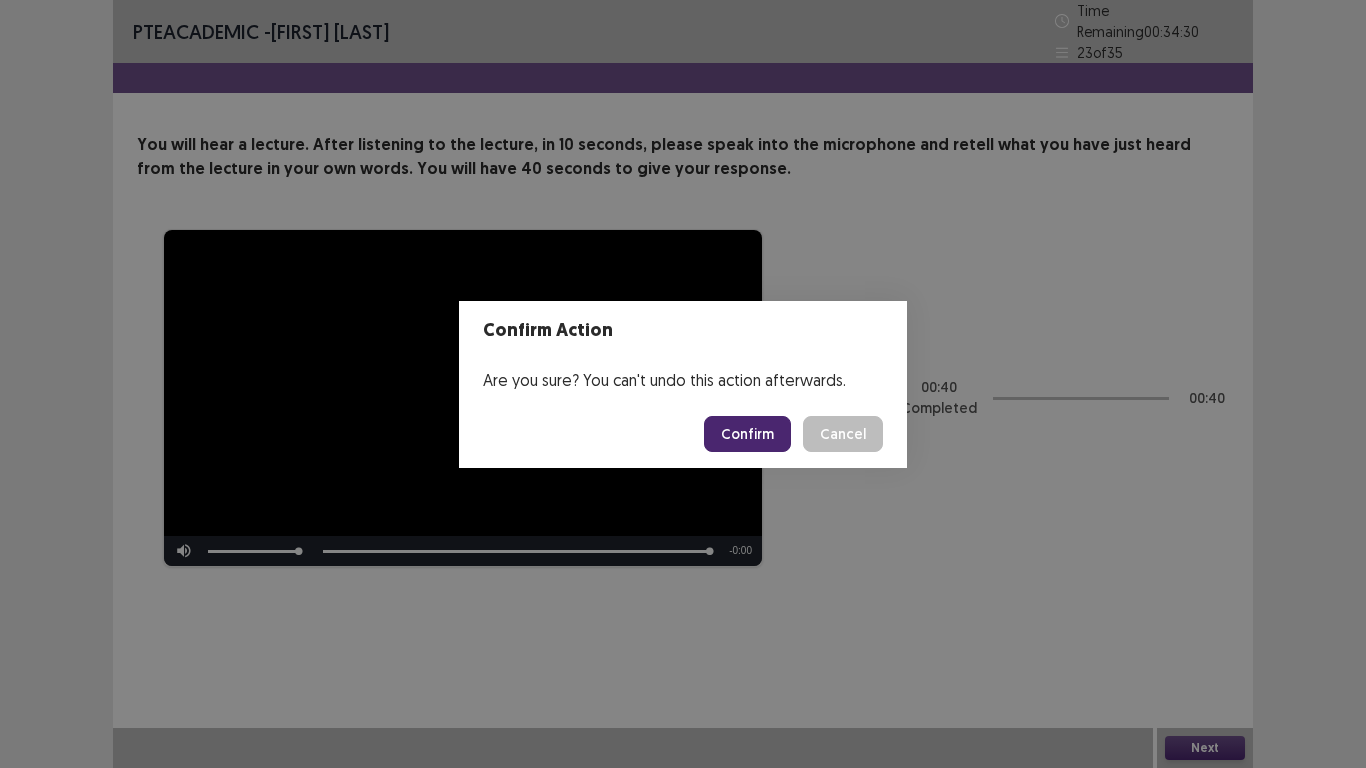 click on "Confirm" at bounding box center [747, 434] 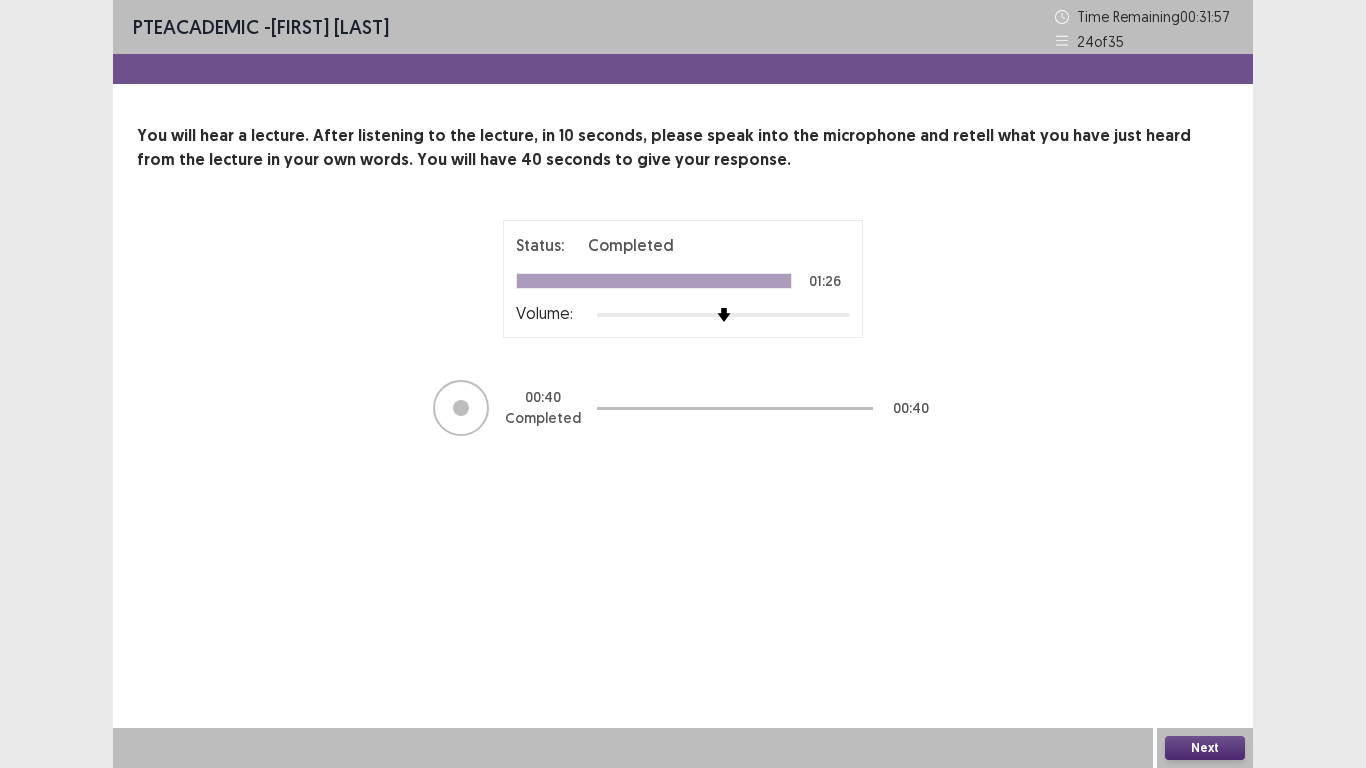 click on "Next" at bounding box center (1205, 748) 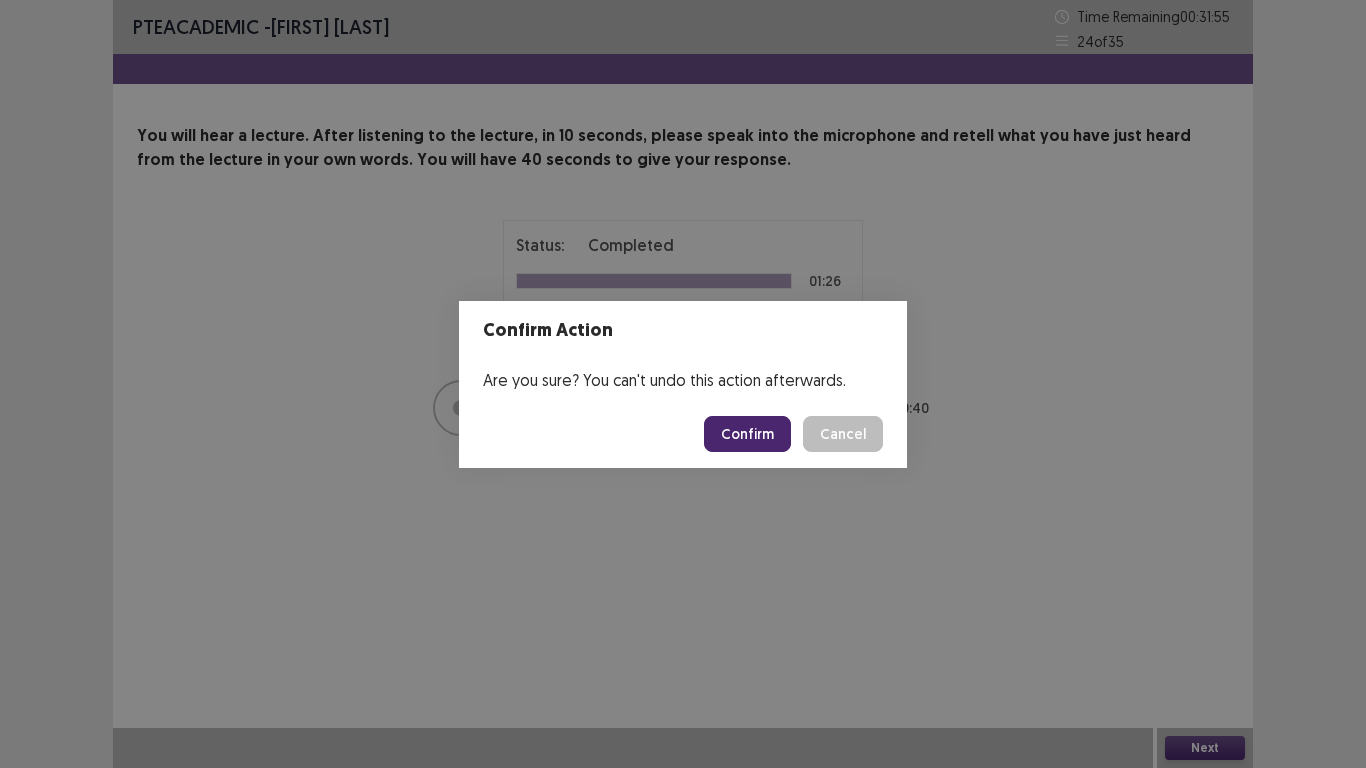 click on "Confirm" at bounding box center [747, 434] 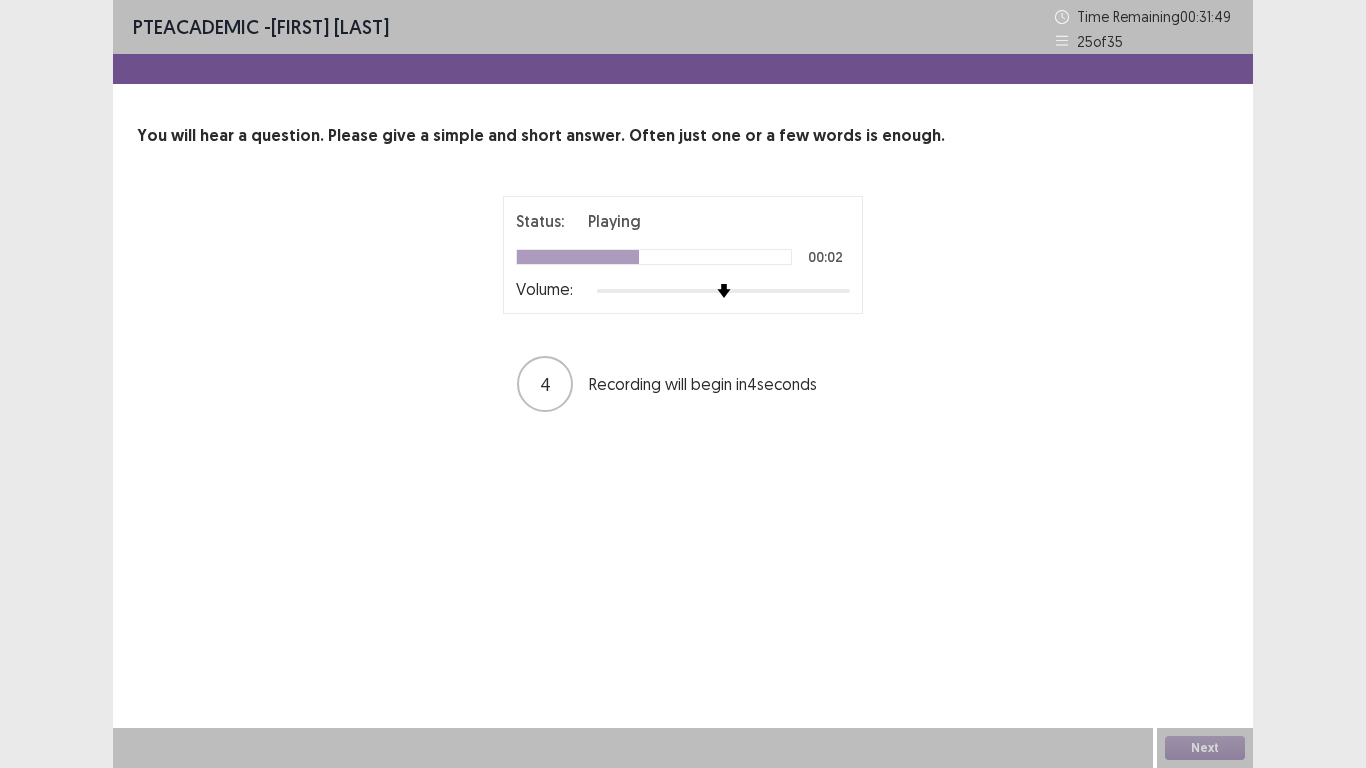 click at bounding box center [723, 291] 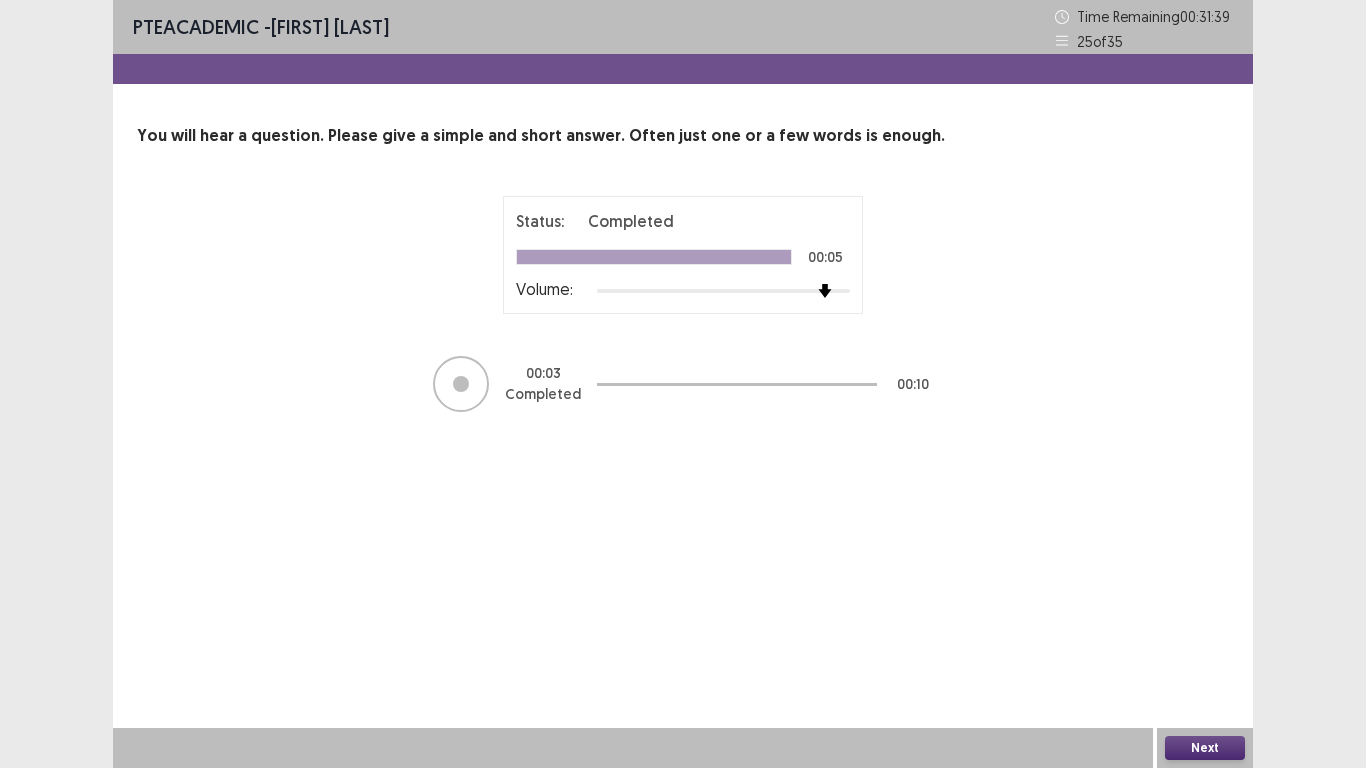 click on "Next" at bounding box center (1205, 748) 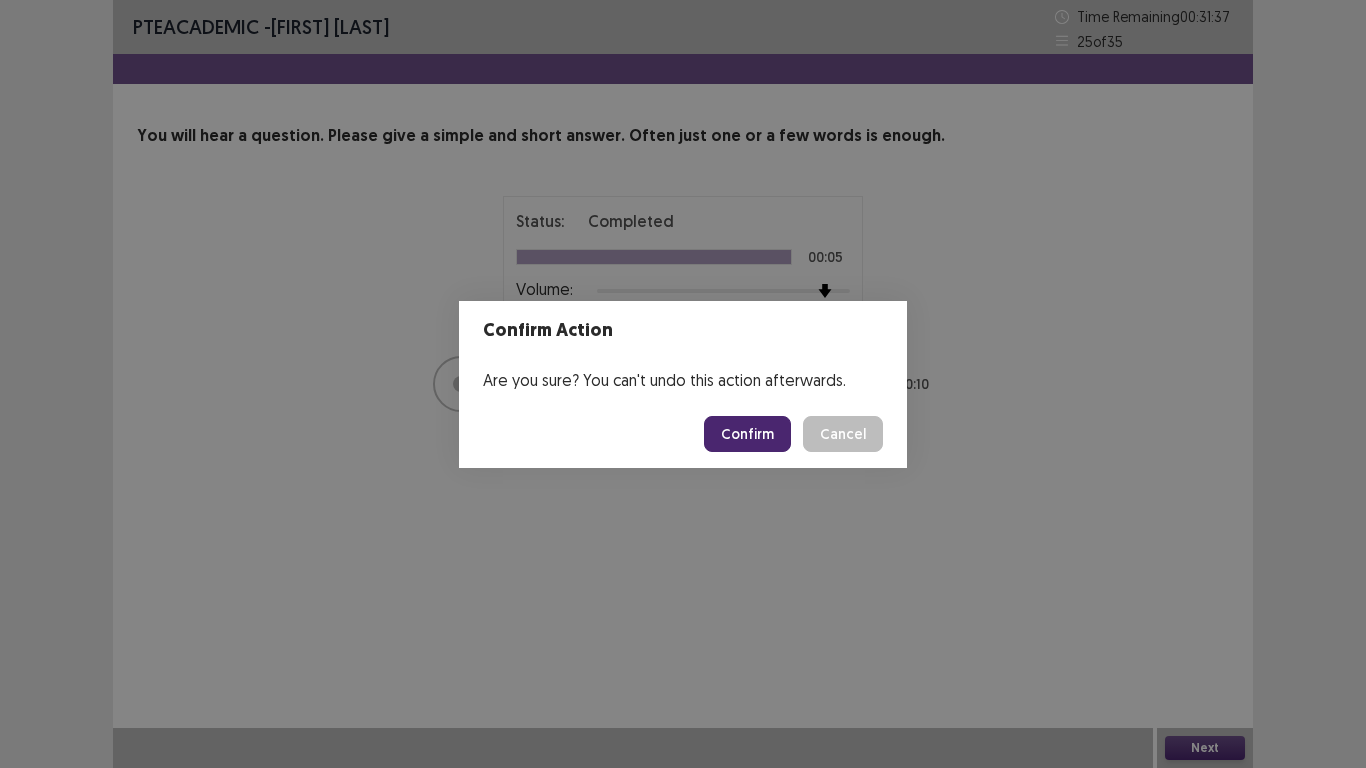 click on "Confirm" at bounding box center [747, 434] 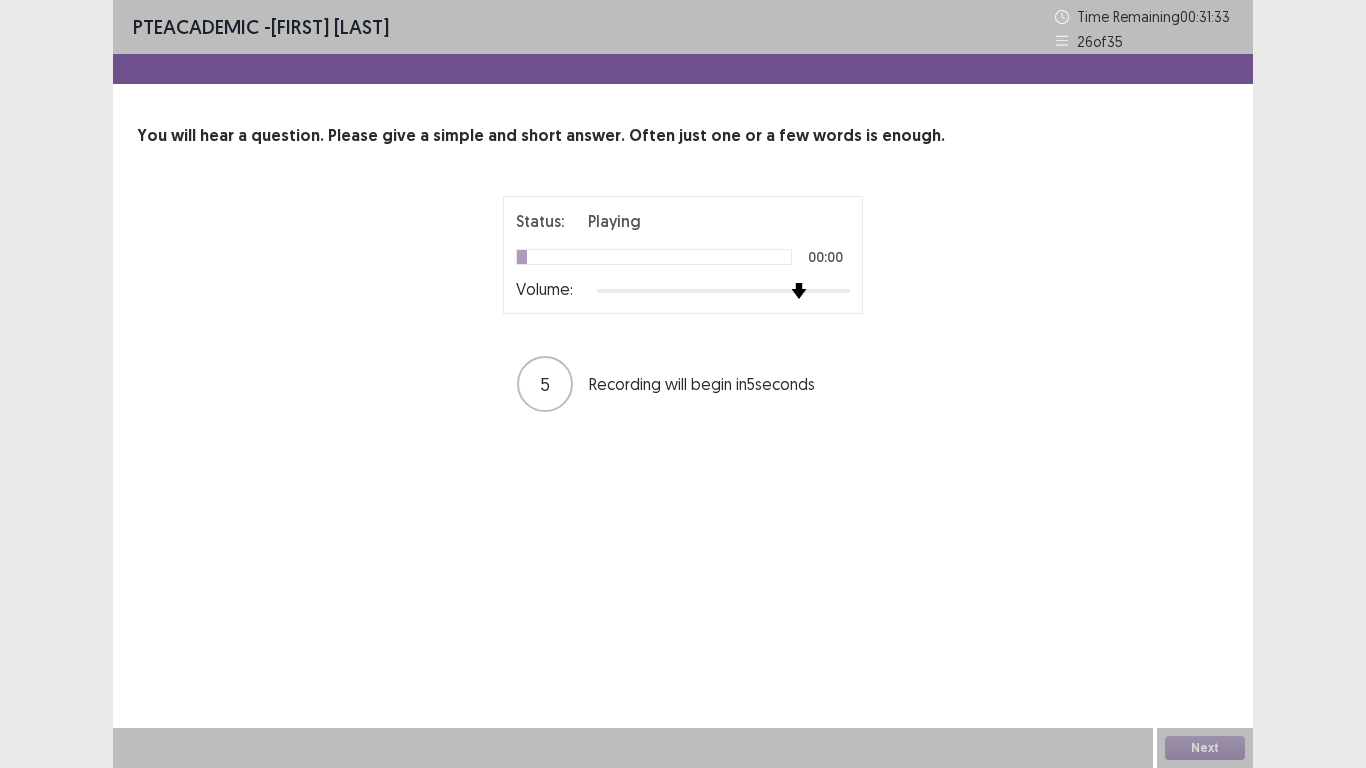 click at bounding box center [723, 291] 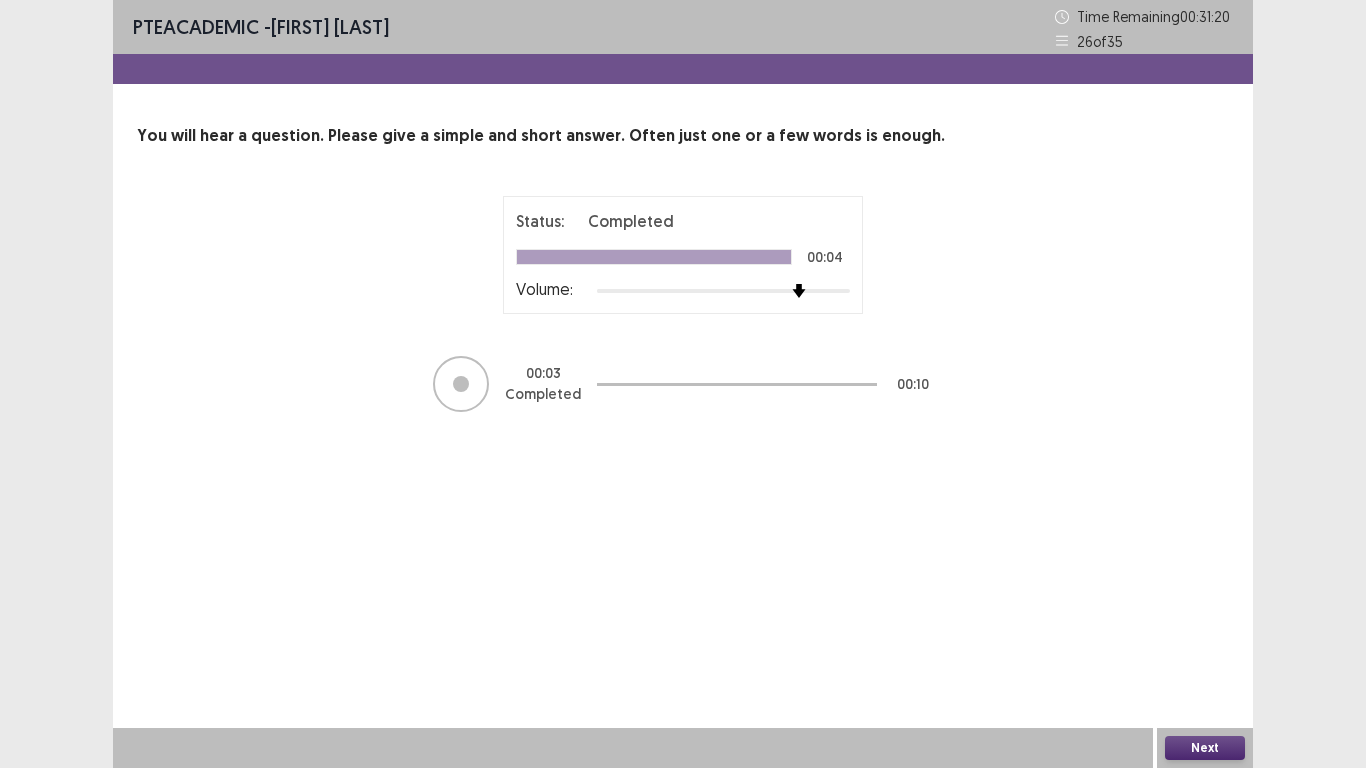 click on "Next" at bounding box center (1205, 748) 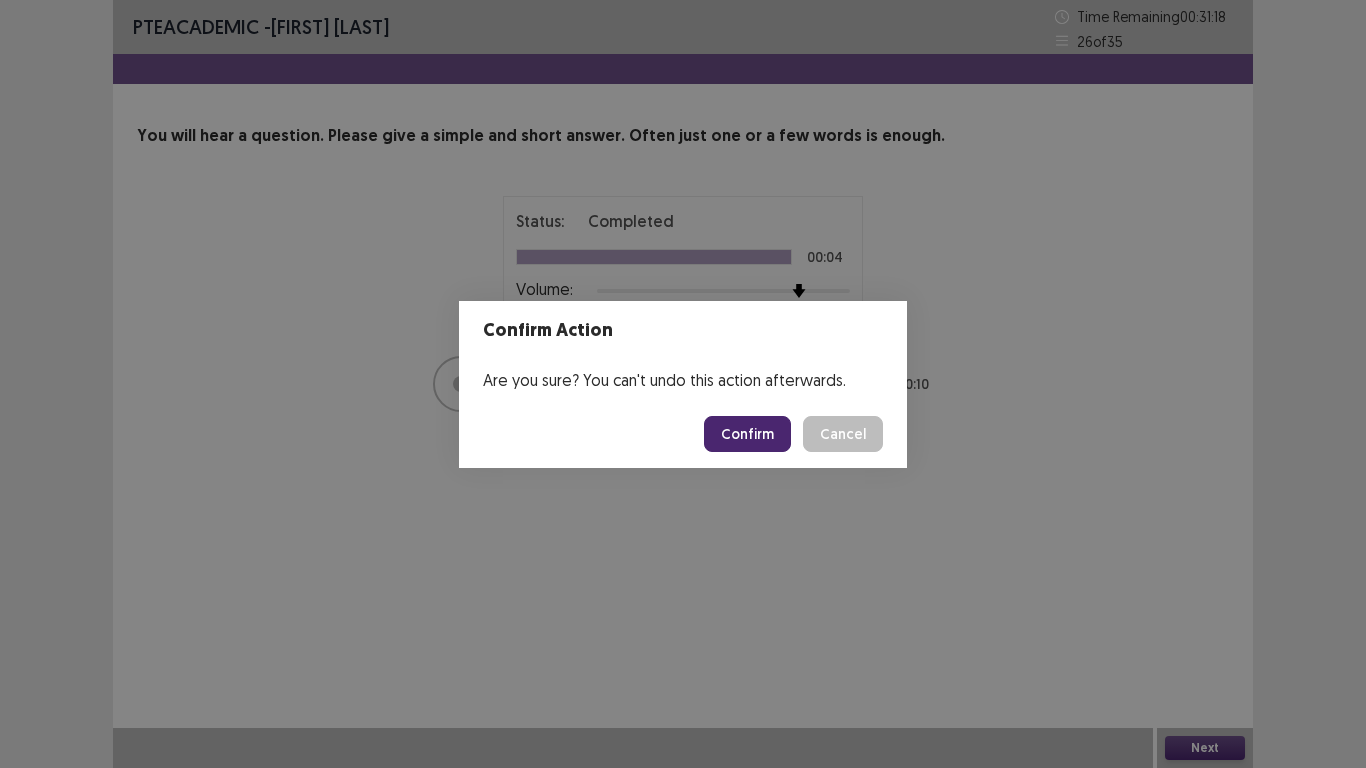 click on "Confirm" at bounding box center (747, 434) 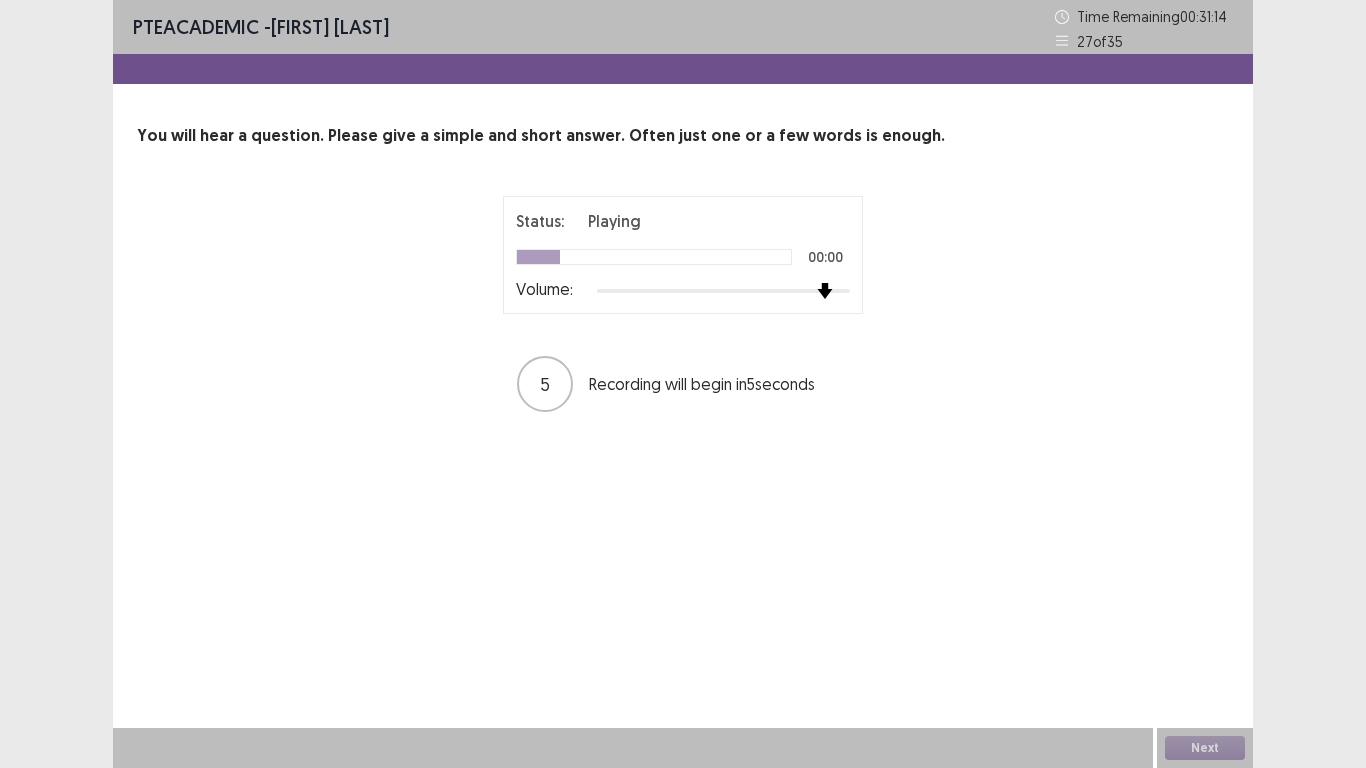 click at bounding box center (723, 291) 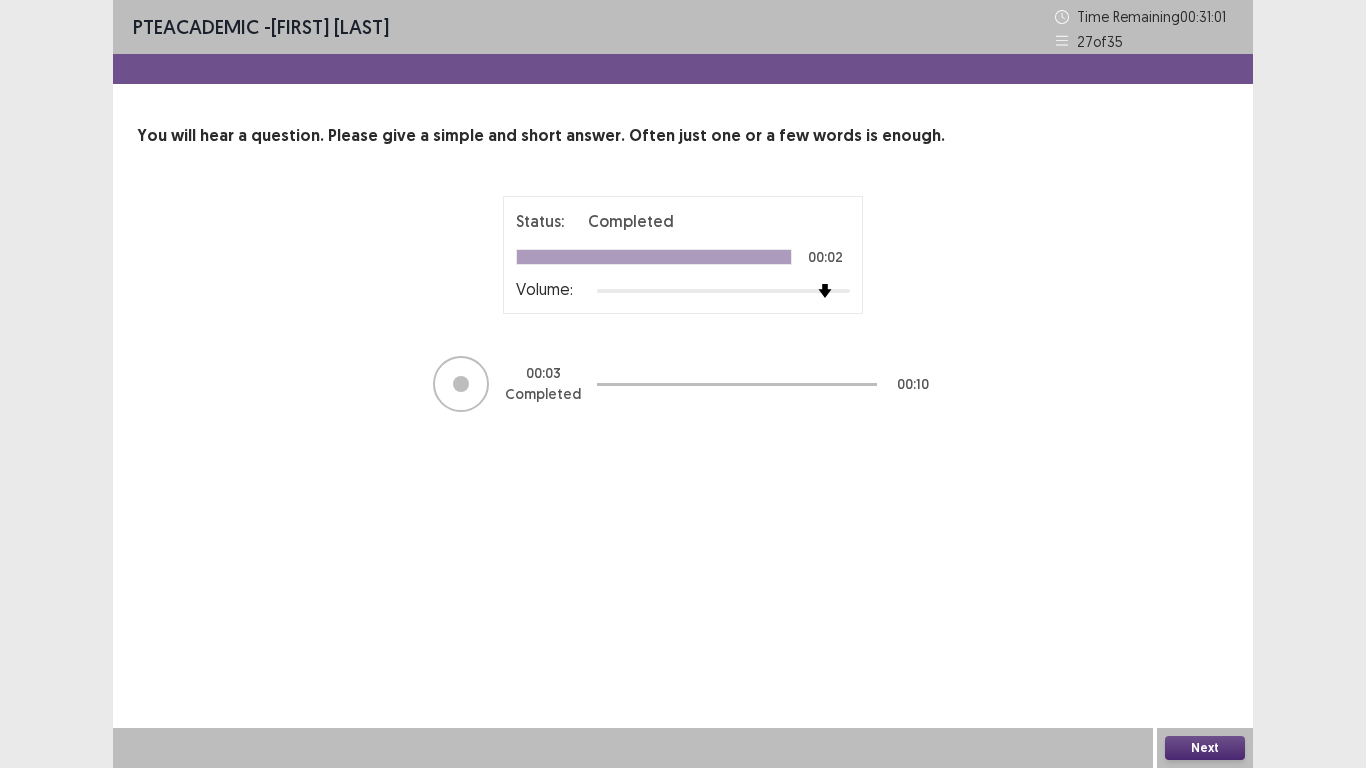 click on "Next" at bounding box center [1205, 748] 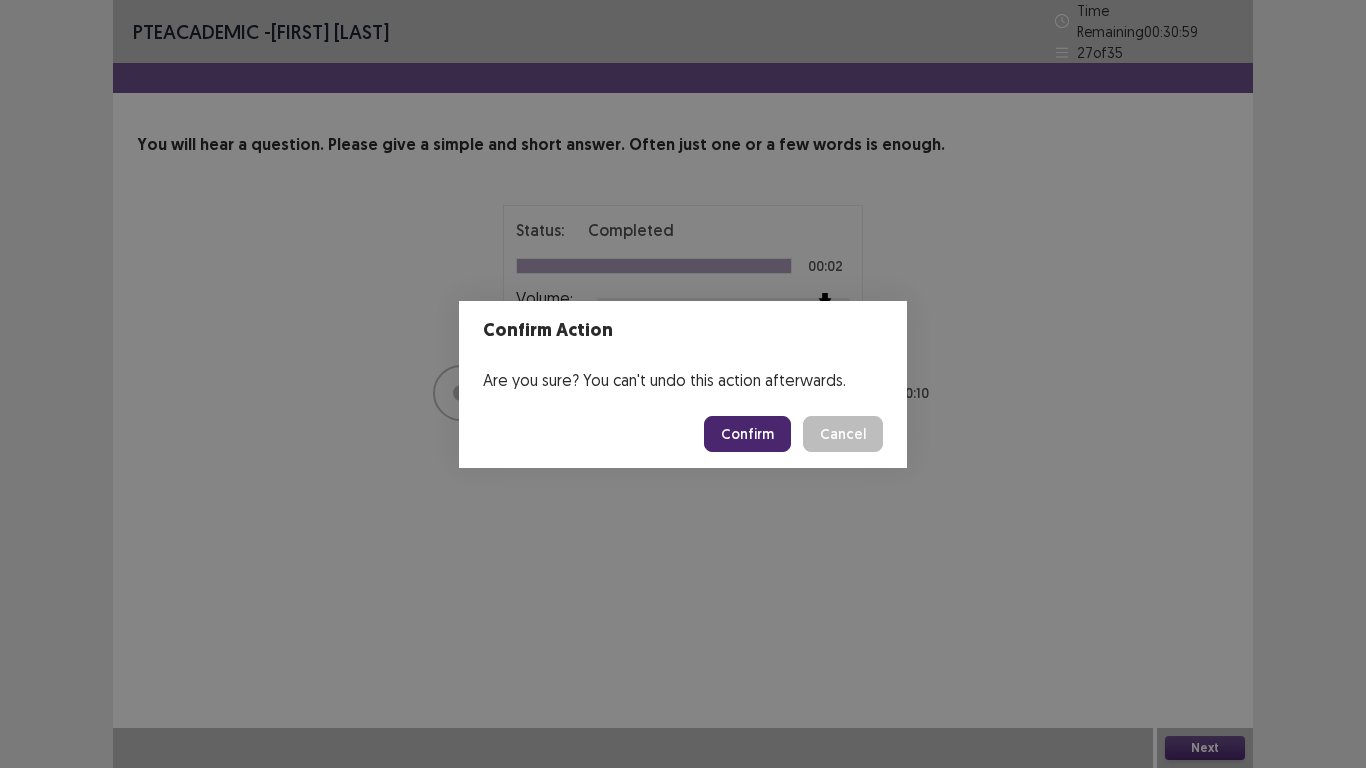 click on "Confirm" at bounding box center (747, 434) 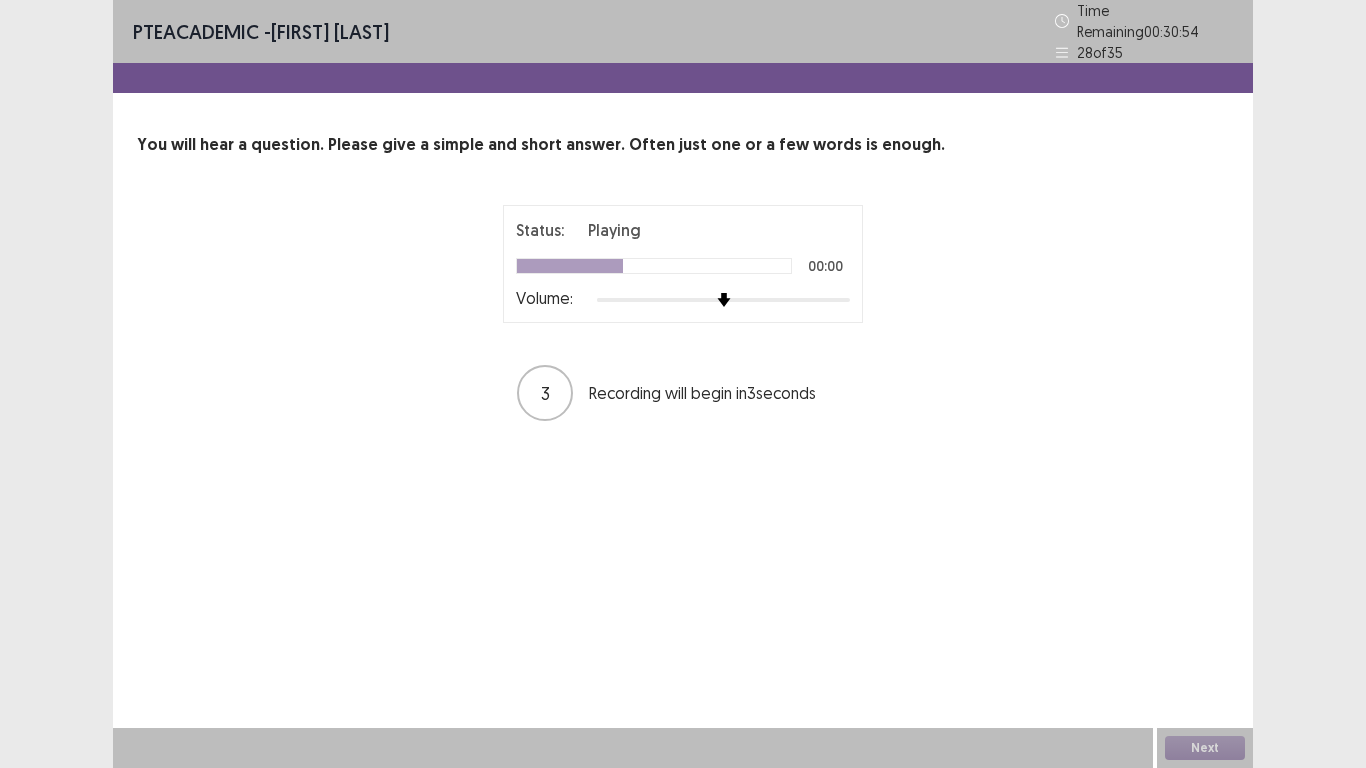 click at bounding box center [723, 300] 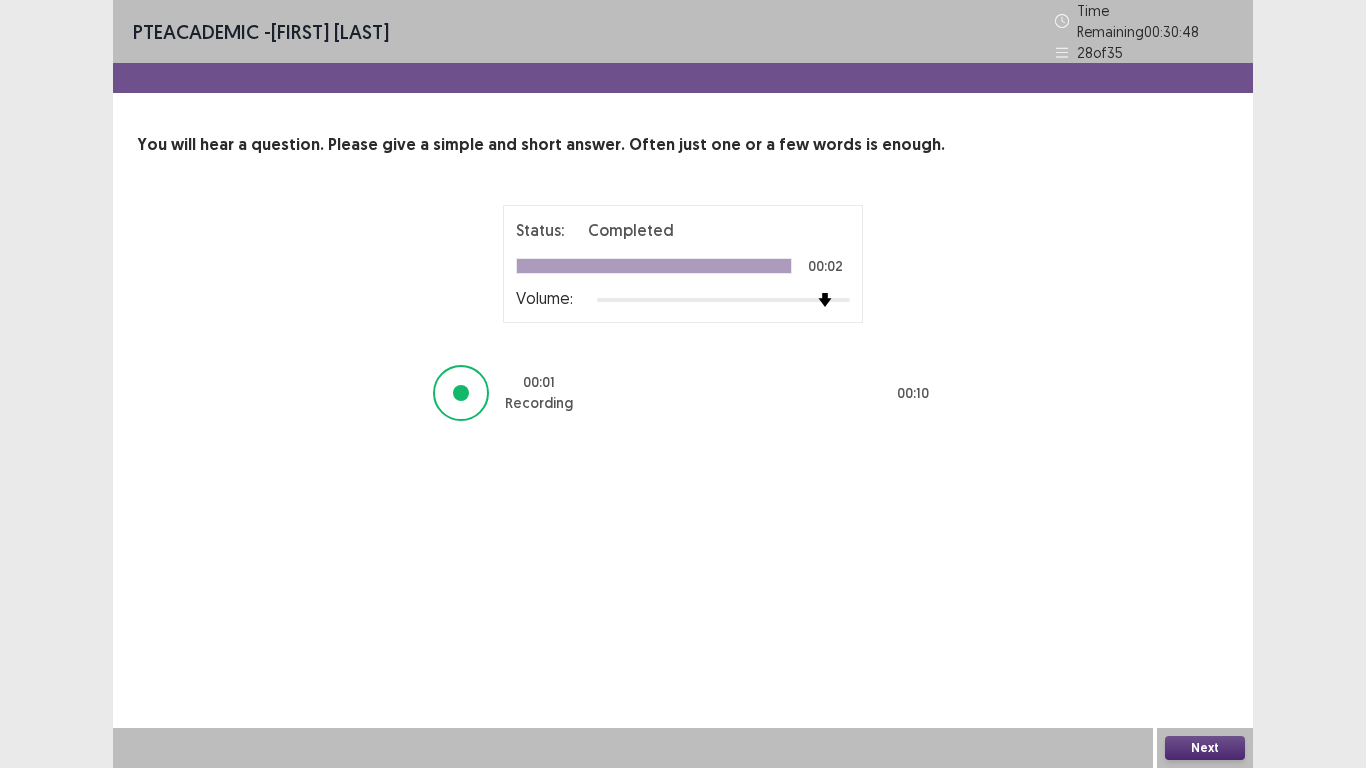 click on "Next" at bounding box center (1205, 748) 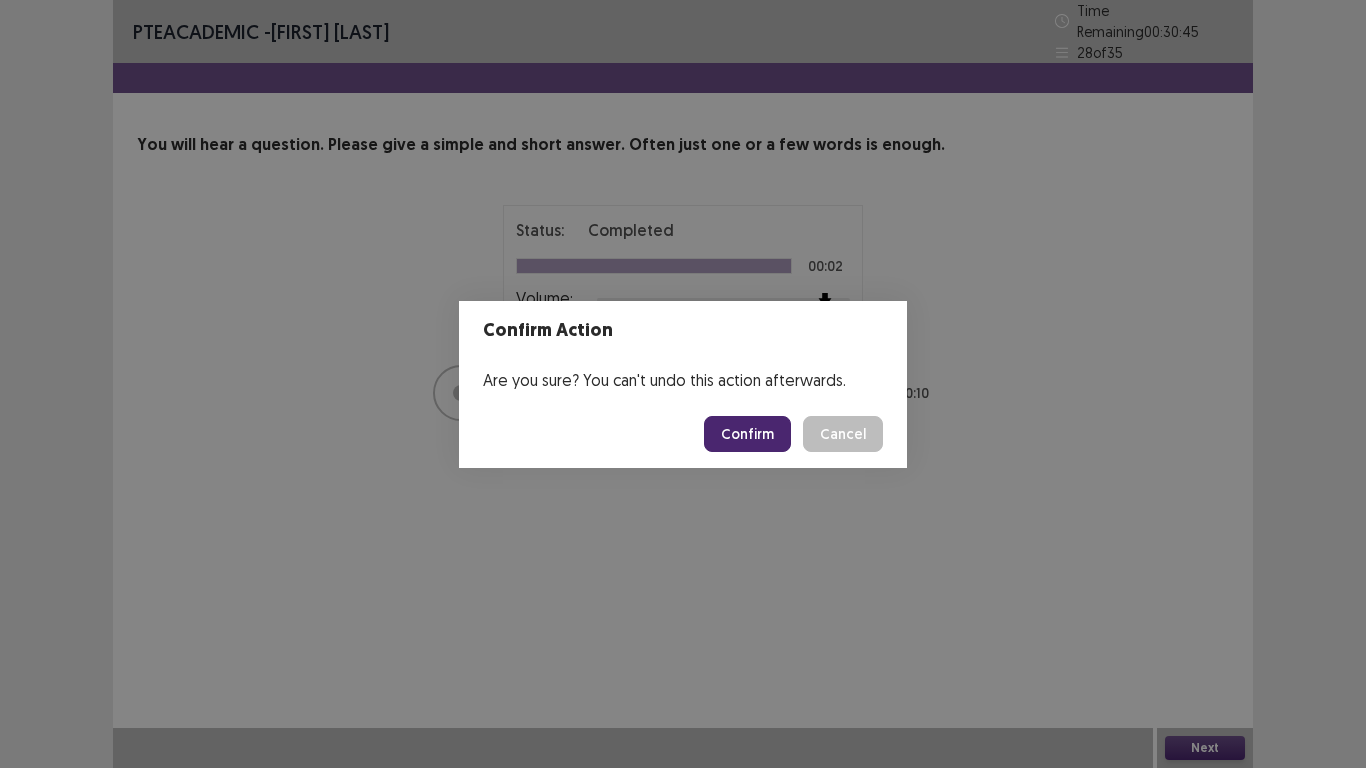 click on "Confirm" at bounding box center [747, 434] 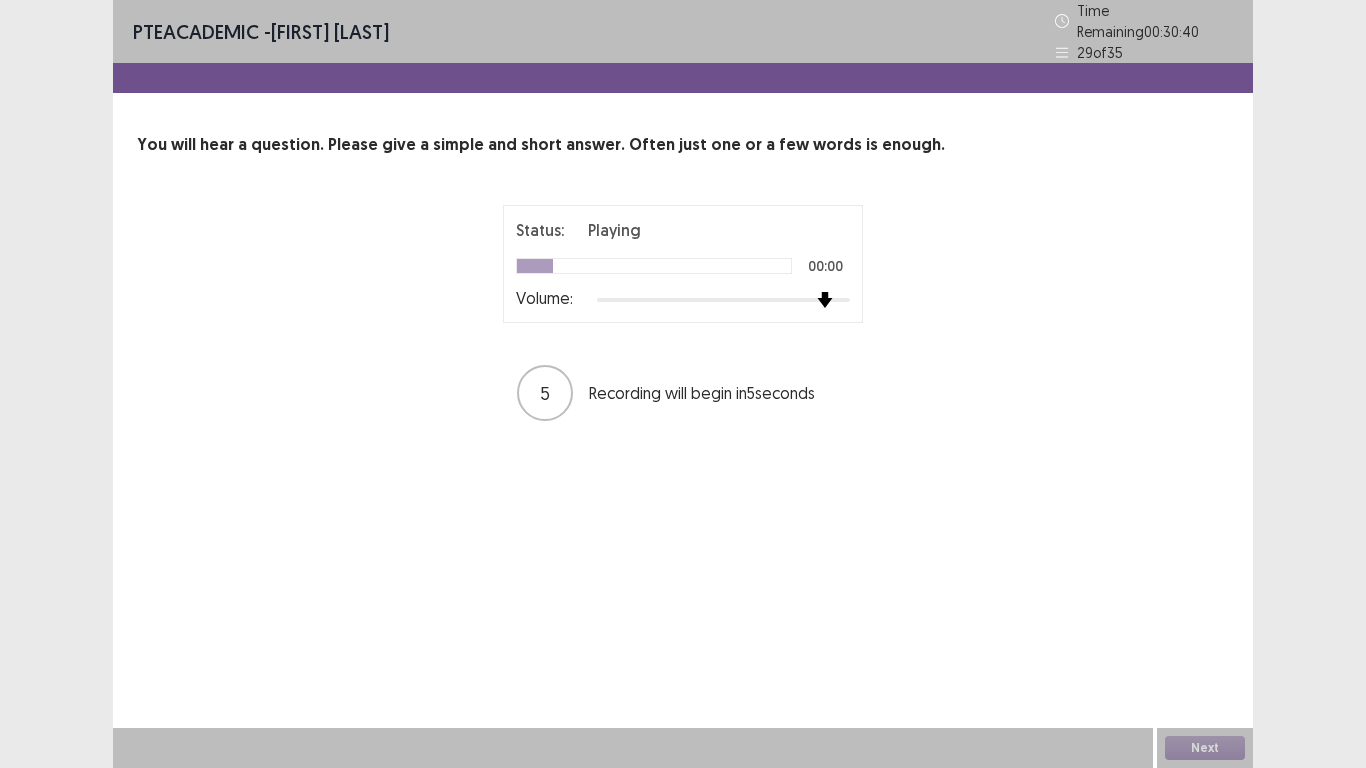 click at bounding box center [723, 300] 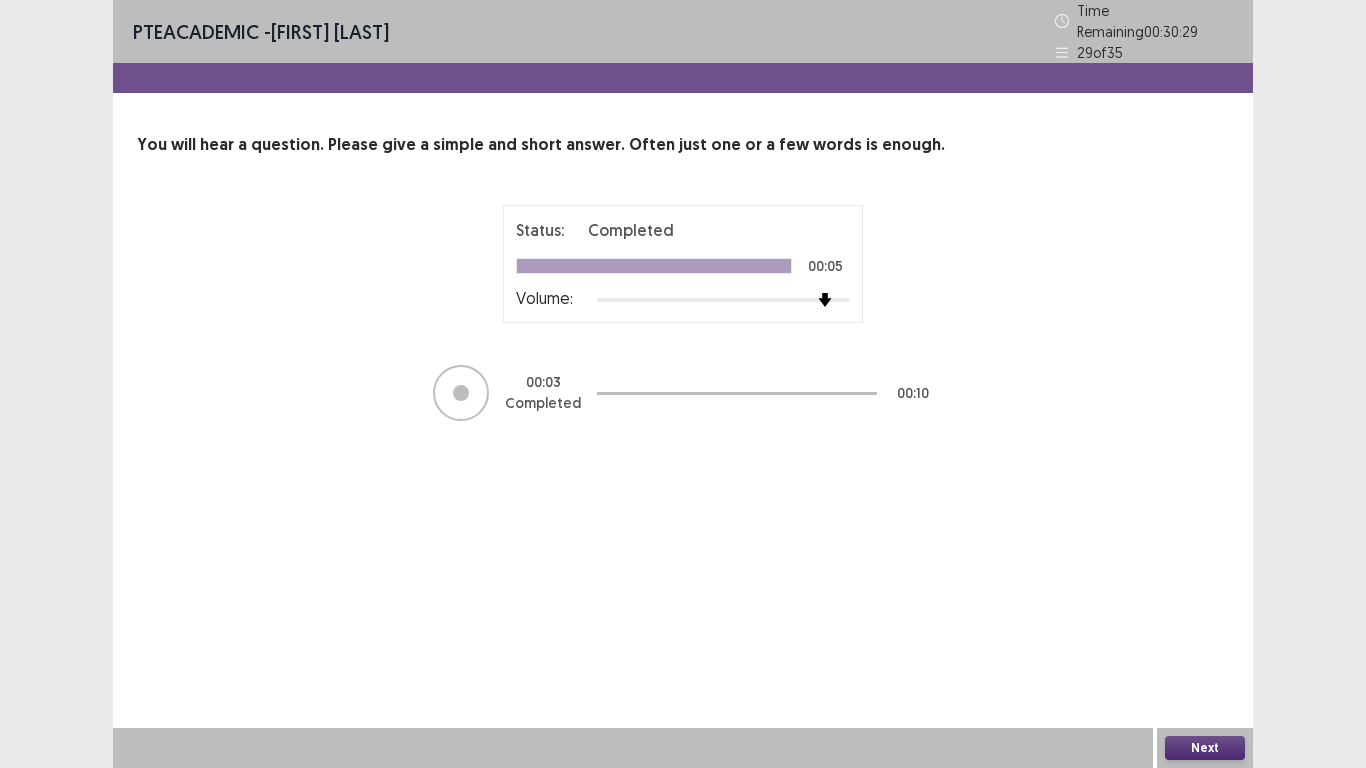 click on "Next" at bounding box center (1205, 748) 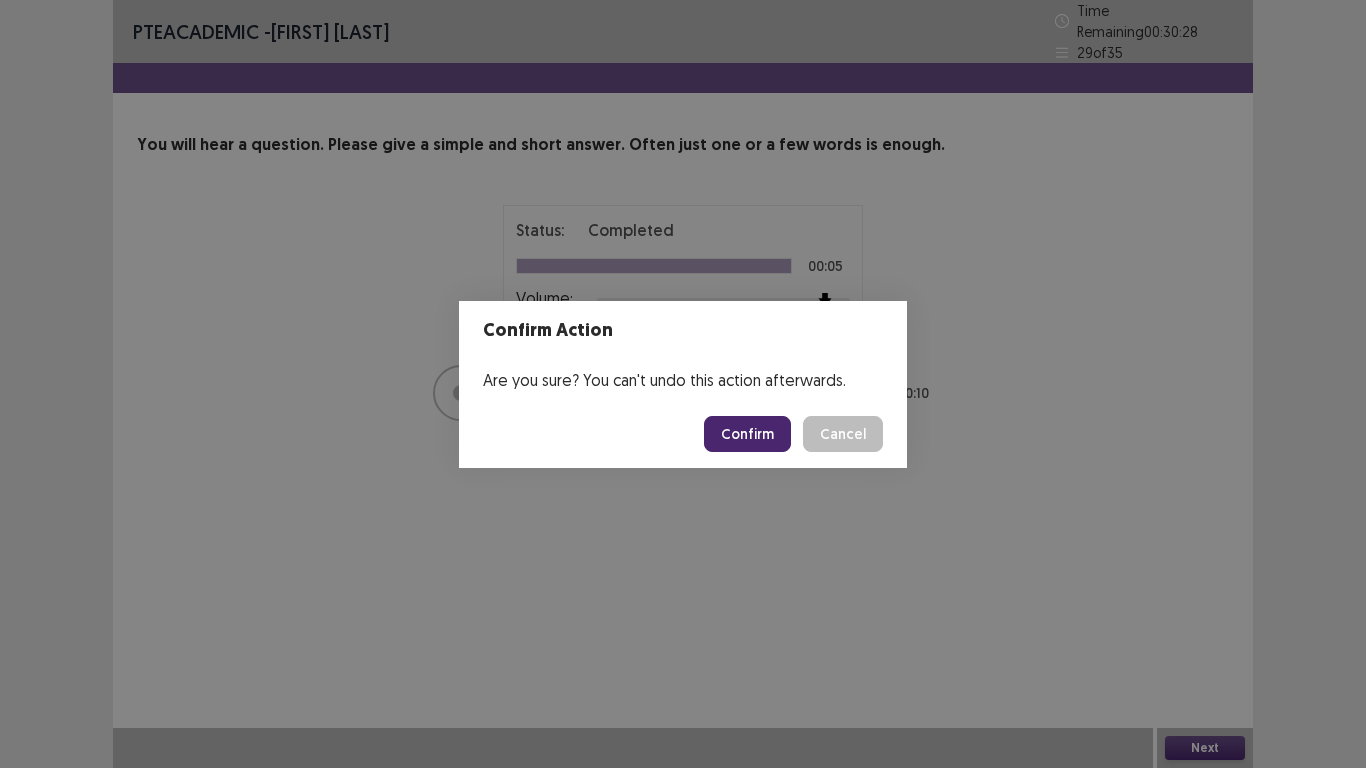 click on "Confirm" at bounding box center [747, 434] 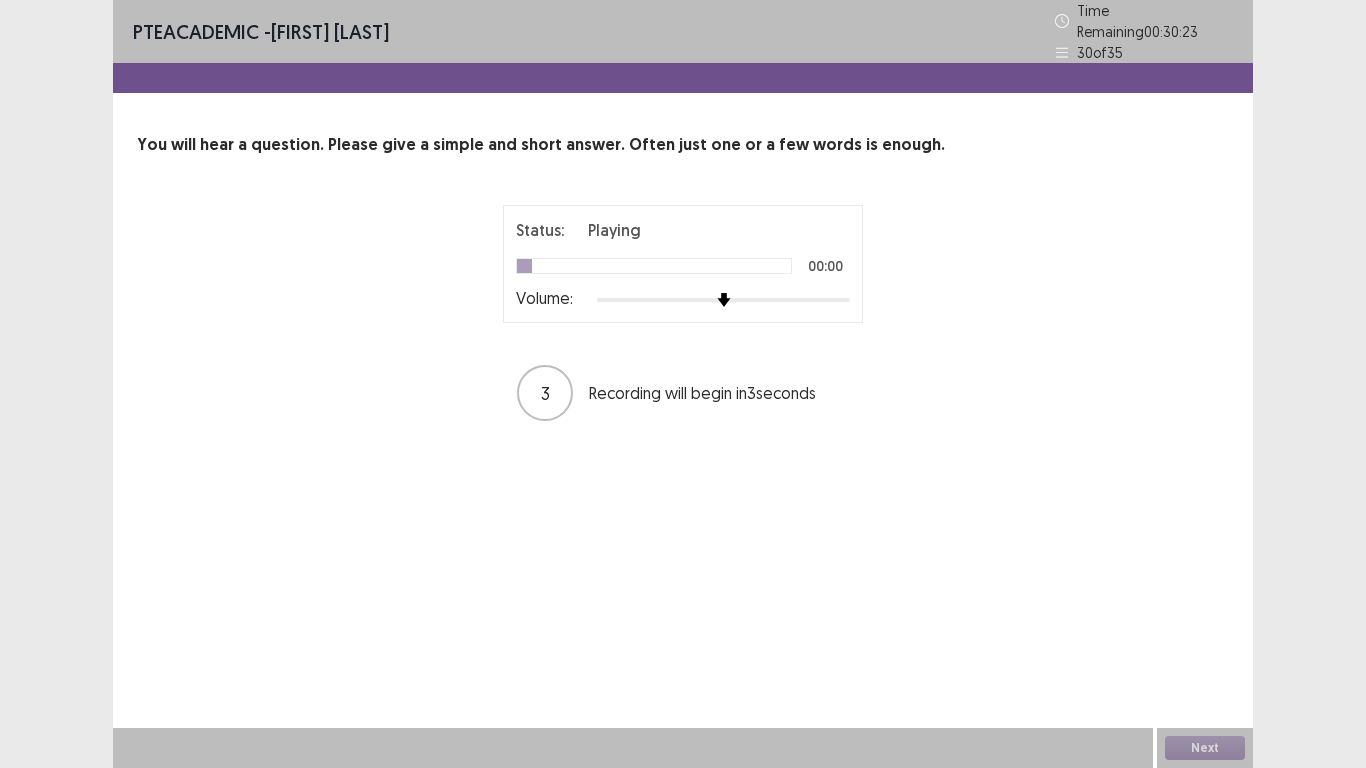 click at bounding box center (723, 300) 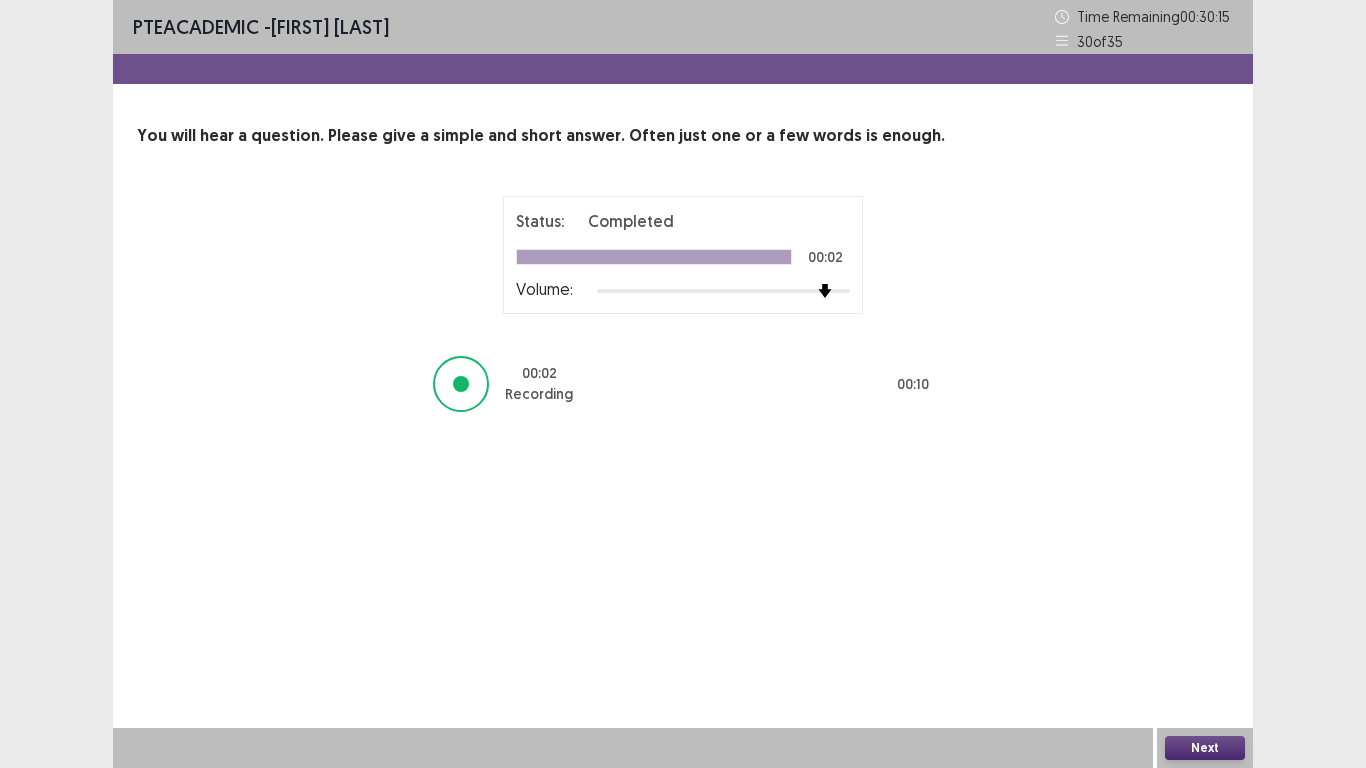 click on "Next" at bounding box center [1205, 748] 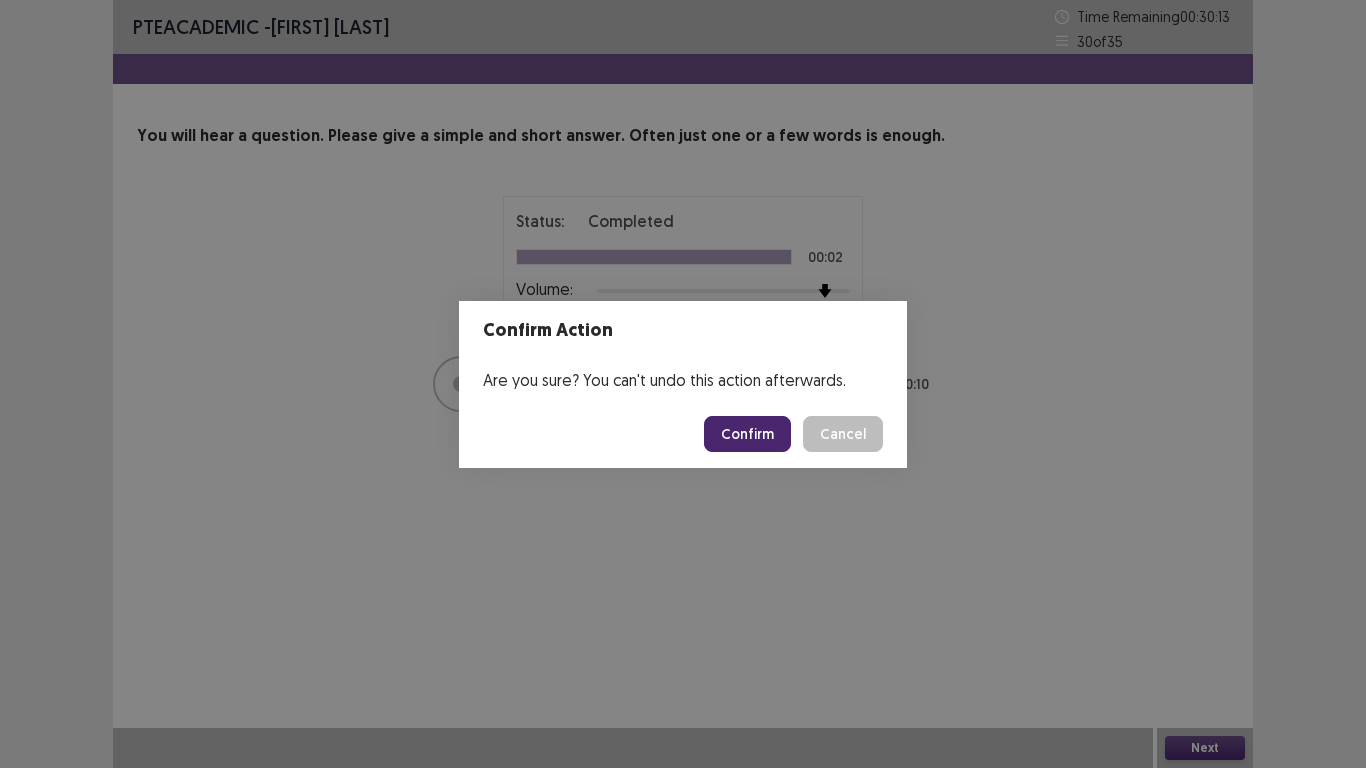 click on "Confirm" at bounding box center [747, 434] 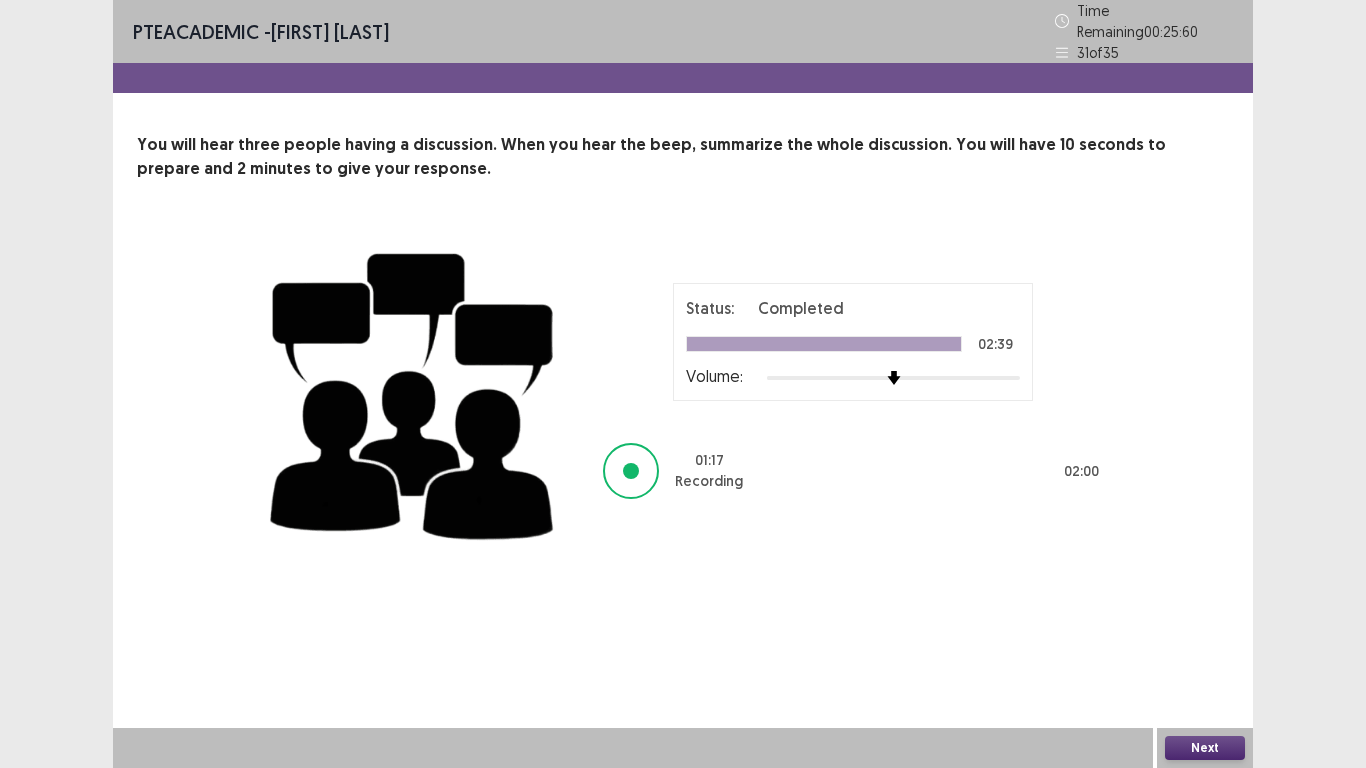 click on "Next" at bounding box center [1205, 748] 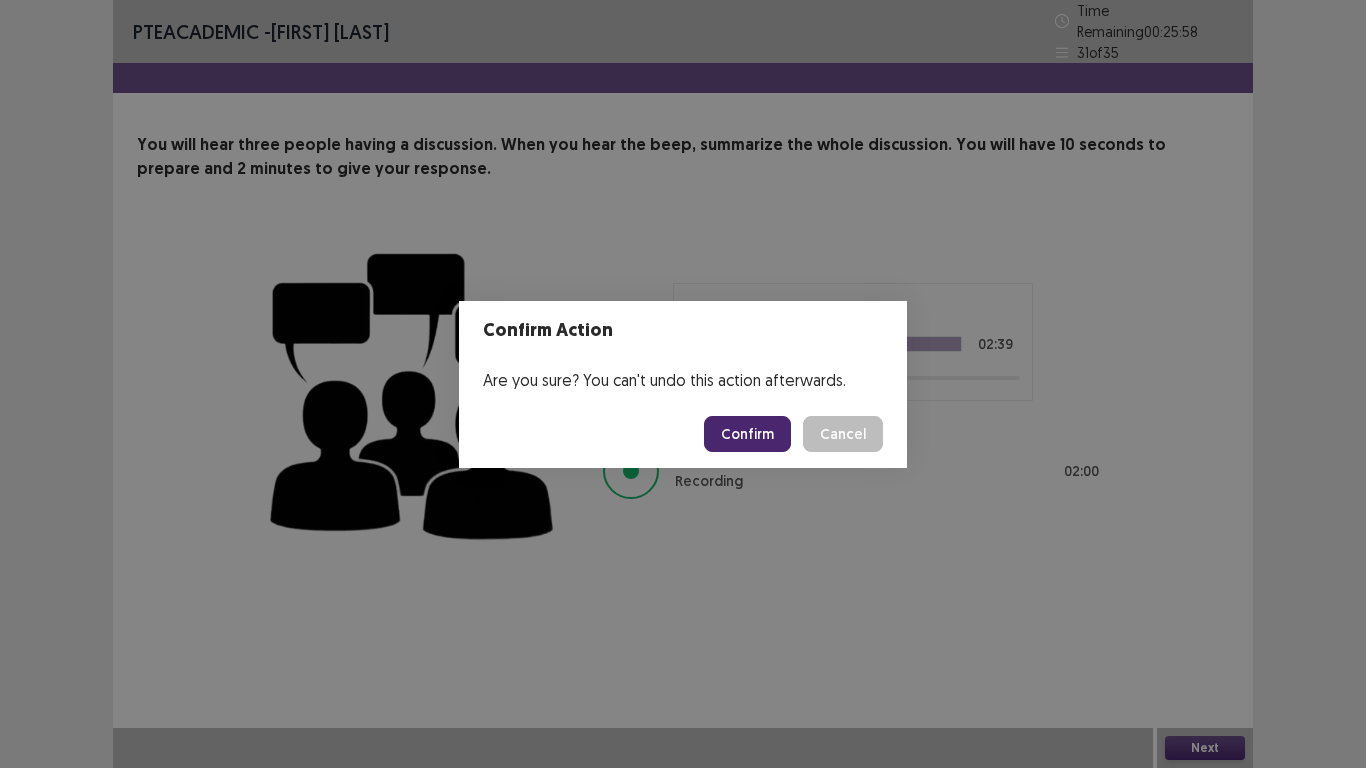 click on "Confirm" at bounding box center [747, 434] 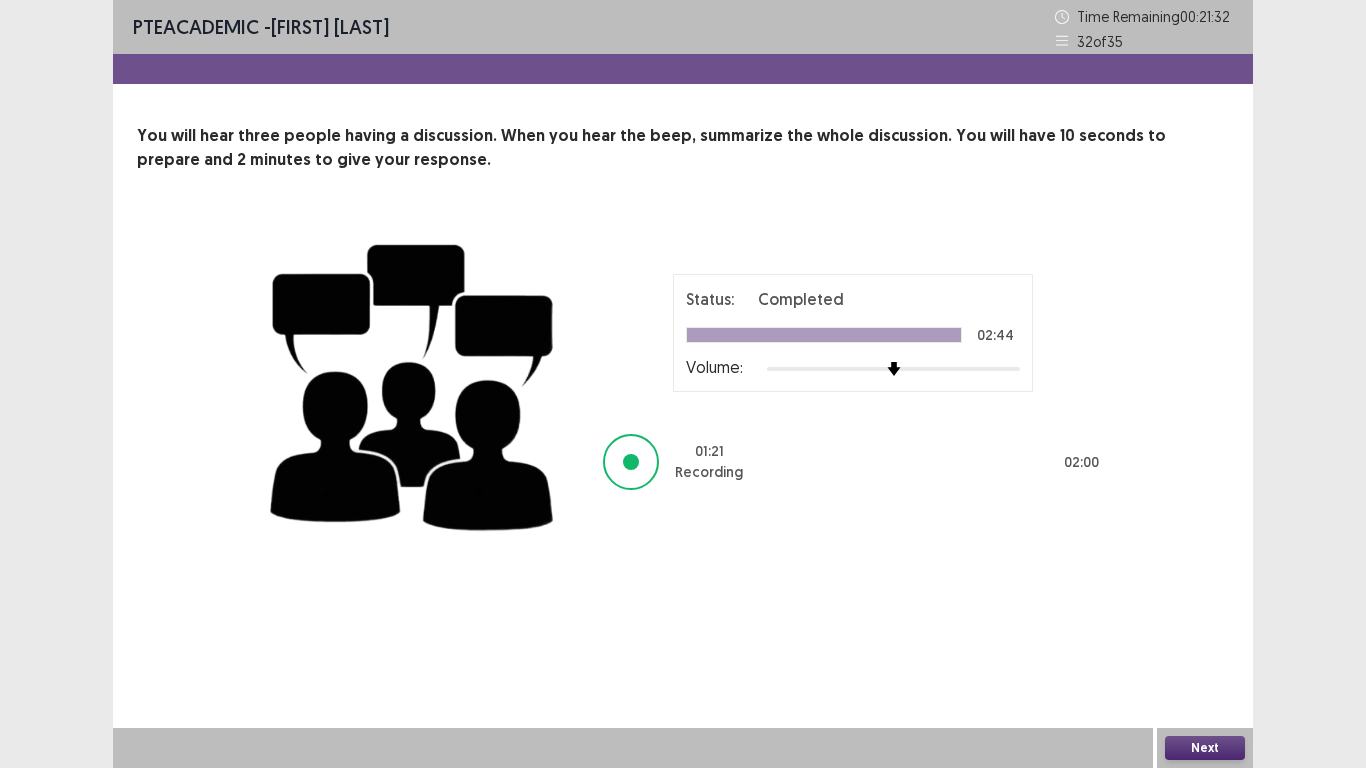click on "Next" at bounding box center (1205, 748) 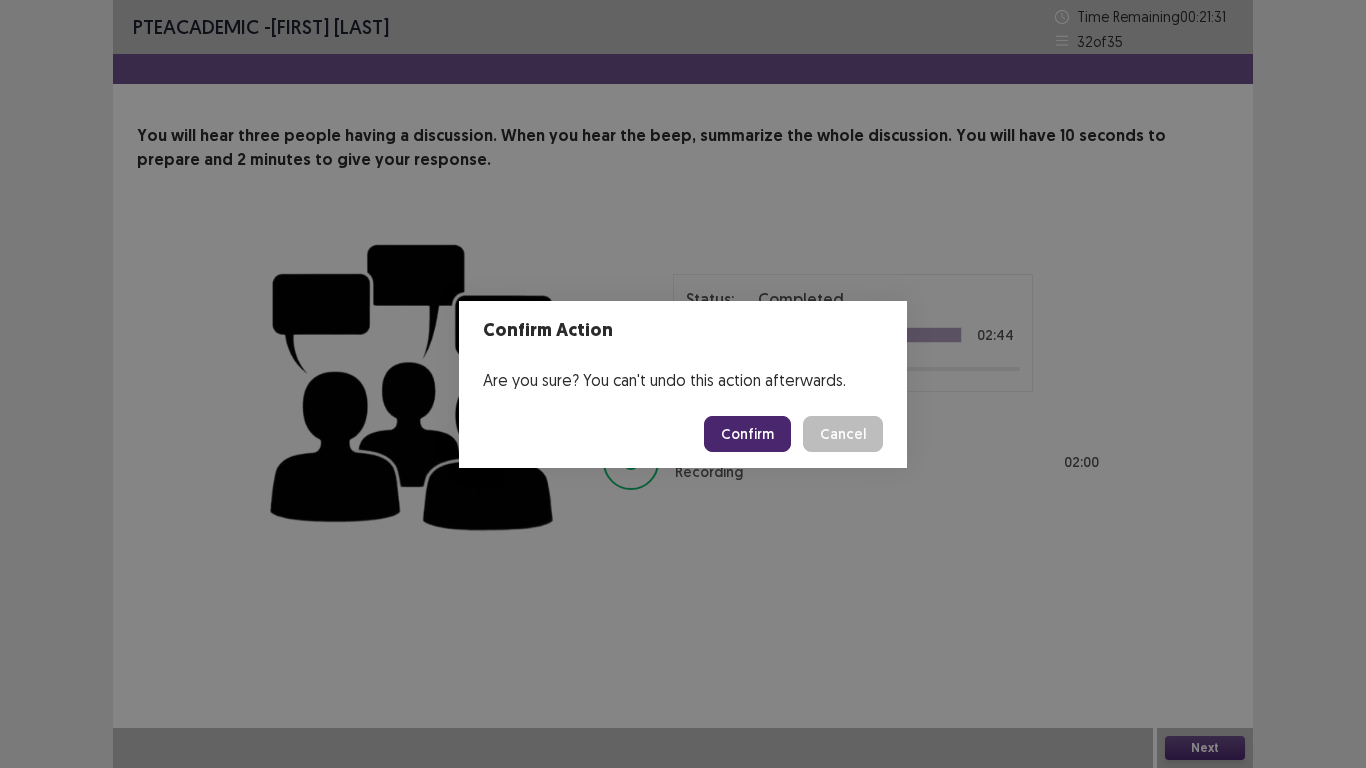 click on "Confirm" at bounding box center (747, 434) 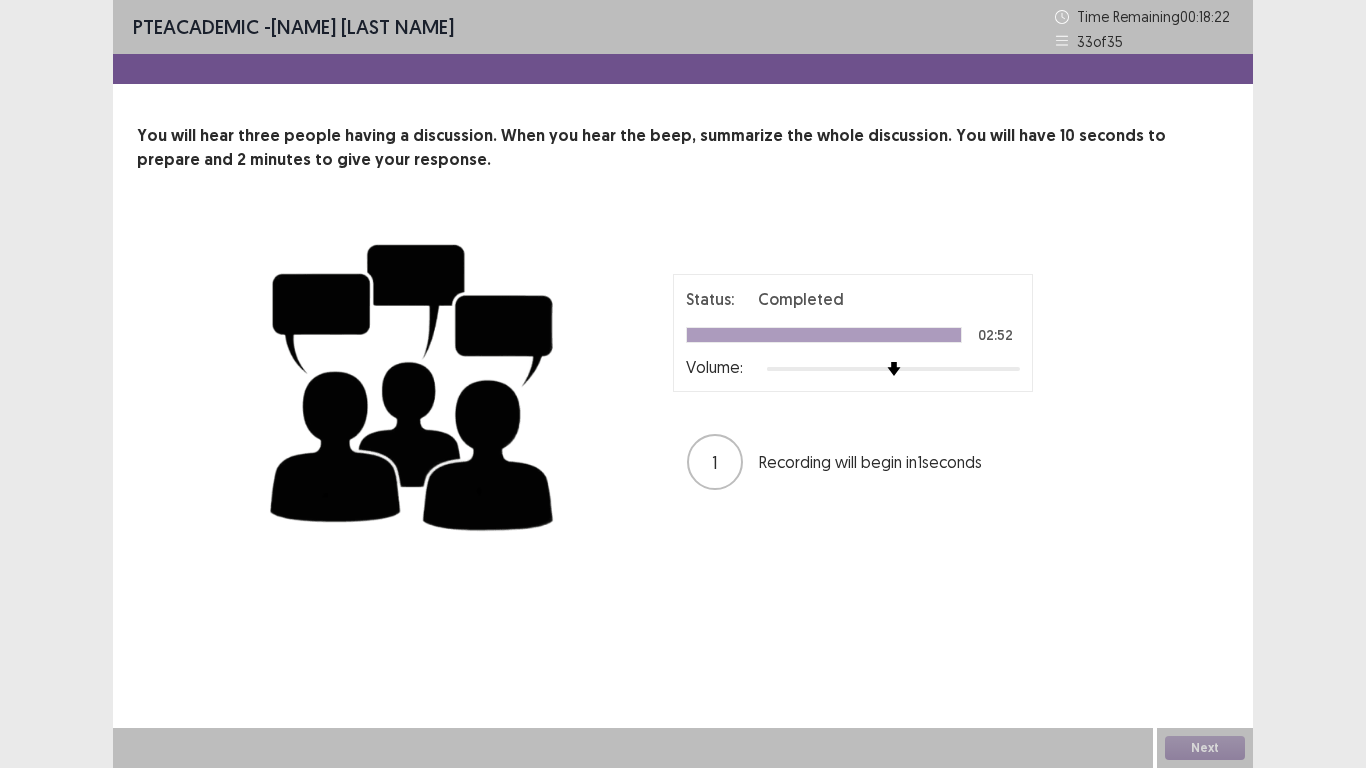 scroll, scrollTop: 0, scrollLeft: 0, axis: both 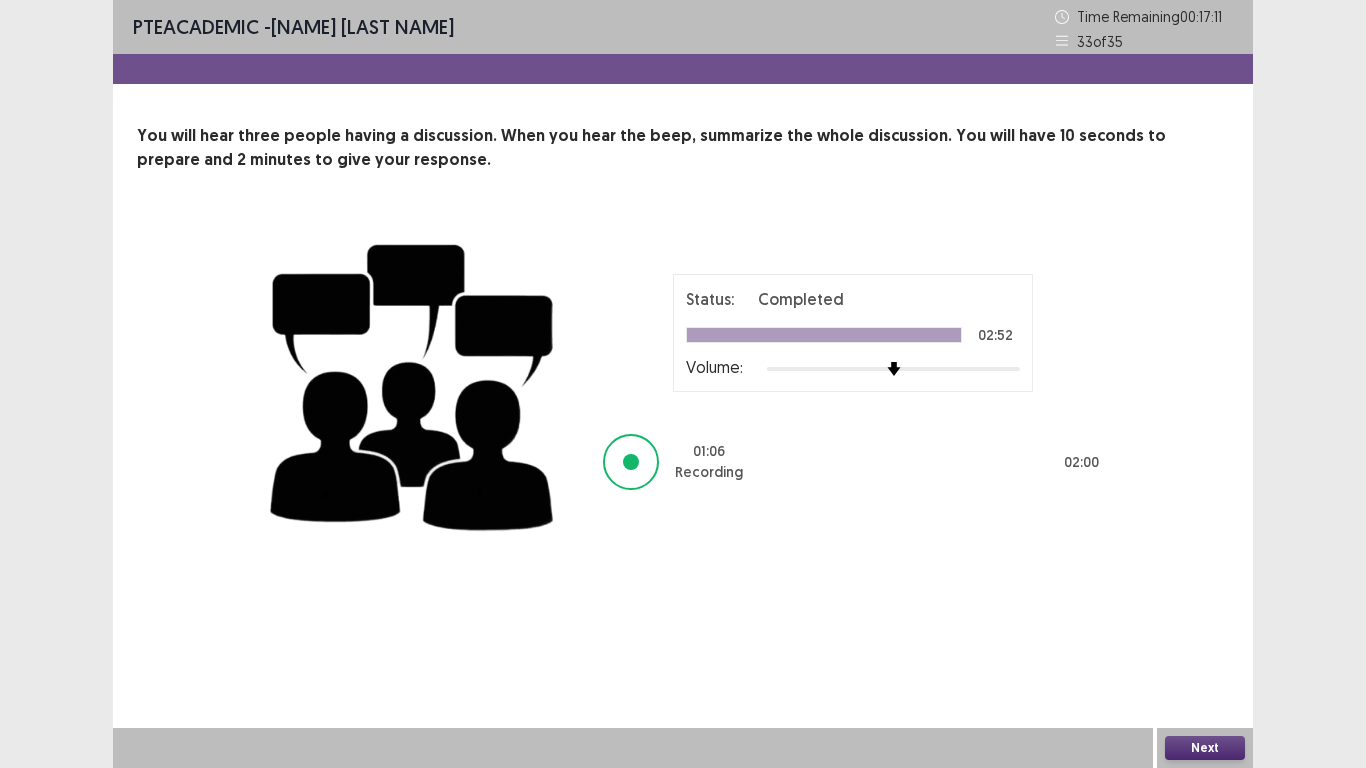 click on "Next" at bounding box center [1205, 748] 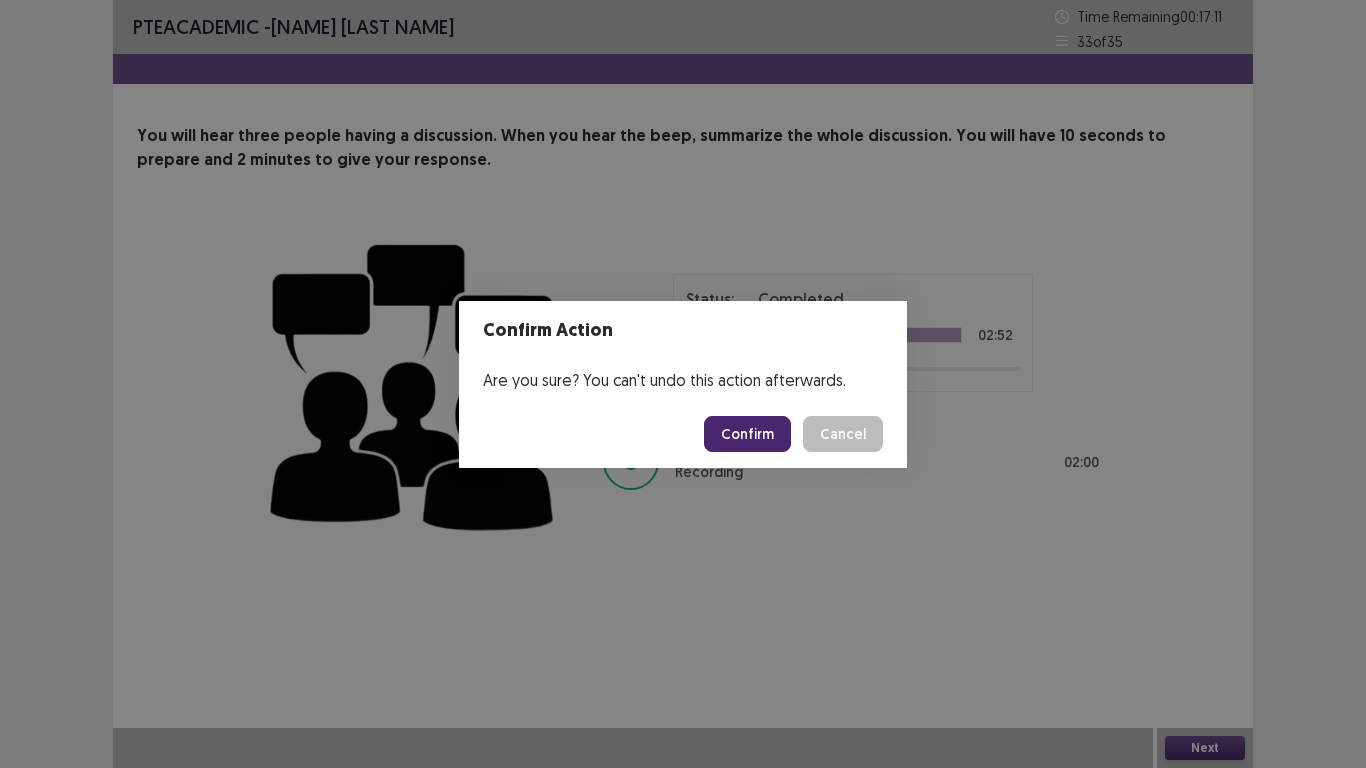 click on "Confirm" at bounding box center (747, 434) 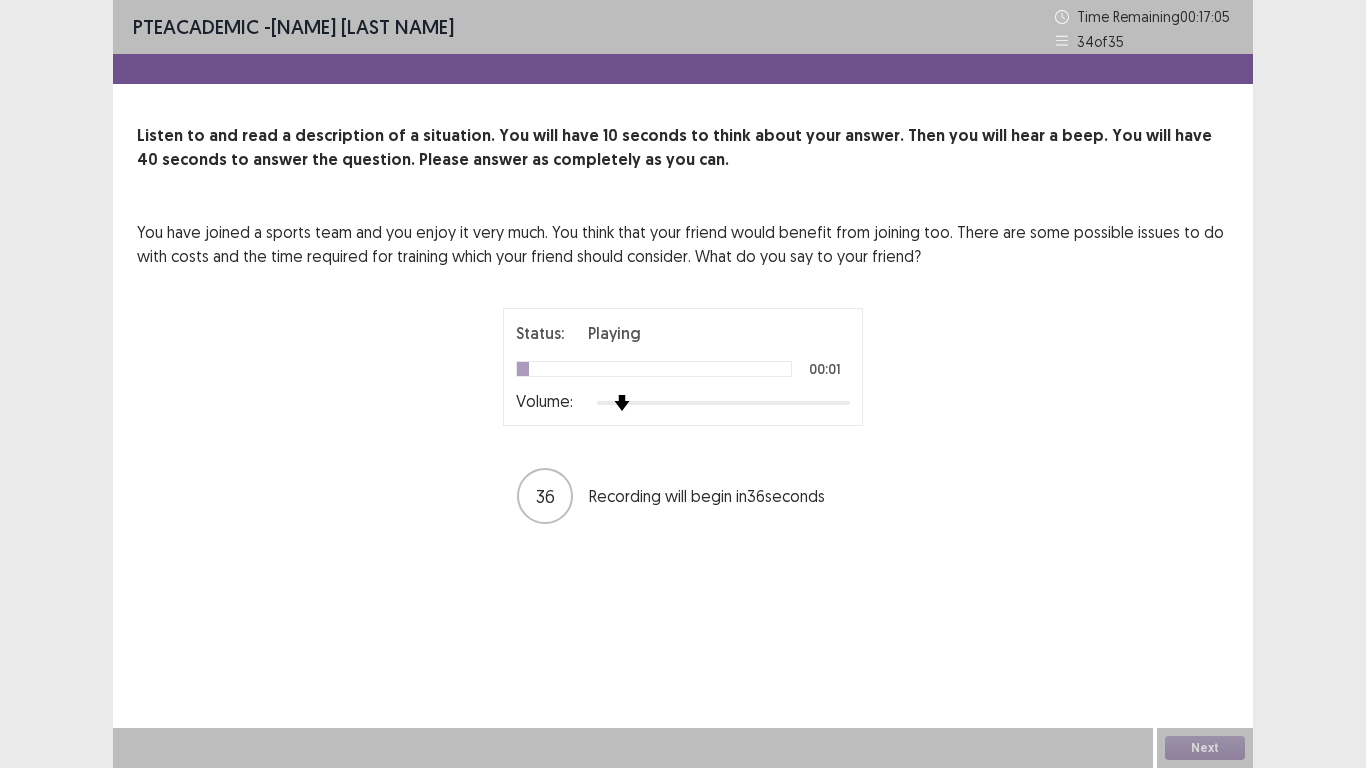 click at bounding box center (723, 403) 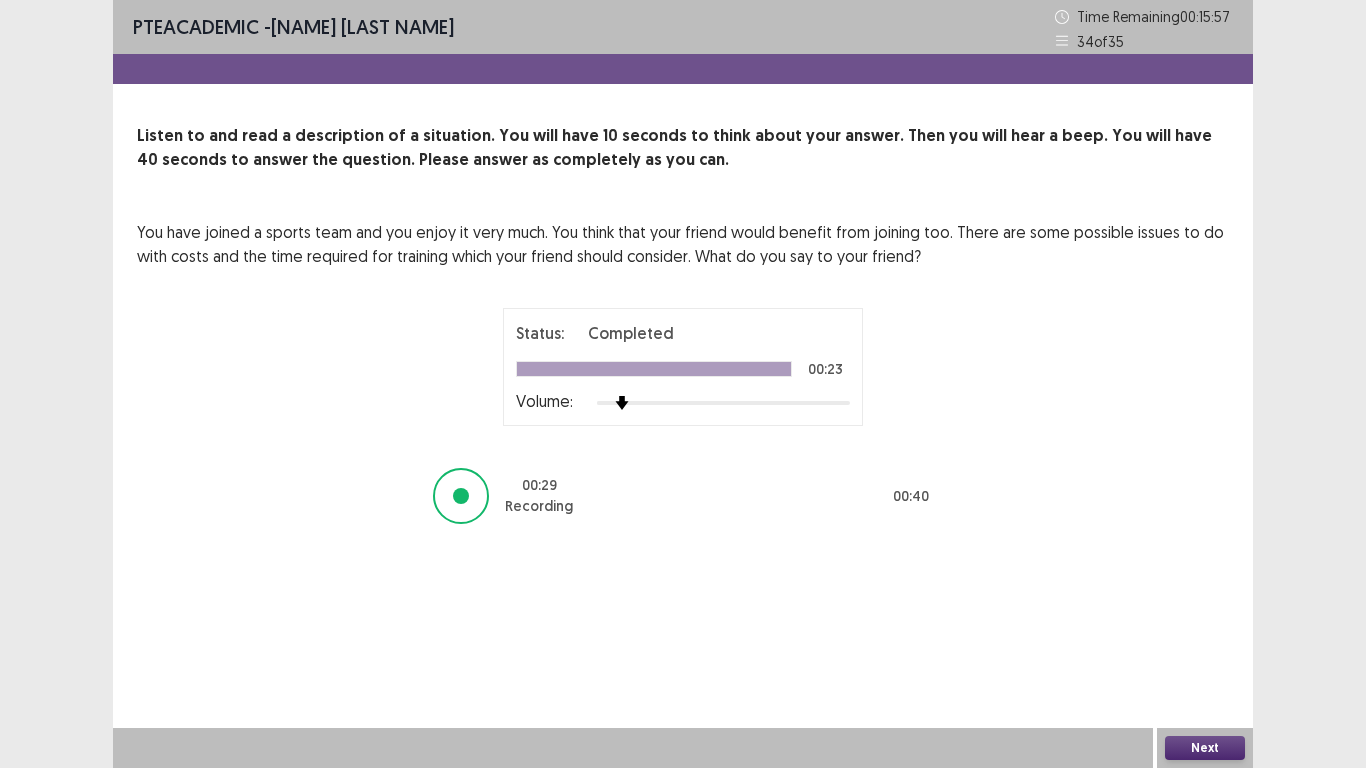 click on "Next" at bounding box center [1205, 748] 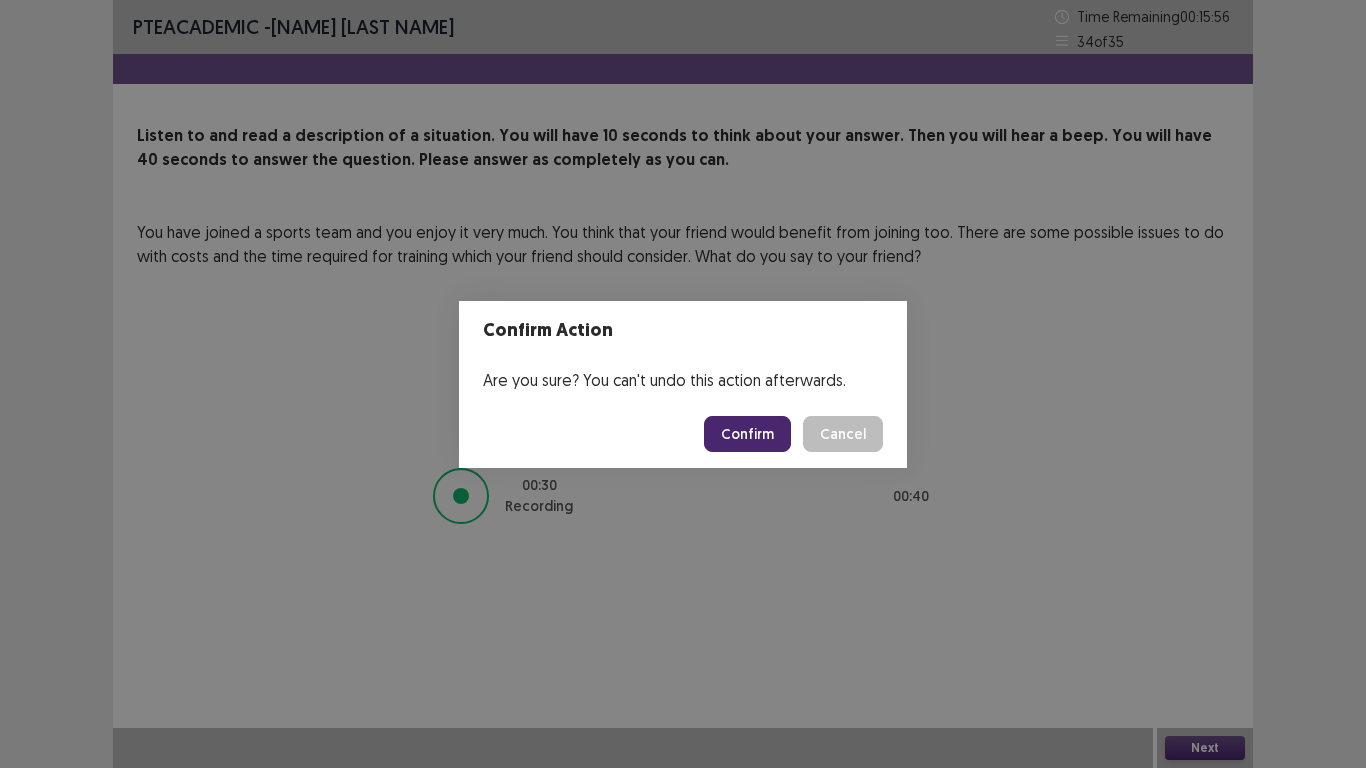click on "Confirm" at bounding box center (747, 434) 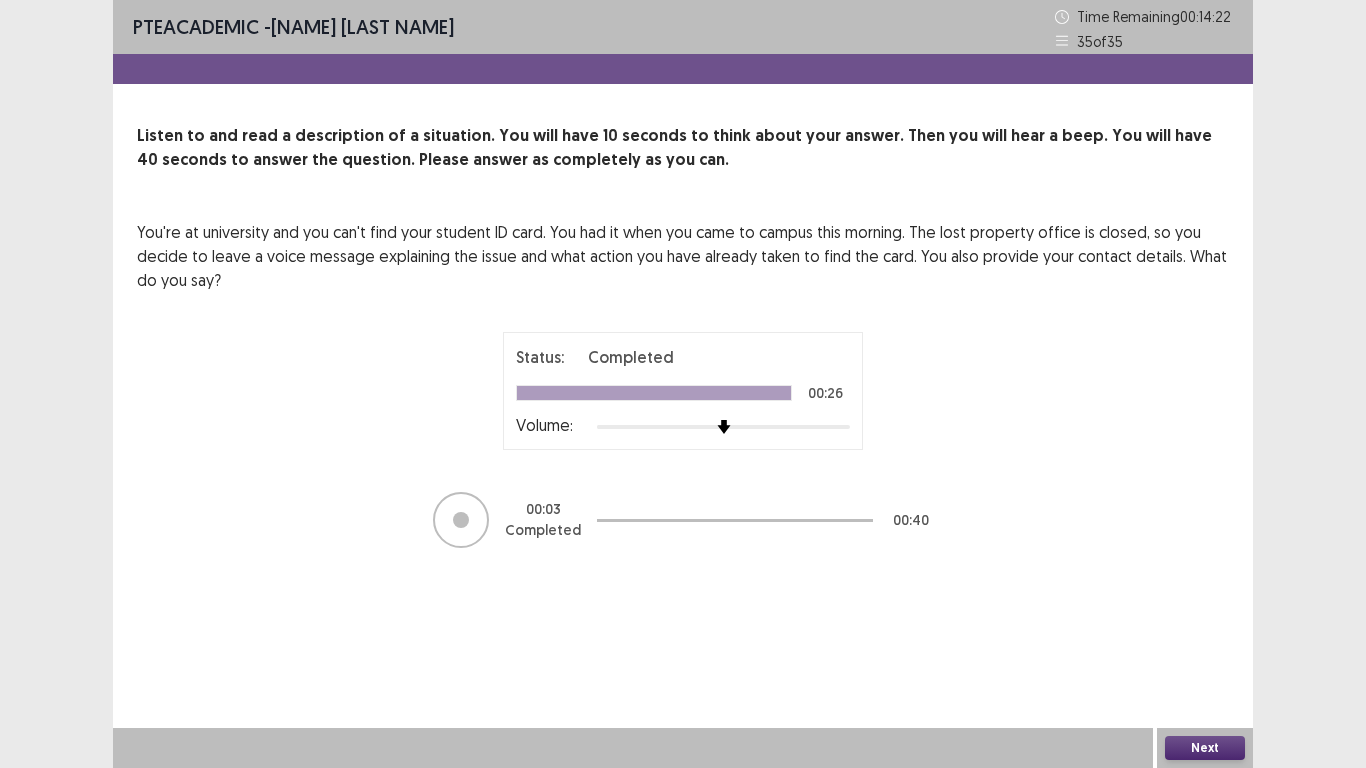 click on "Next" at bounding box center [1205, 748] 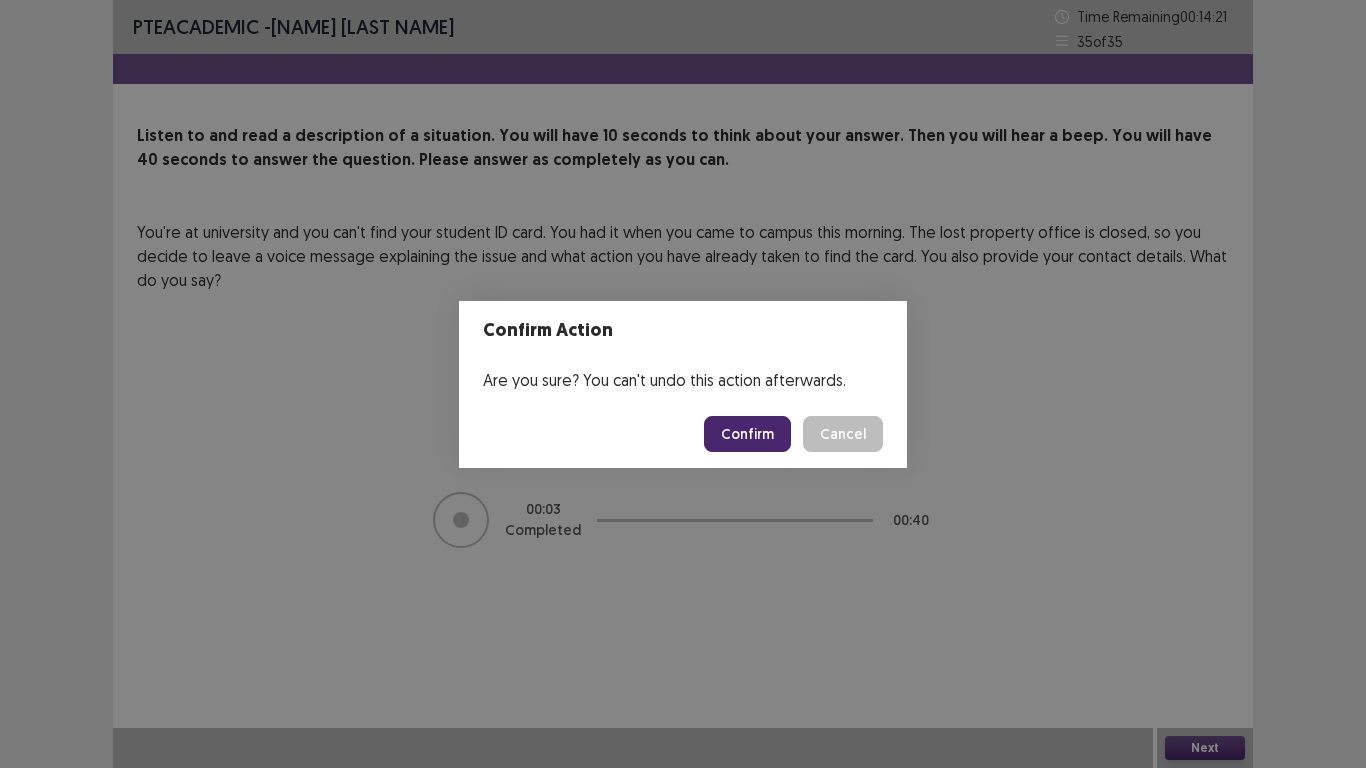 click on "Confirm" at bounding box center (747, 434) 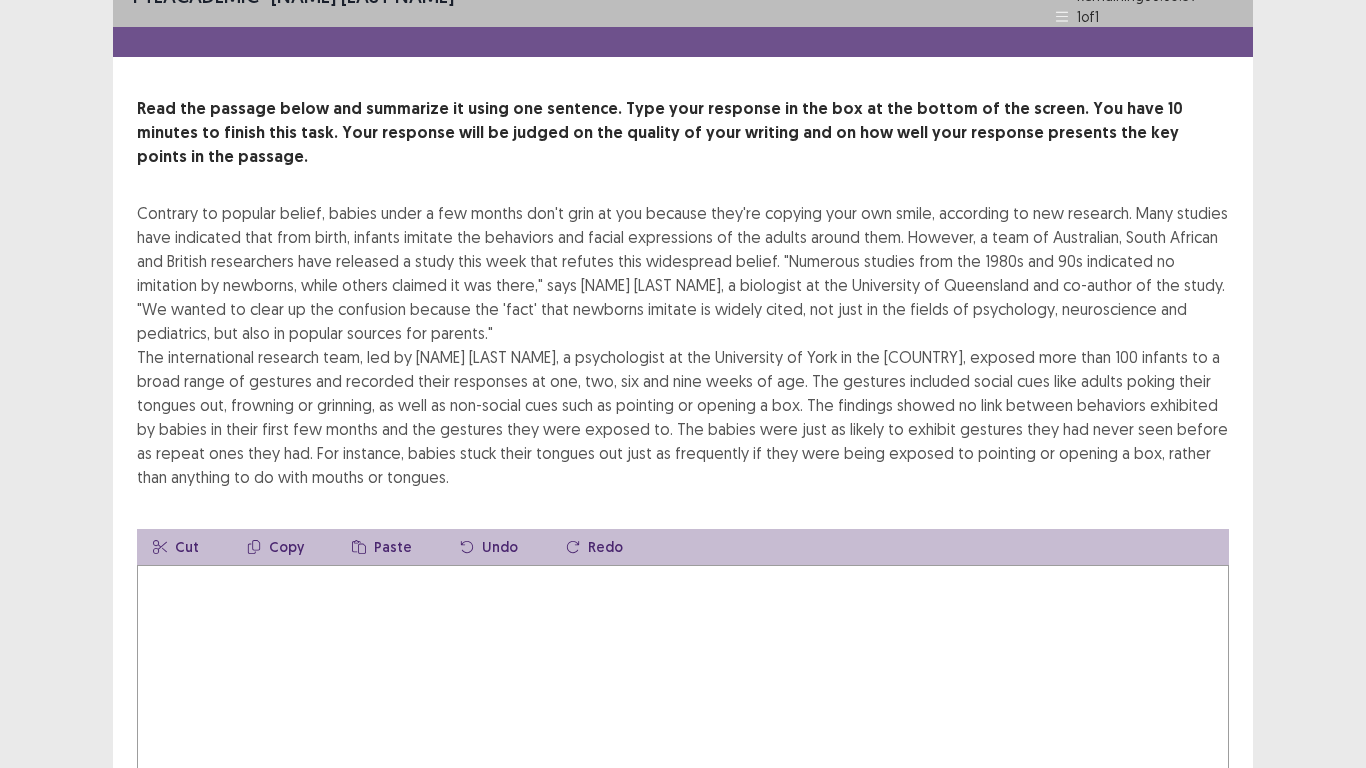 scroll, scrollTop: 40, scrollLeft: 0, axis: vertical 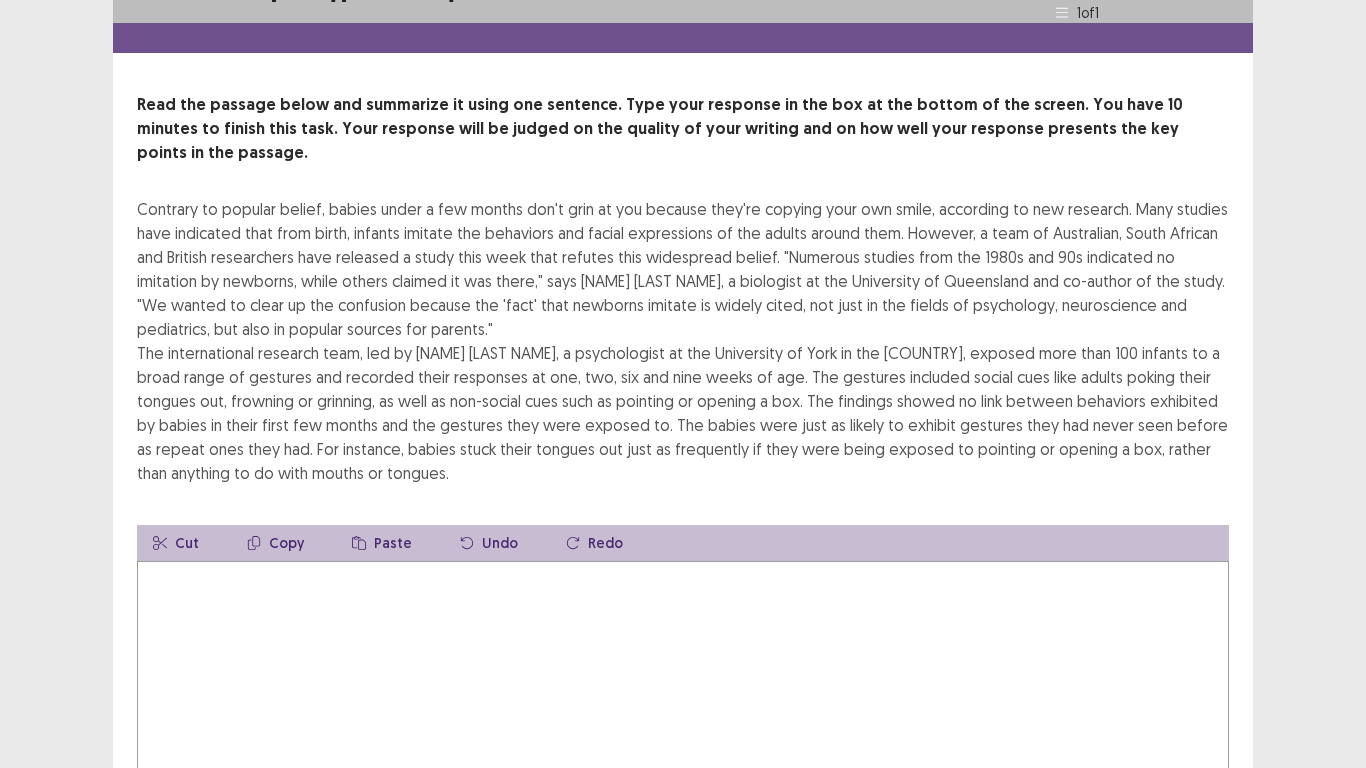 click at bounding box center [683, 671] 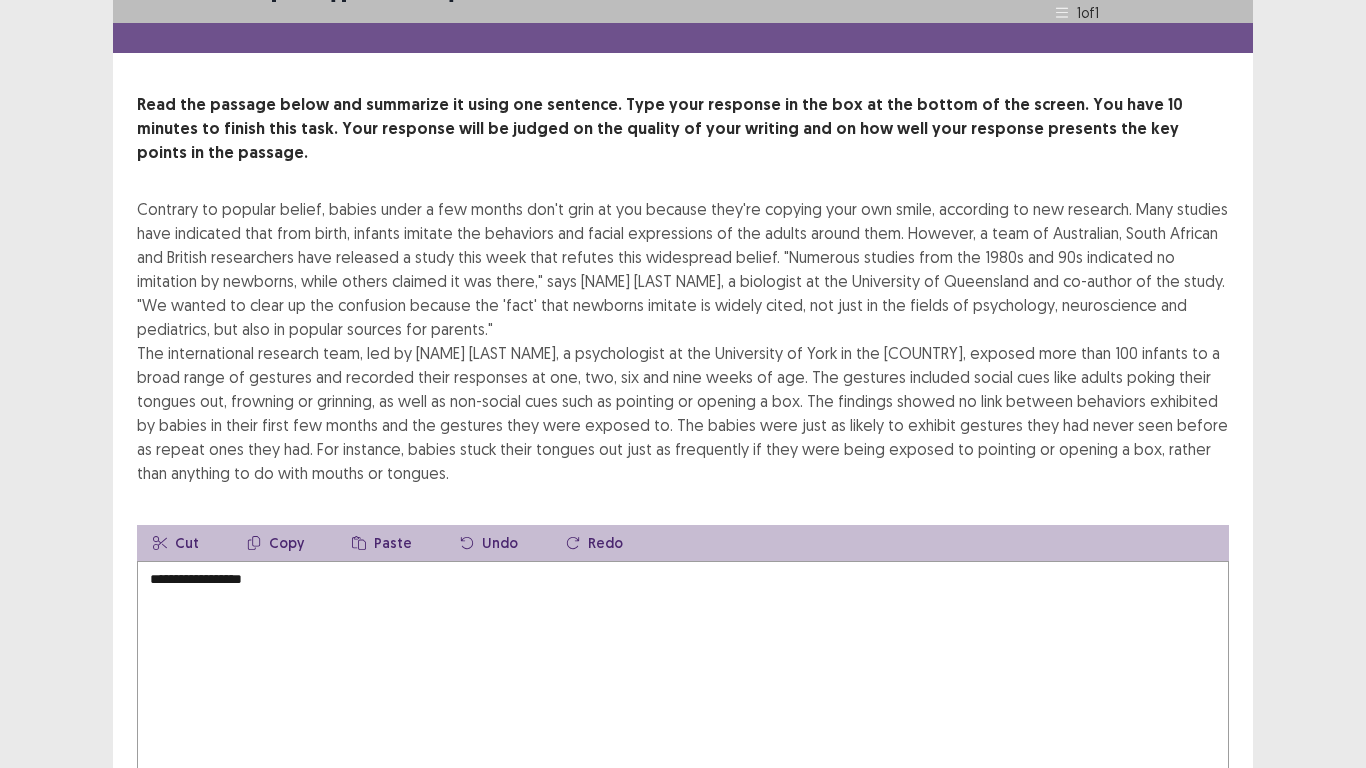 click on "Contrary to popular belief, babies under a few months don't grin at you because they're copying your own smile, according to new research. Many studies have indicated that from birth, infants imitate the behaviors and facial expressions of the adults around them. However, a team of Australian, South African and British researchers have released a study this week that refutes this widespread belief. "Numerous studies from the 1980s and 90s indicated no imitation by newborns, while others claimed it was there," says [NAME] [LAST NAME], a biologist at the University of Queensland and co-author of the study. "We wanted to clear up the confusion because the 'fact' that newborns imitate is widely cited, not just in the fields of psychology, neuroscience and pediatrics, but also in popular sources for parents."" at bounding box center [683, 341] 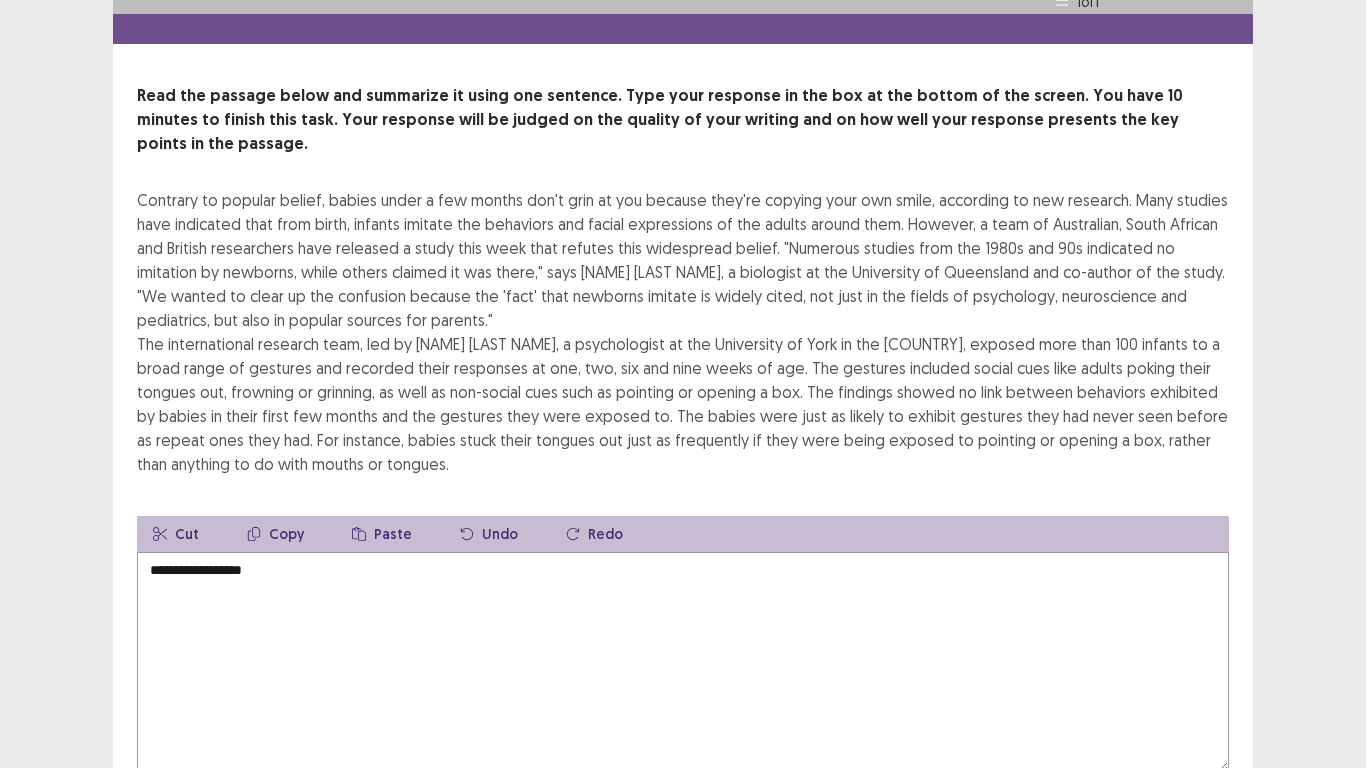 click on "**********" at bounding box center (683, 662) 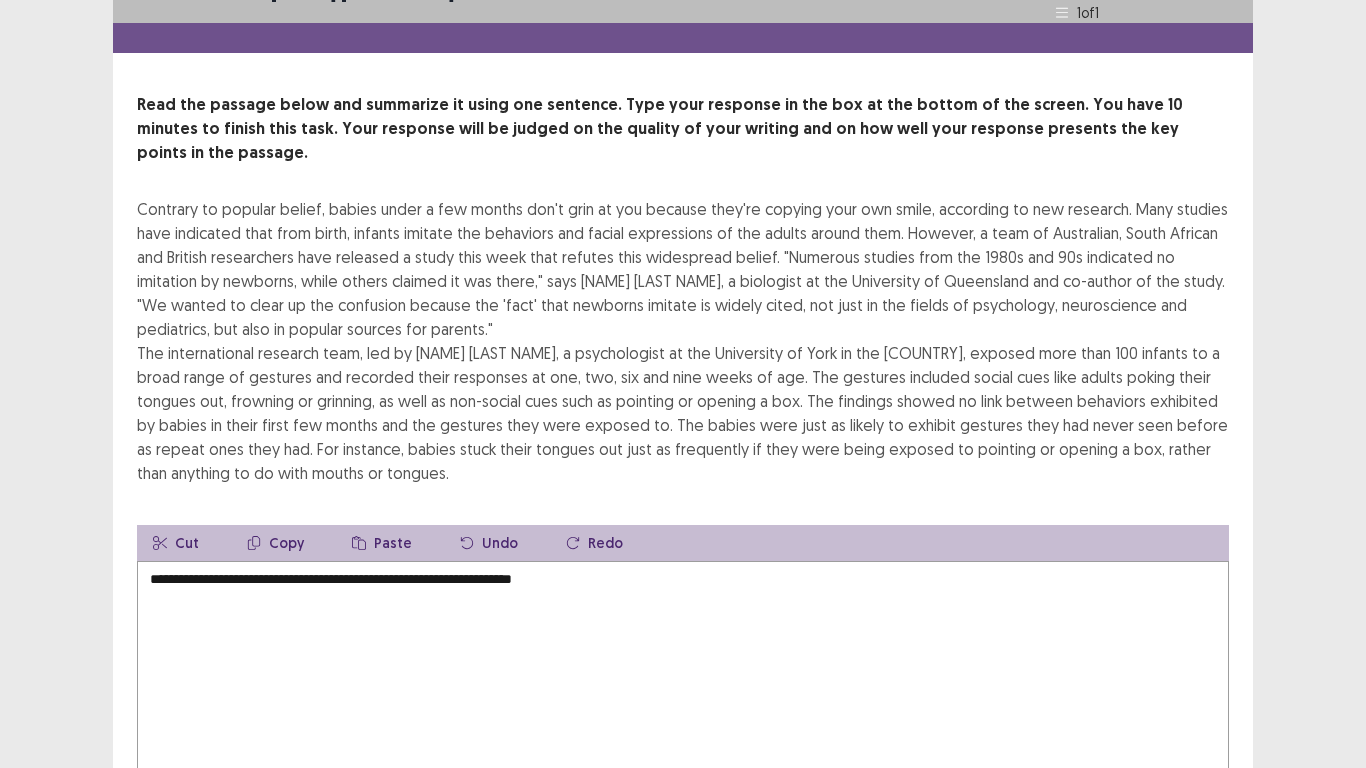 click on "**********" at bounding box center (683, 671) 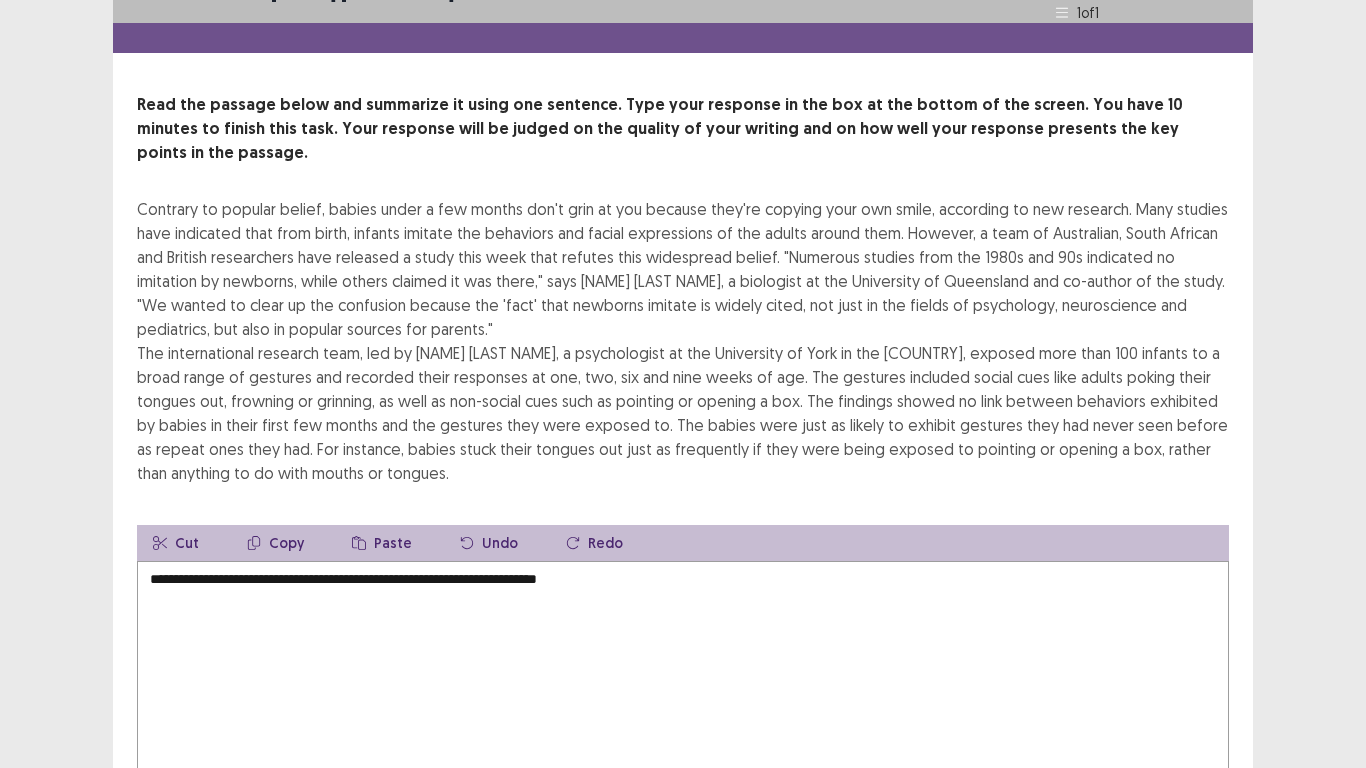 click on "**********" at bounding box center [683, 671] 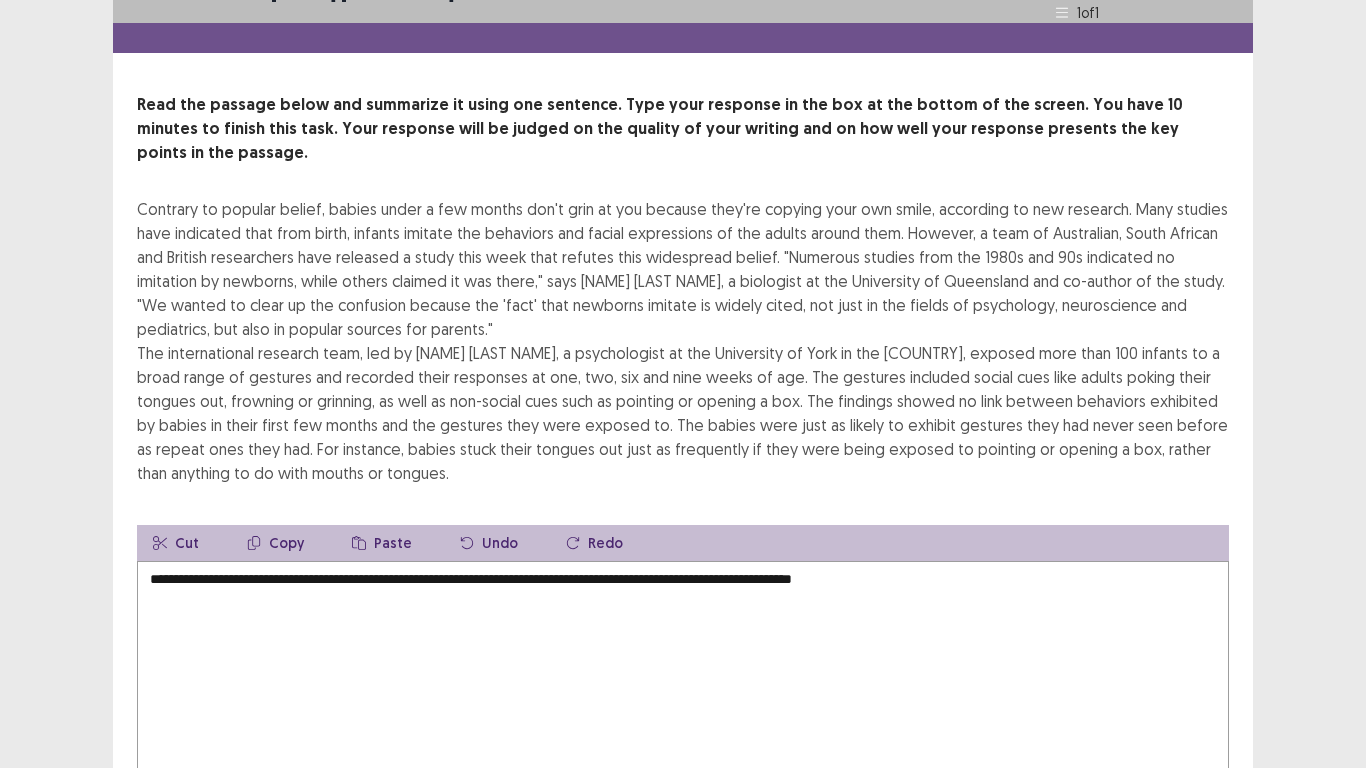 click on "**********" at bounding box center (683, 432) 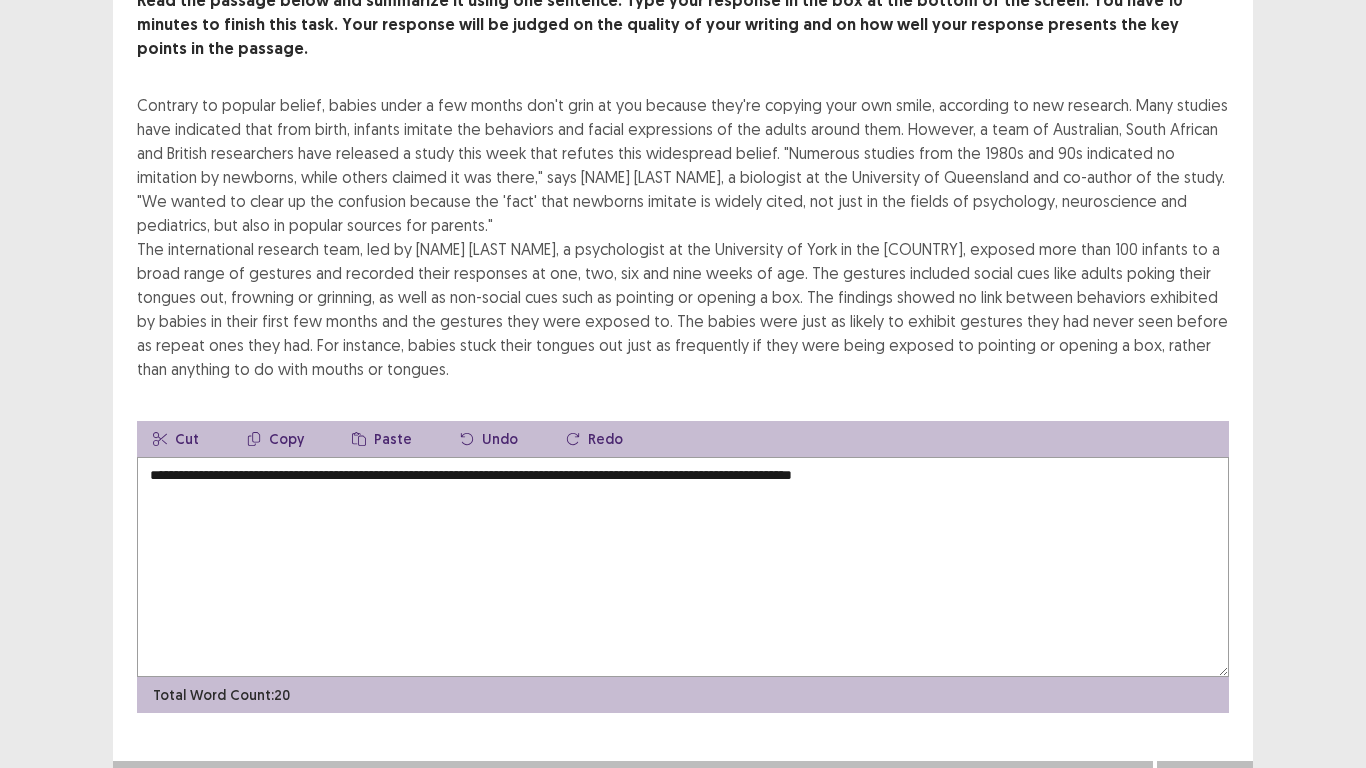 click on "**********" at bounding box center [683, 567] 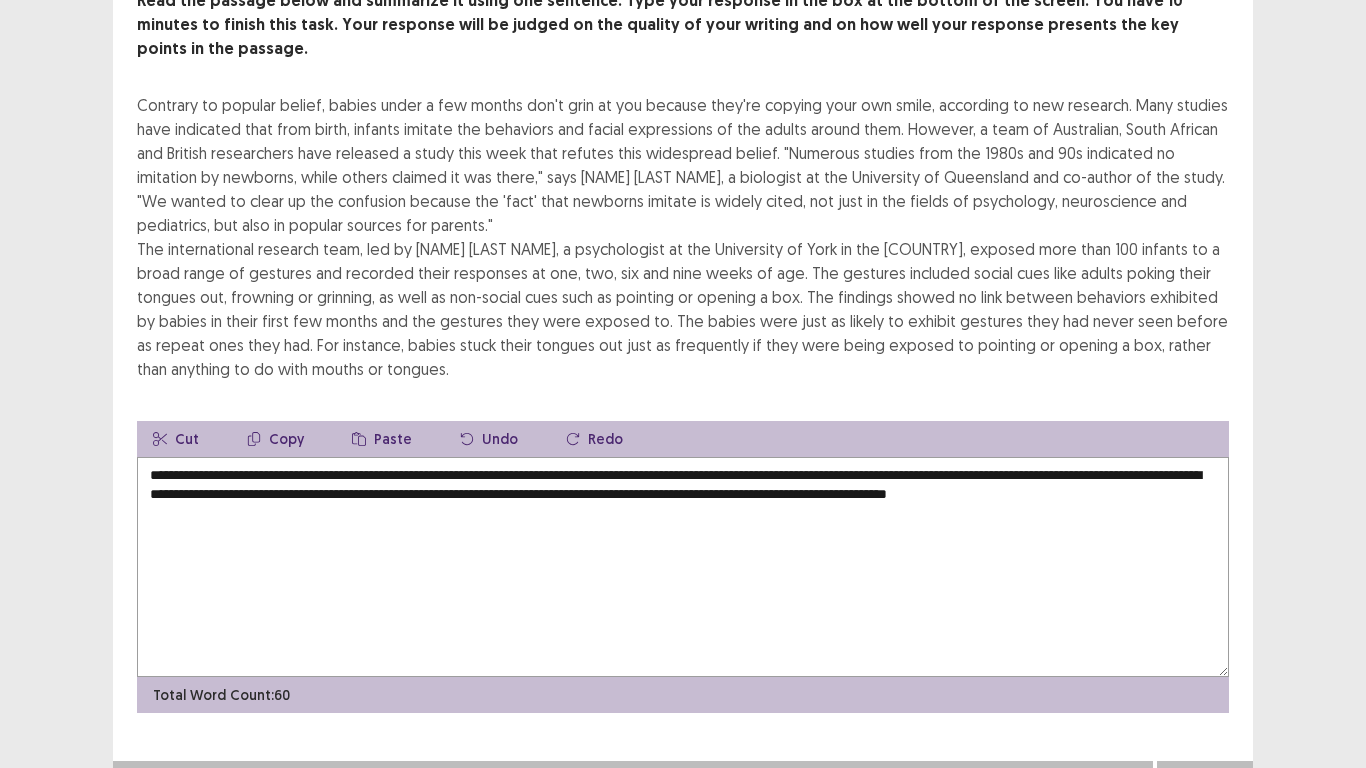 type on "**********" 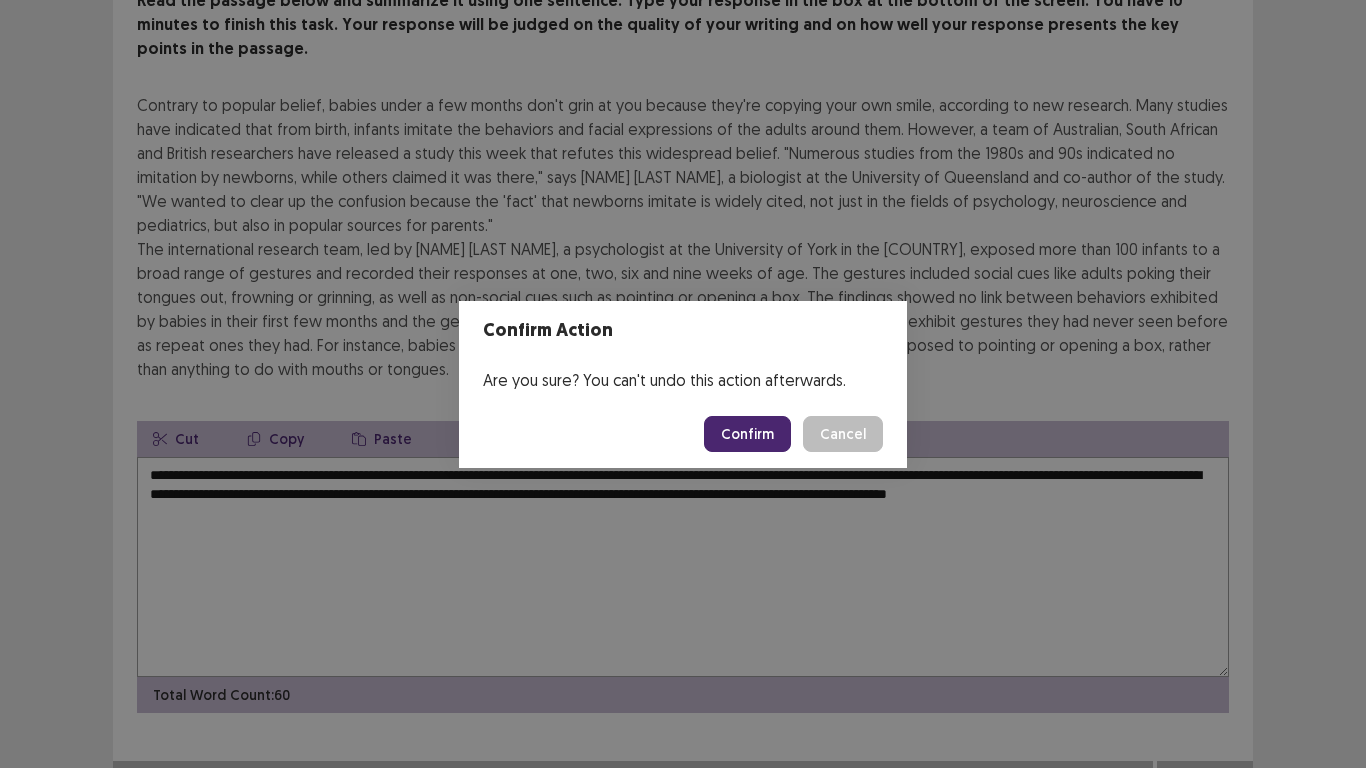 click on "Confirm" at bounding box center [747, 434] 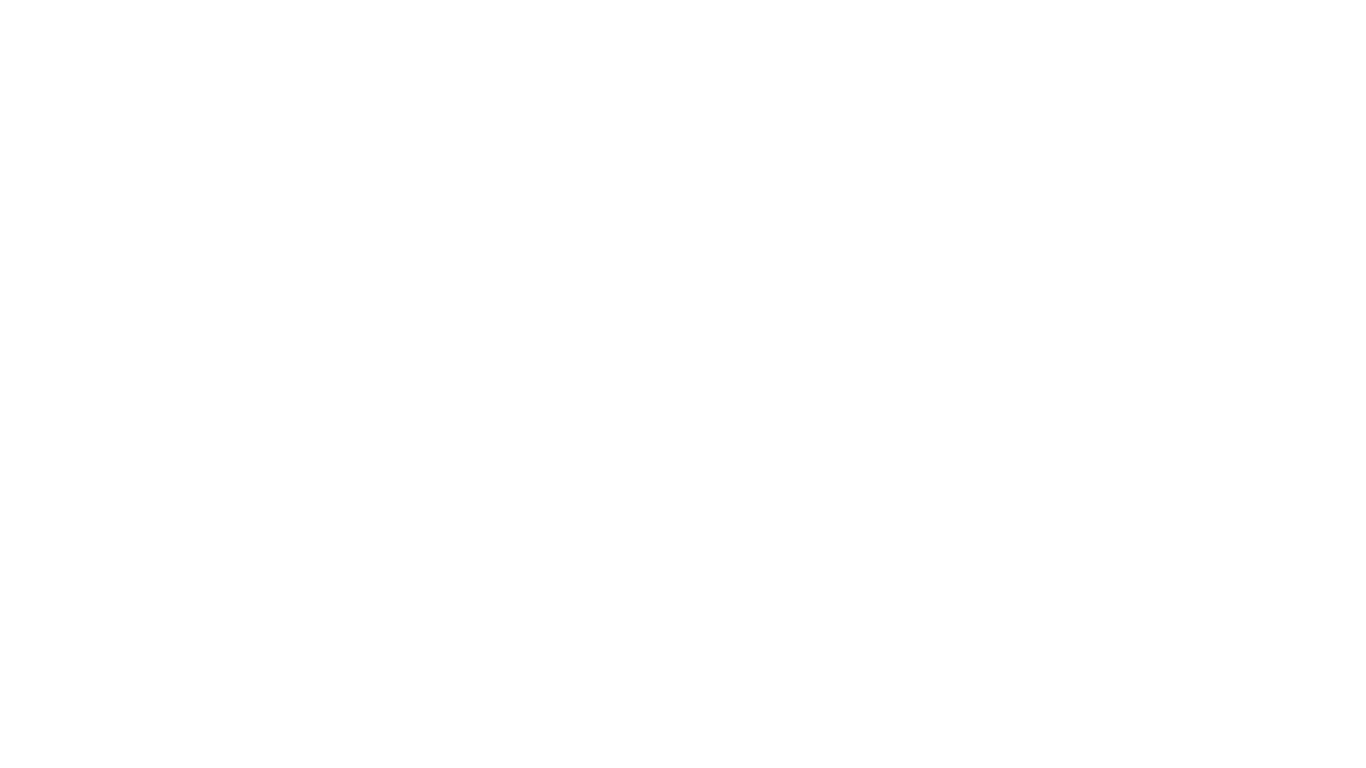 scroll, scrollTop: 0, scrollLeft: 0, axis: both 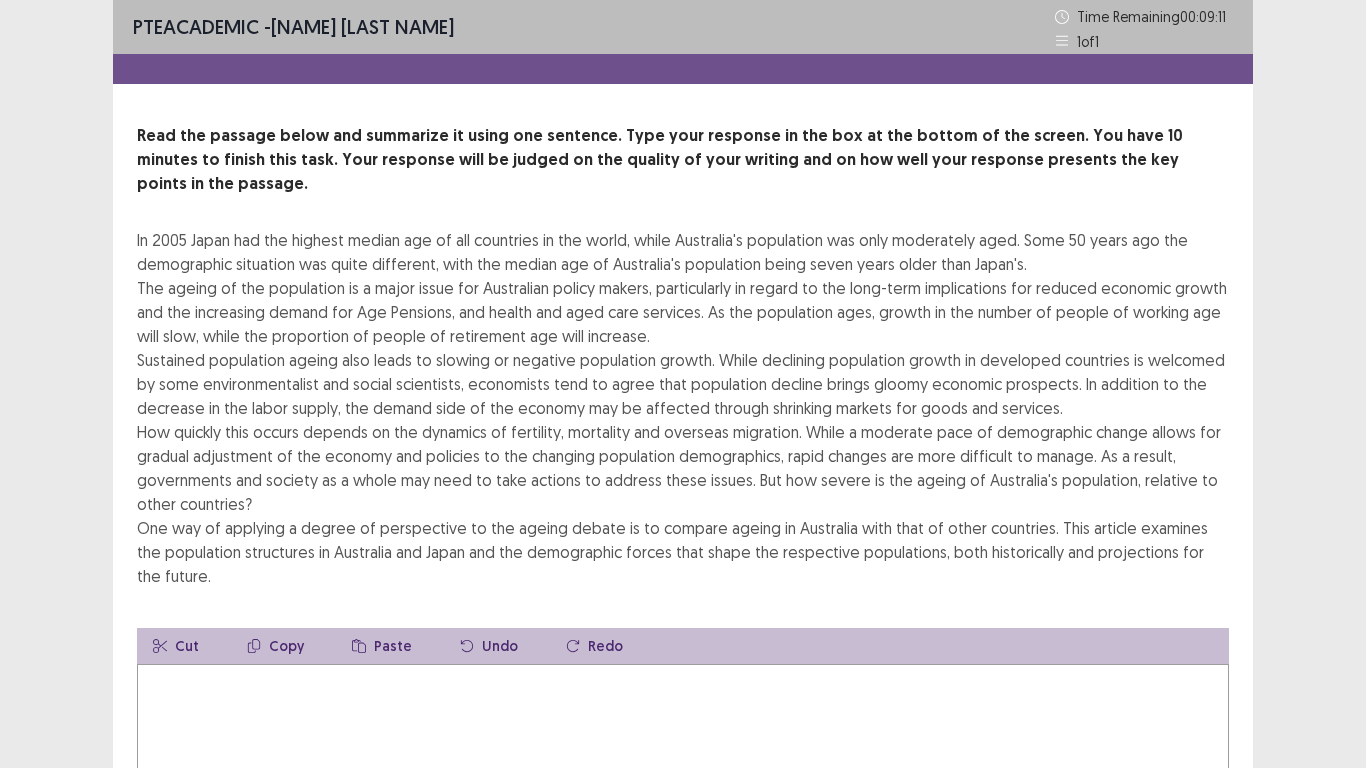 click at bounding box center (683, 774) 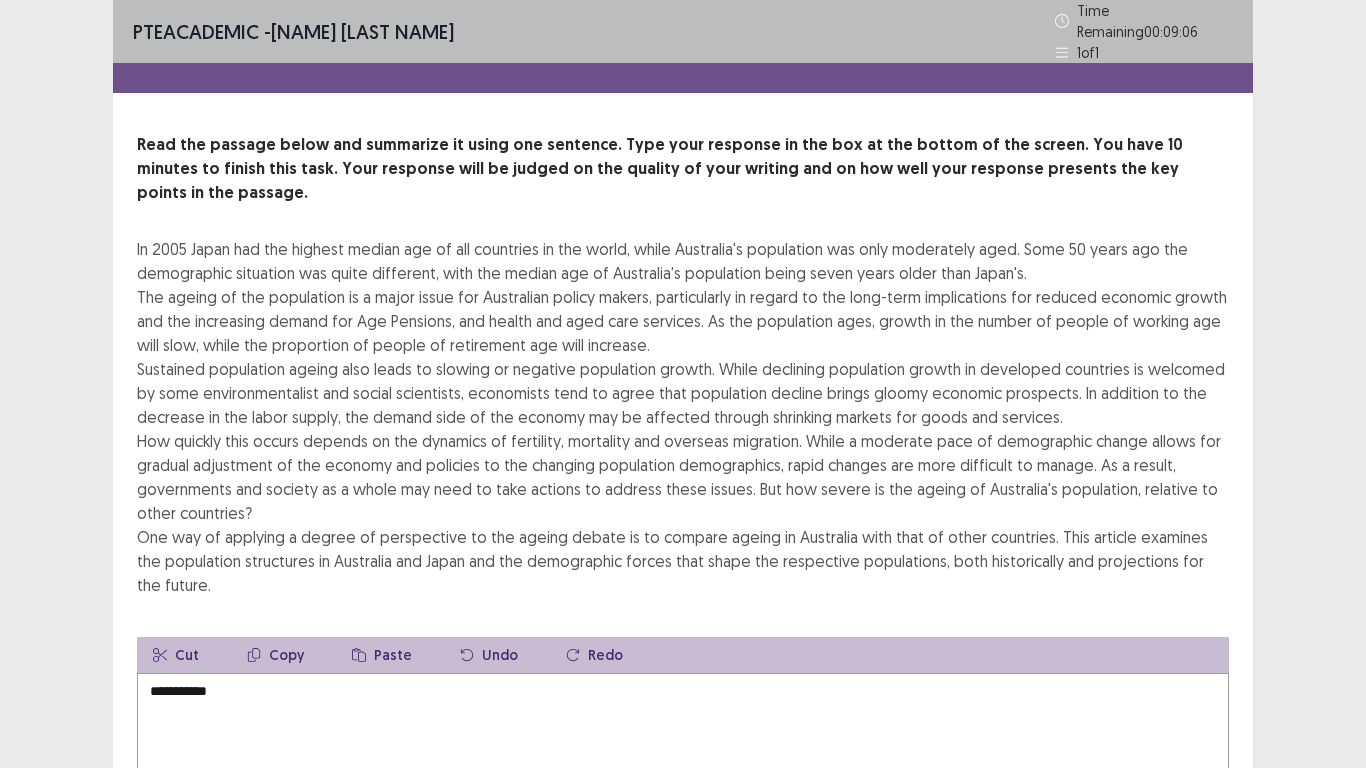 click on "**********" at bounding box center (683, 783) 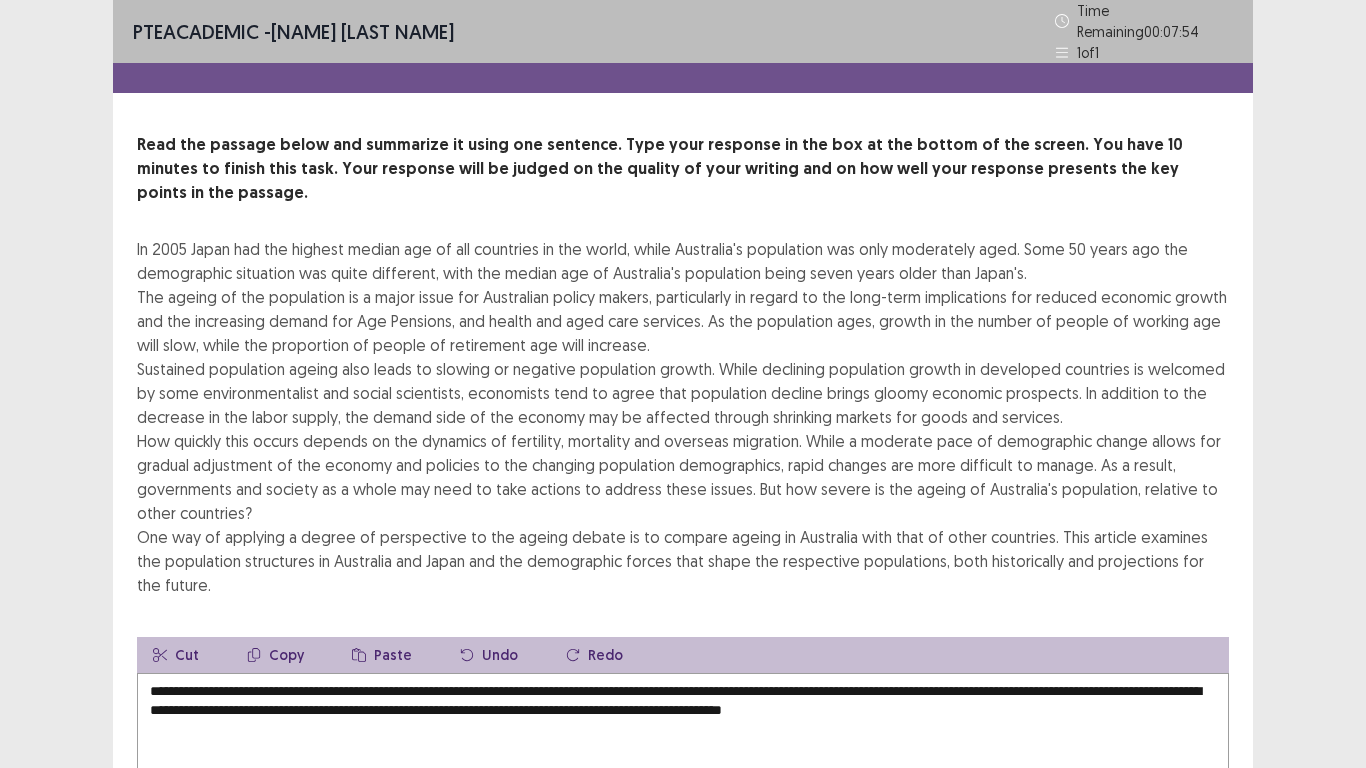 click on "PTE academic - [NAME] [LAST NAME] Time Remaining 00 : 07 : 54 1 of 1 Read the passage below and summarize it using one sentence. Type your response in the box at the bottom of the screen. You have 10 minutes to finish this task. Your response will be judged on the quality of your writing and on how well your response presents the key points in the passage. In 2005 Japan had the highest median age of all countries in the world, while Australia's population was only moderately aged. Some 50 years ago the demographic situation was quite different, with the median age of Australia's population being seven years older than Japan's. The ageing of the population is a major issue for Australian policy makers, particularly in regard to the long-term implications for reduced economic growth and the increasing demand for Age Pensions, and health and aged care services. As the population ages, growth in the number of people of working age will slow, while the proportion of people of retirement age will increase. Cut Copy" at bounding box center [683, 508] 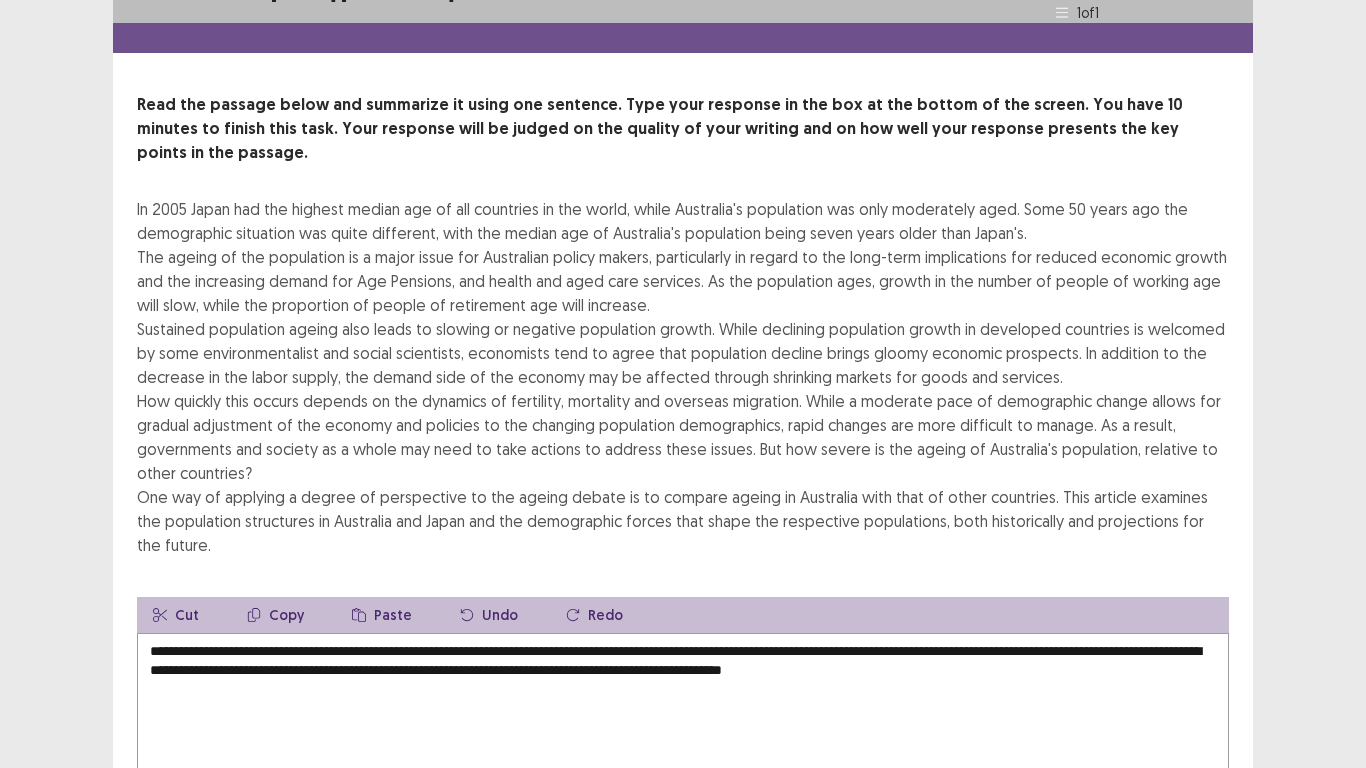 scroll, scrollTop: 0, scrollLeft: 0, axis: both 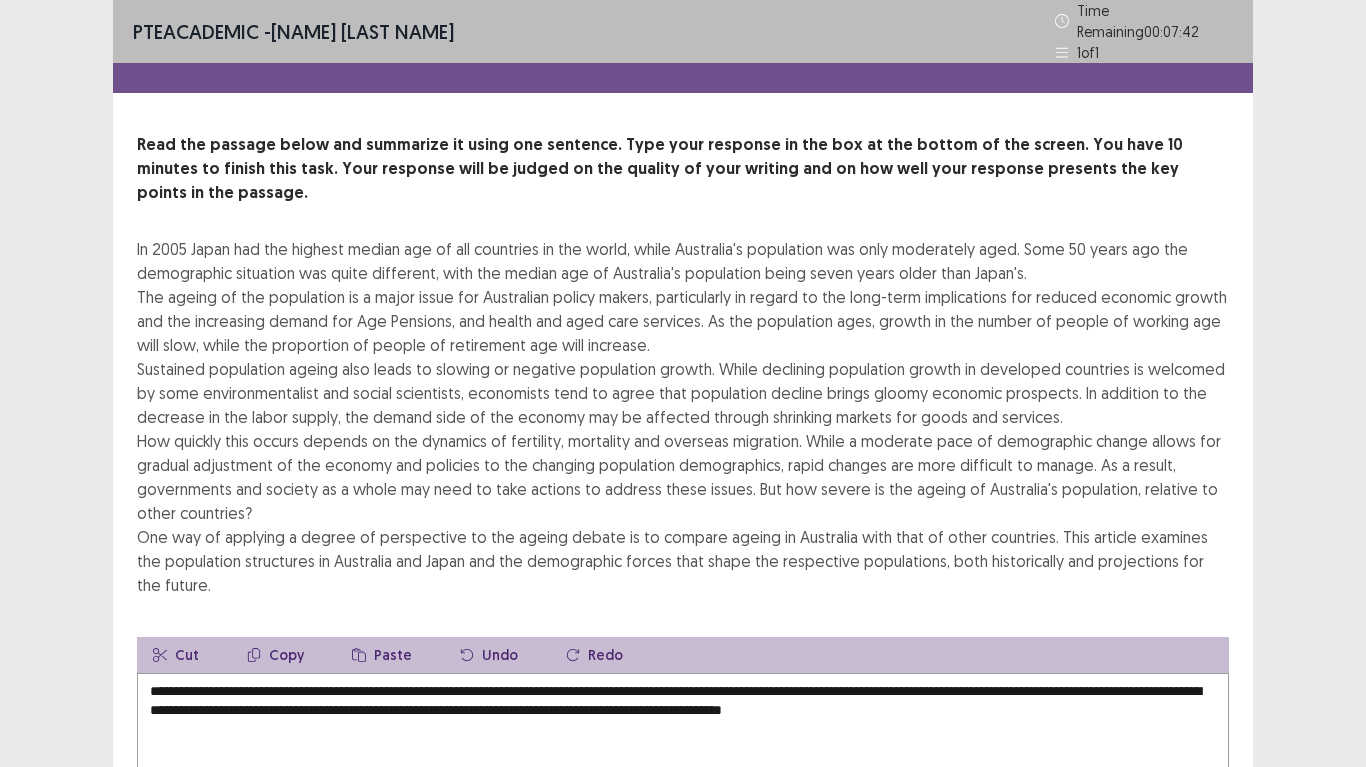 click on "**********" at bounding box center (683, 783) 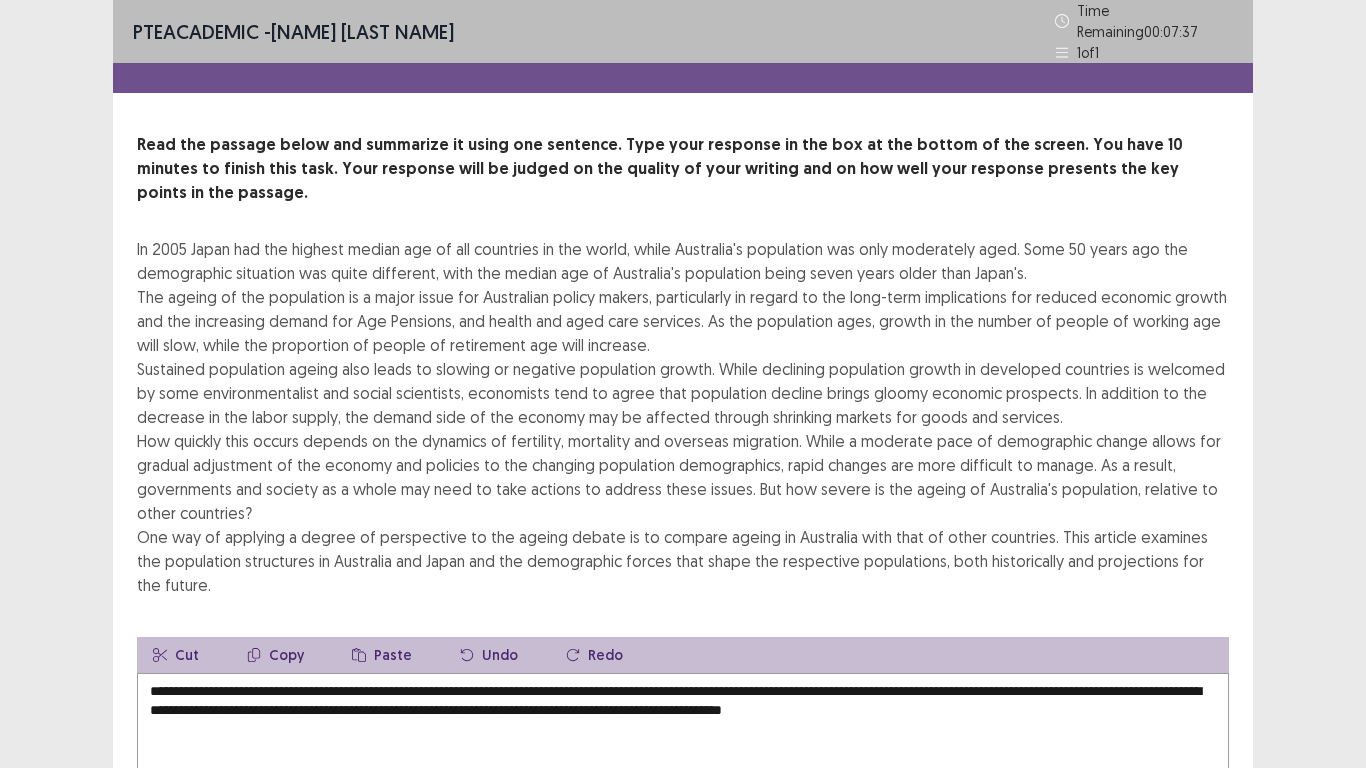 click on "**********" at bounding box center (683, 783) 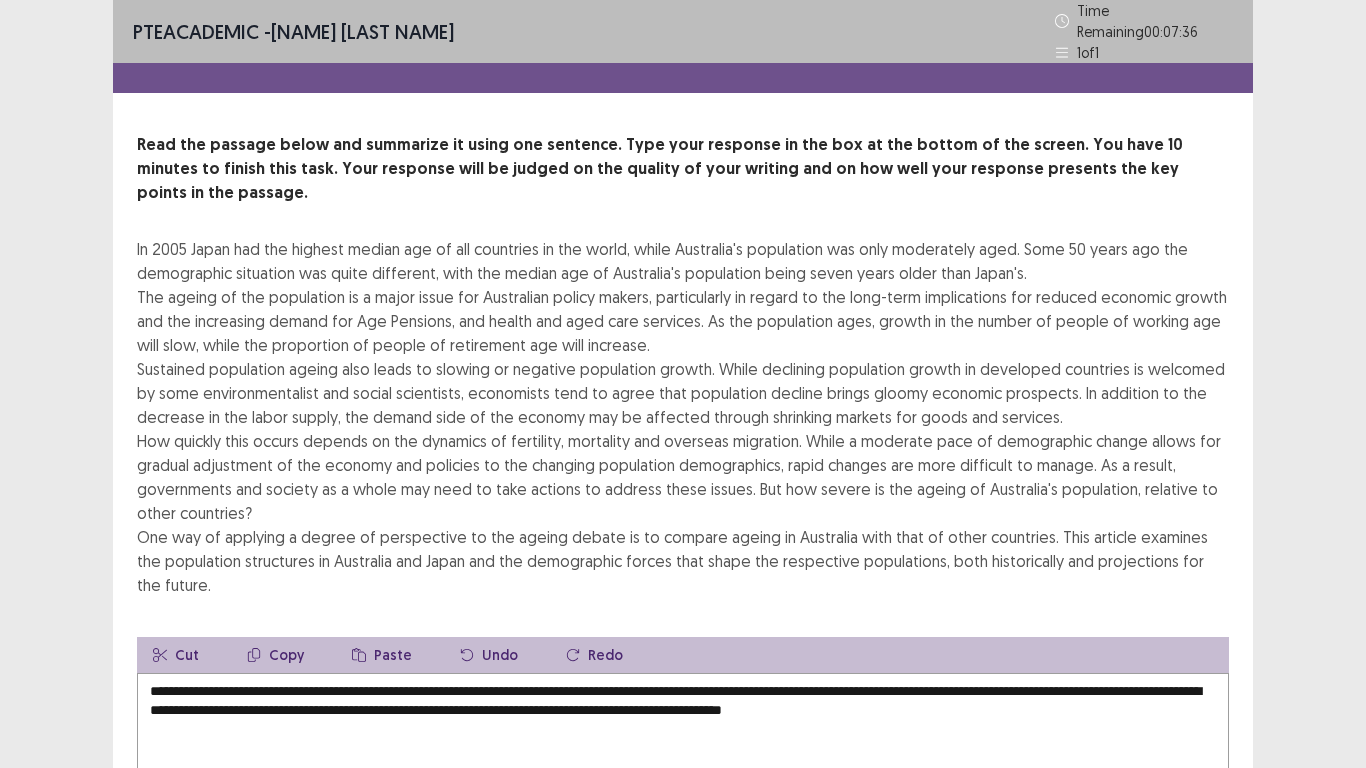 type on "**********" 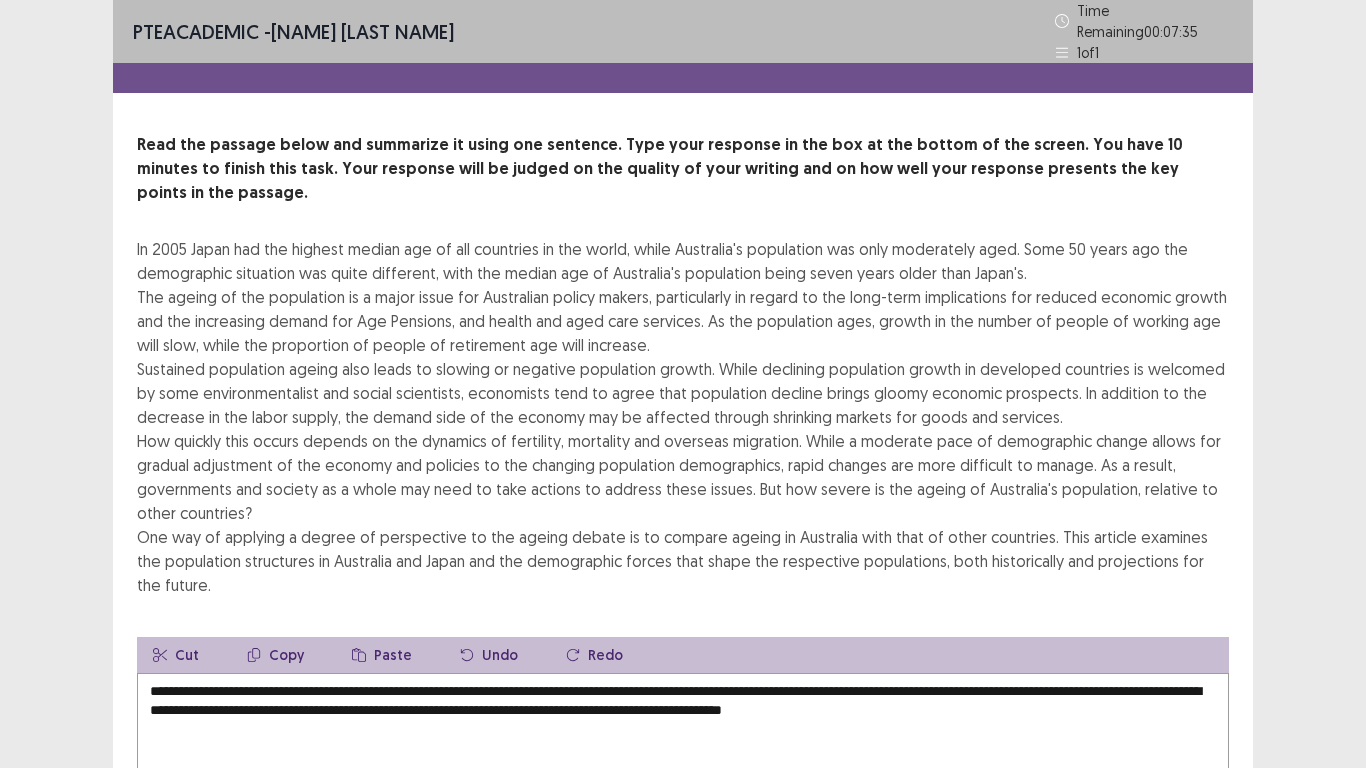 click on "Next" at bounding box center [1205, 997] 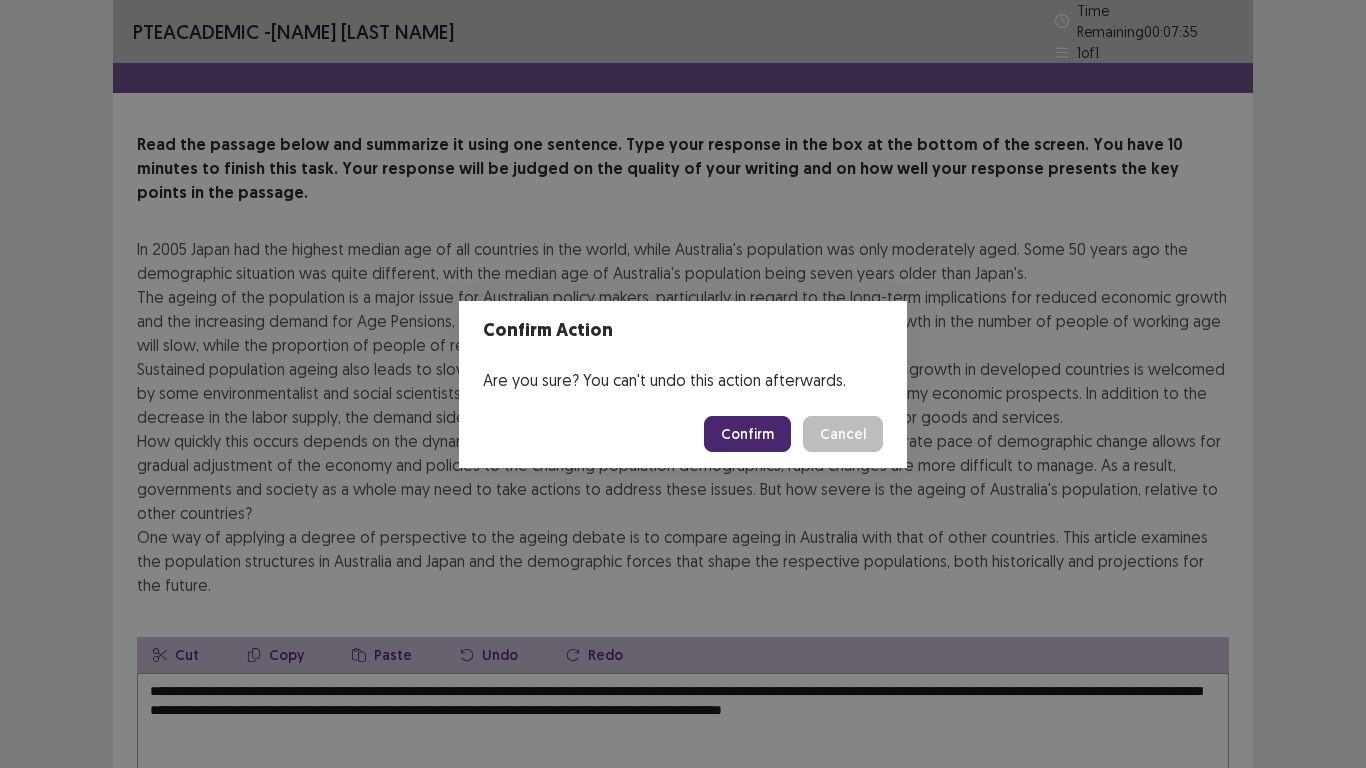 click on "Confirm" at bounding box center (747, 434) 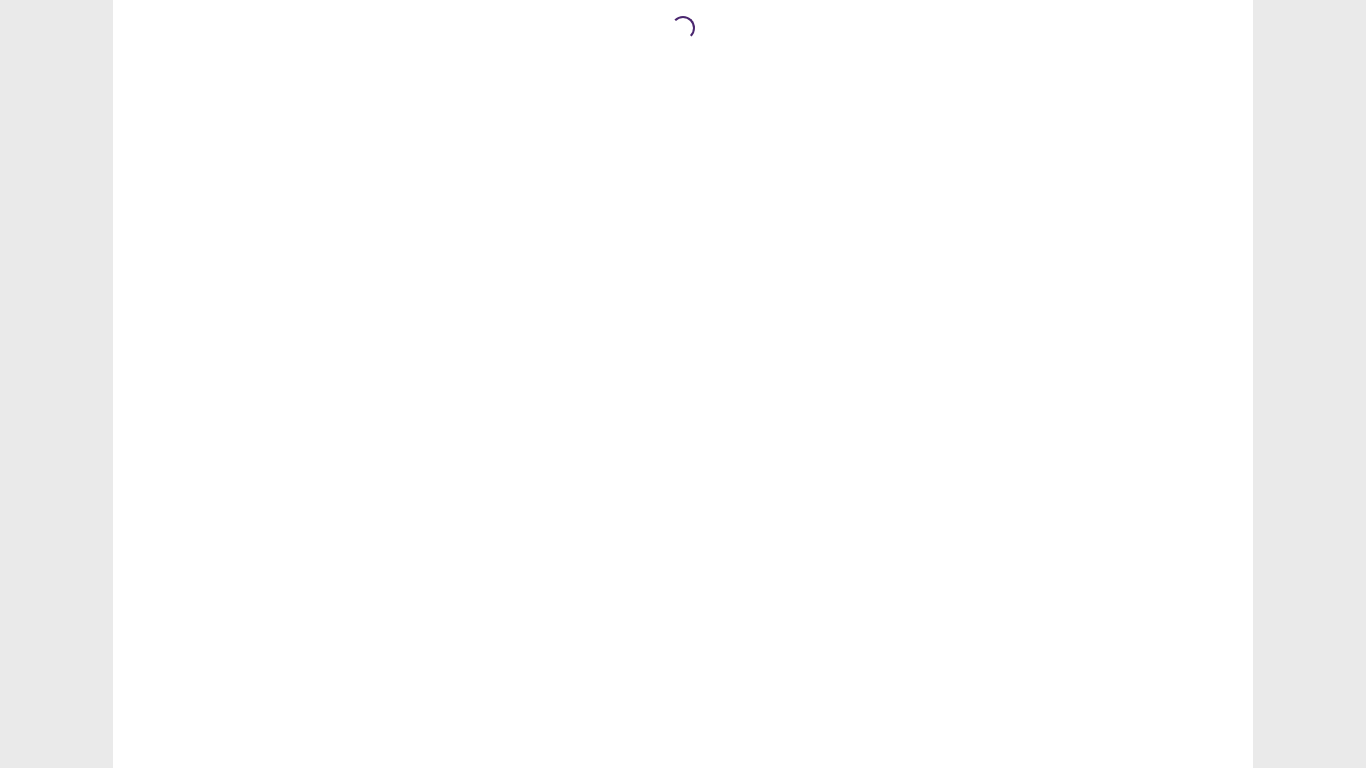 scroll, scrollTop: 0, scrollLeft: 0, axis: both 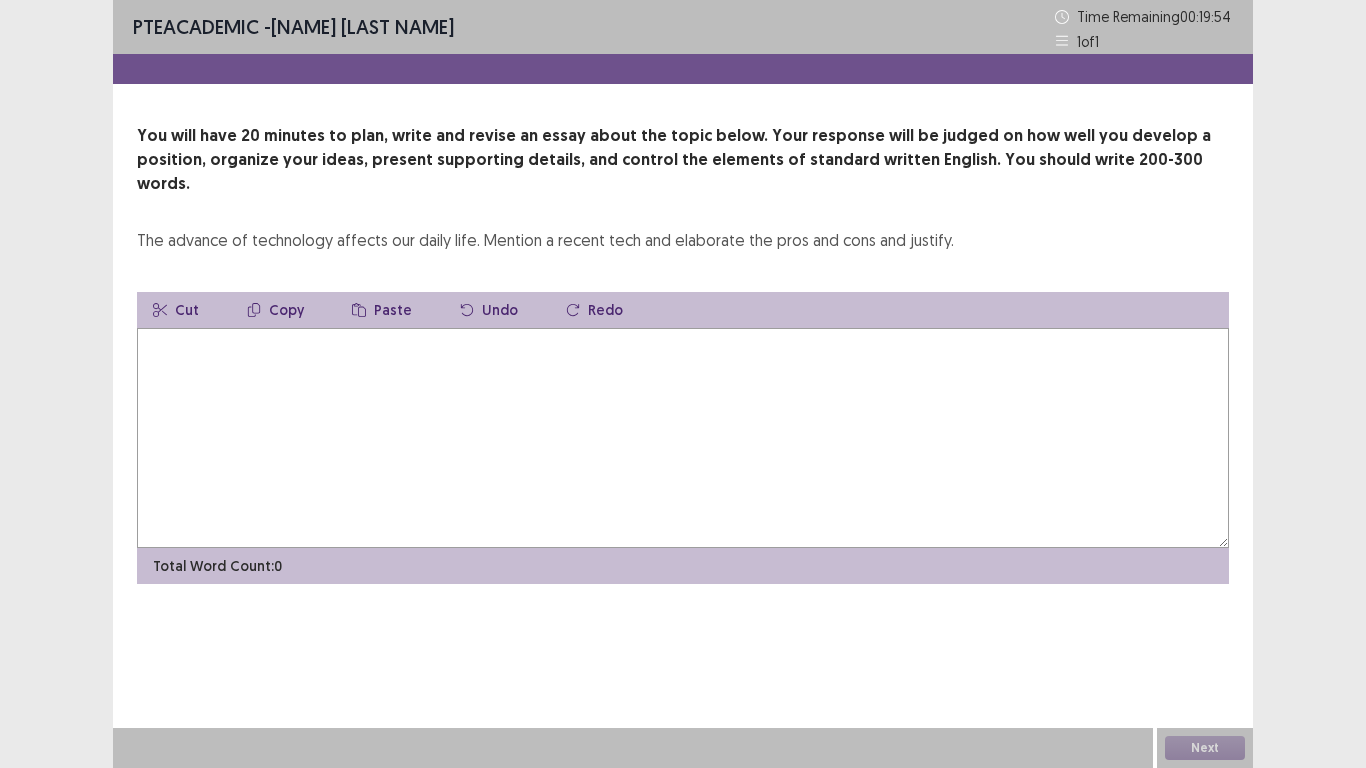 click at bounding box center [683, 438] 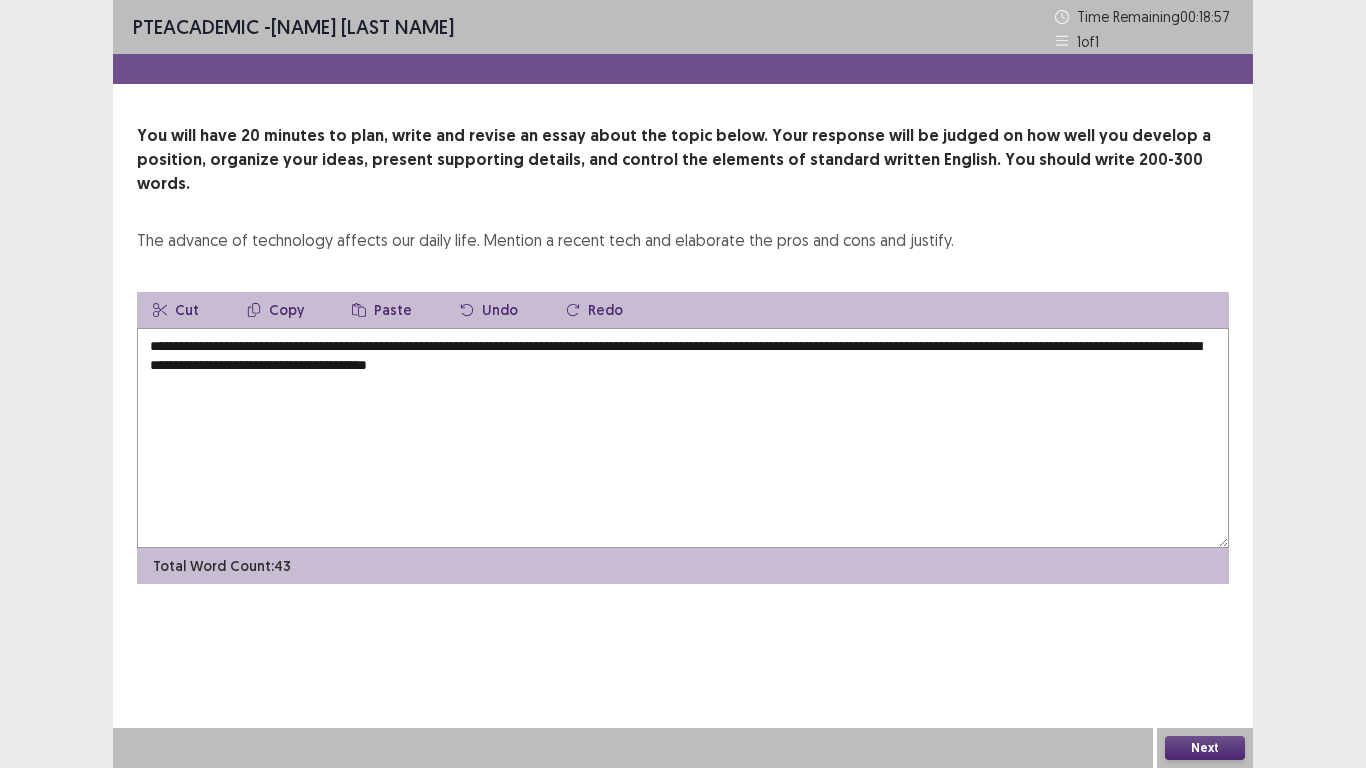 click on "**********" at bounding box center [683, 438] 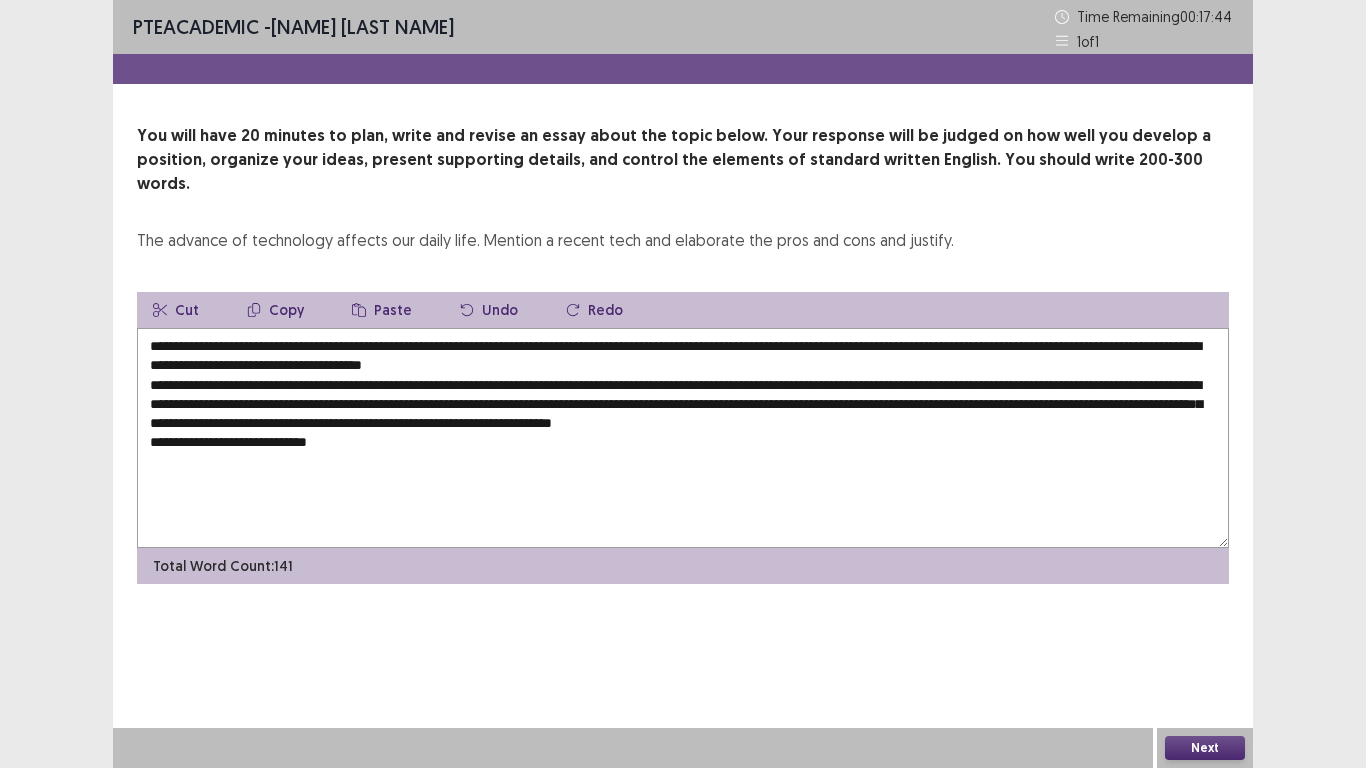 click on "**********" at bounding box center [683, 438] 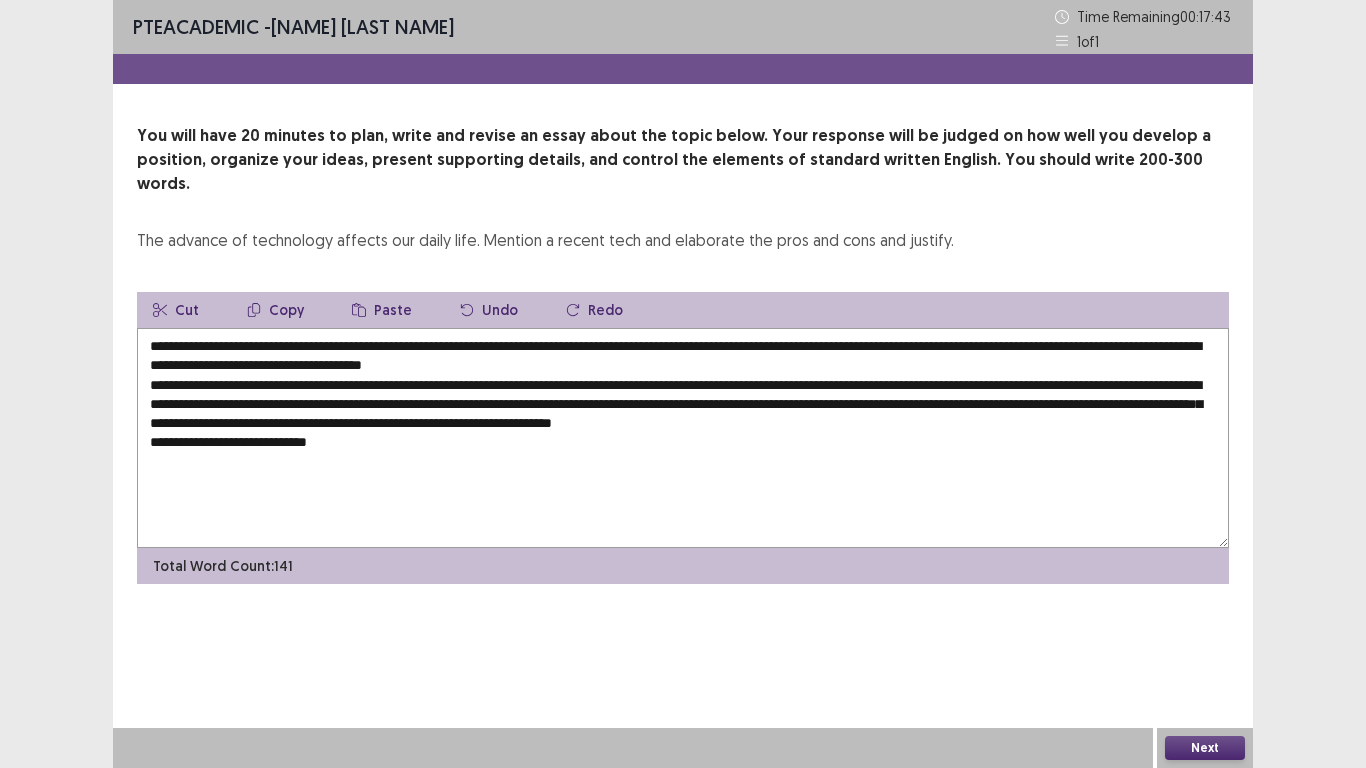 click on "**********" at bounding box center [683, 438] 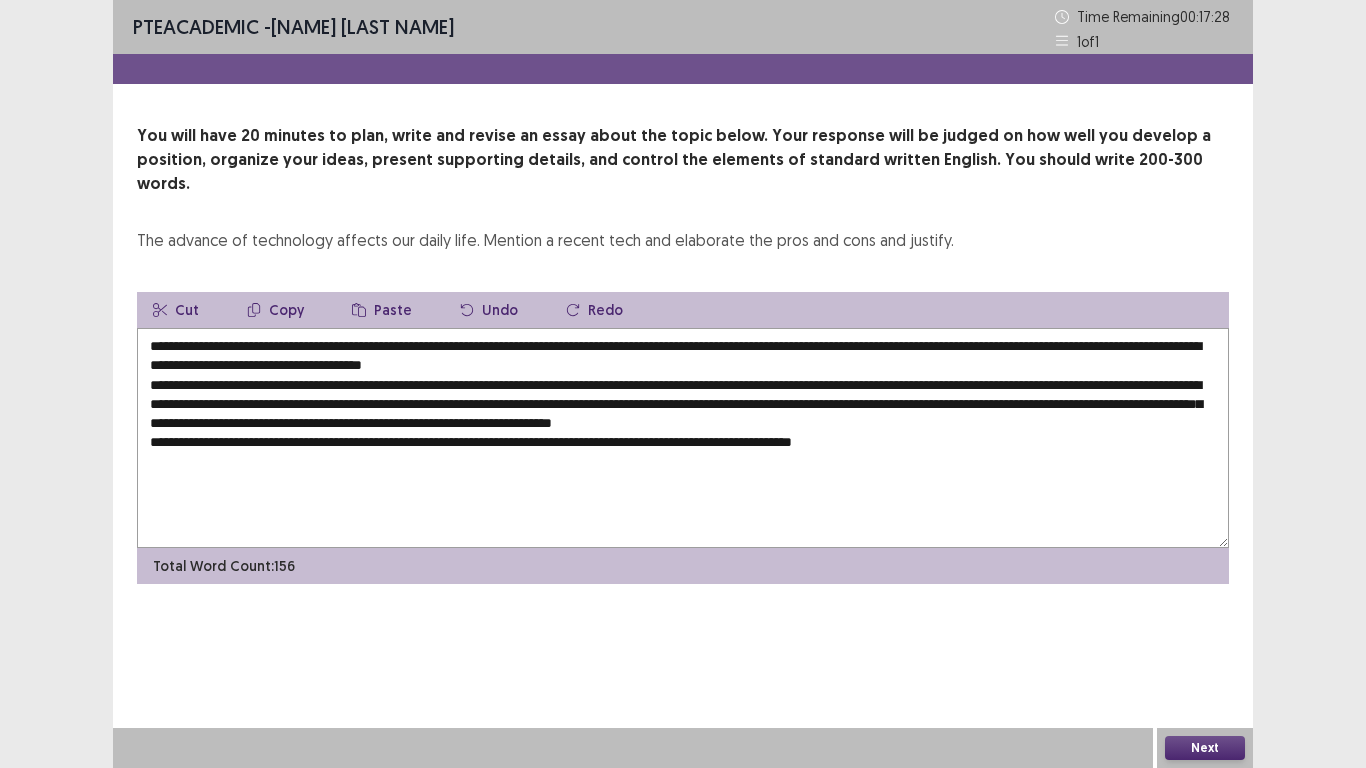 click on "**********" at bounding box center [683, 438] 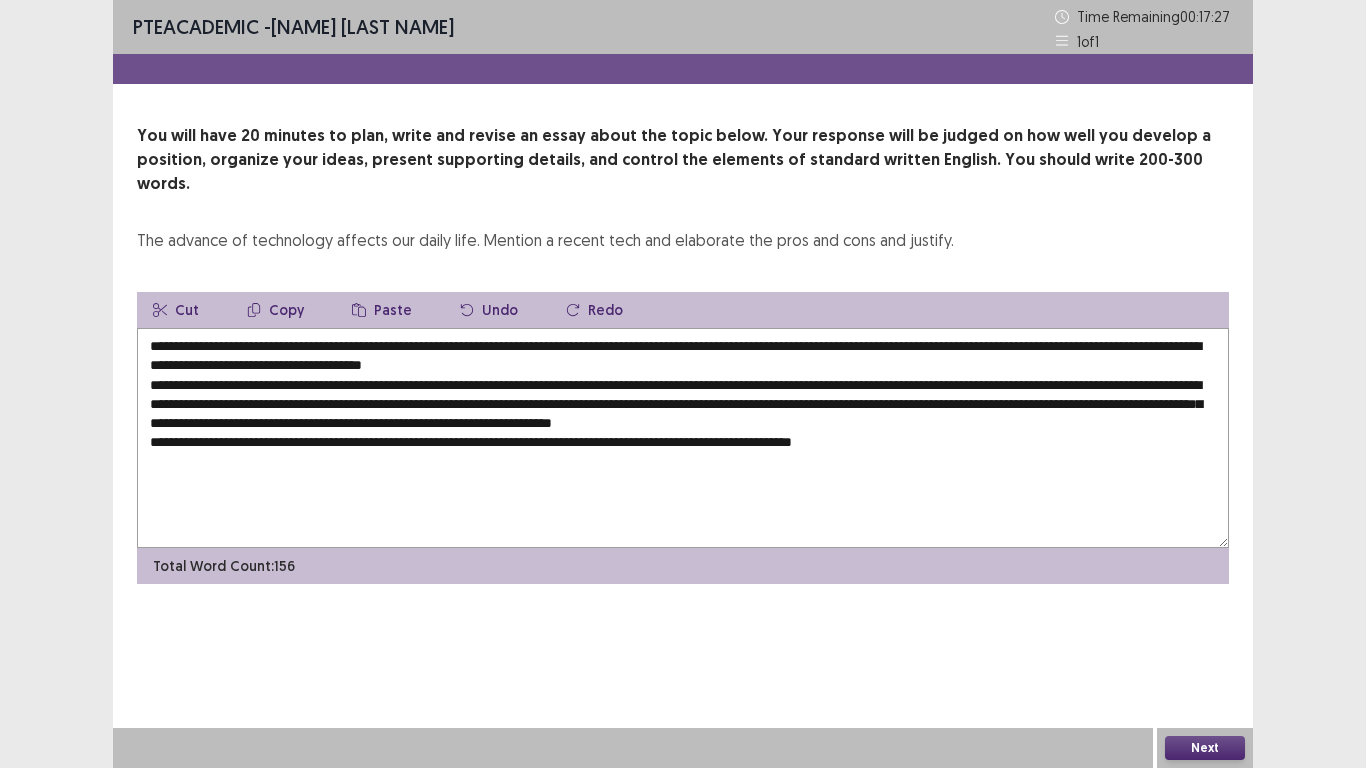 click on "**********" at bounding box center [683, 438] 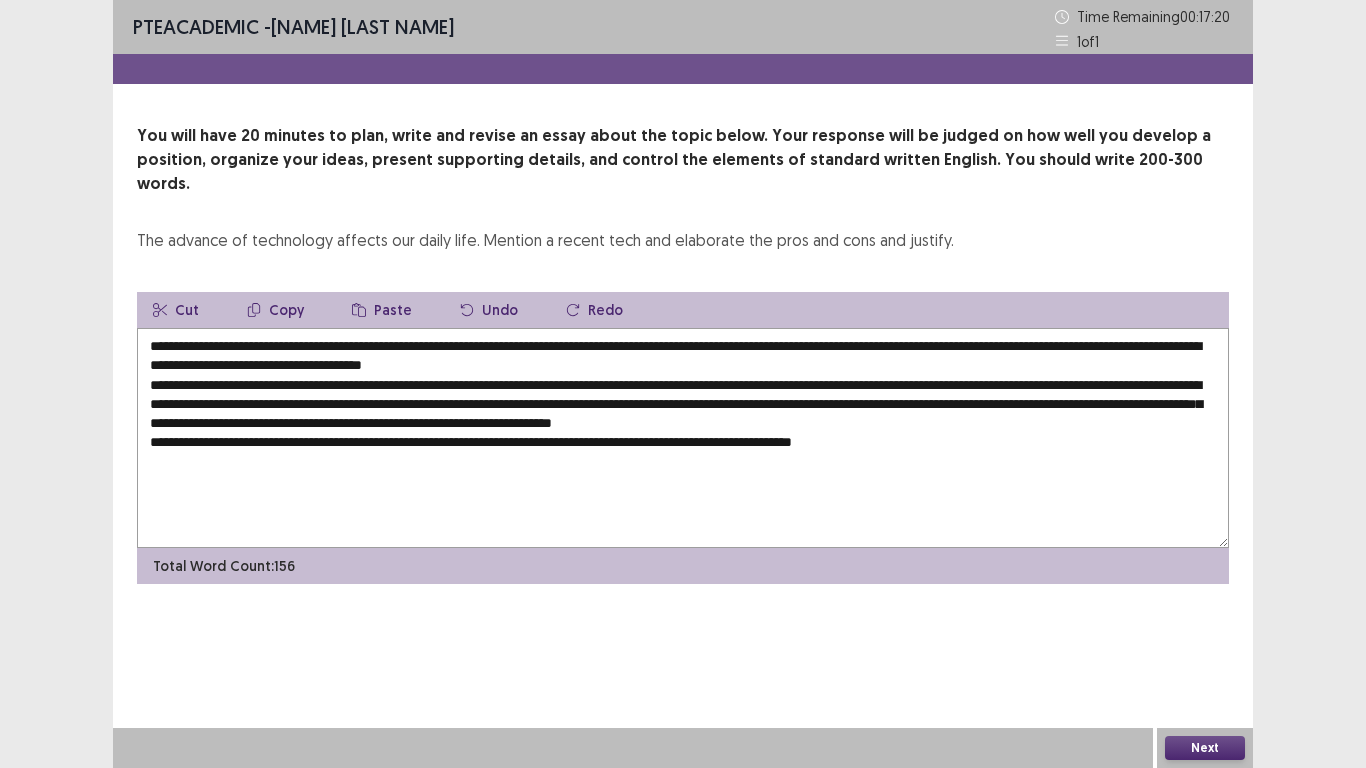 click on "**********" at bounding box center (683, 438) 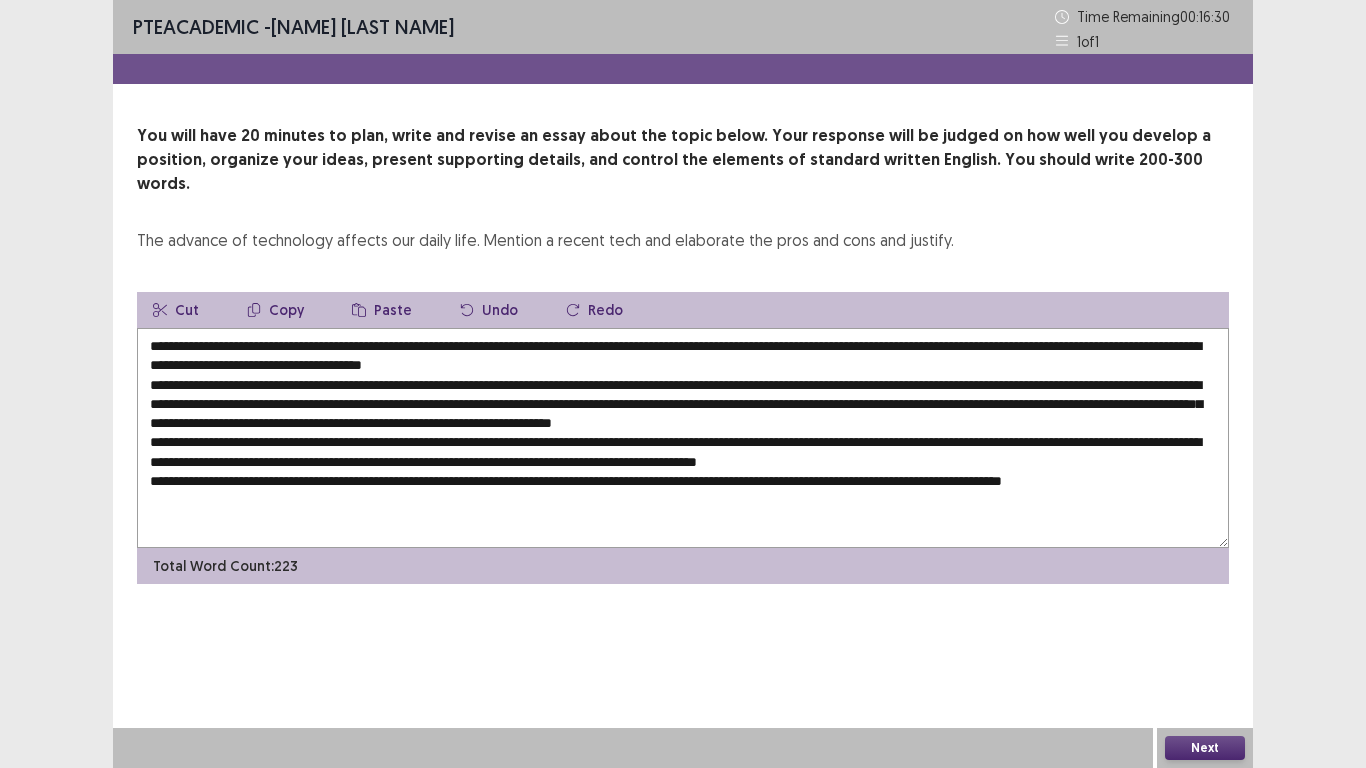 click at bounding box center [683, 438] 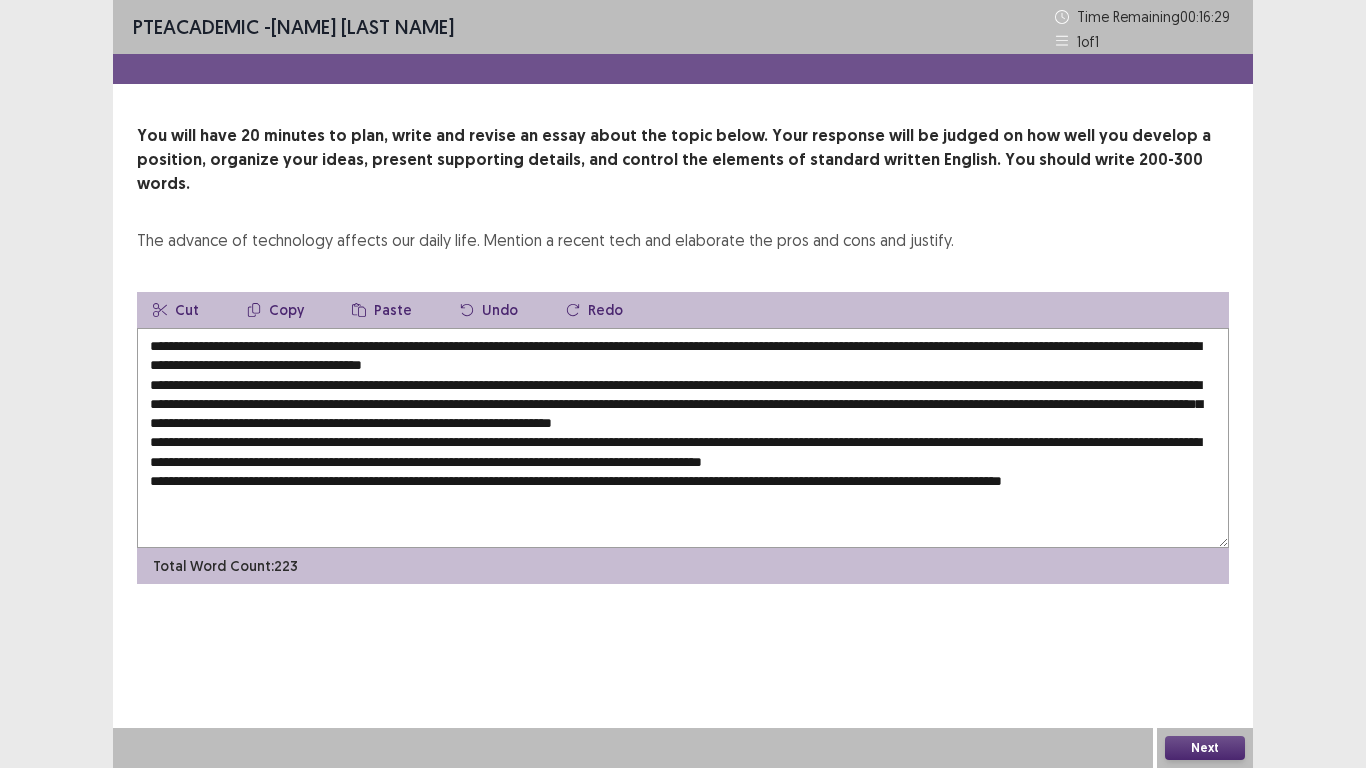 click at bounding box center (683, 438) 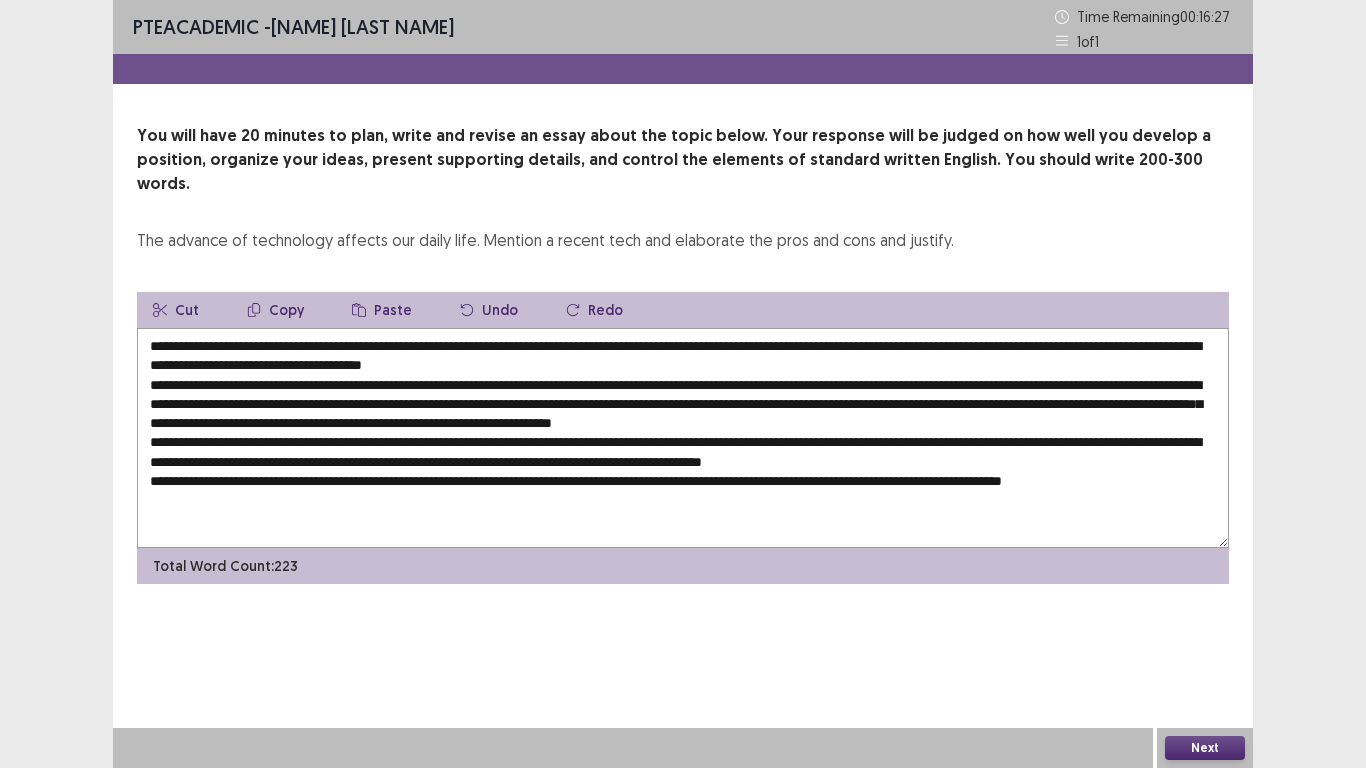 click at bounding box center [683, 438] 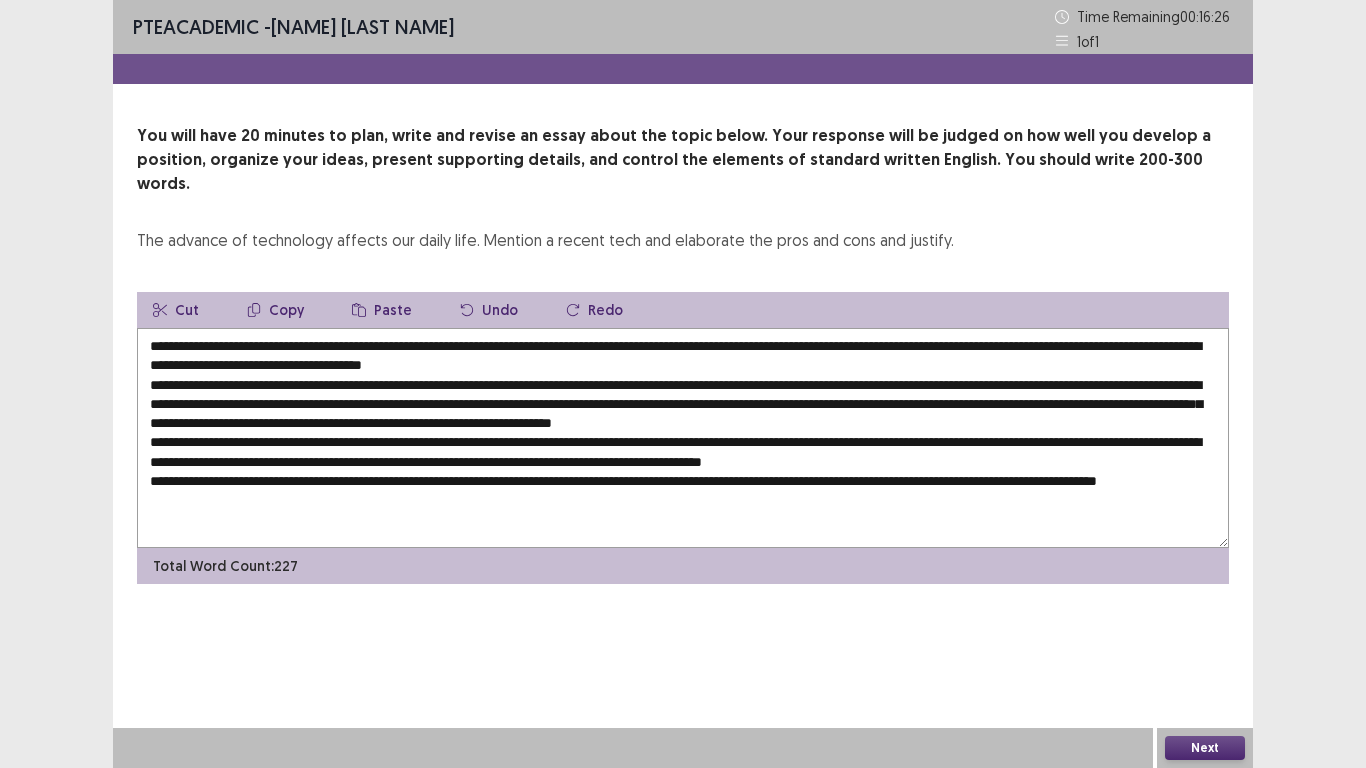 type on "**********" 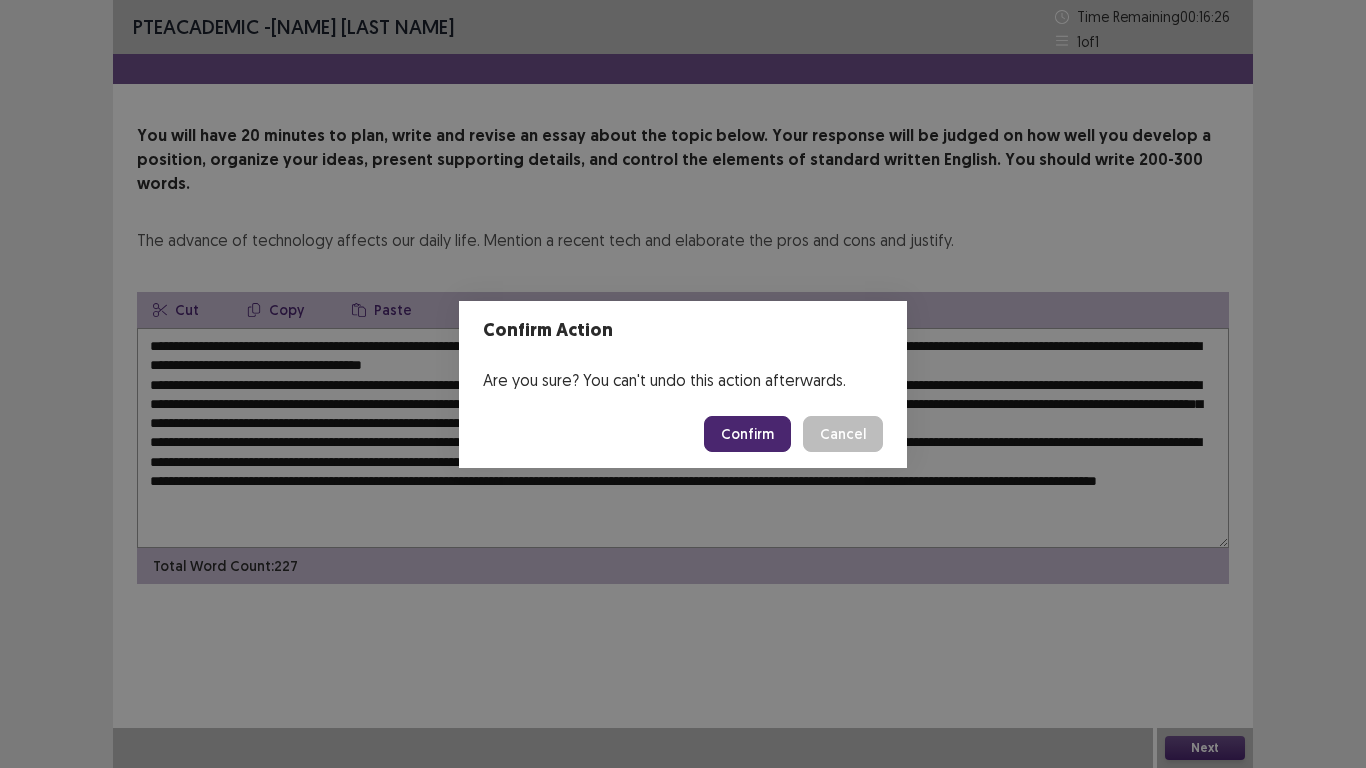 click on "Confirm" at bounding box center [747, 434] 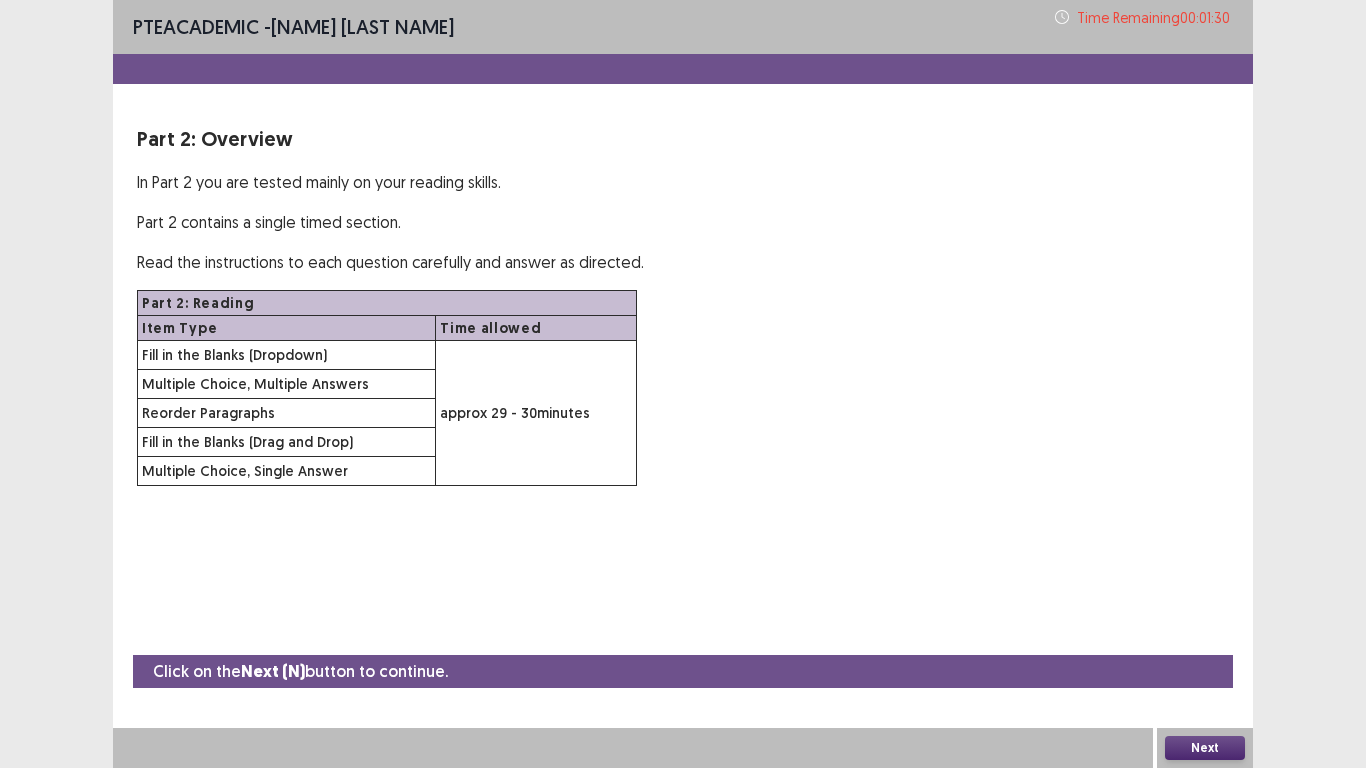 click on "Next" at bounding box center [1205, 748] 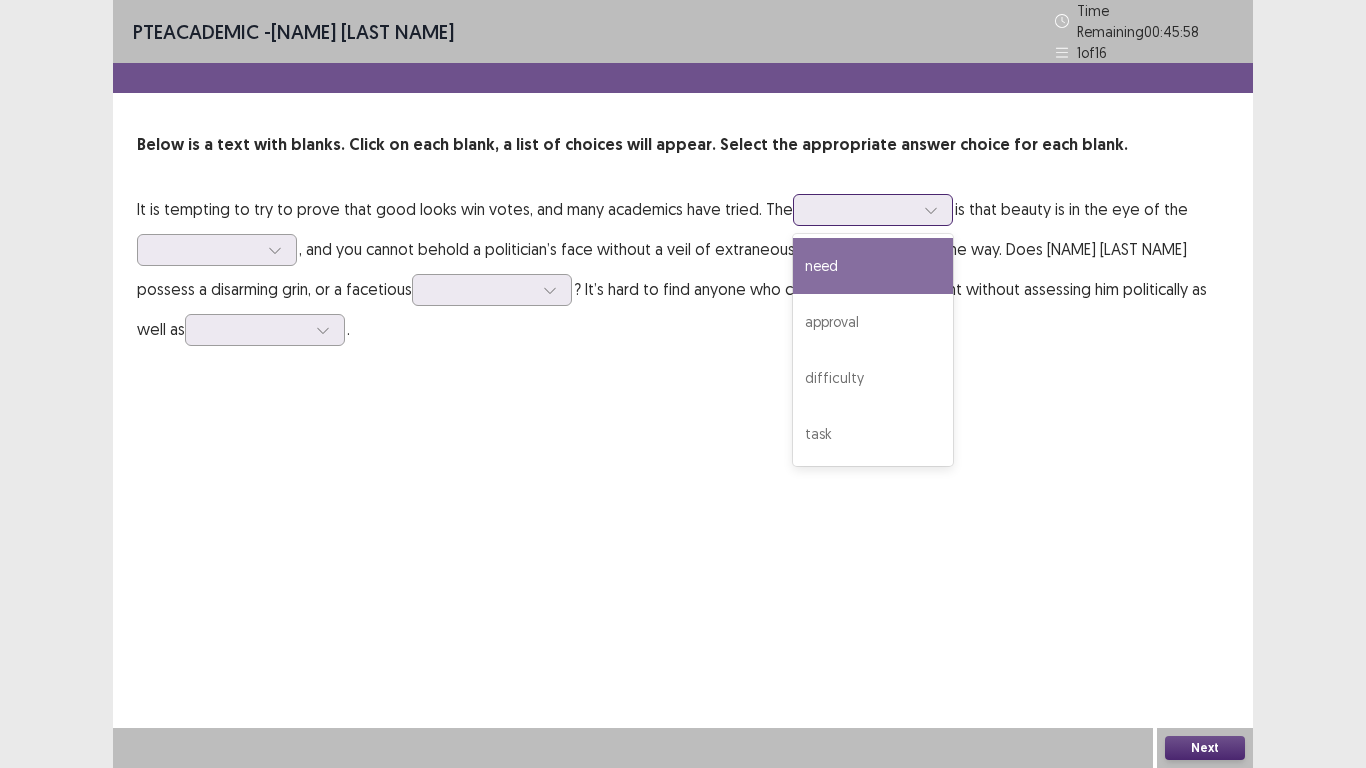 click 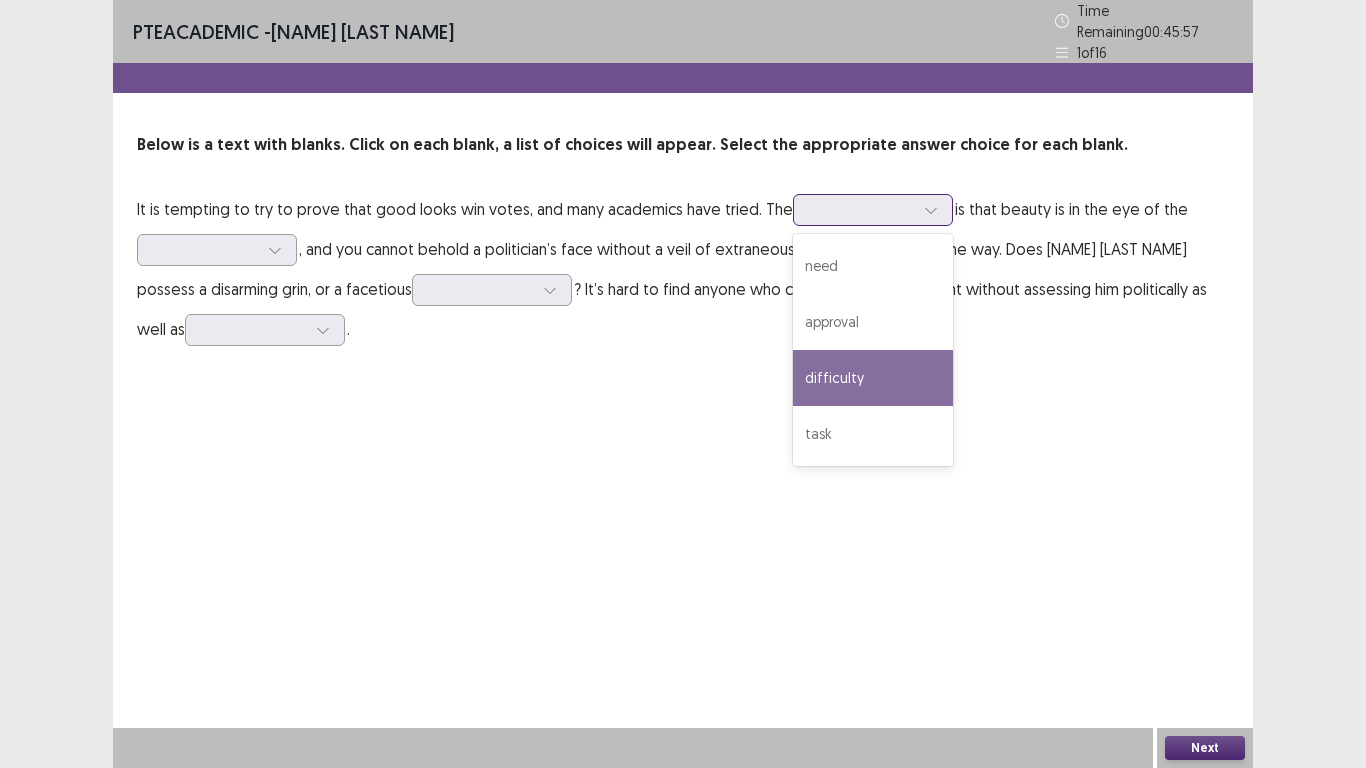 click on "need" at bounding box center (873, 266) 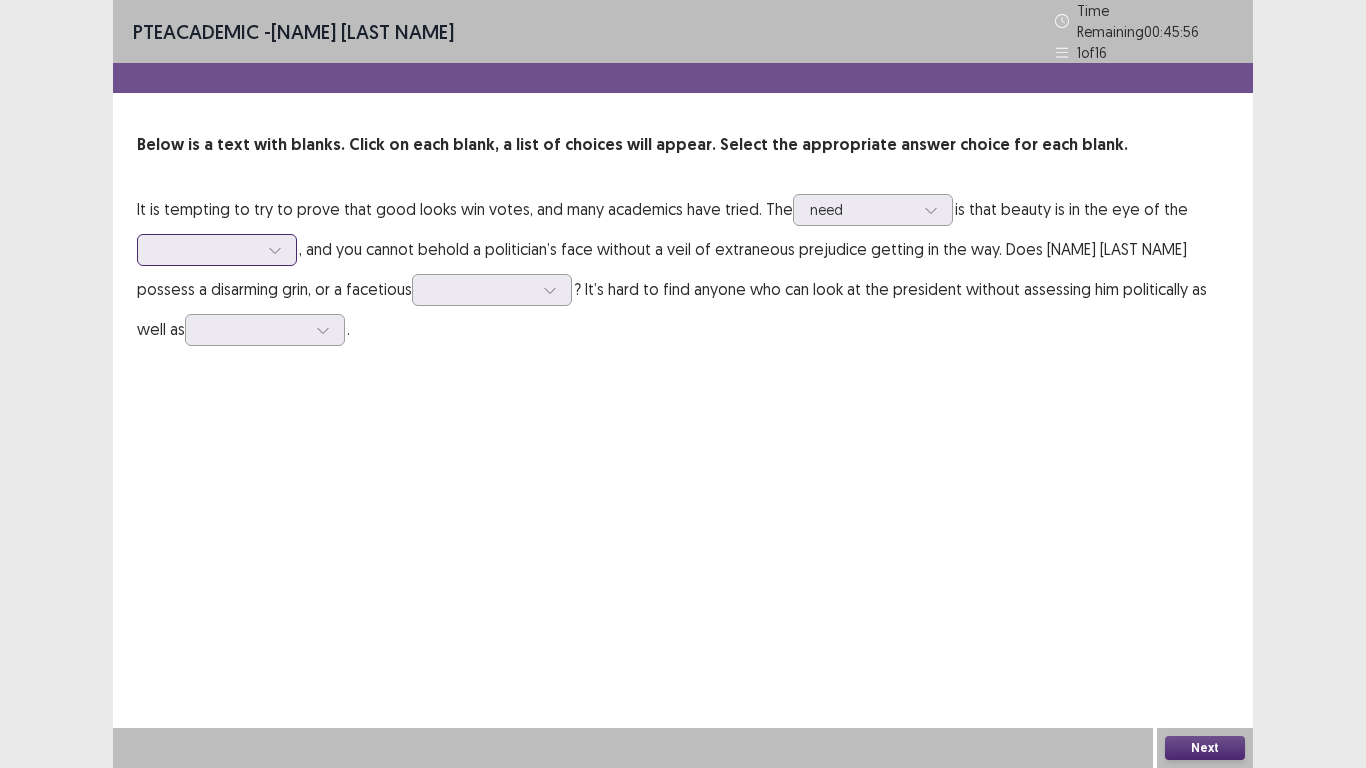 click 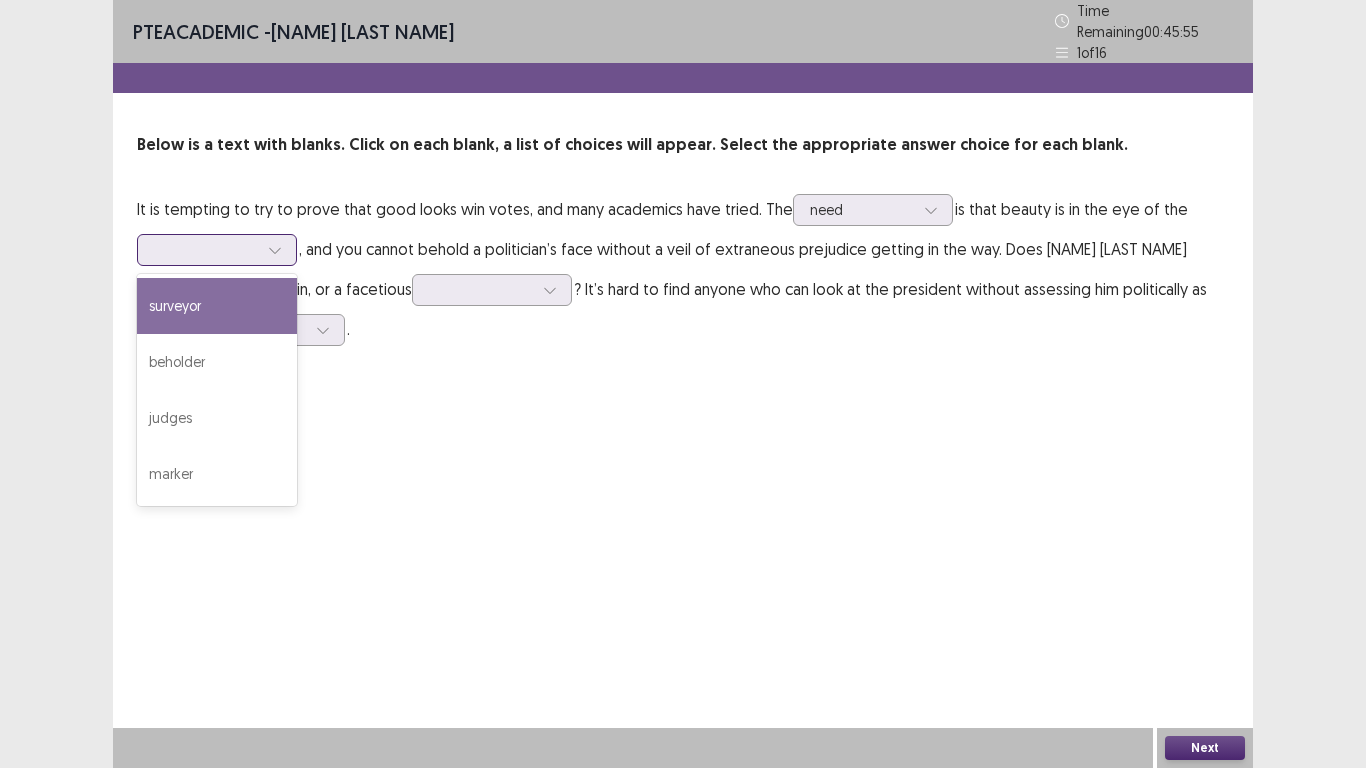 click on "surveyor" at bounding box center [217, 306] 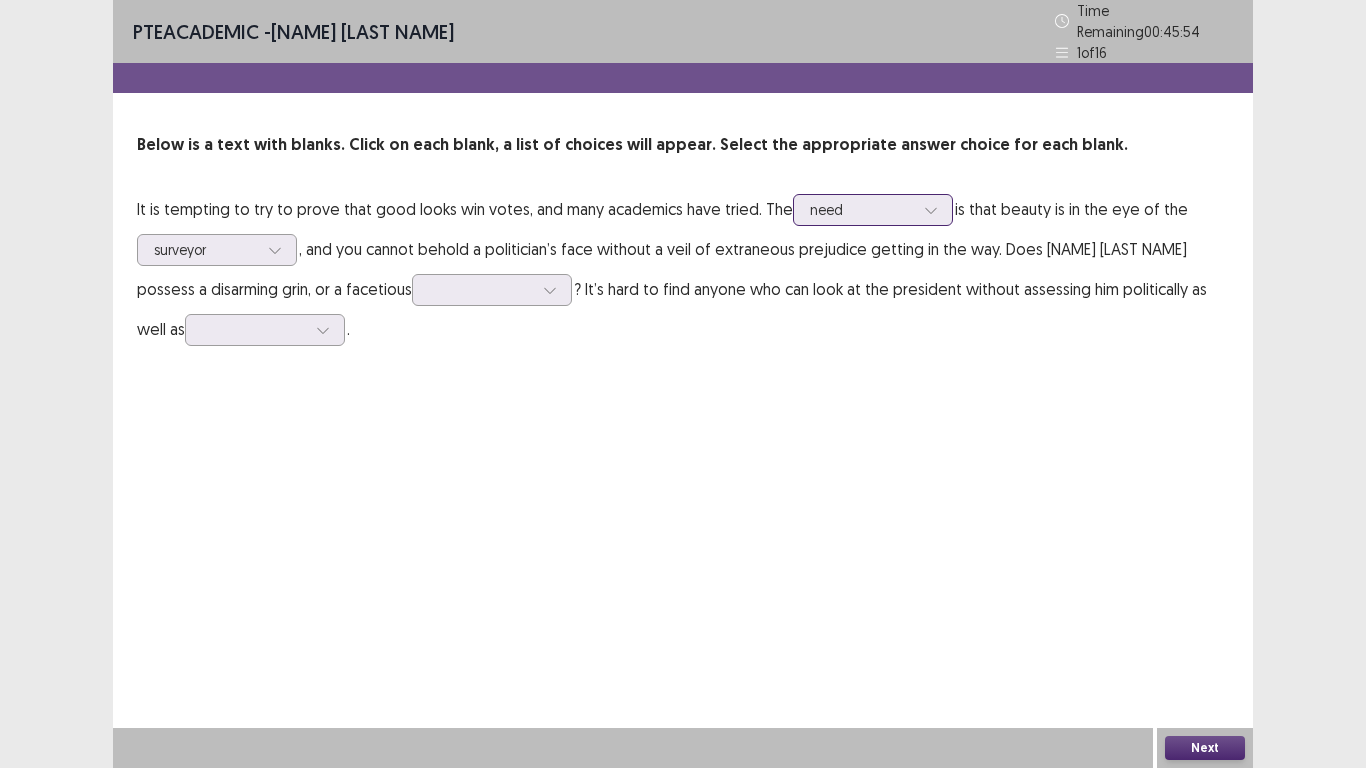 click 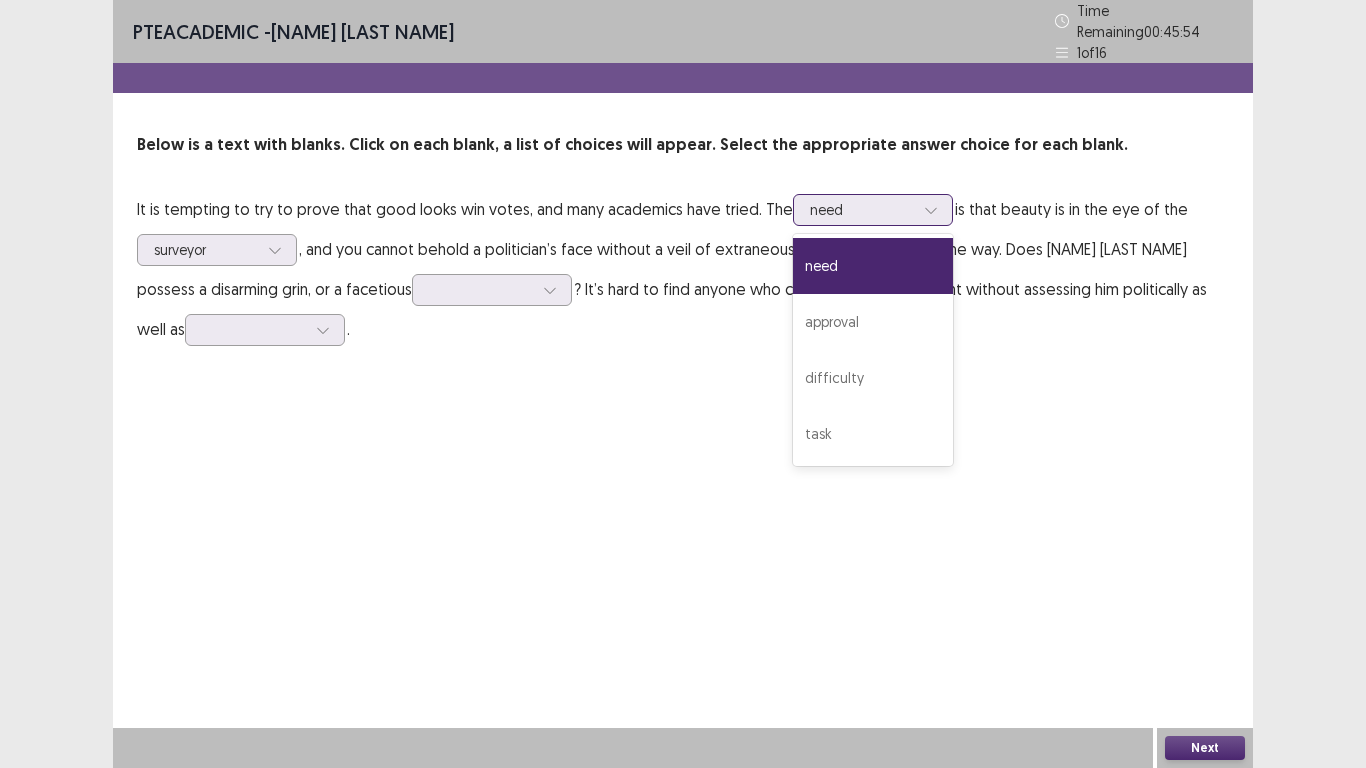 click on "task" at bounding box center (873, 434) 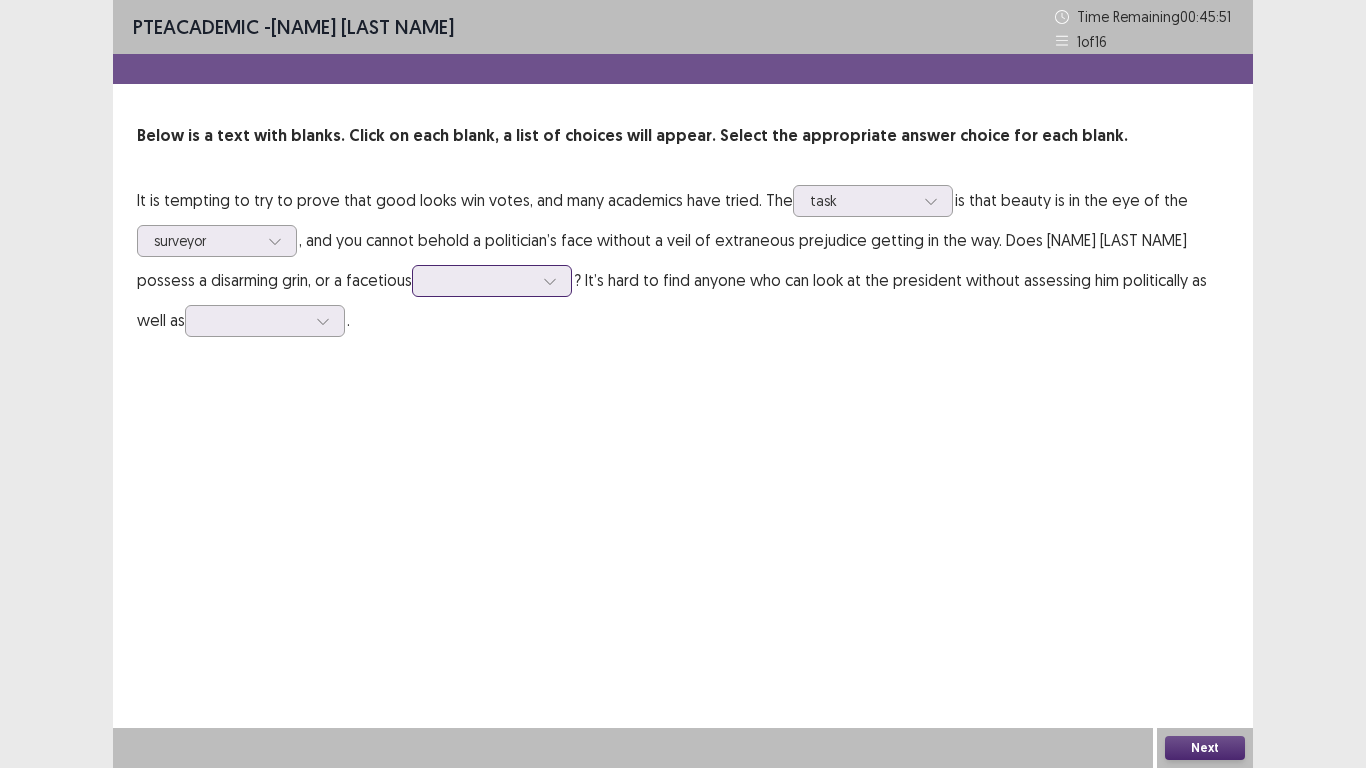 click at bounding box center (550, 281) 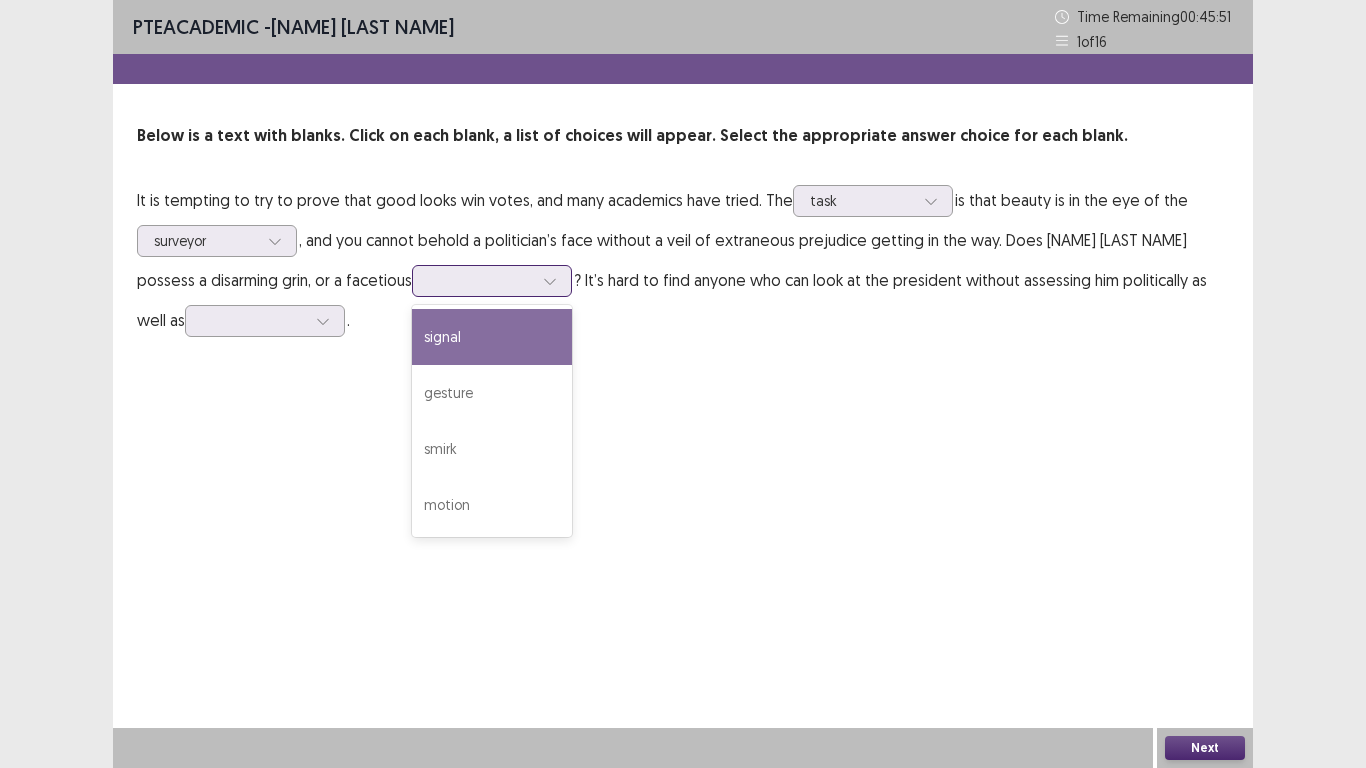 click on "gesture" at bounding box center [492, 393] 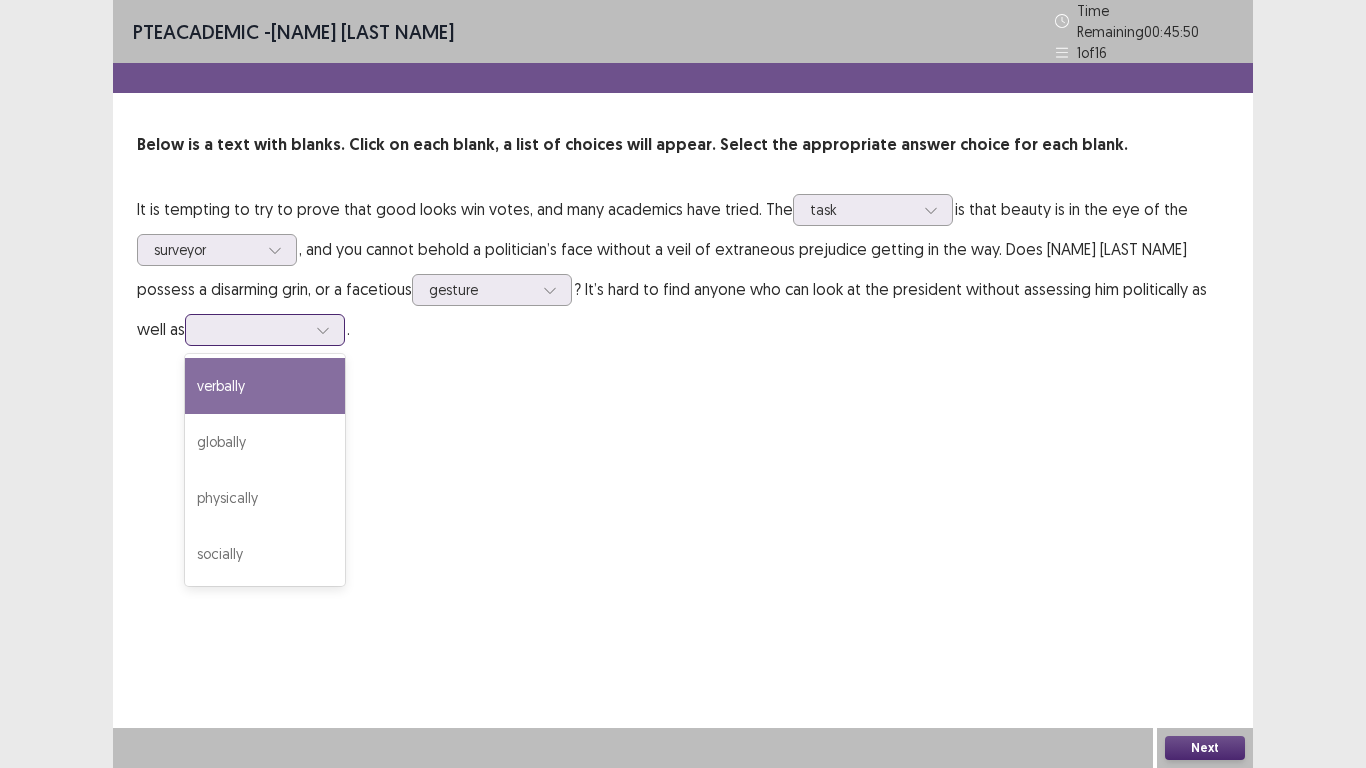 click at bounding box center [323, 330] 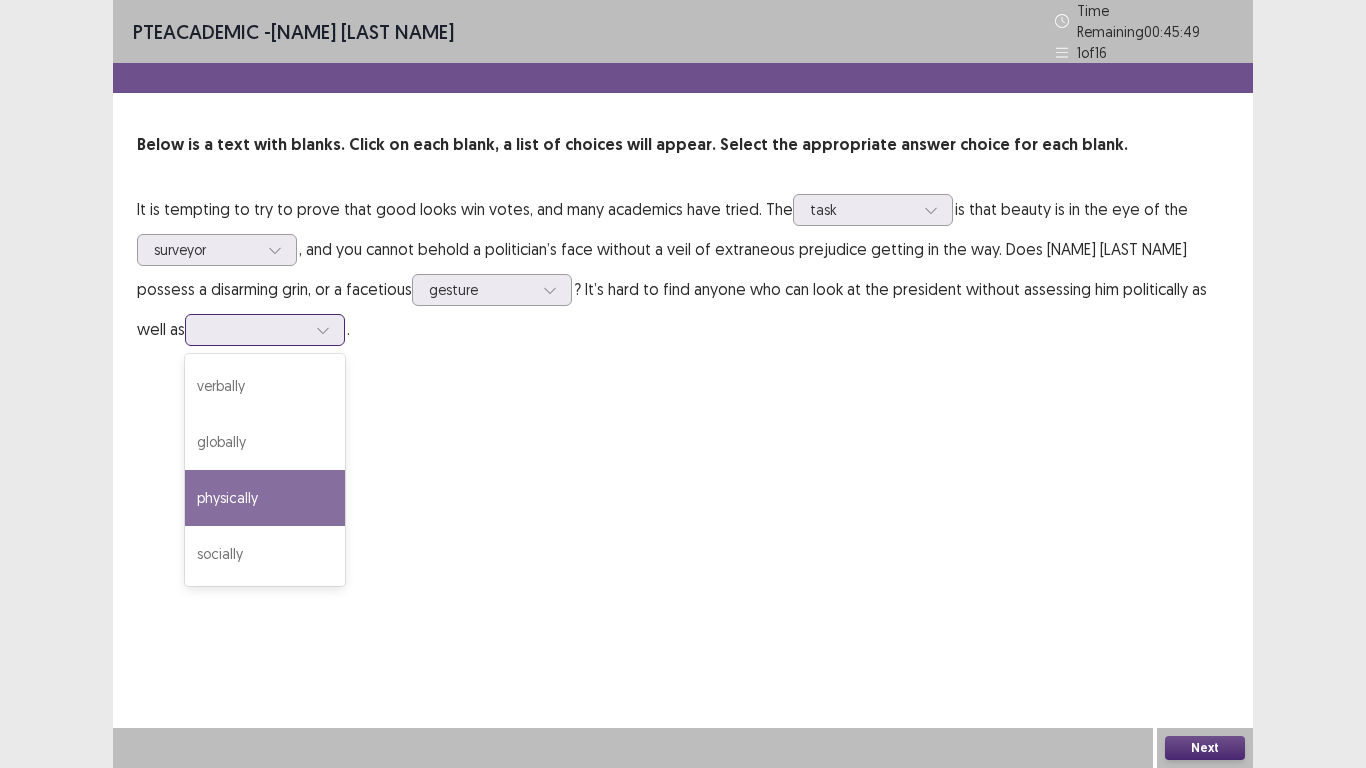 click on "physically" at bounding box center (265, 498) 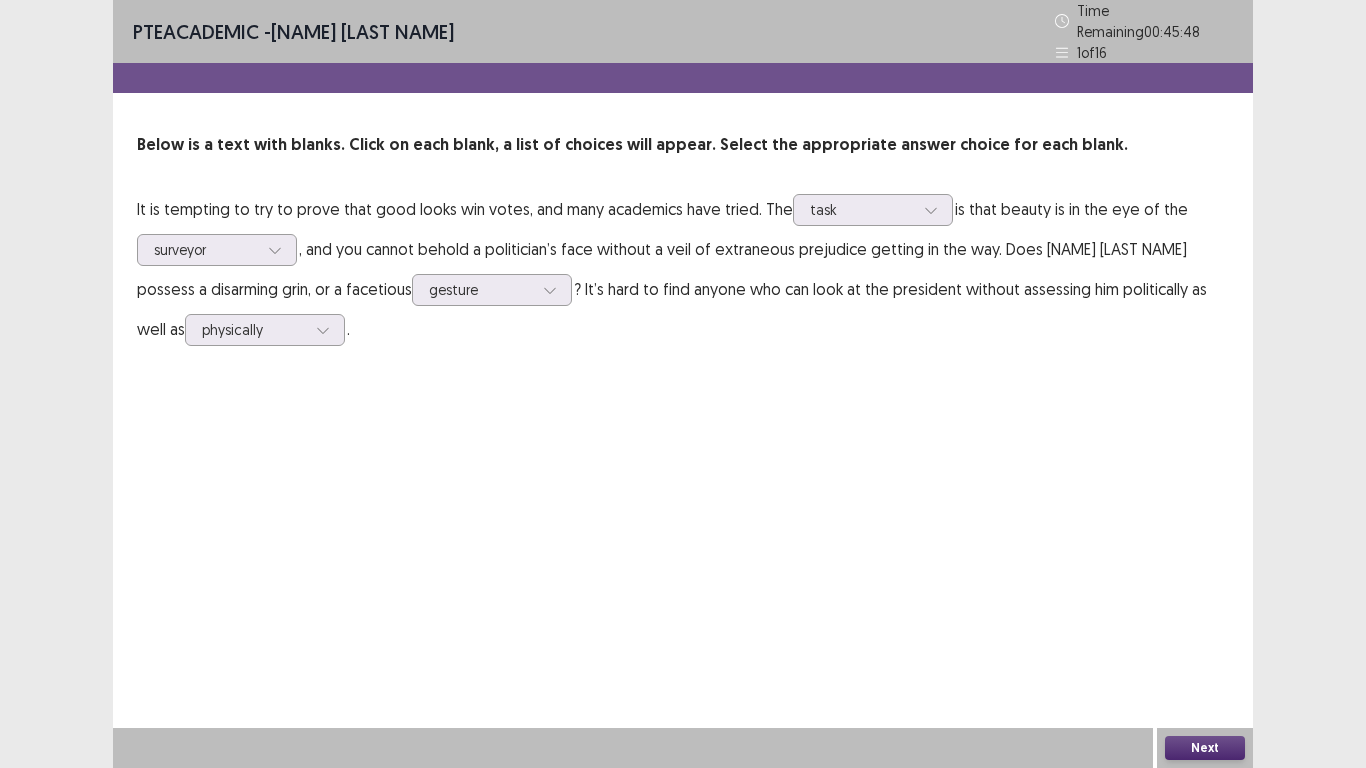 click on "Next" at bounding box center [1205, 748] 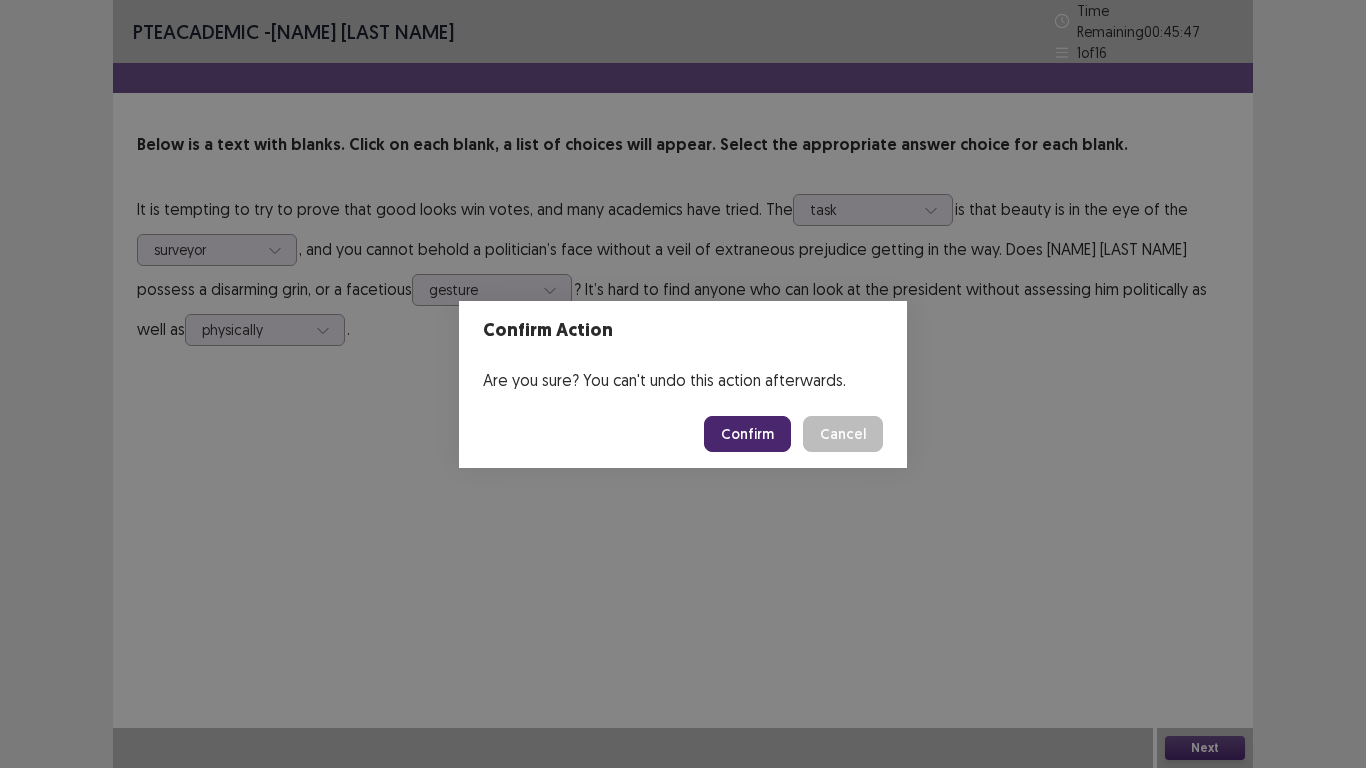 click on "Confirm" at bounding box center (747, 434) 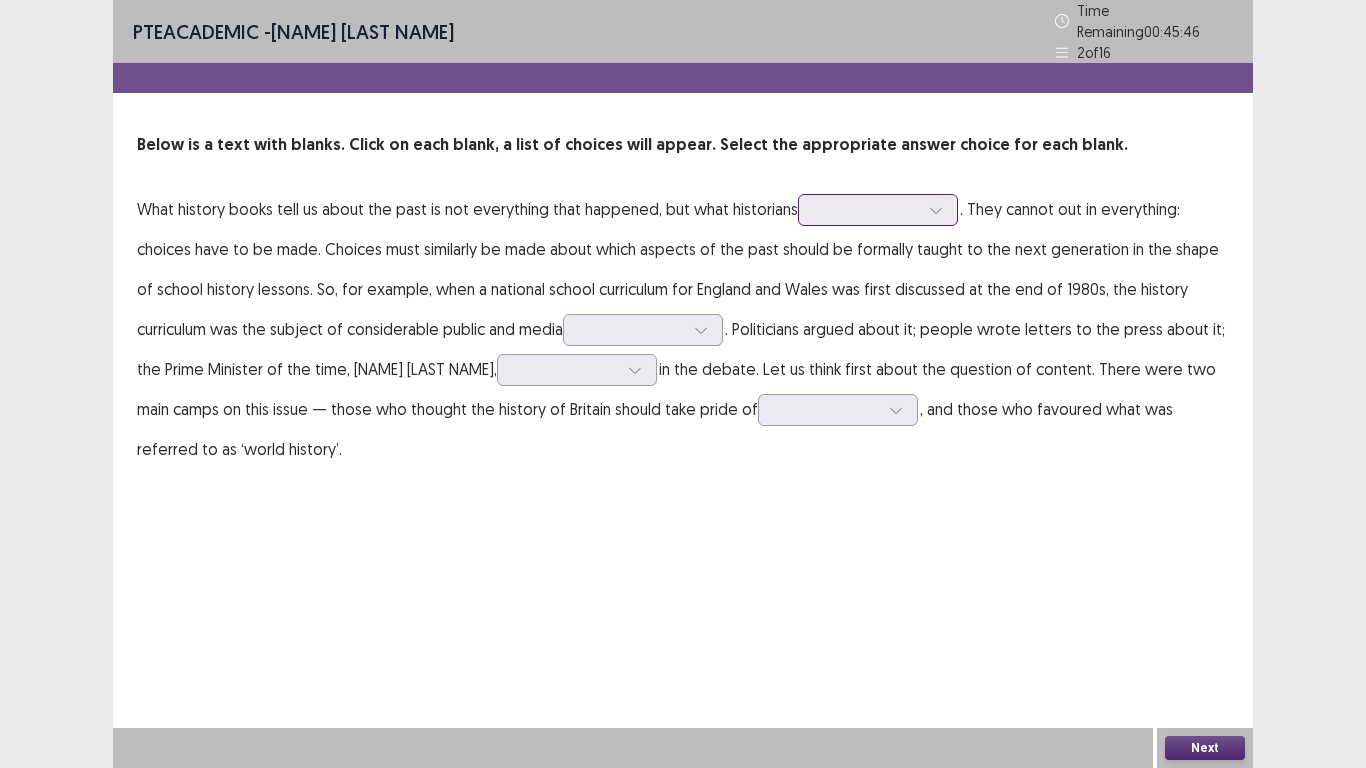 click 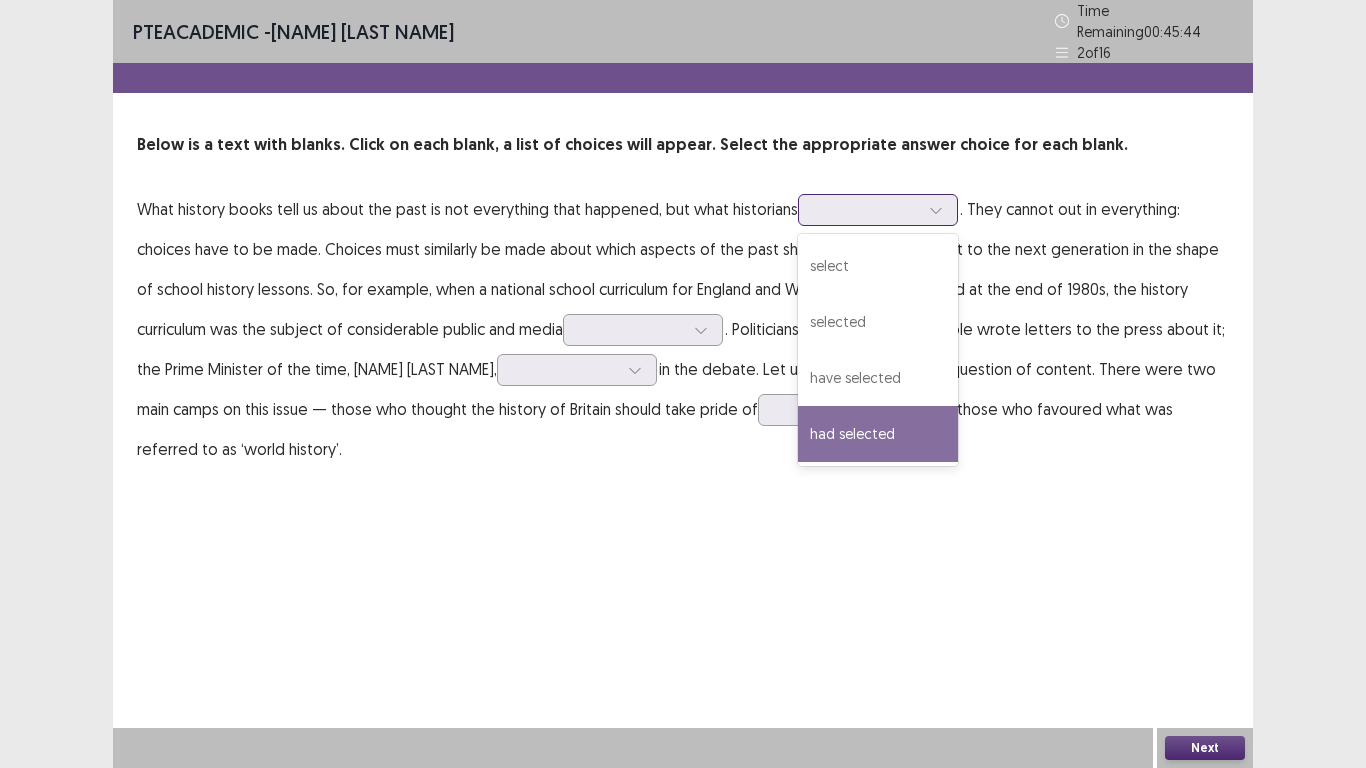 click on "selected" at bounding box center [878, 322] 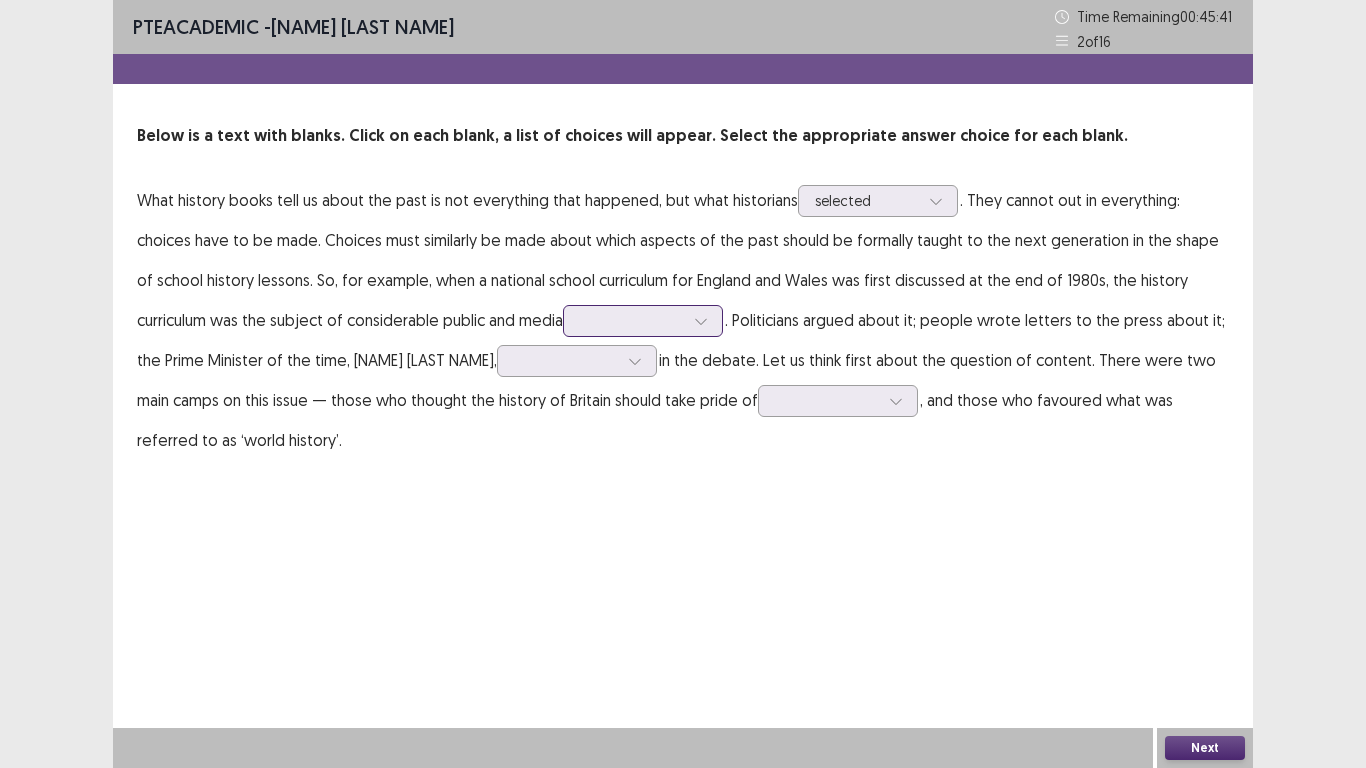 click 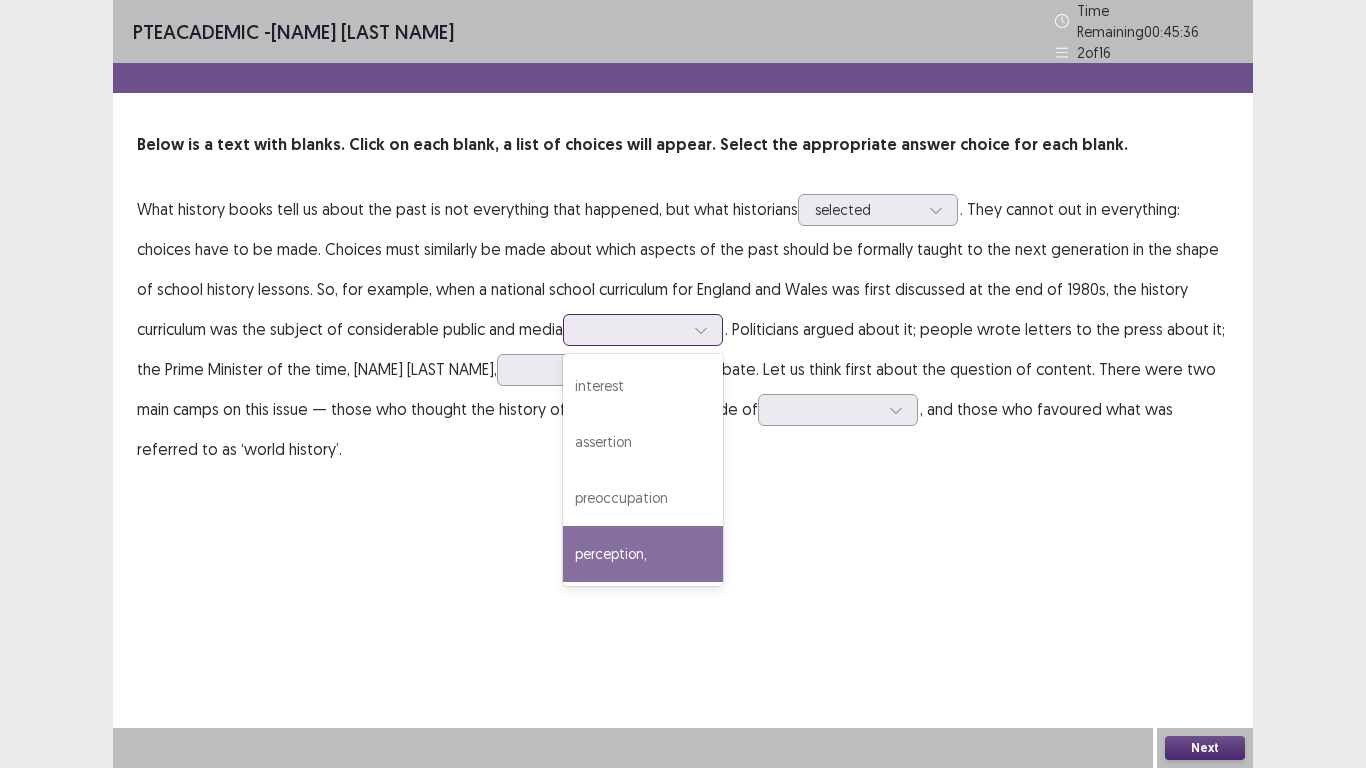 click on "assertion" at bounding box center (643, 442) 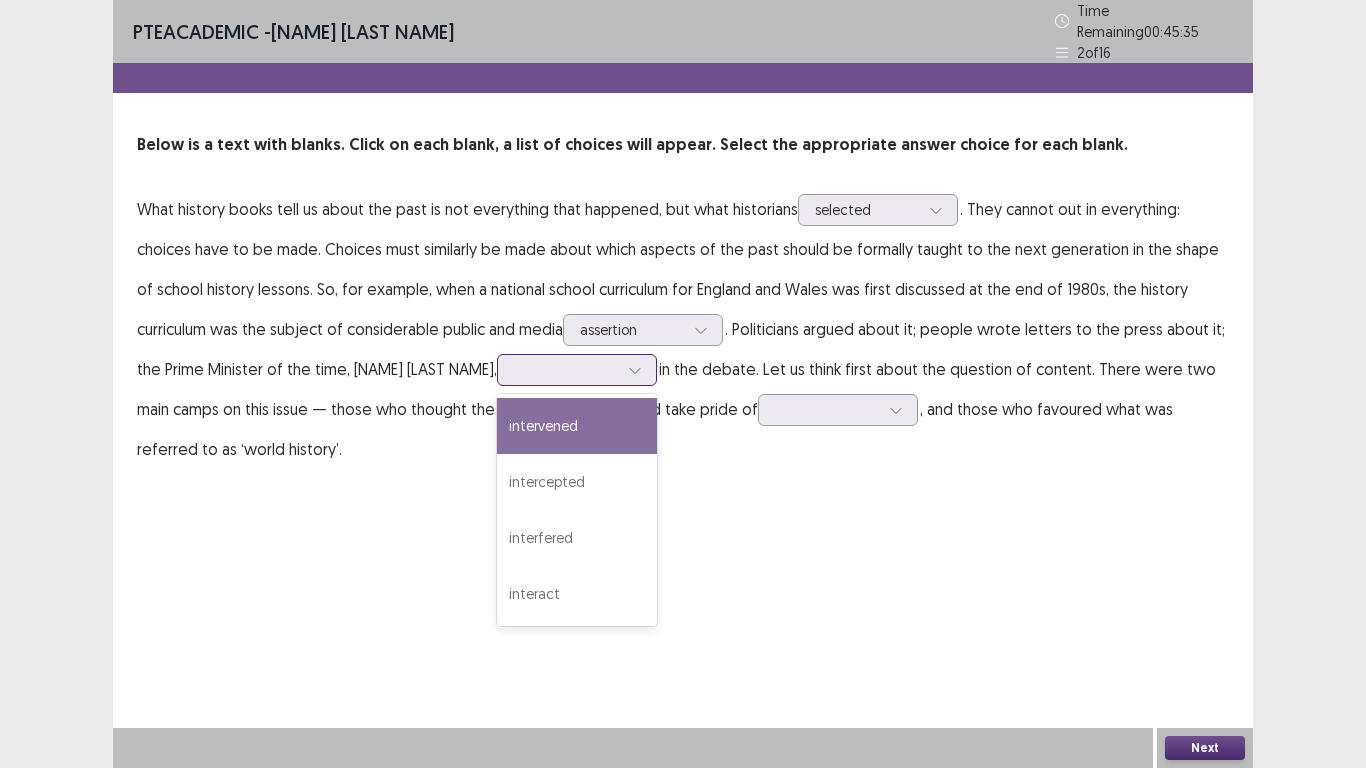 click 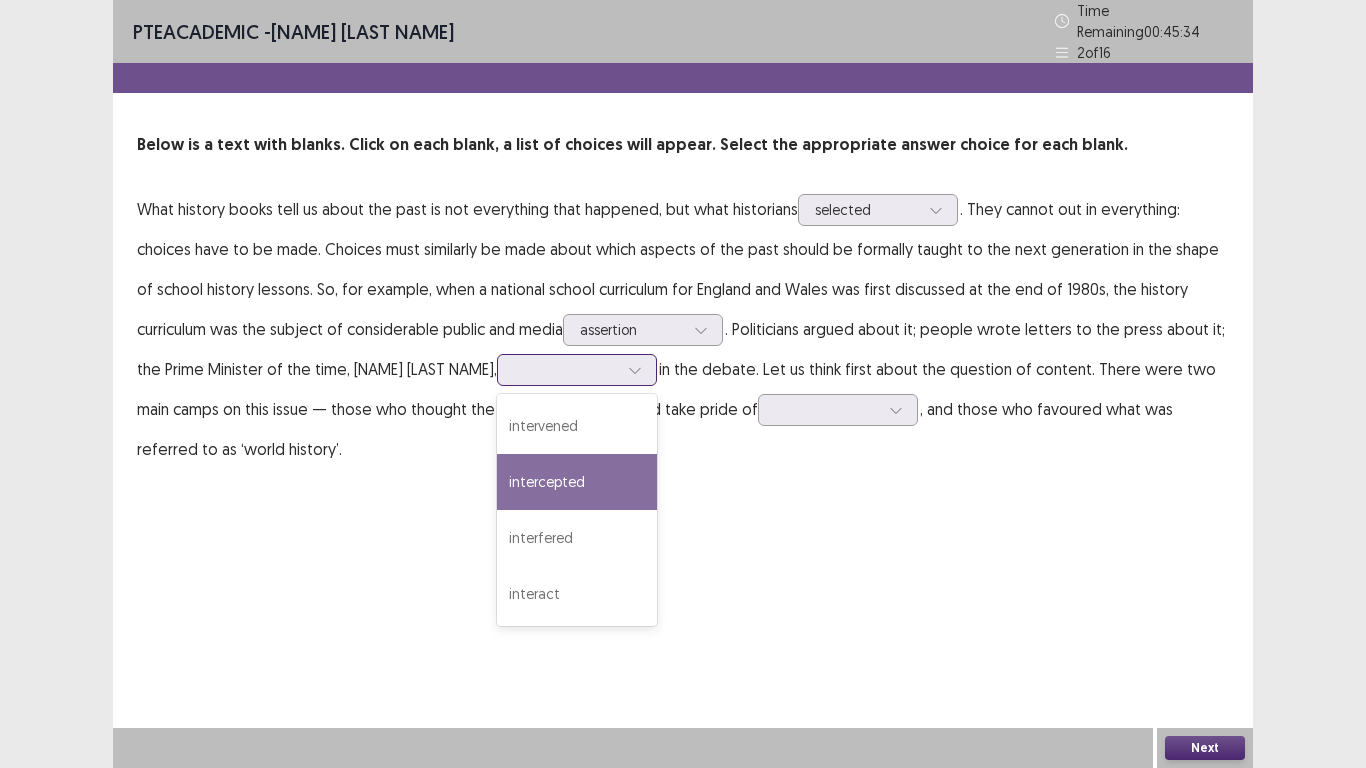click on "interfered" at bounding box center (577, 538) 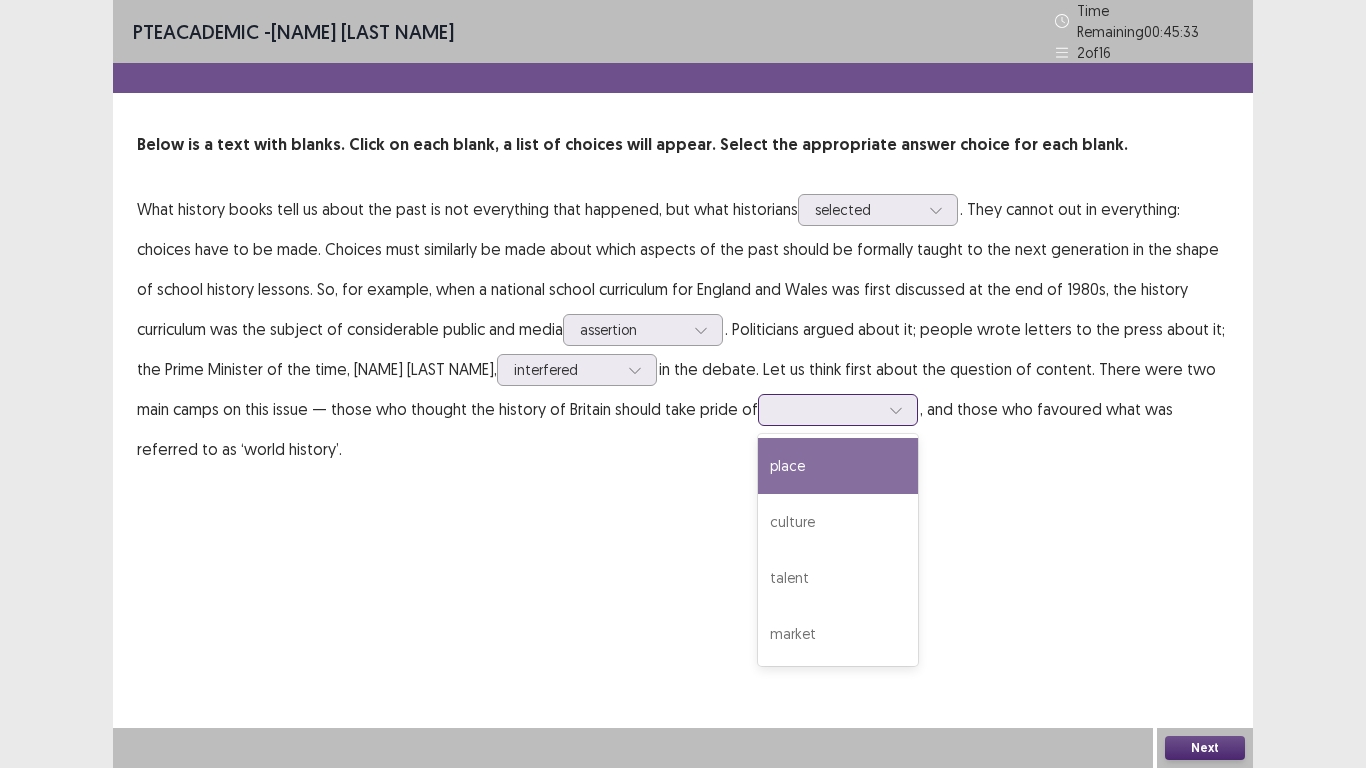 click 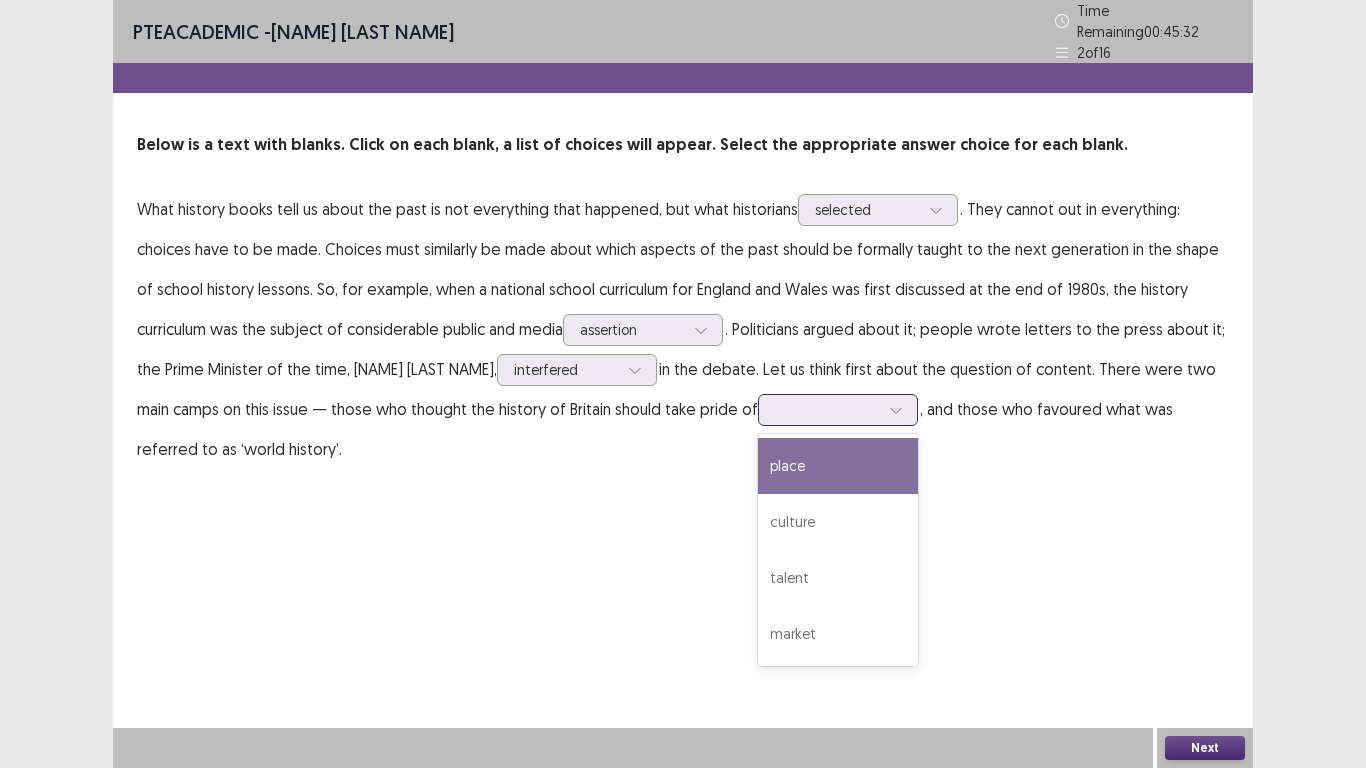 click on "culture" at bounding box center [838, 522] 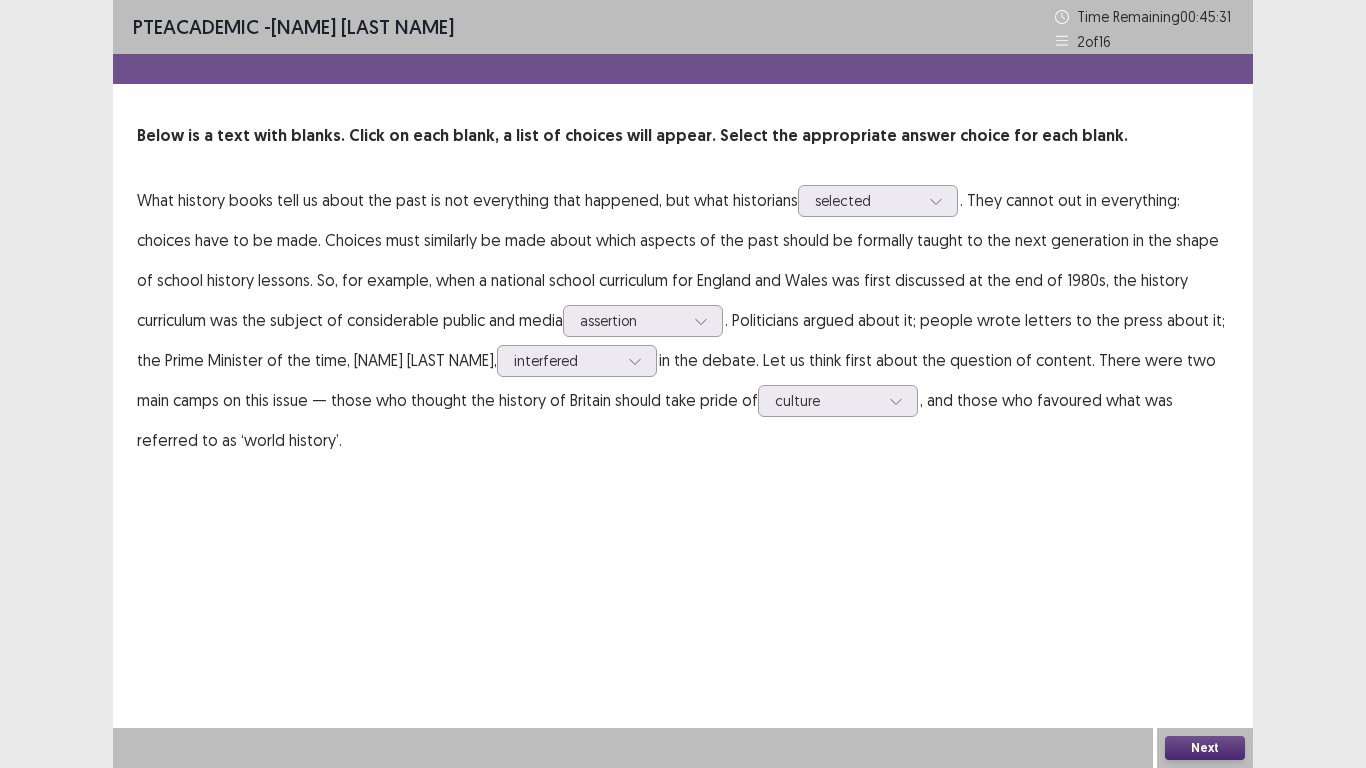 click on "Next" at bounding box center (1205, 748) 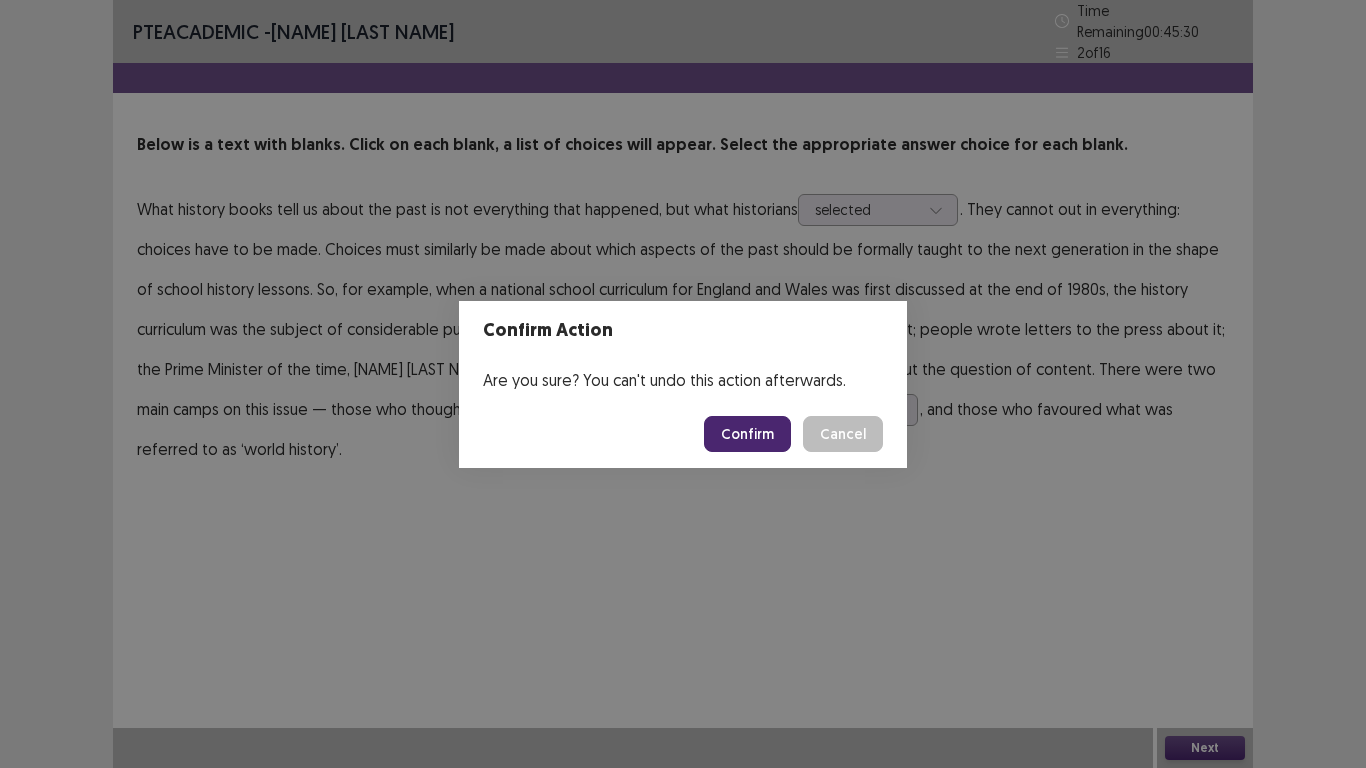 click on "Confirm" at bounding box center (747, 434) 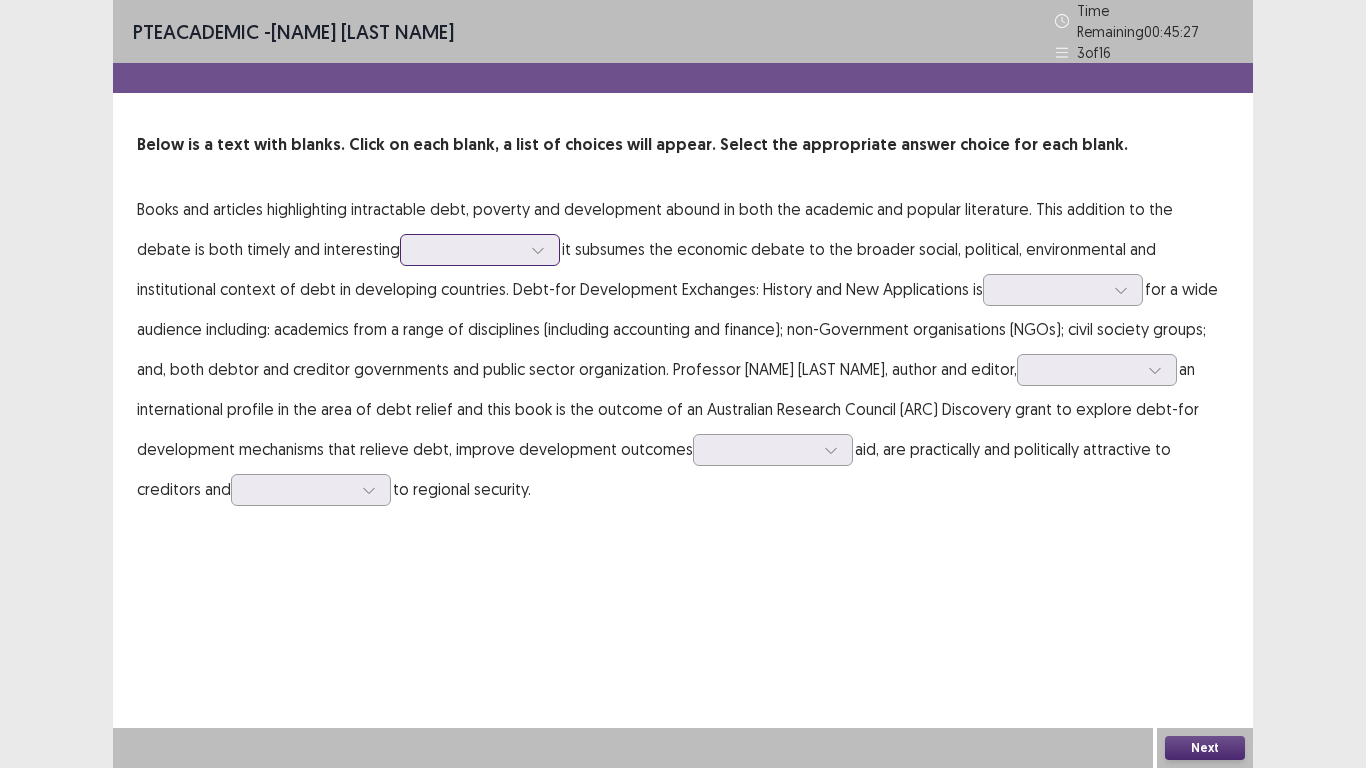 click 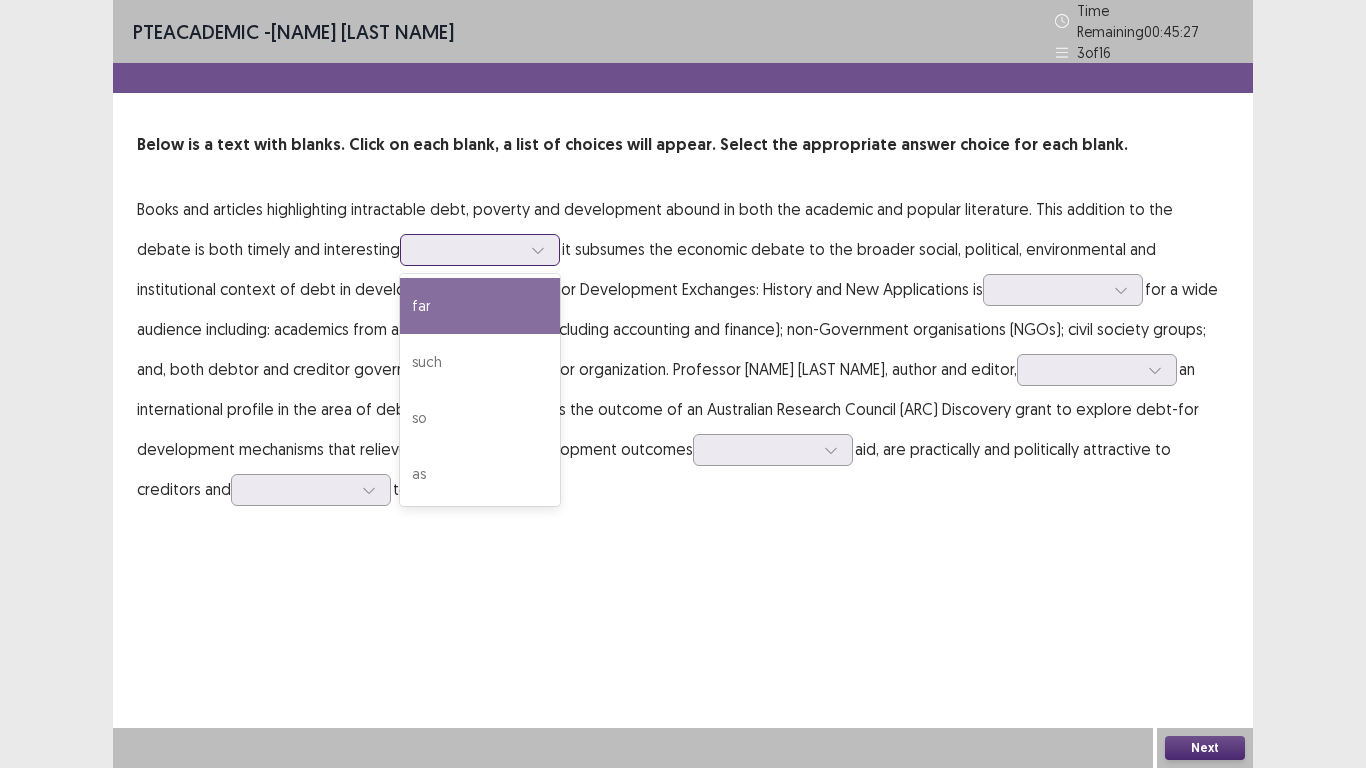 click on "so" at bounding box center (480, 418) 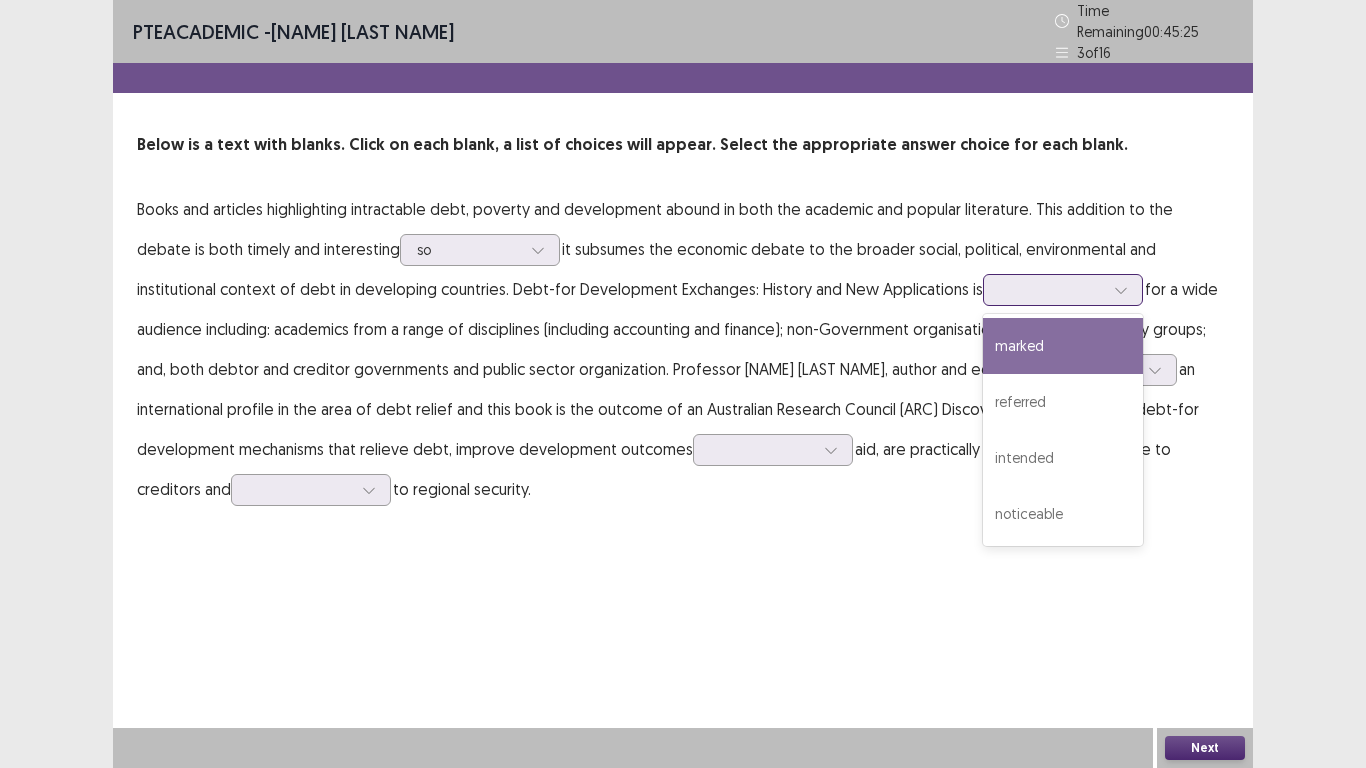 click at bounding box center (1121, 290) 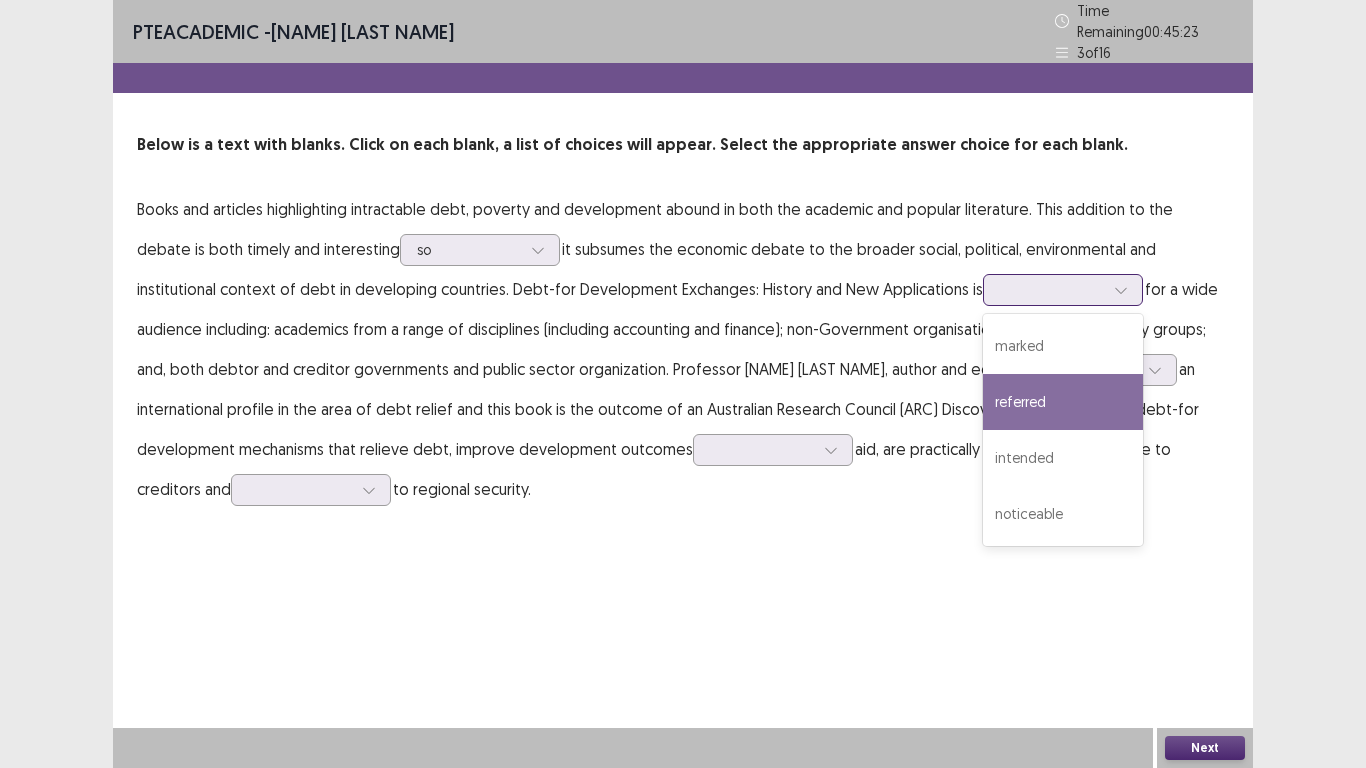 click on "marked" at bounding box center [1063, 346] 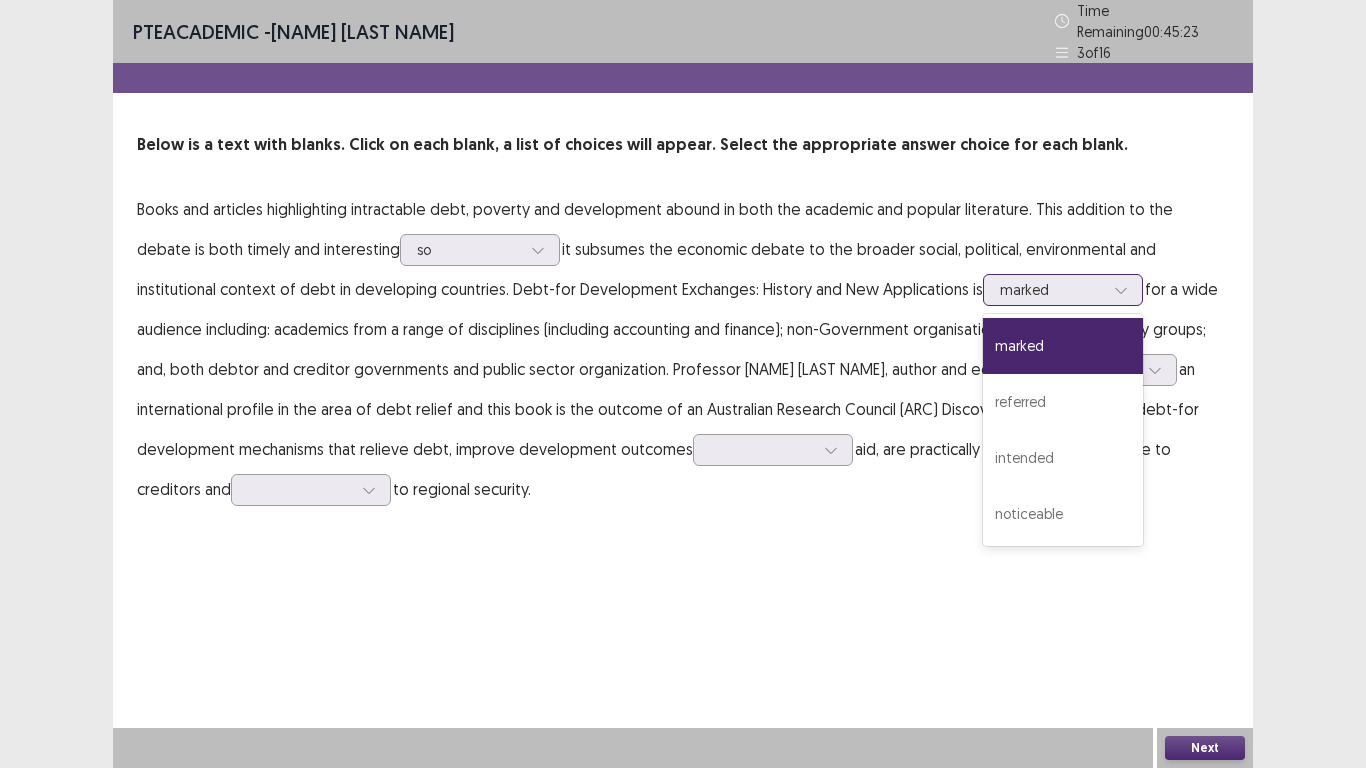 click 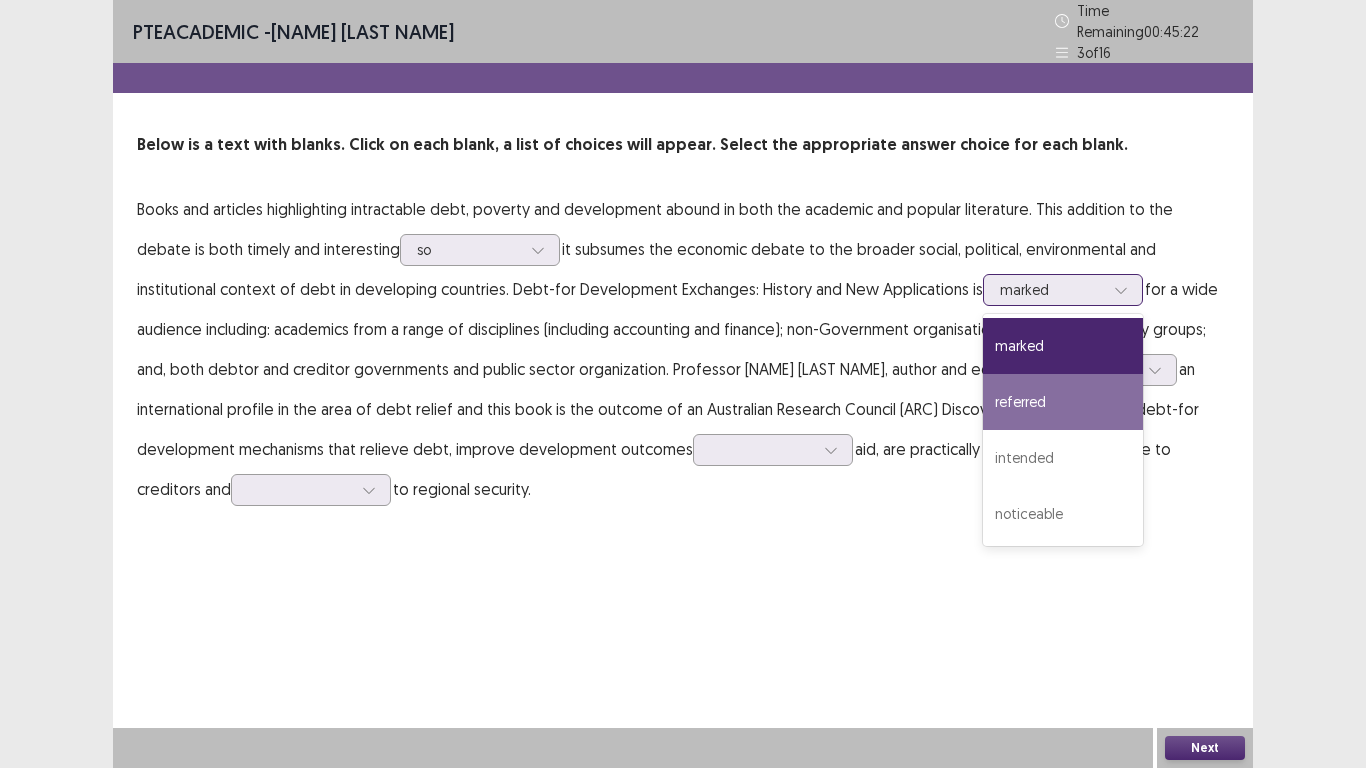 click on "referred" at bounding box center (1063, 402) 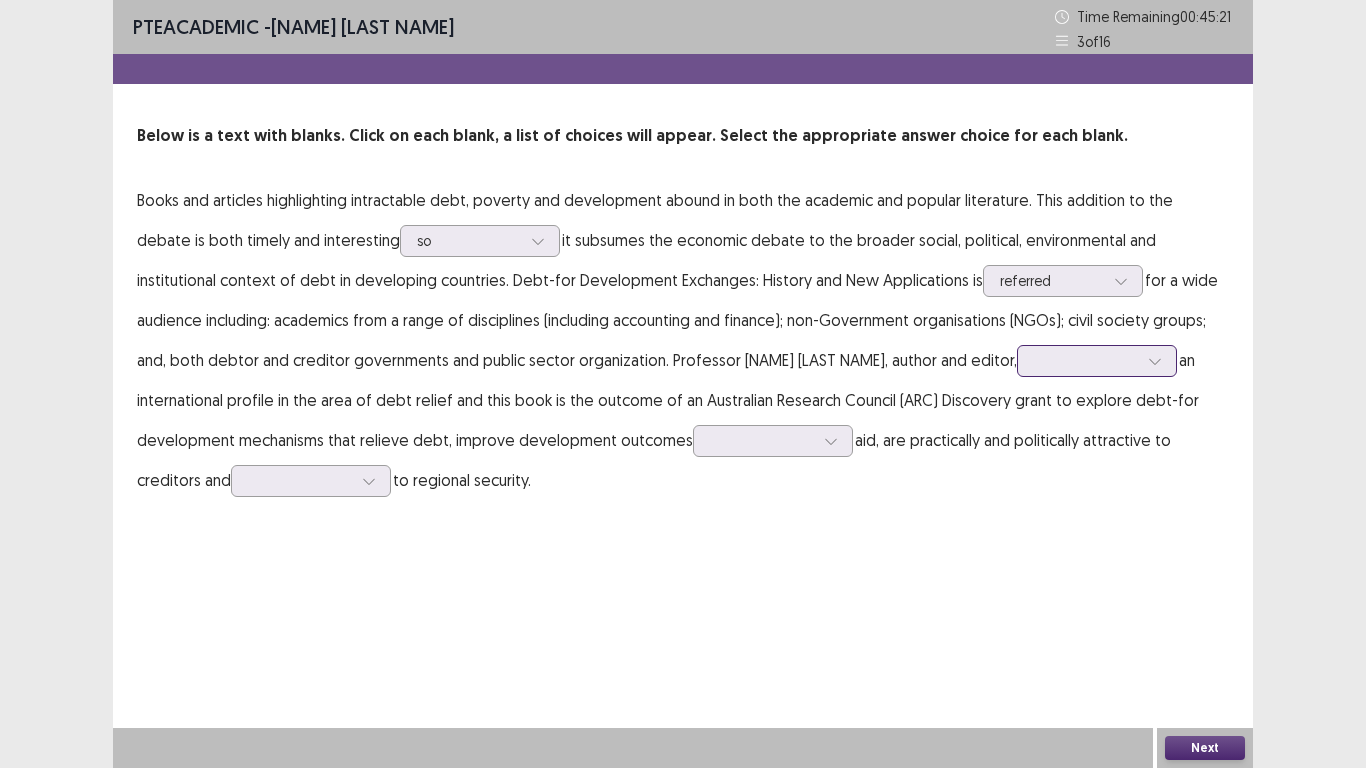 click 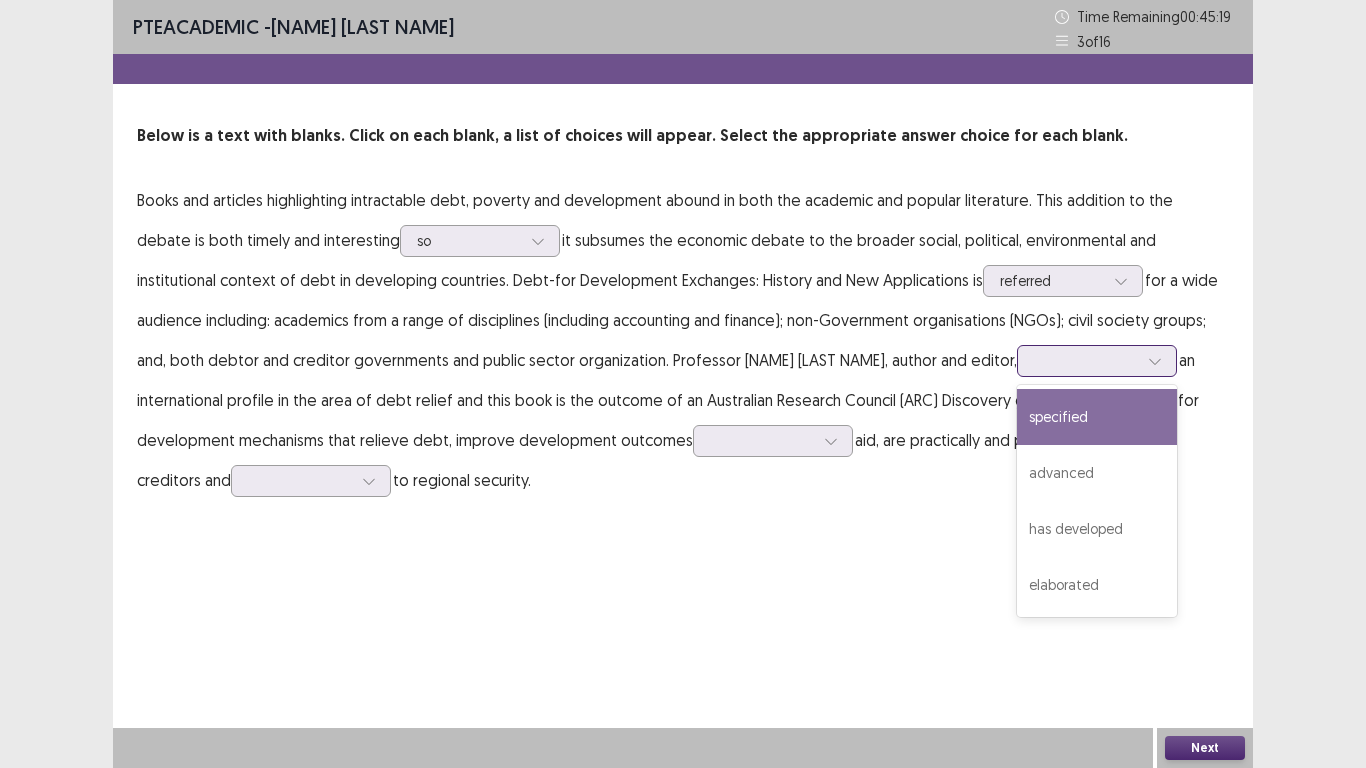 click on "has developed" at bounding box center (1097, 529) 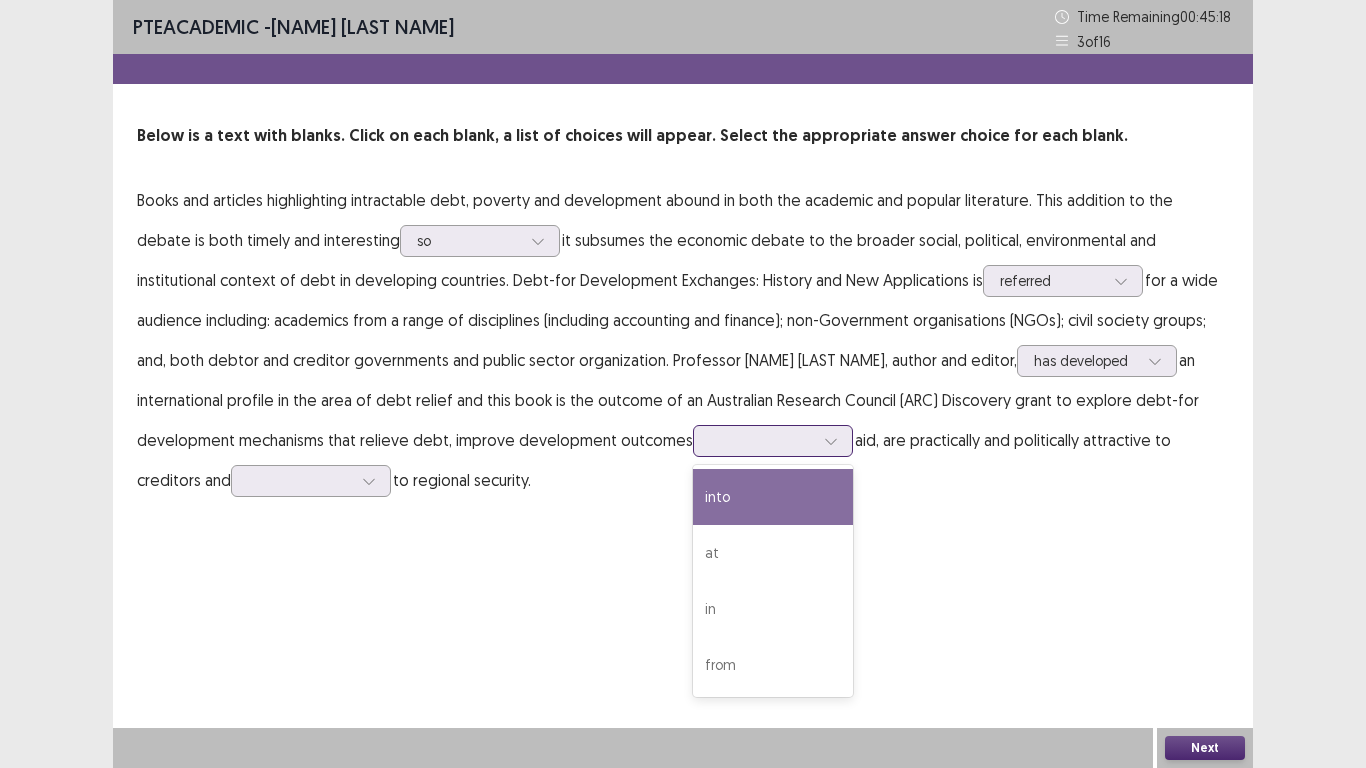 click 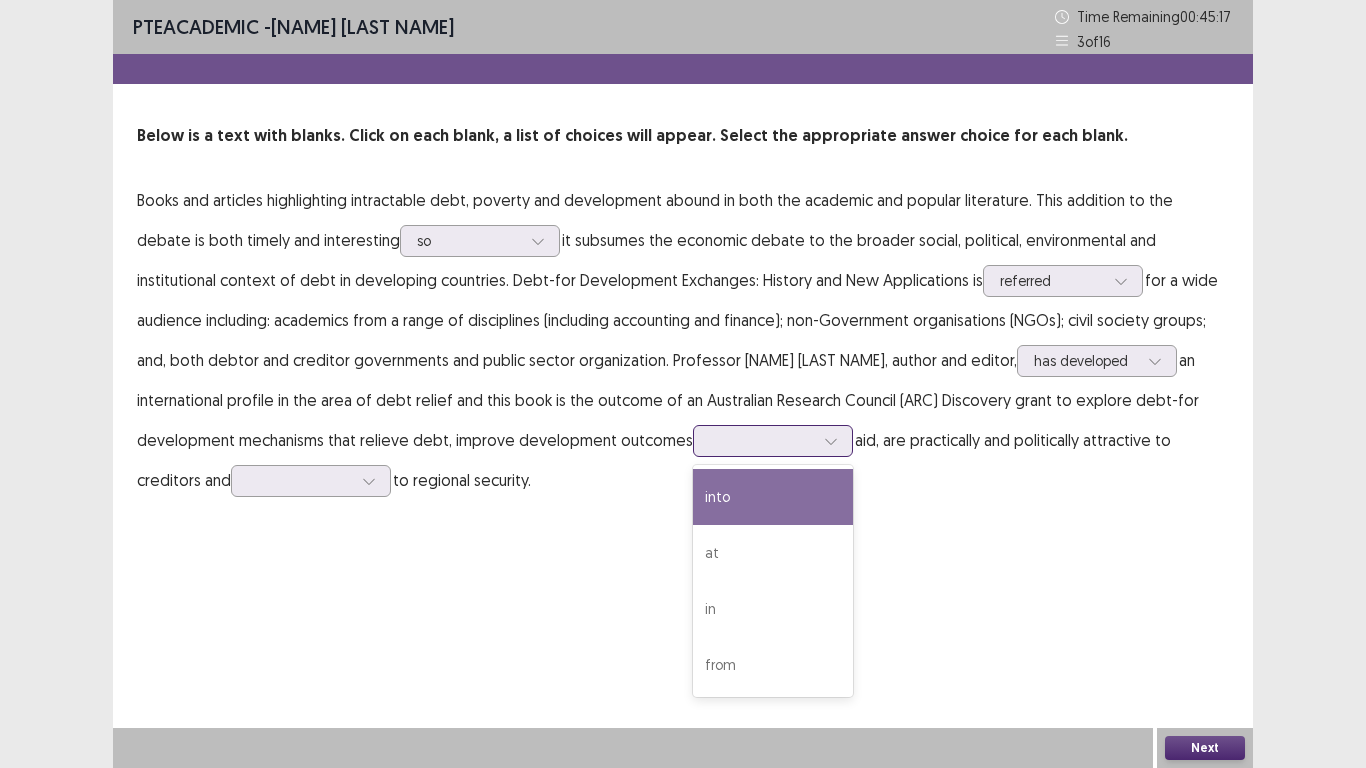 click on "in" at bounding box center (773, 609) 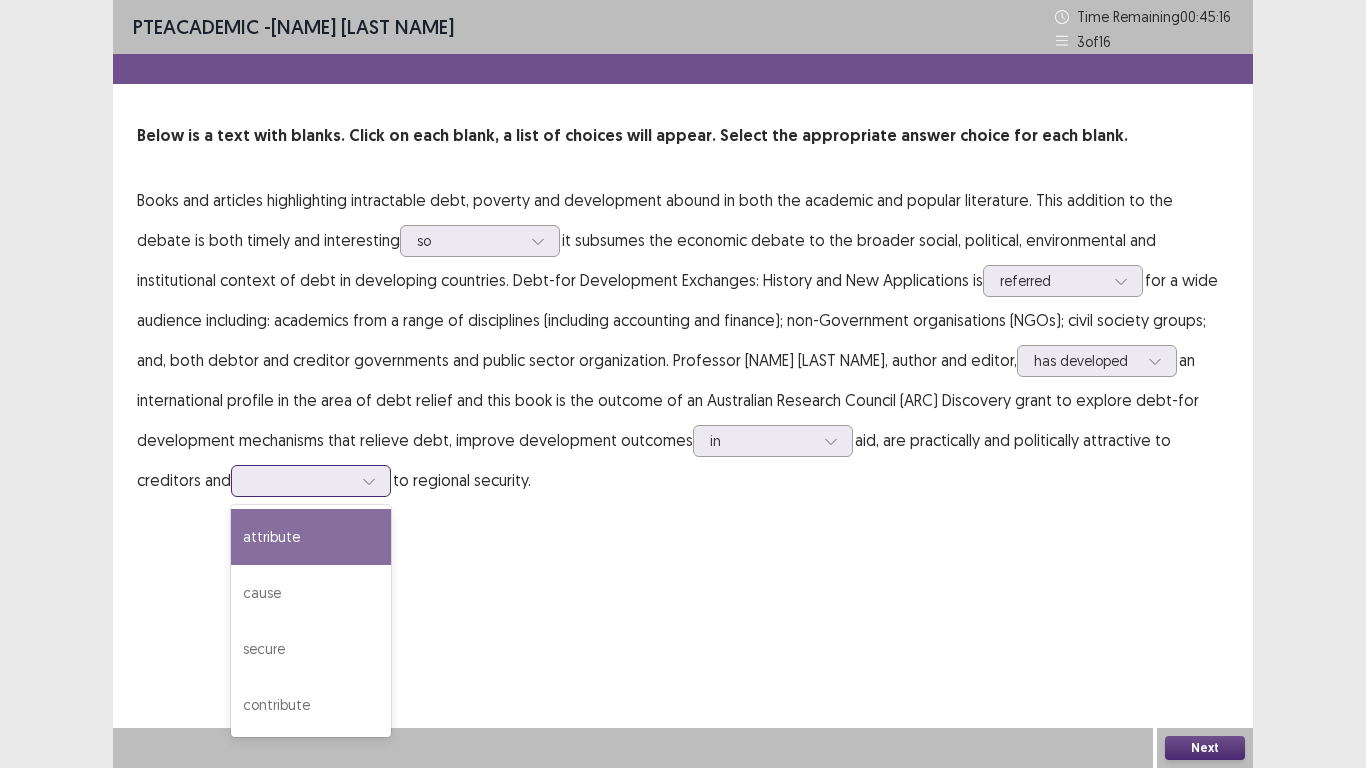 click 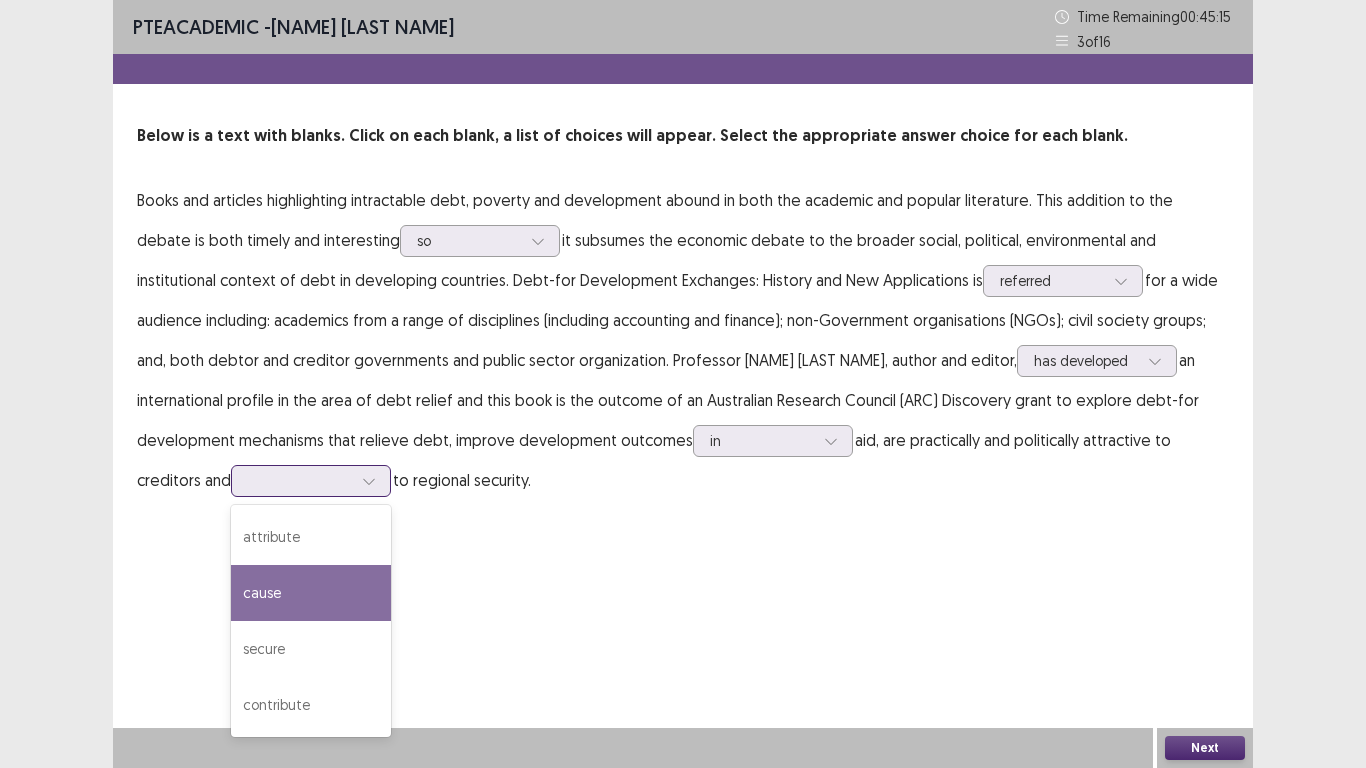 click on "attribute" at bounding box center [311, 537] 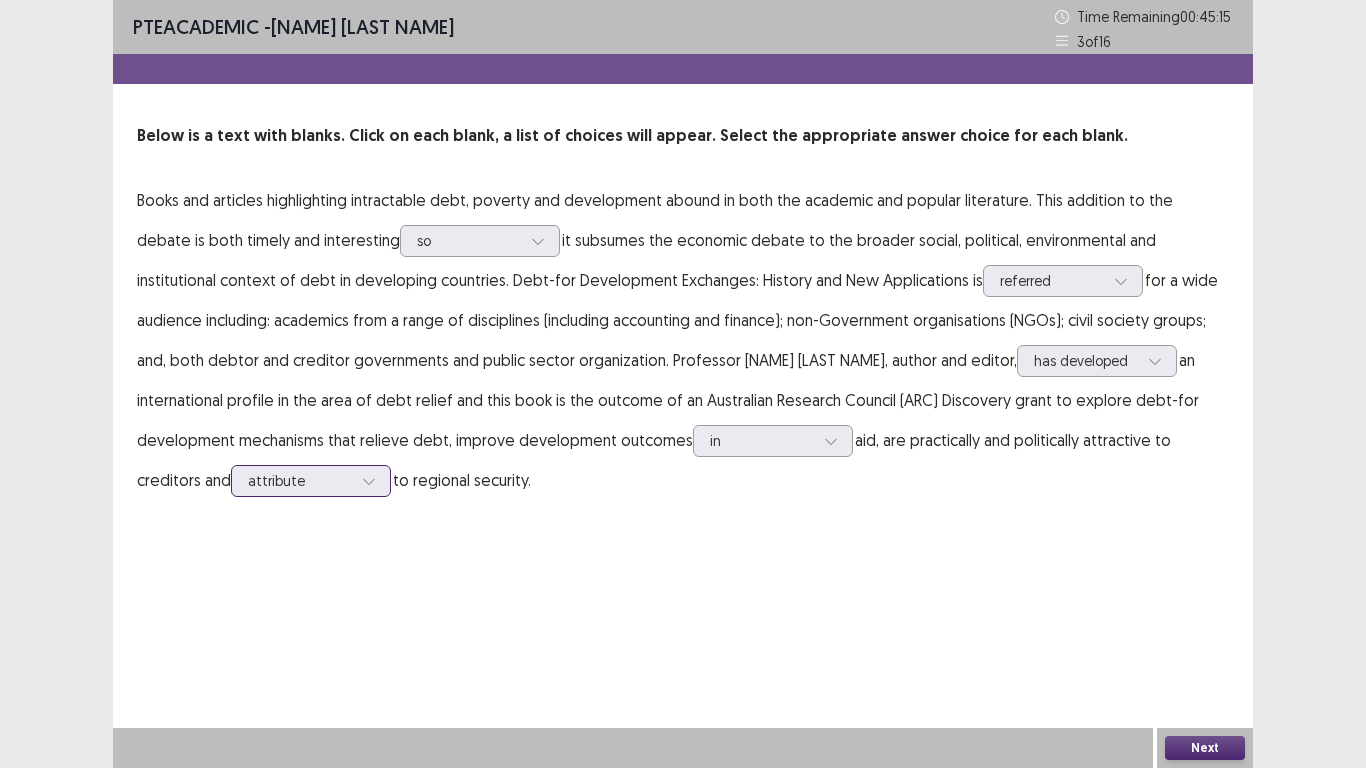 click 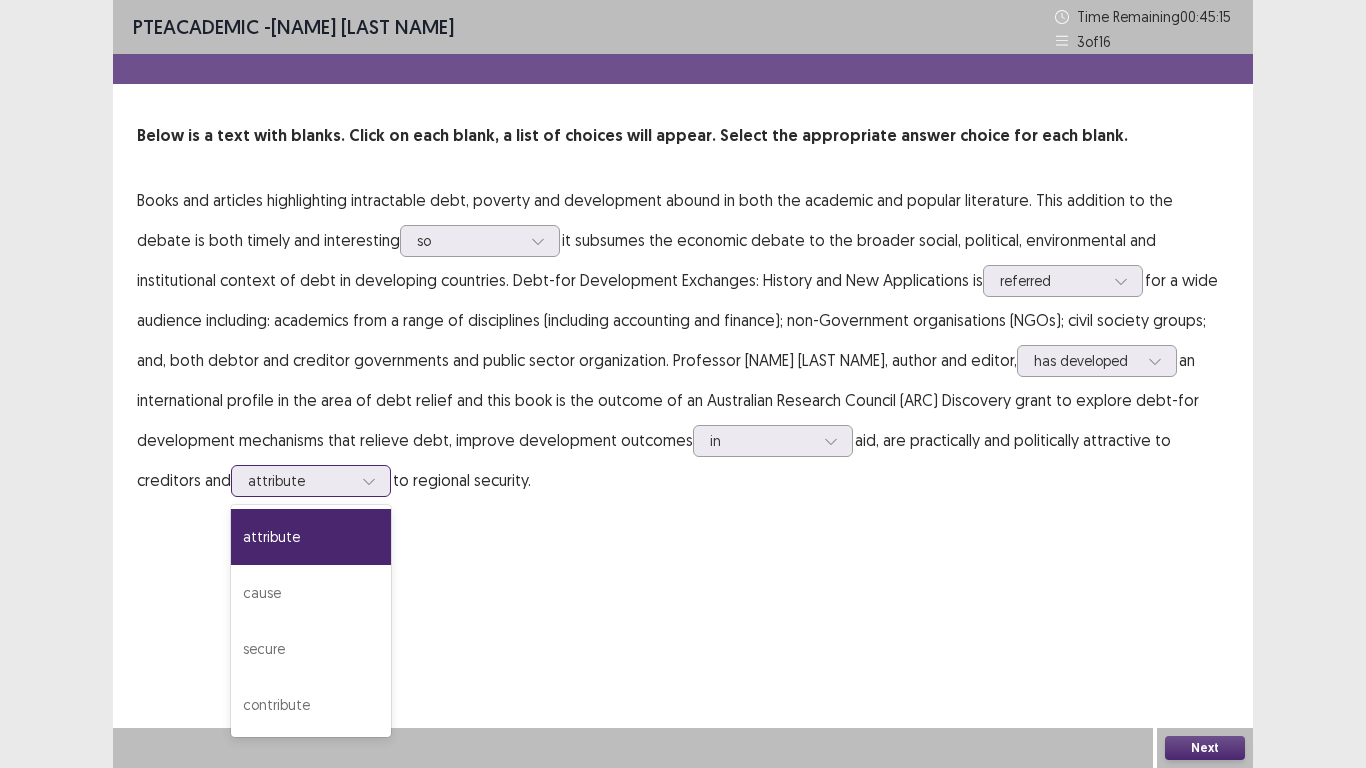 click on "contribute" at bounding box center (311, 705) 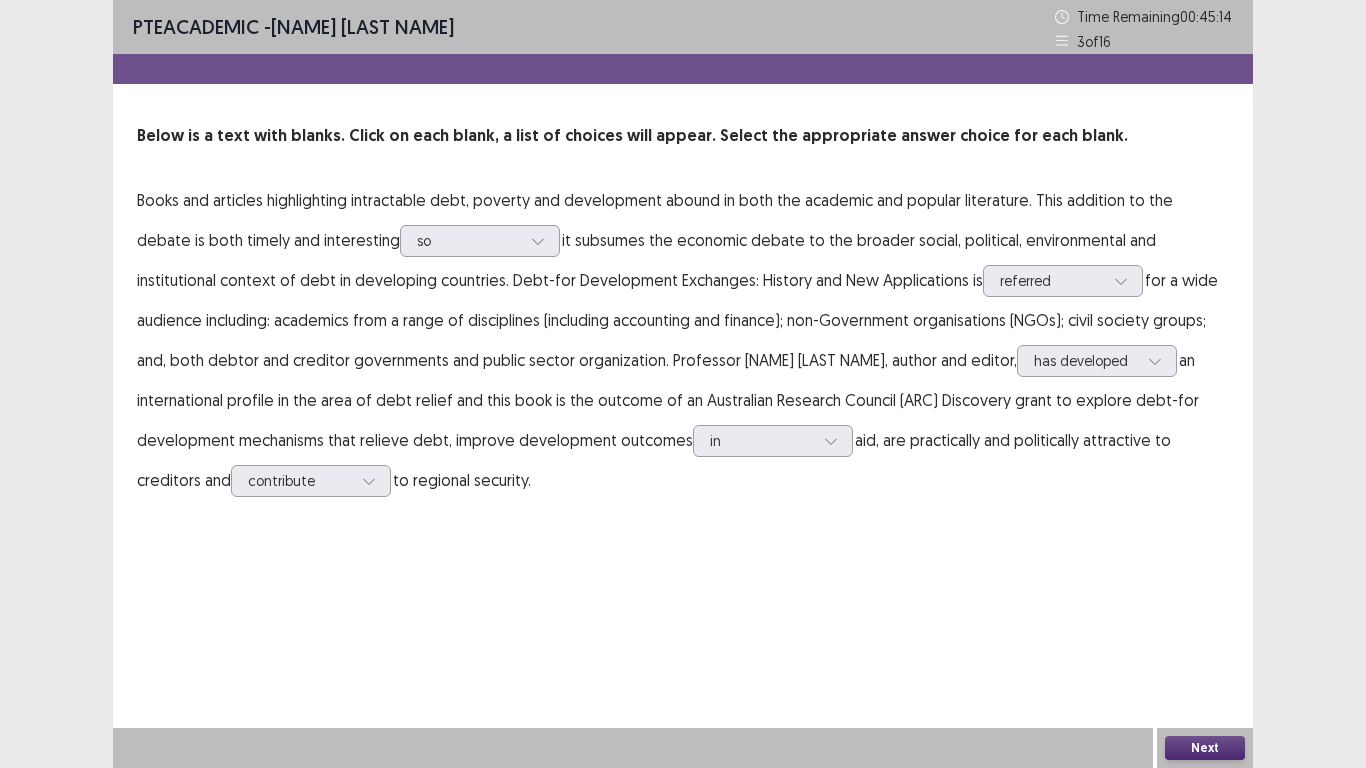 click on "Next" at bounding box center [1205, 748] 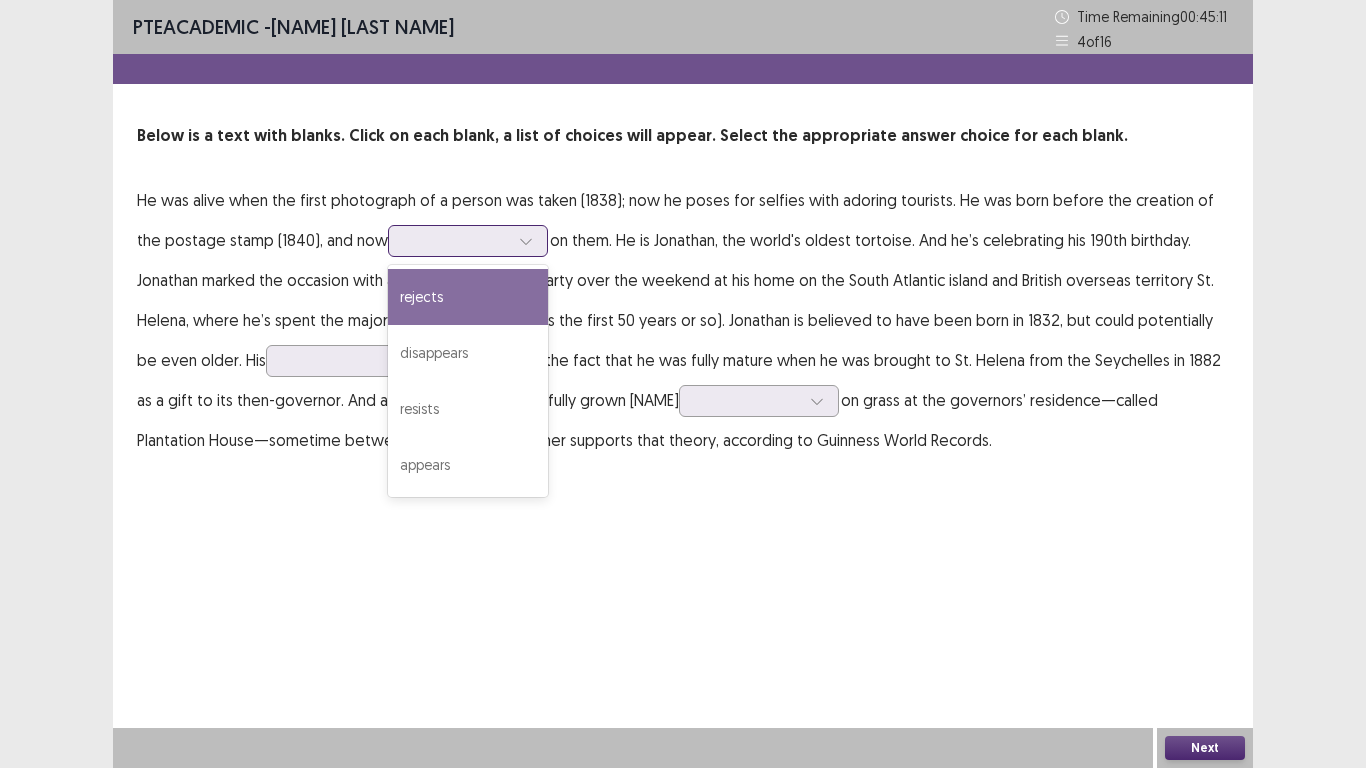 click at bounding box center [526, 241] 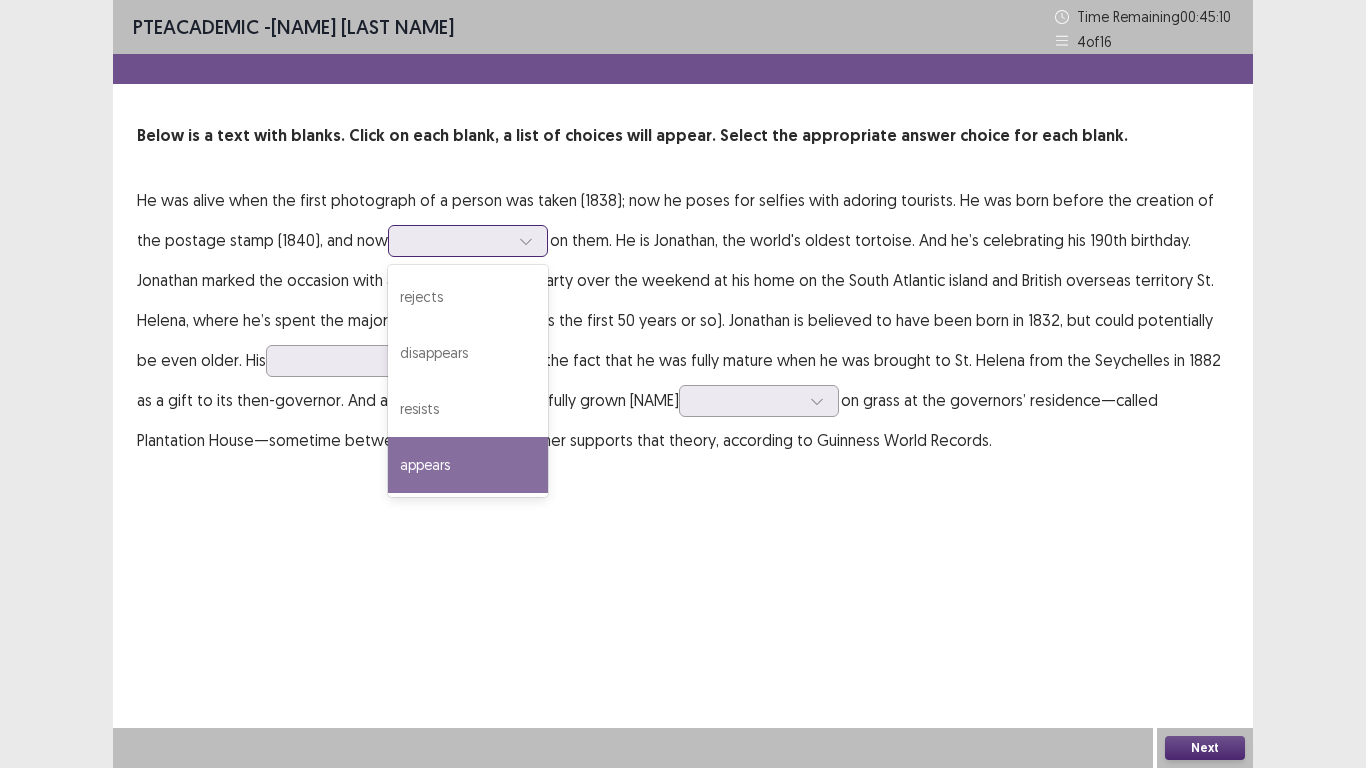 click on "disappears" at bounding box center [468, 353] 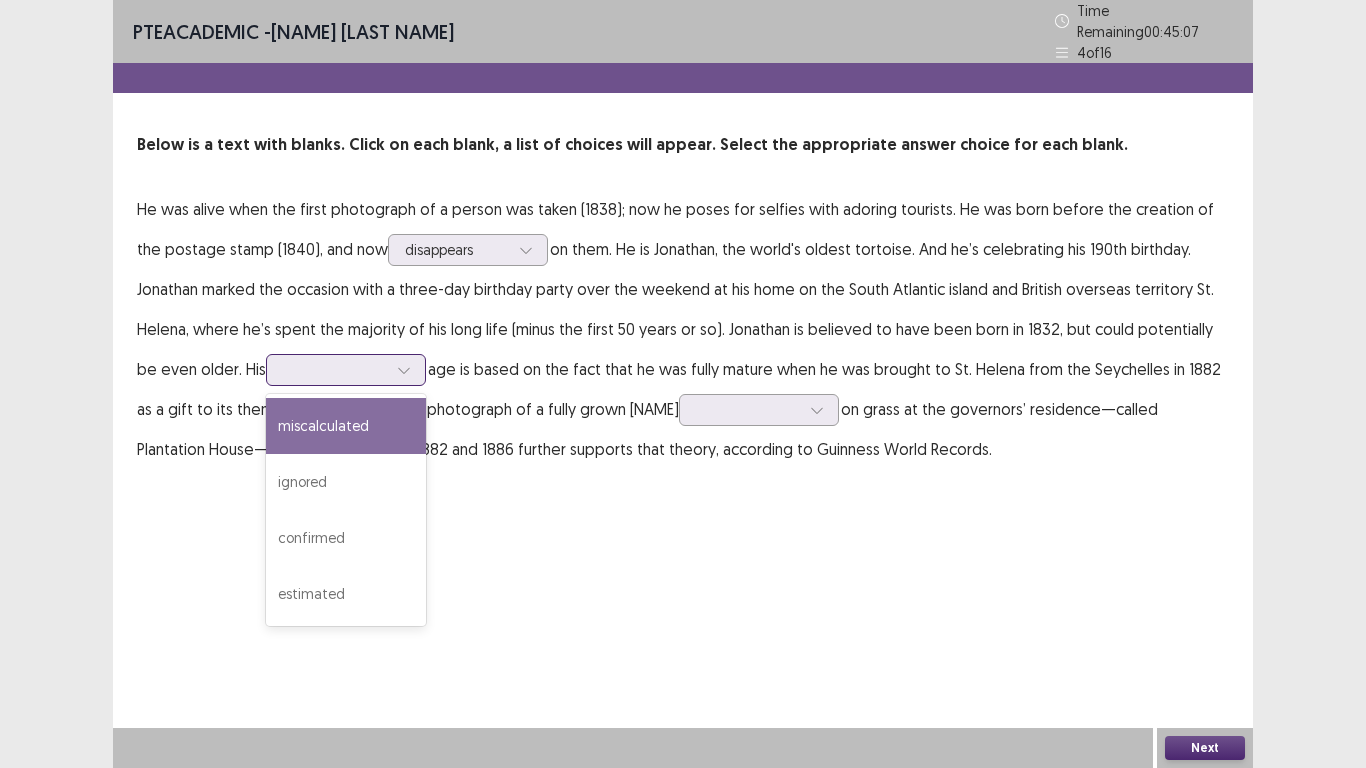 click 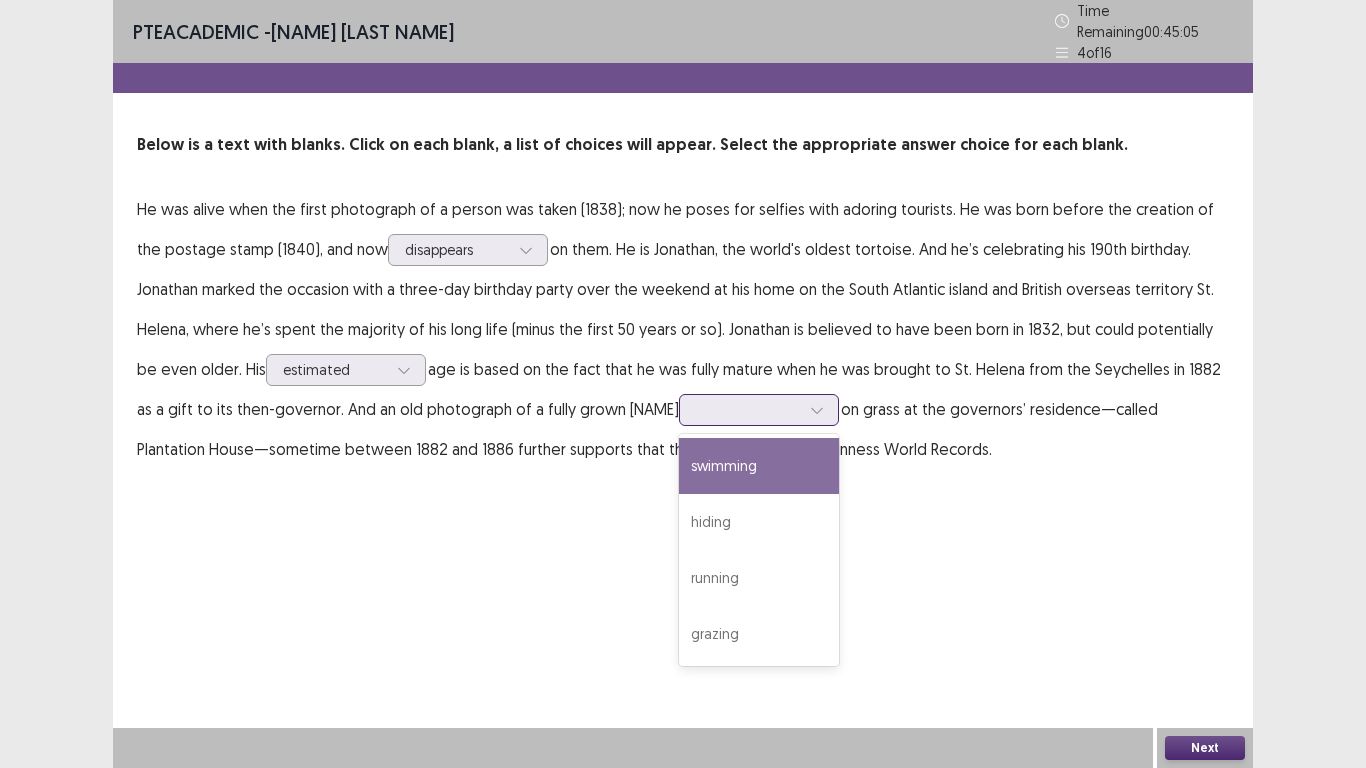 click at bounding box center (817, 410) 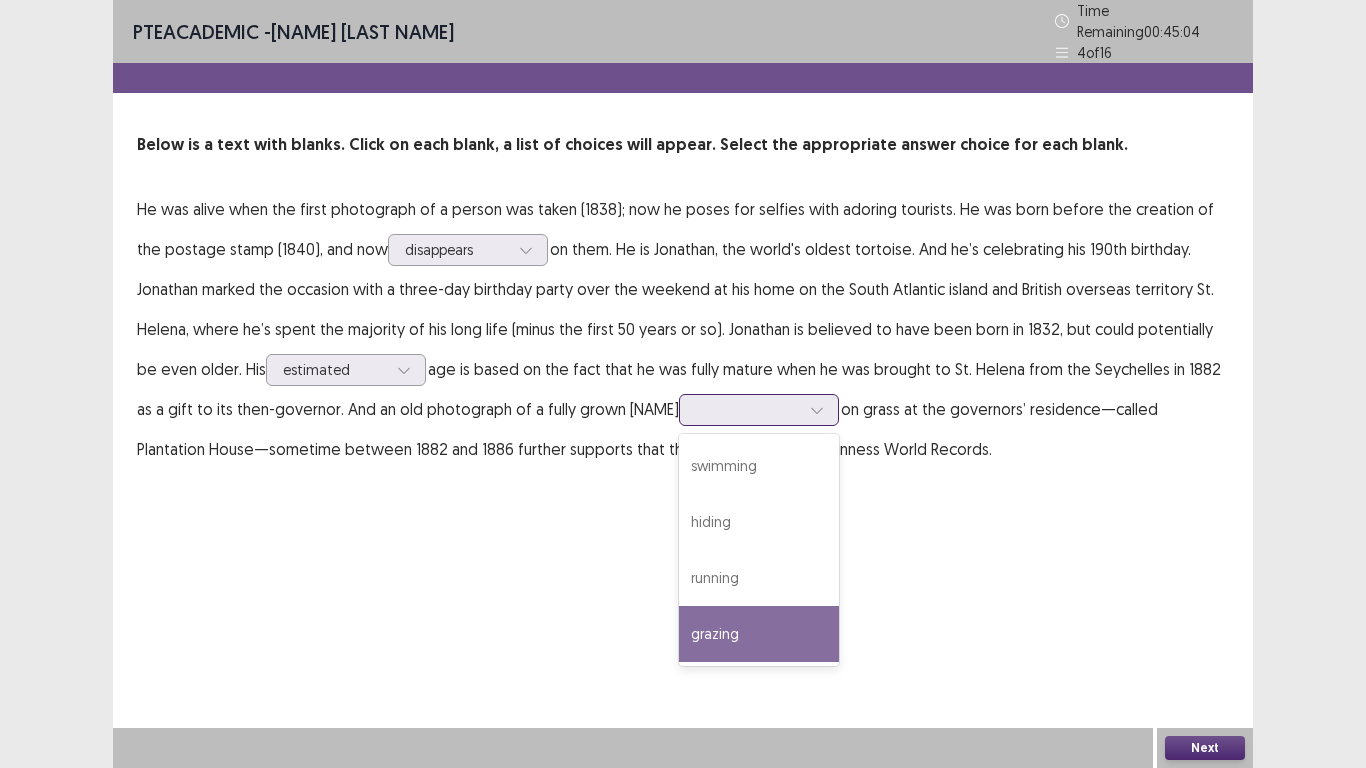 click on "grazing" at bounding box center (759, 634) 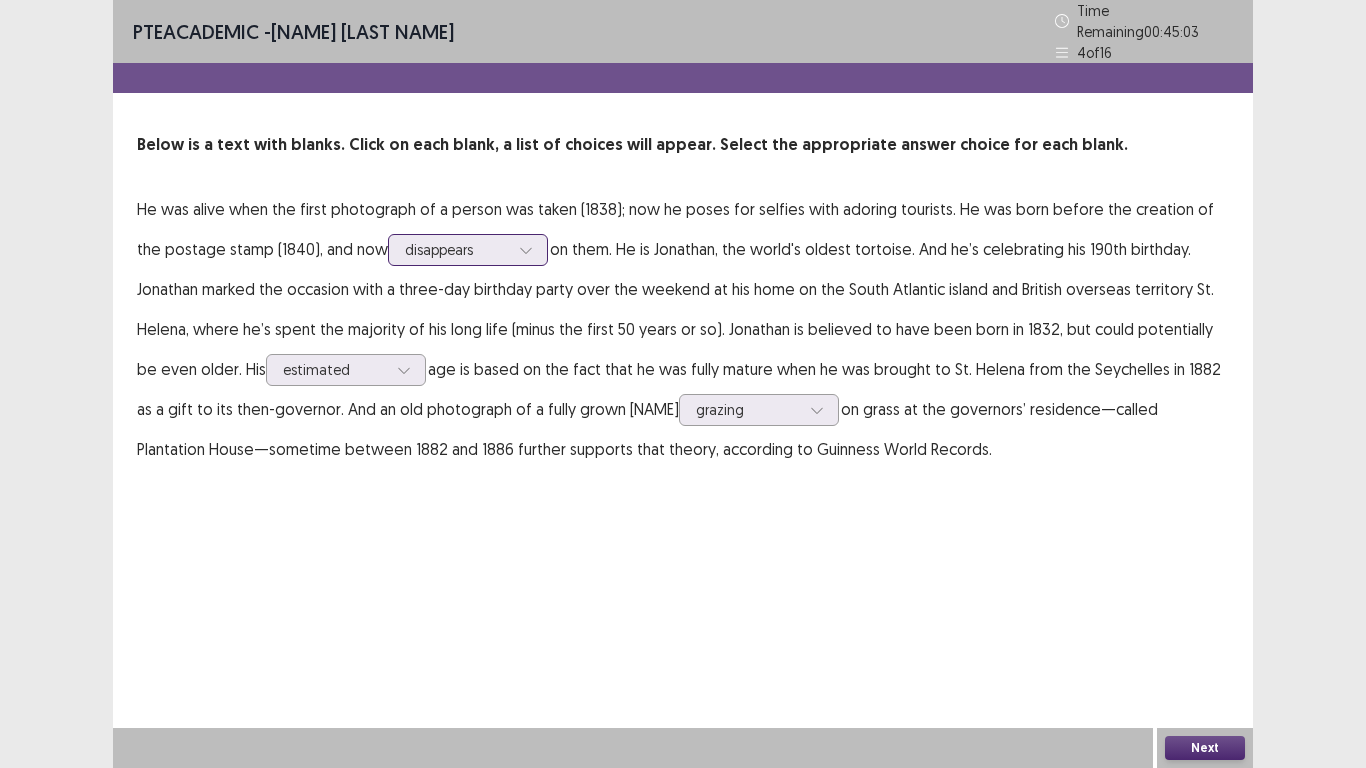 click 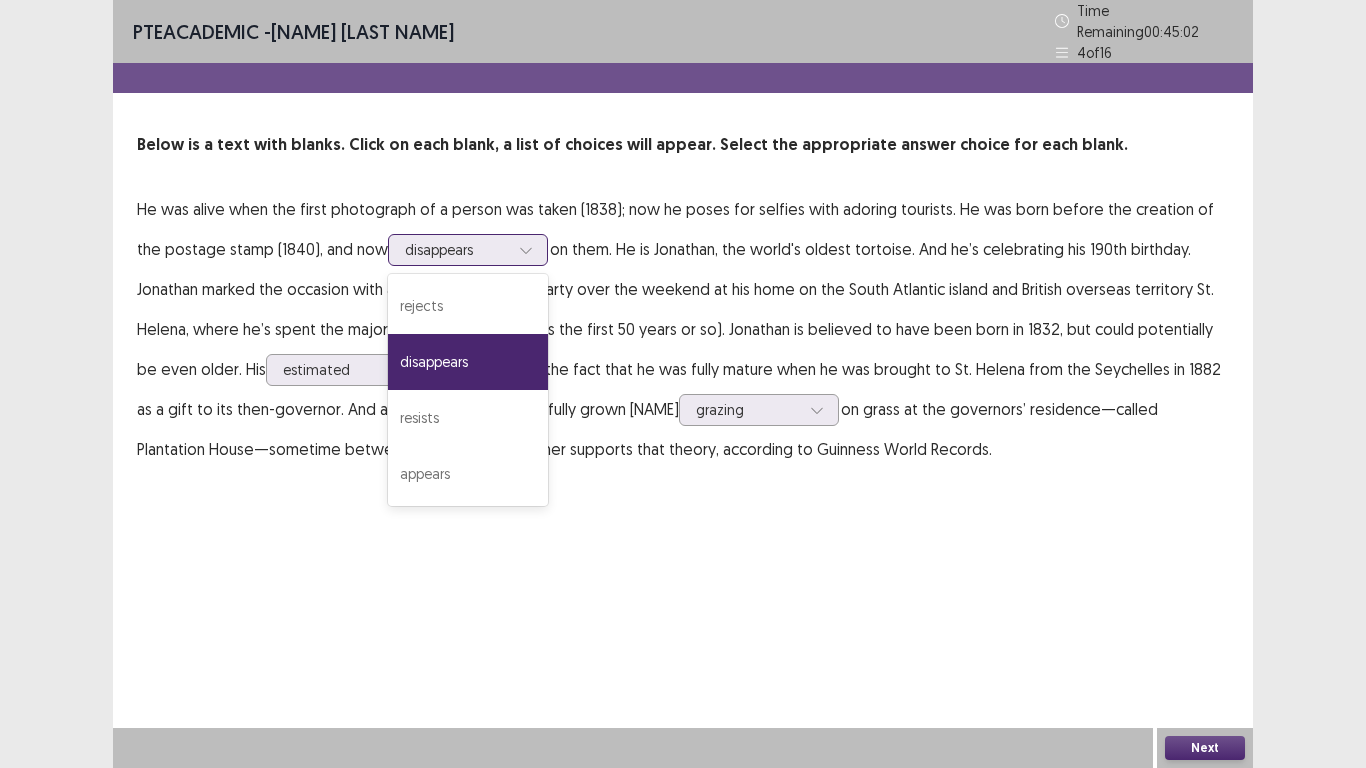 click on "appears" at bounding box center (468, 474) 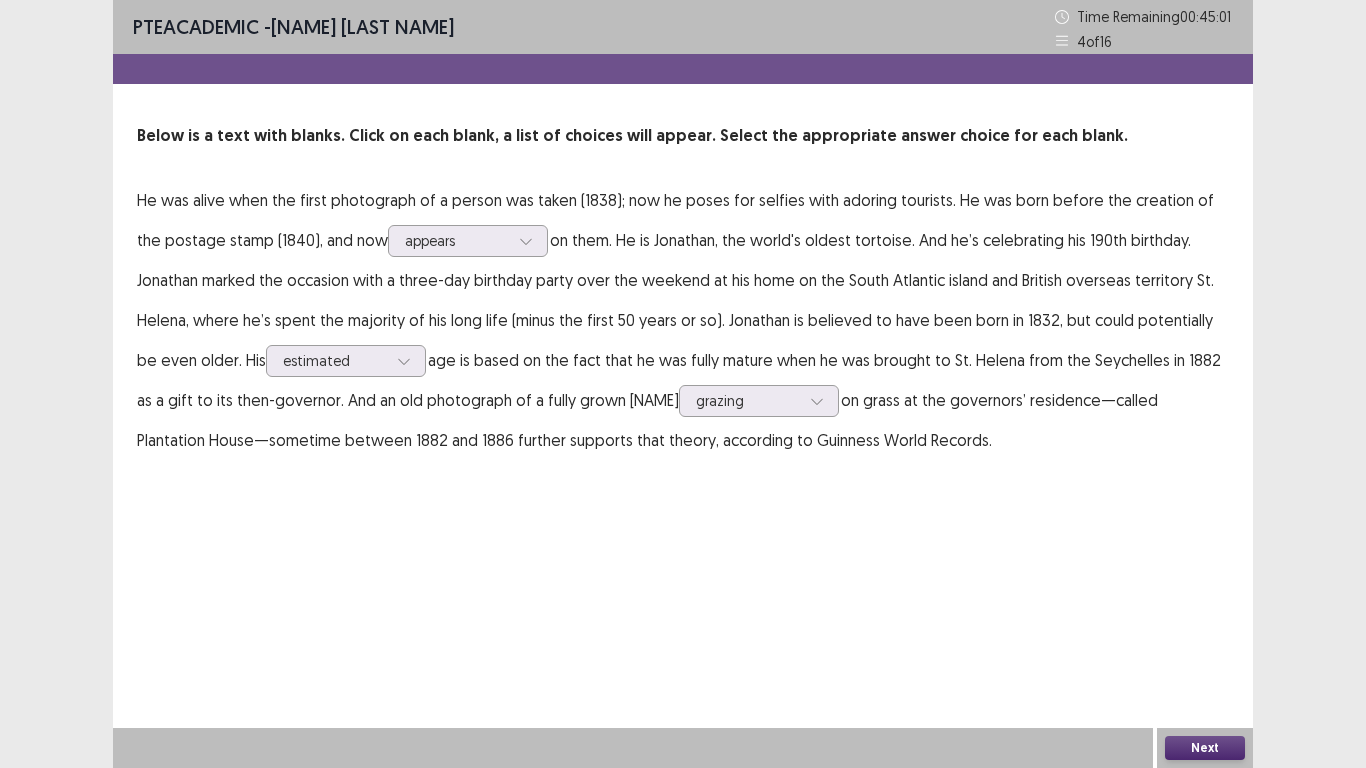 click on "Next" at bounding box center (1205, 748) 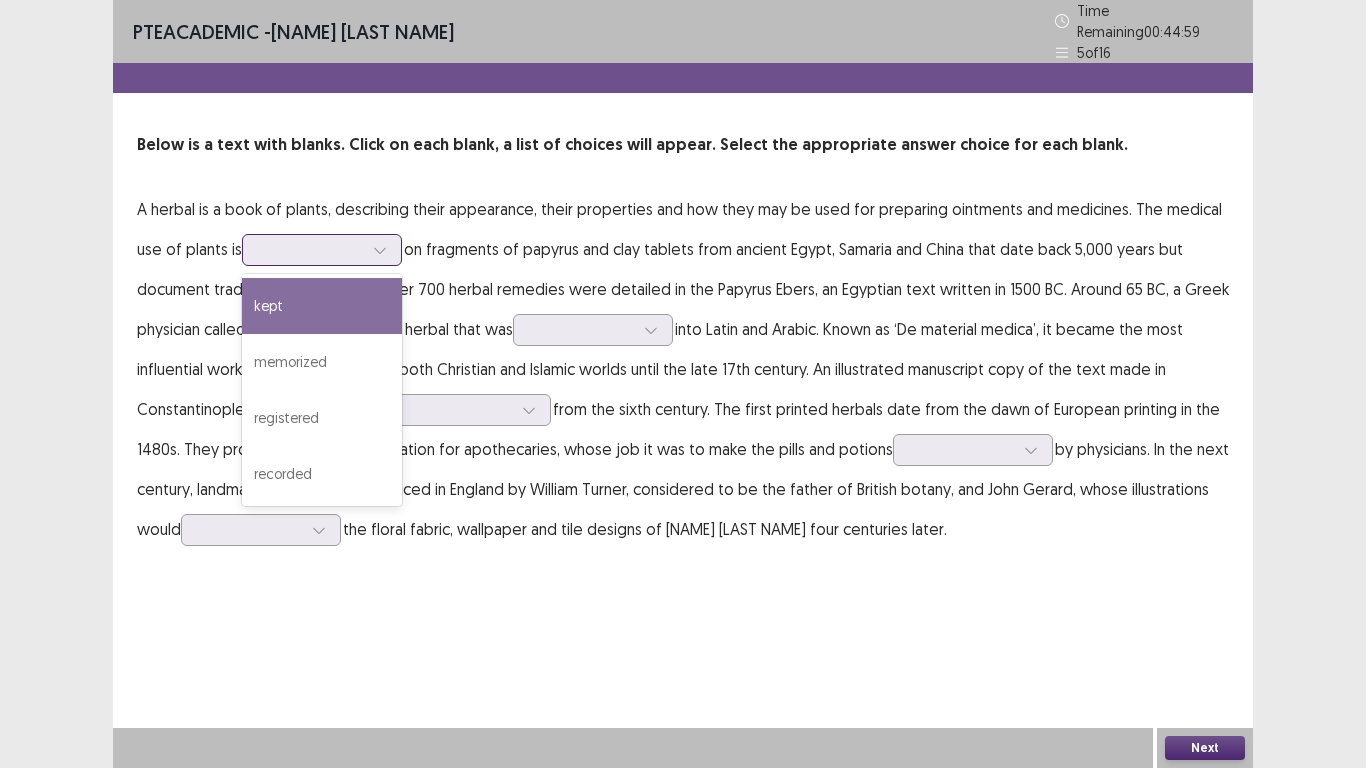 click 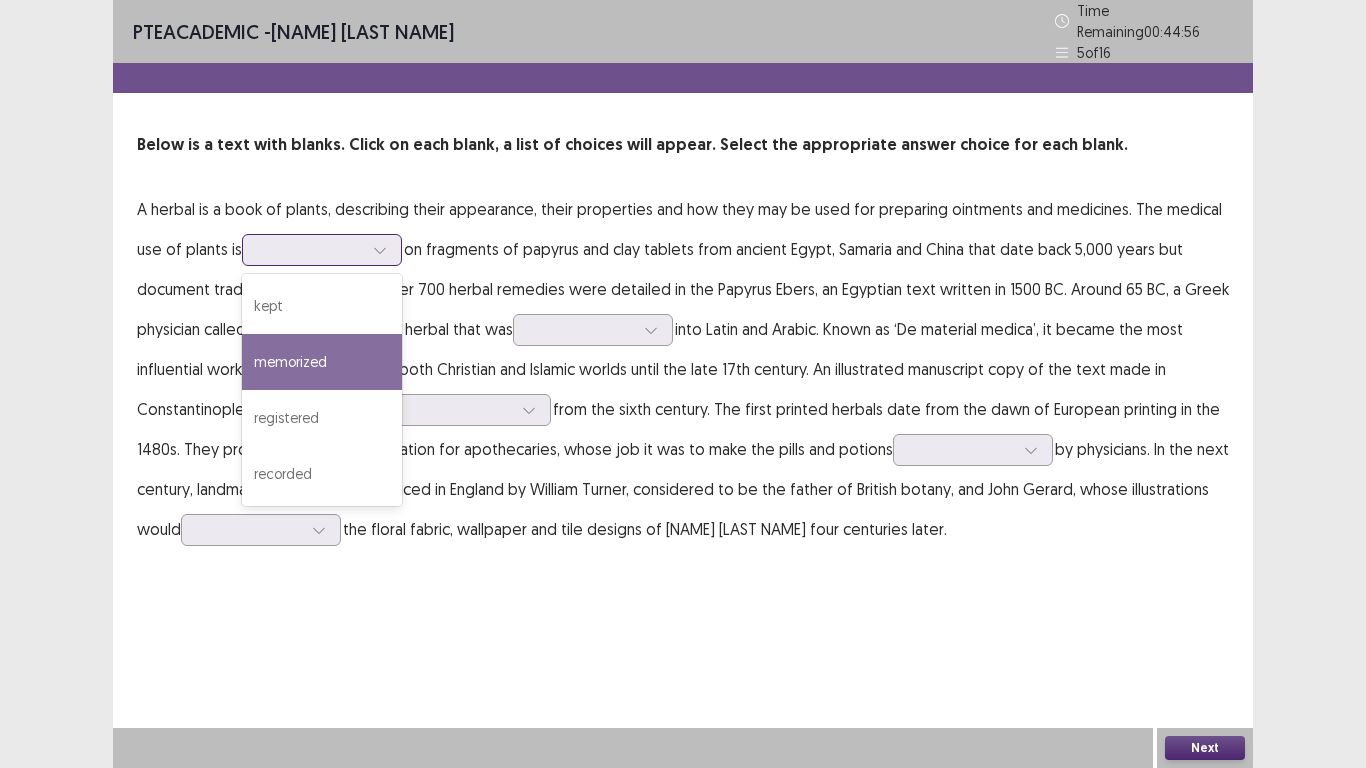 click on "kept" at bounding box center (322, 306) 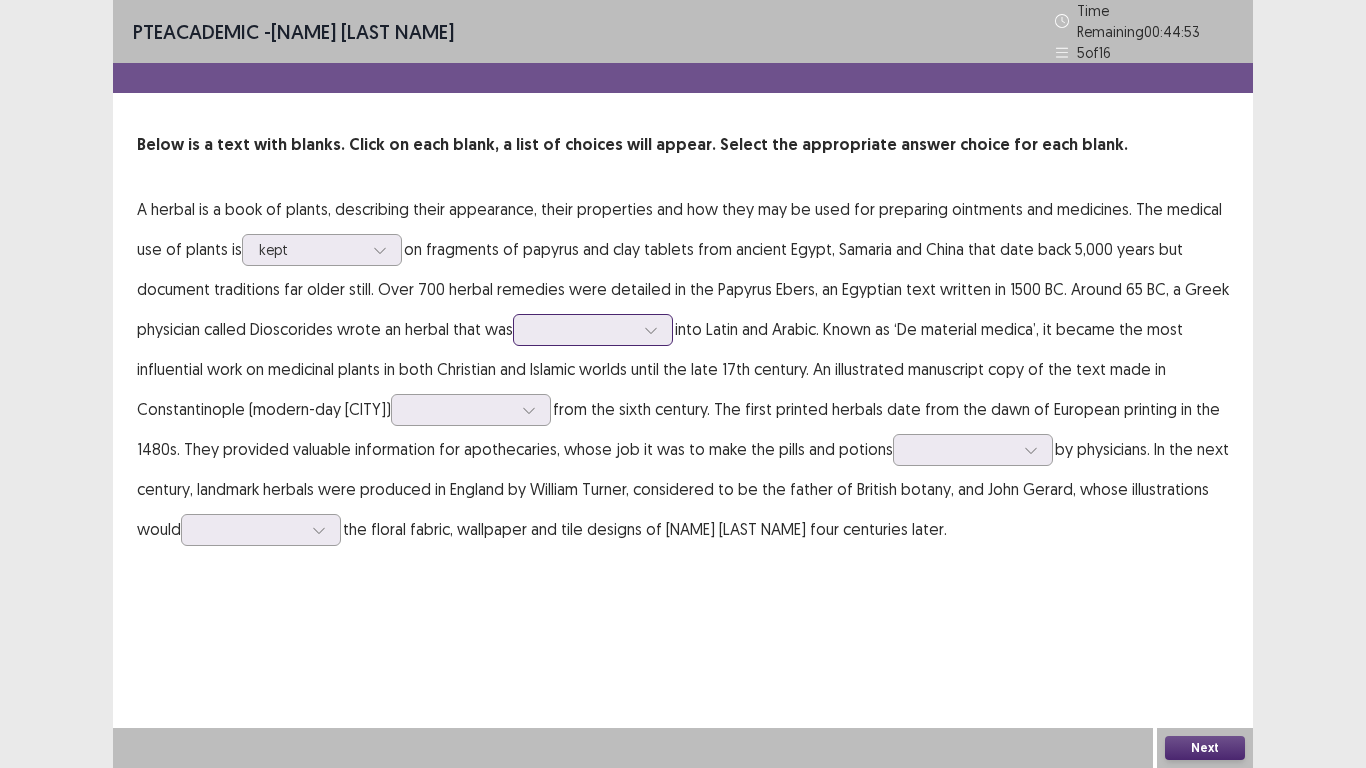 click at bounding box center (651, 330) 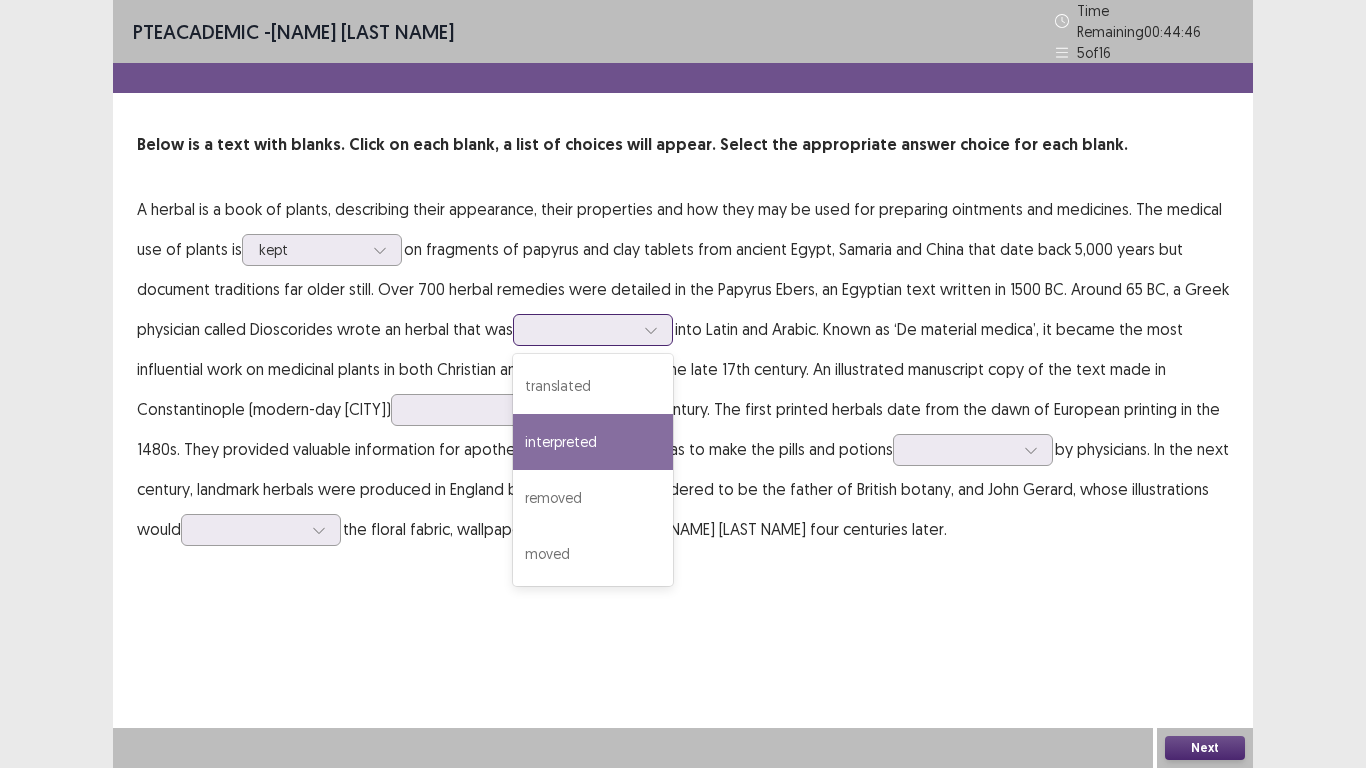 click on "translated" at bounding box center [593, 386] 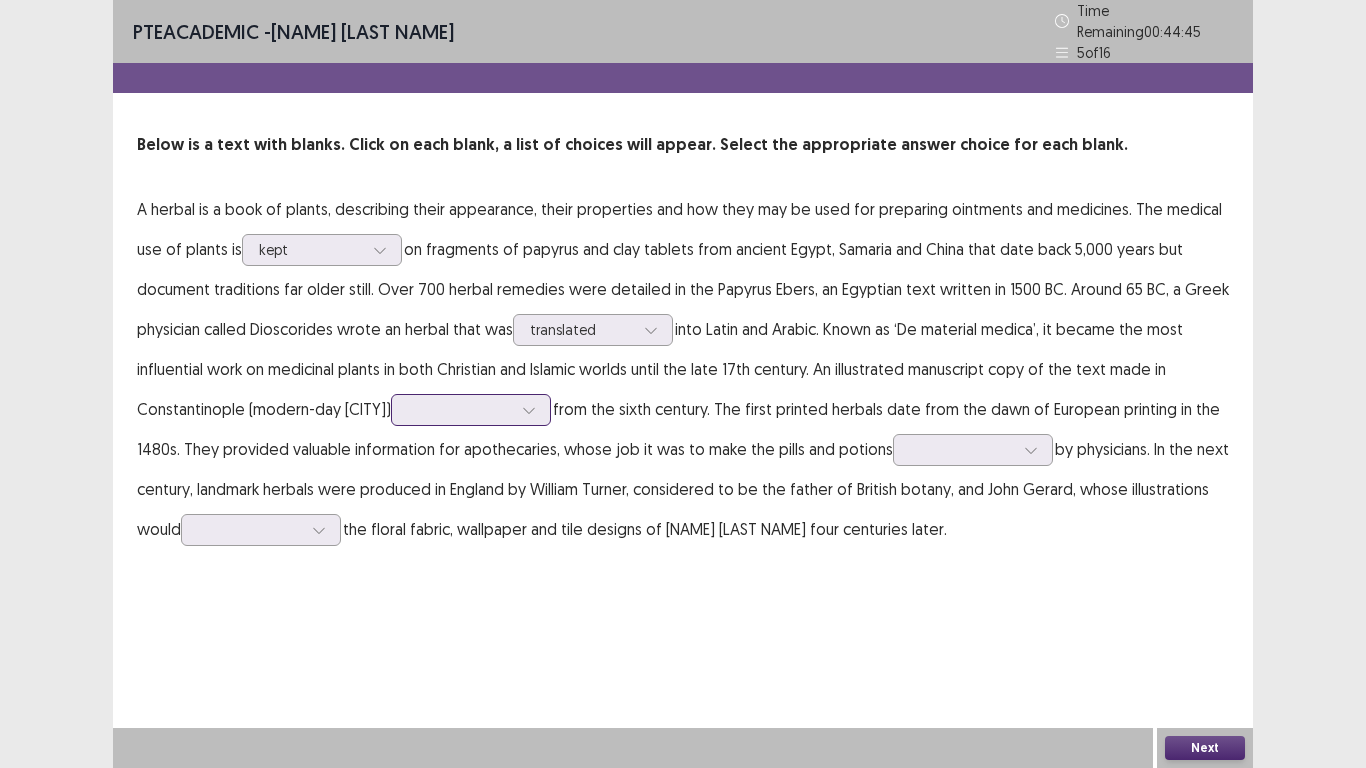 click 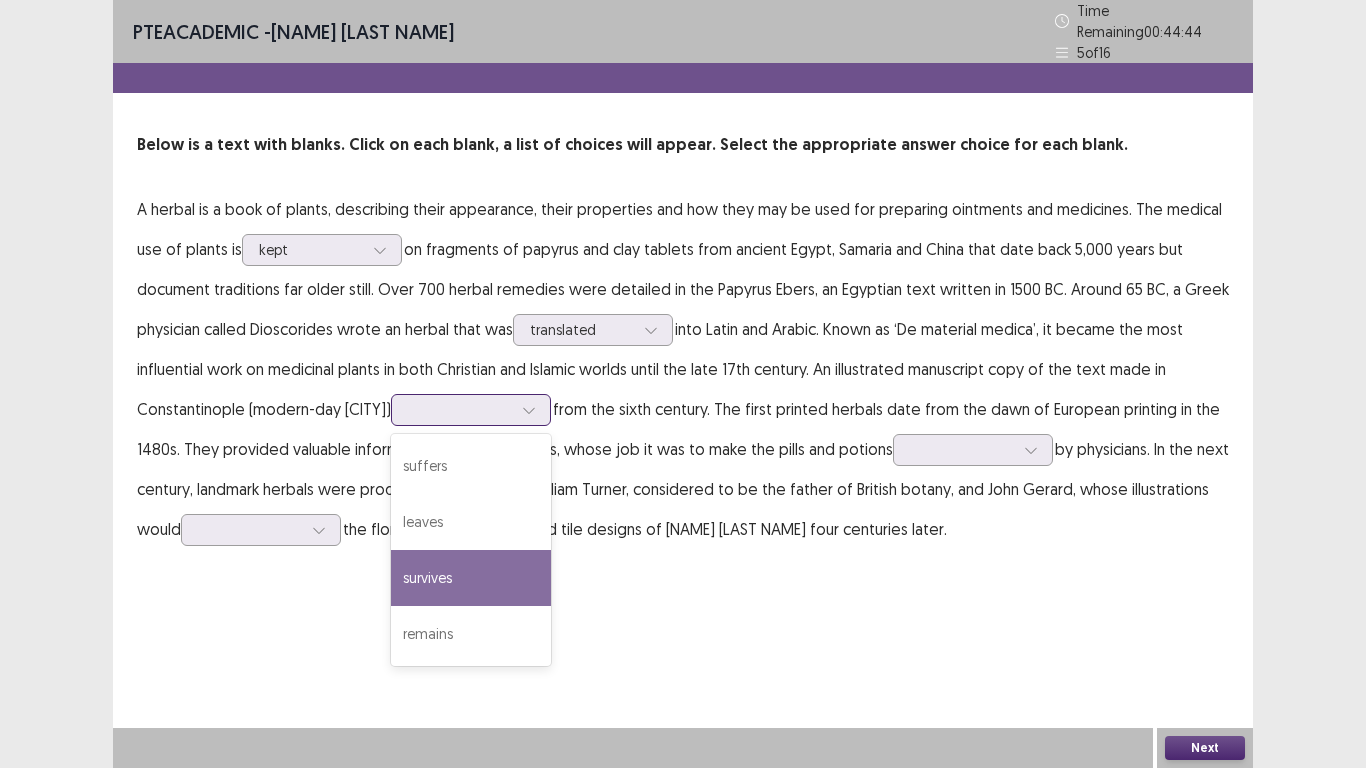 click on "remains" at bounding box center (471, 634) 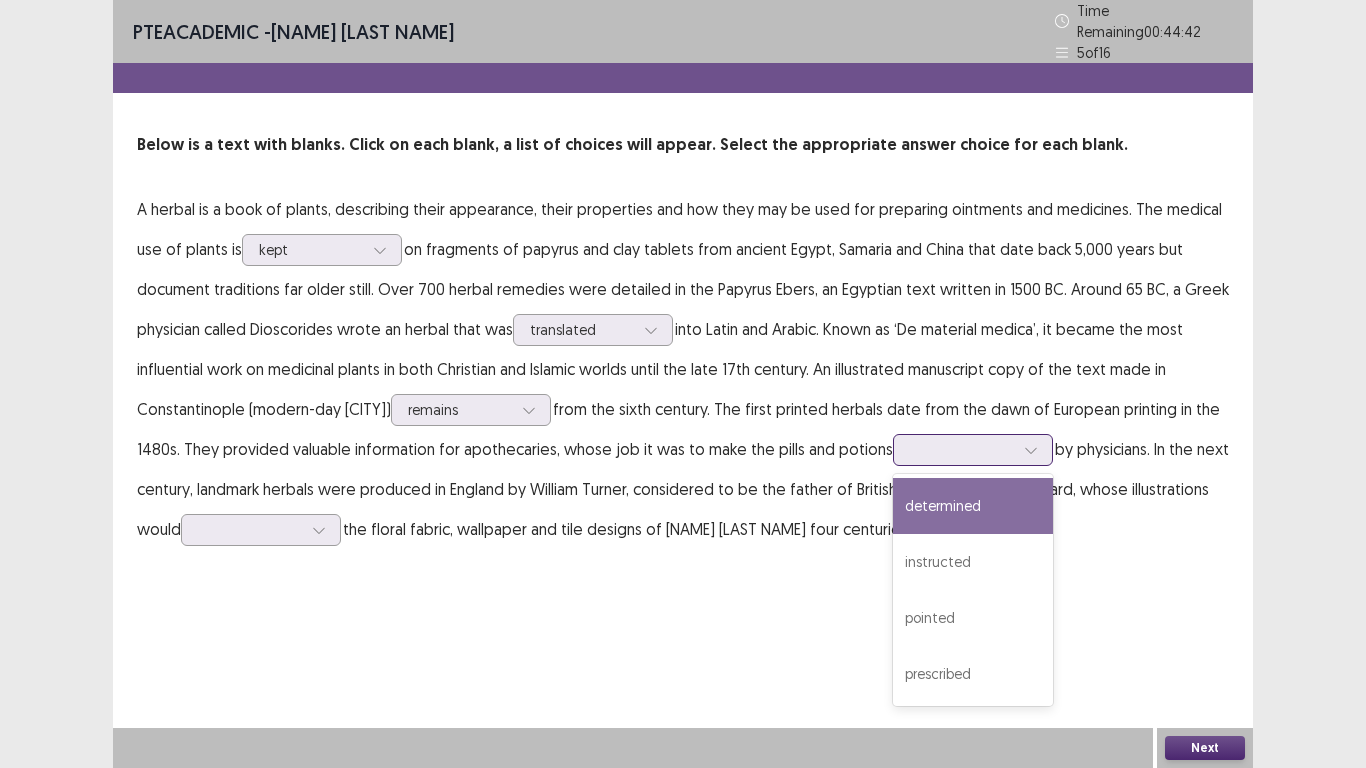 click 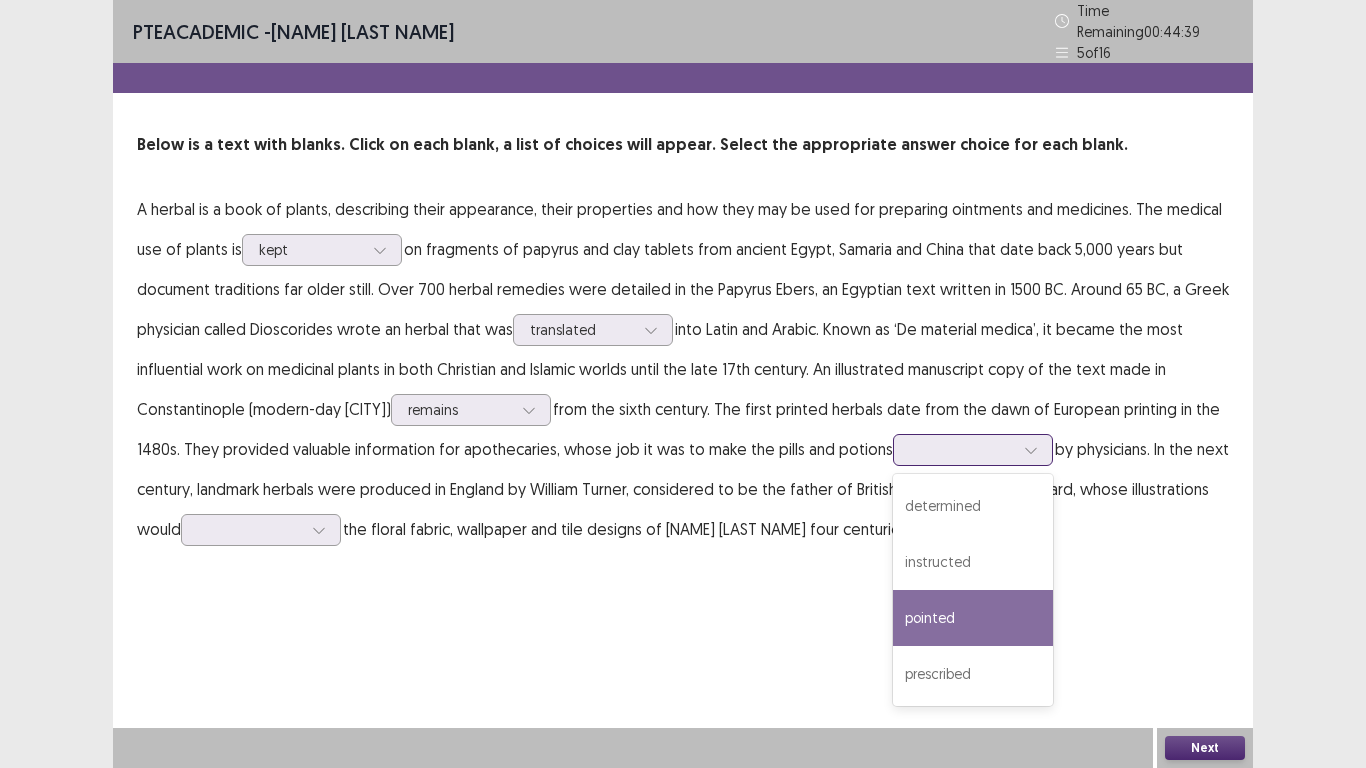 click on "prescribed" at bounding box center [973, 674] 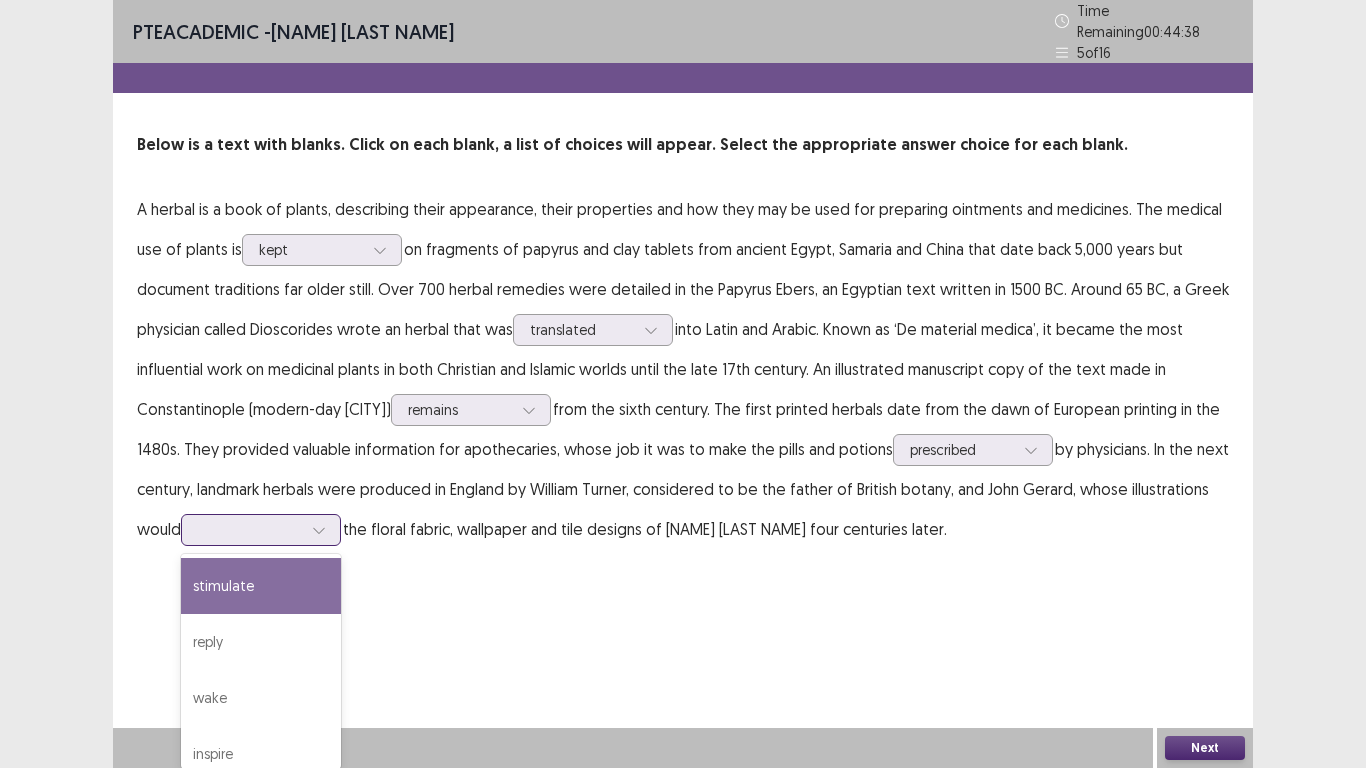 click 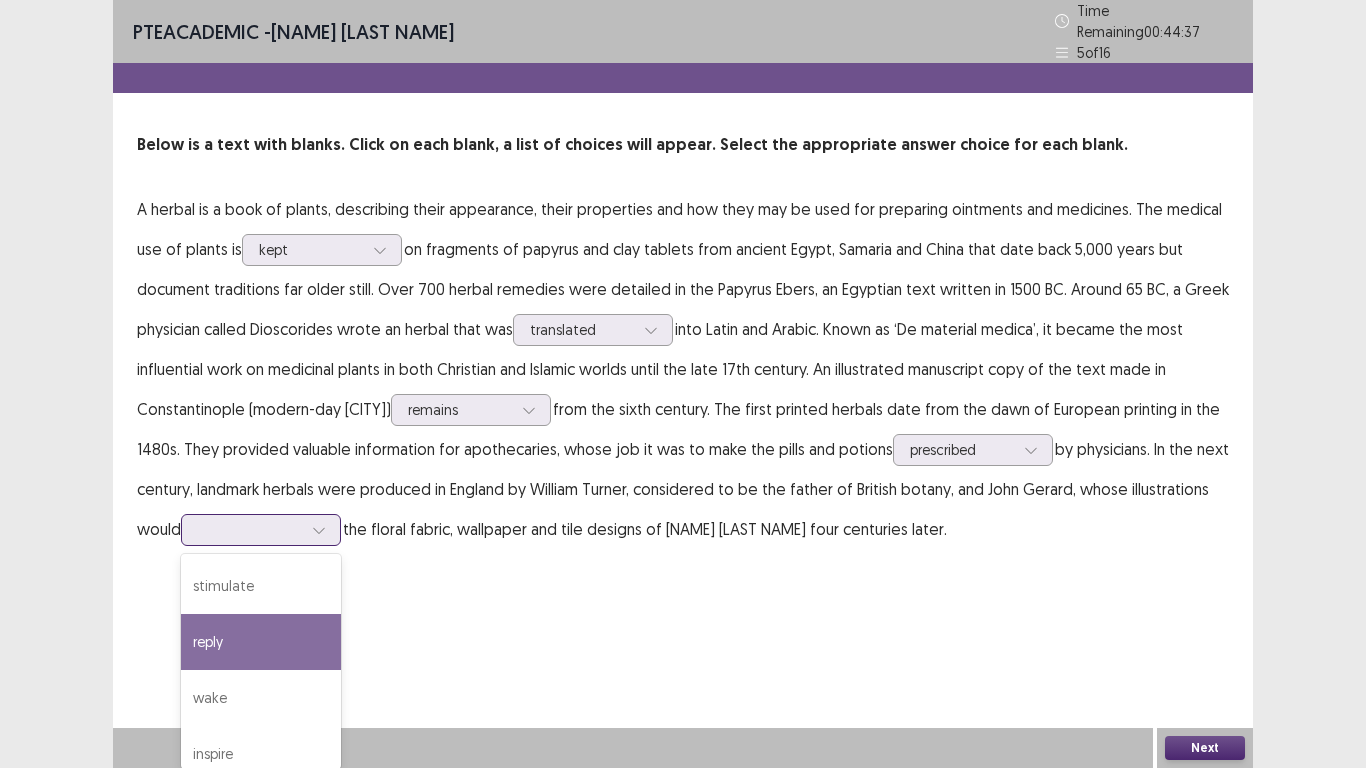 click on "stimulate" at bounding box center (261, 586) 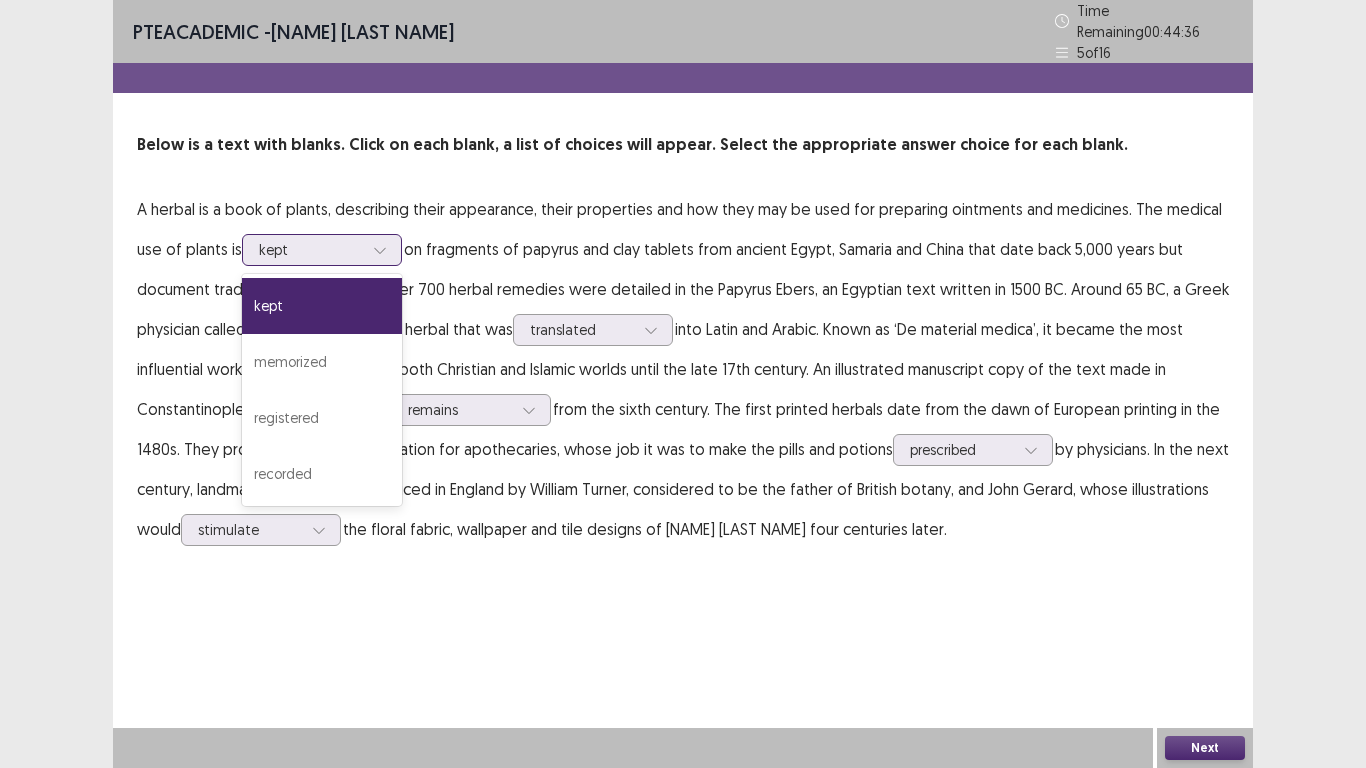 click 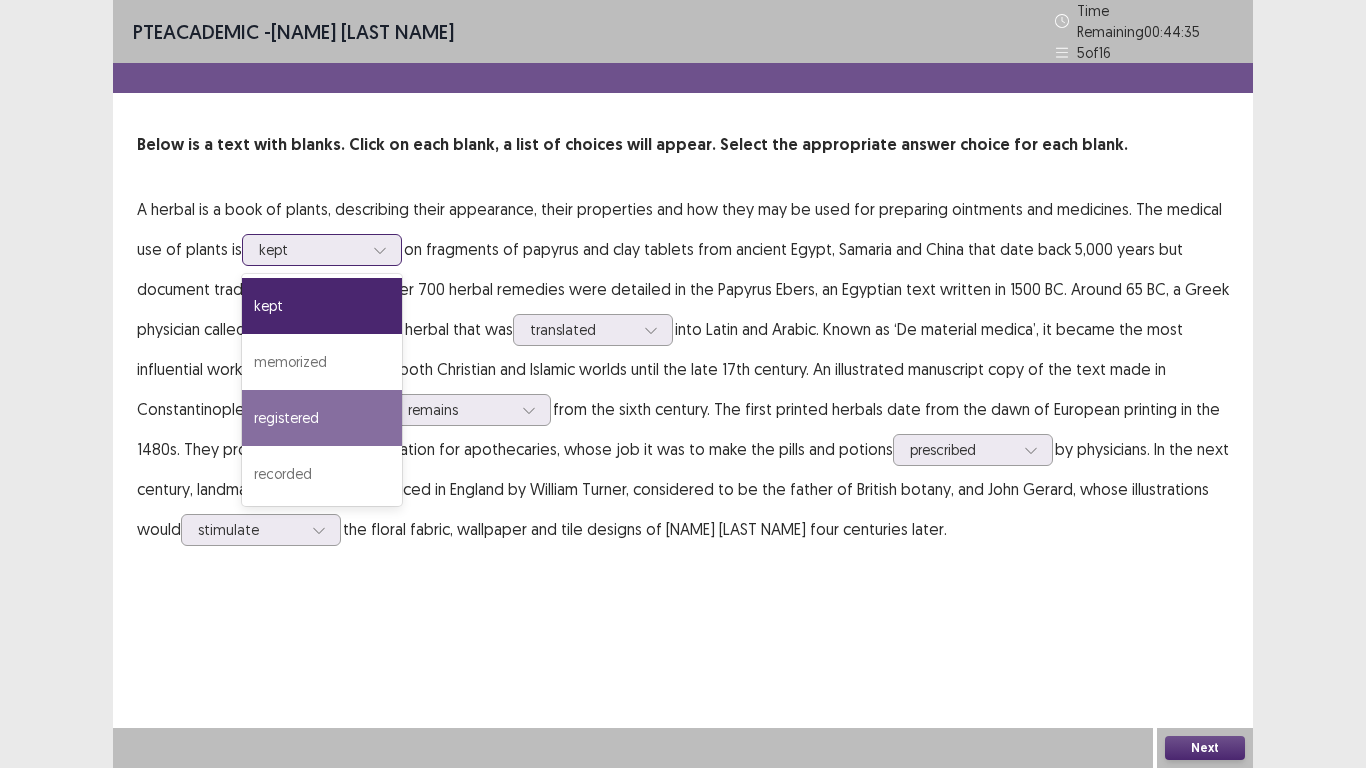 click on "recorded" at bounding box center (322, 474) 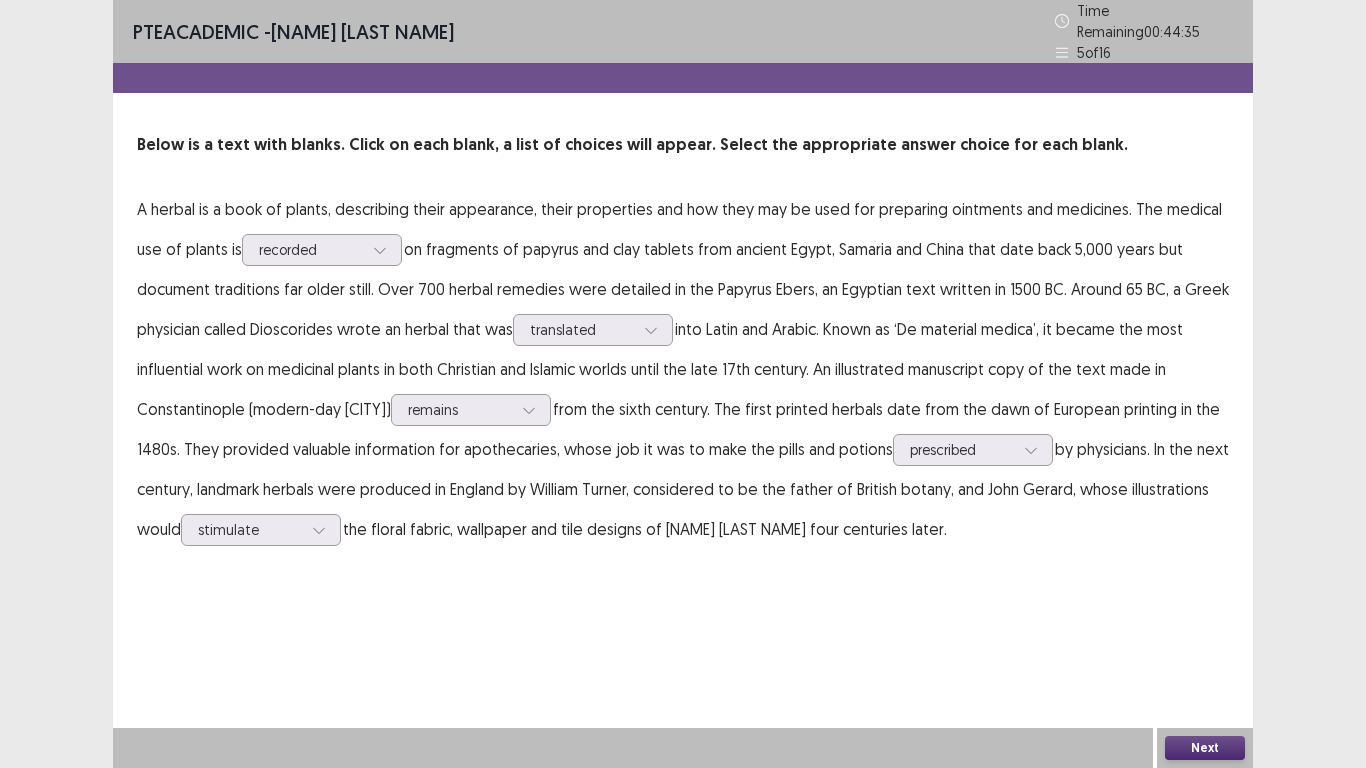 click on "Next" at bounding box center (1205, 748) 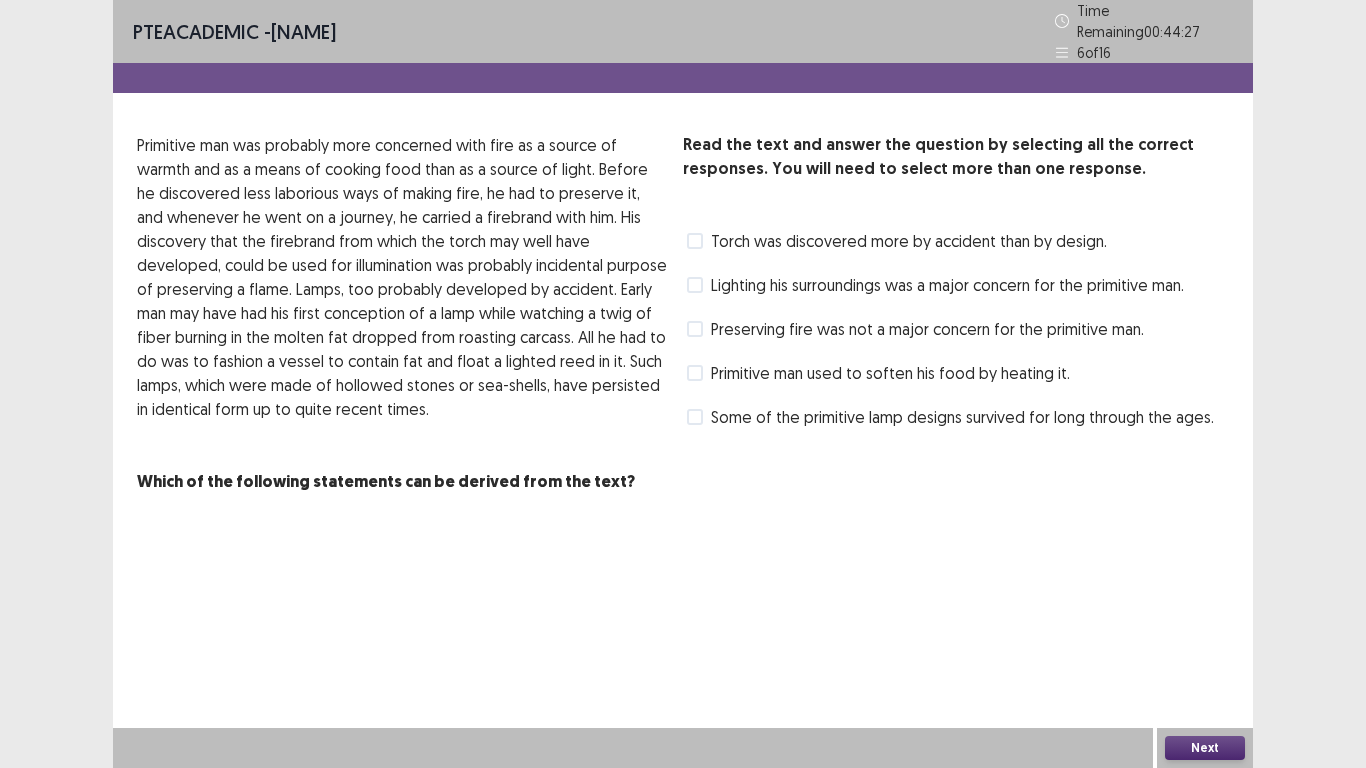 scroll, scrollTop: 0, scrollLeft: 0, axis: both 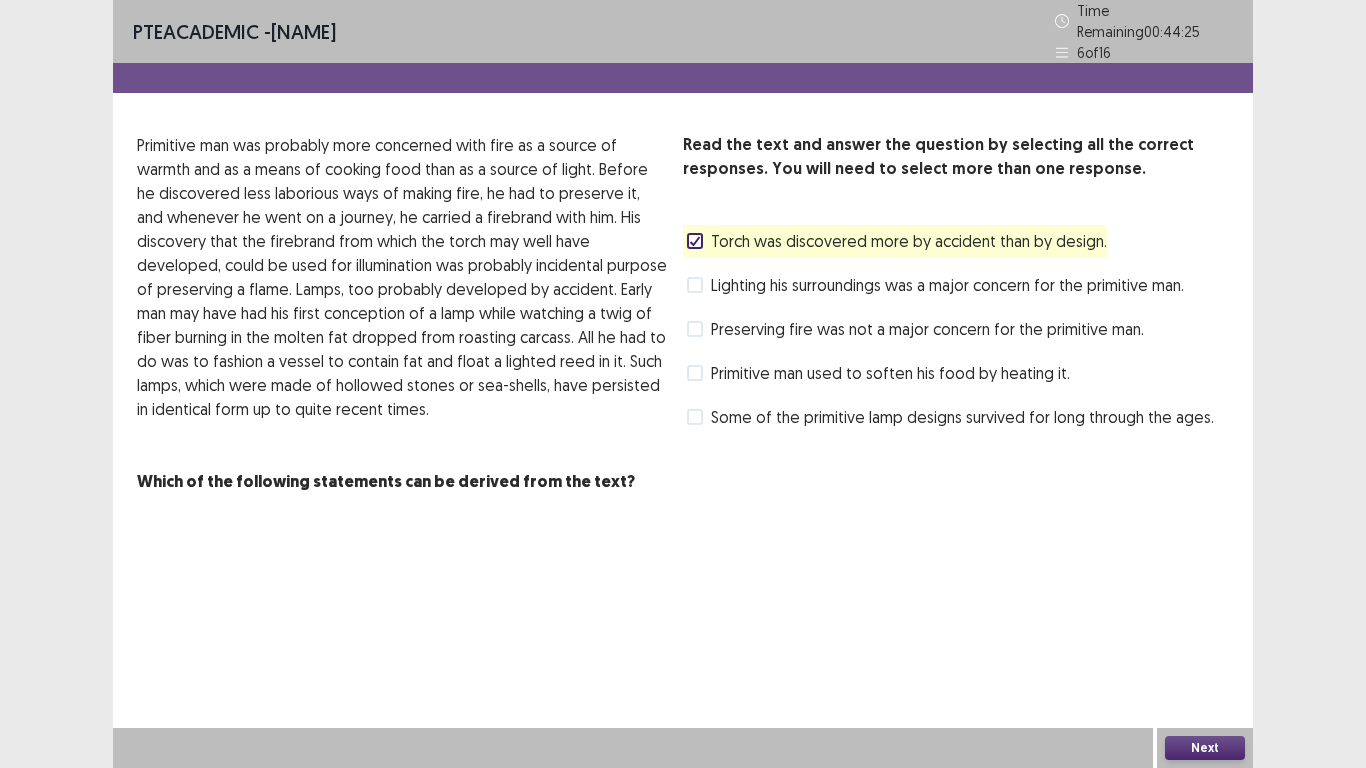 click on "Next" at bounding box center (1205, 748) 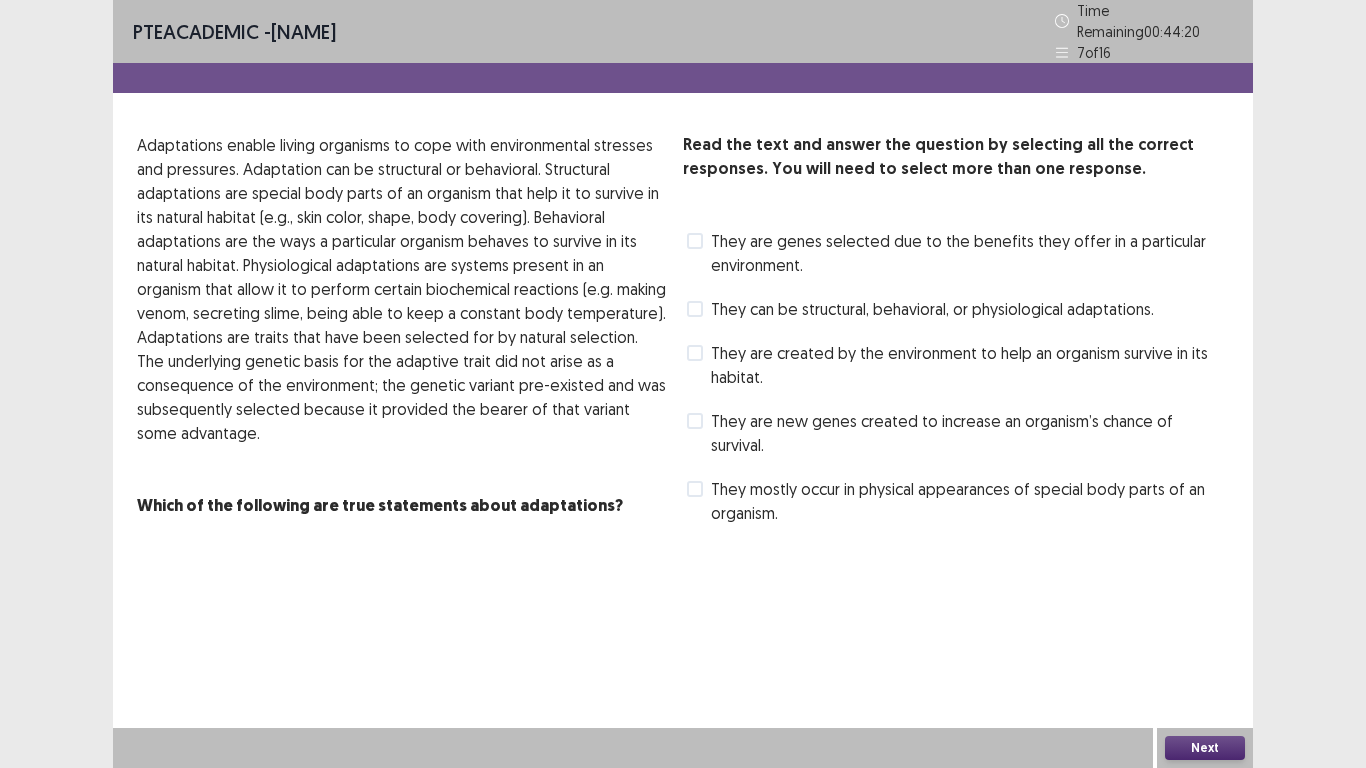 click at bounding box center (695, 309) 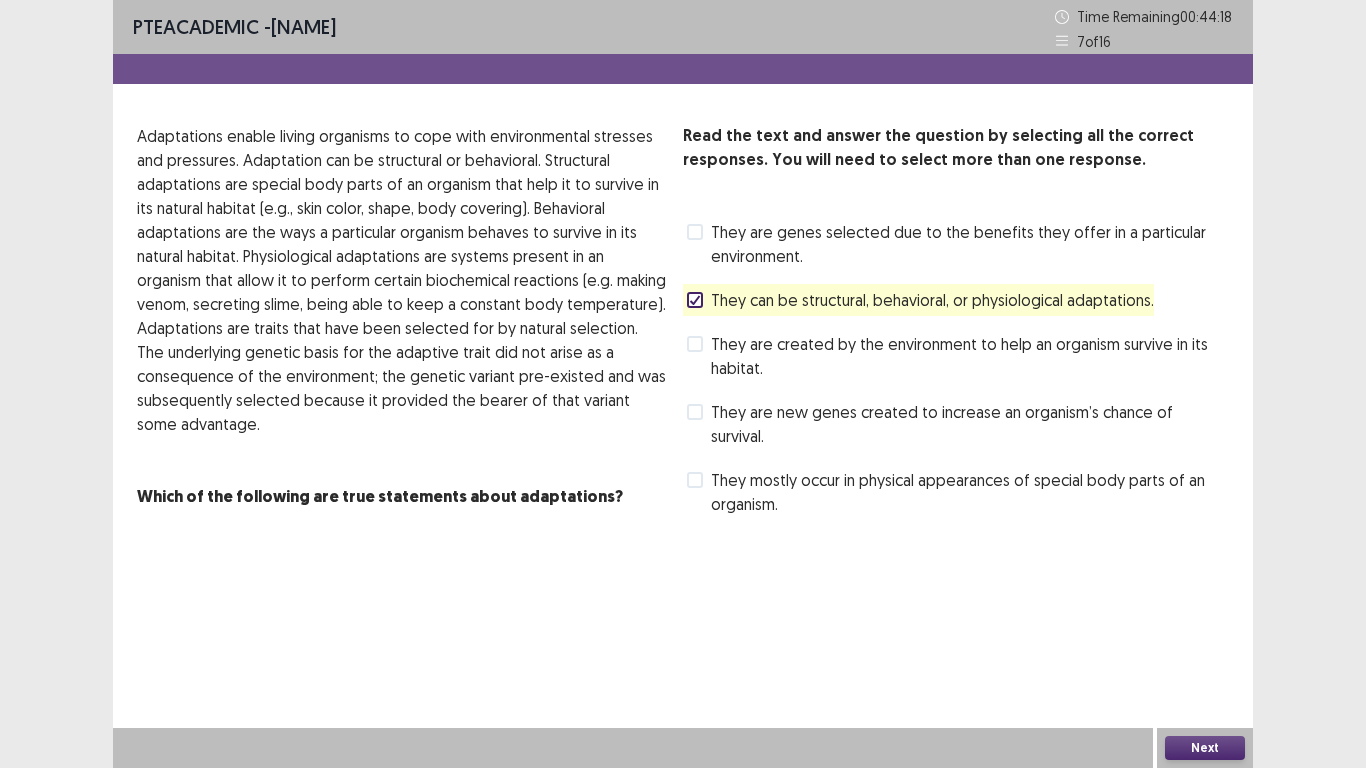 click on "Next" at bounding box center (1205, 748) 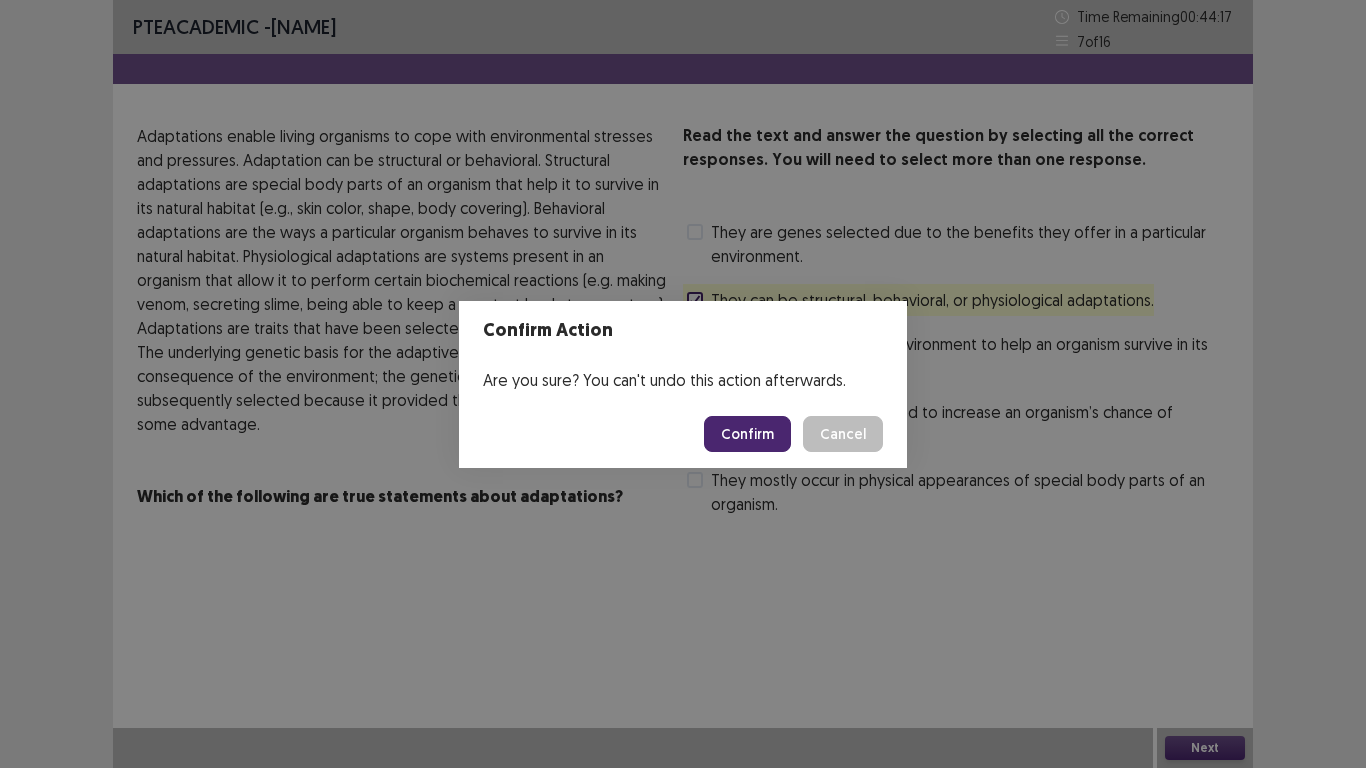 click on "Cancel" at bounding box center (843, 434) 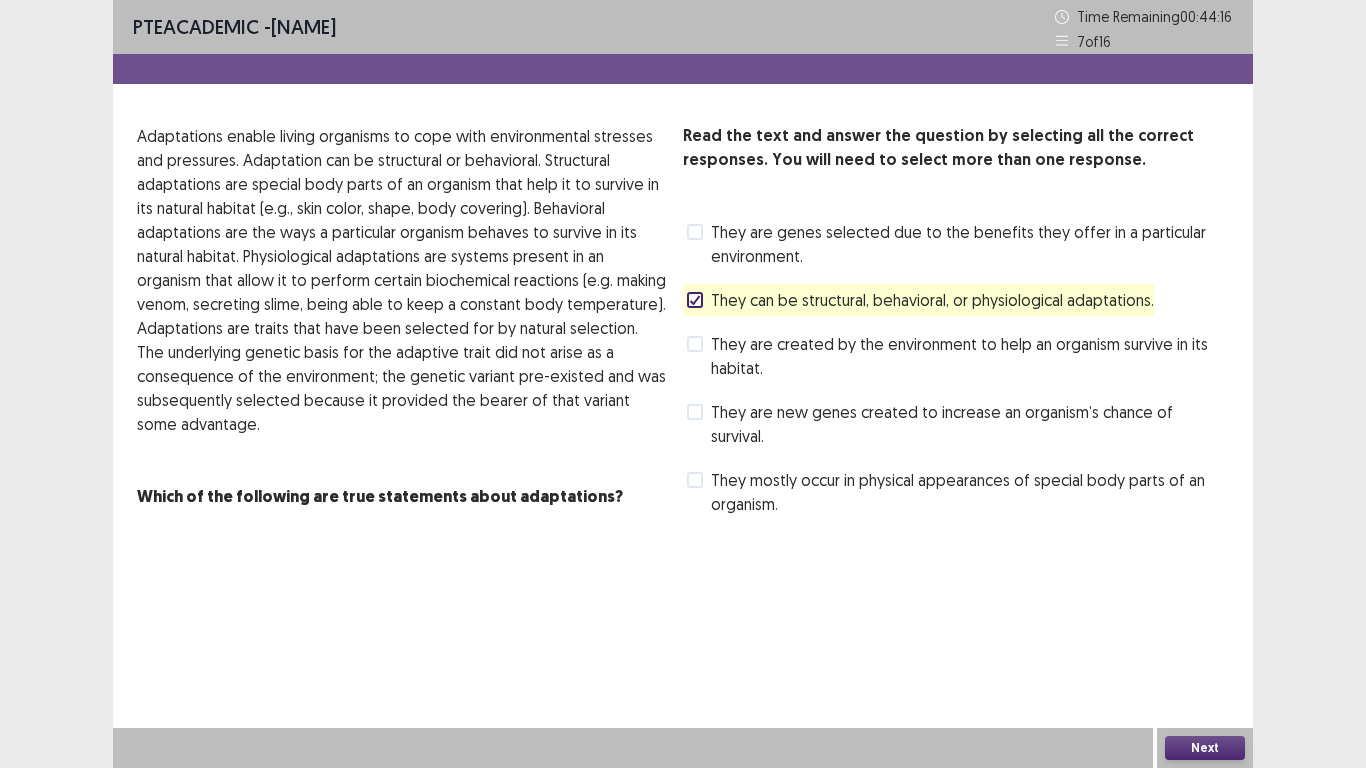 click on "They are genes selected due to the benefits they offer in a particular environment." at bounding box center [958, 244] 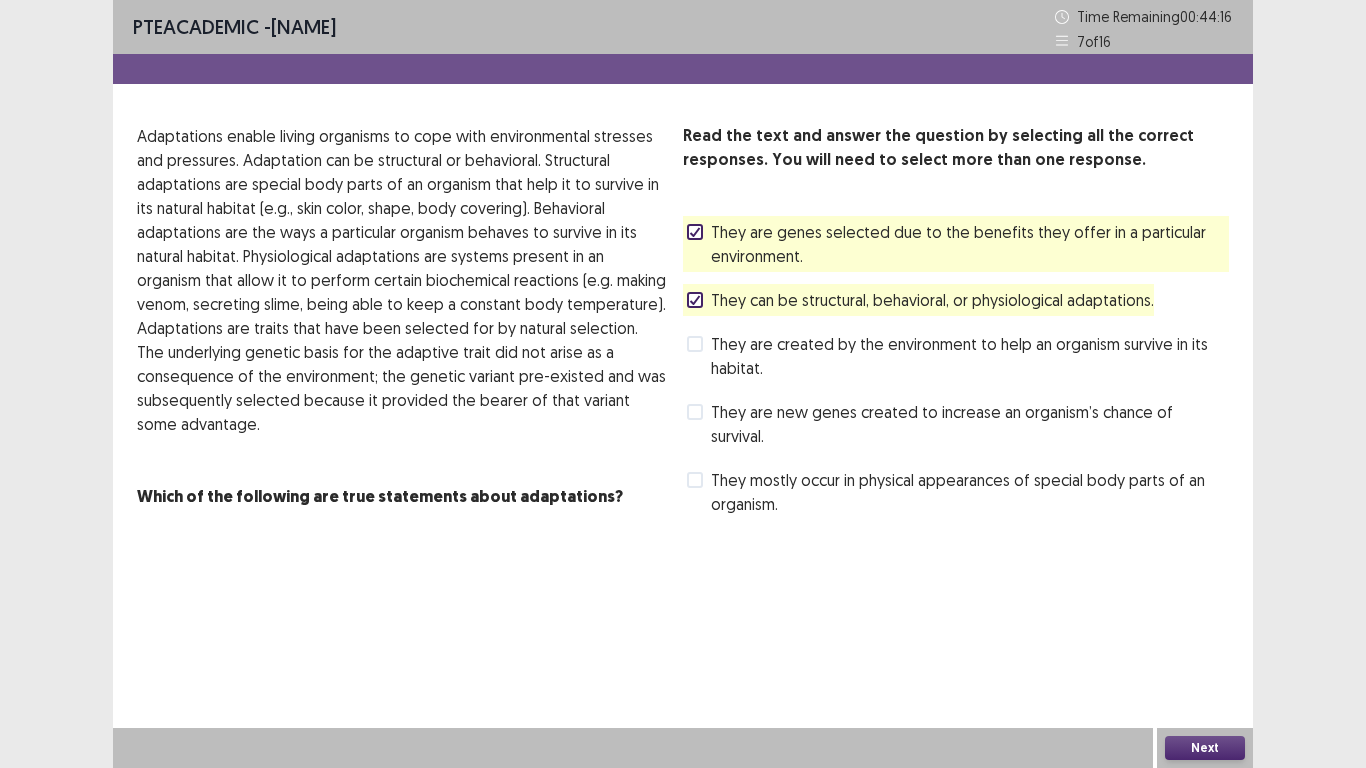 click on "They are new genes created to increase an organism’s chance of survival." at bounding box center (970, 424) 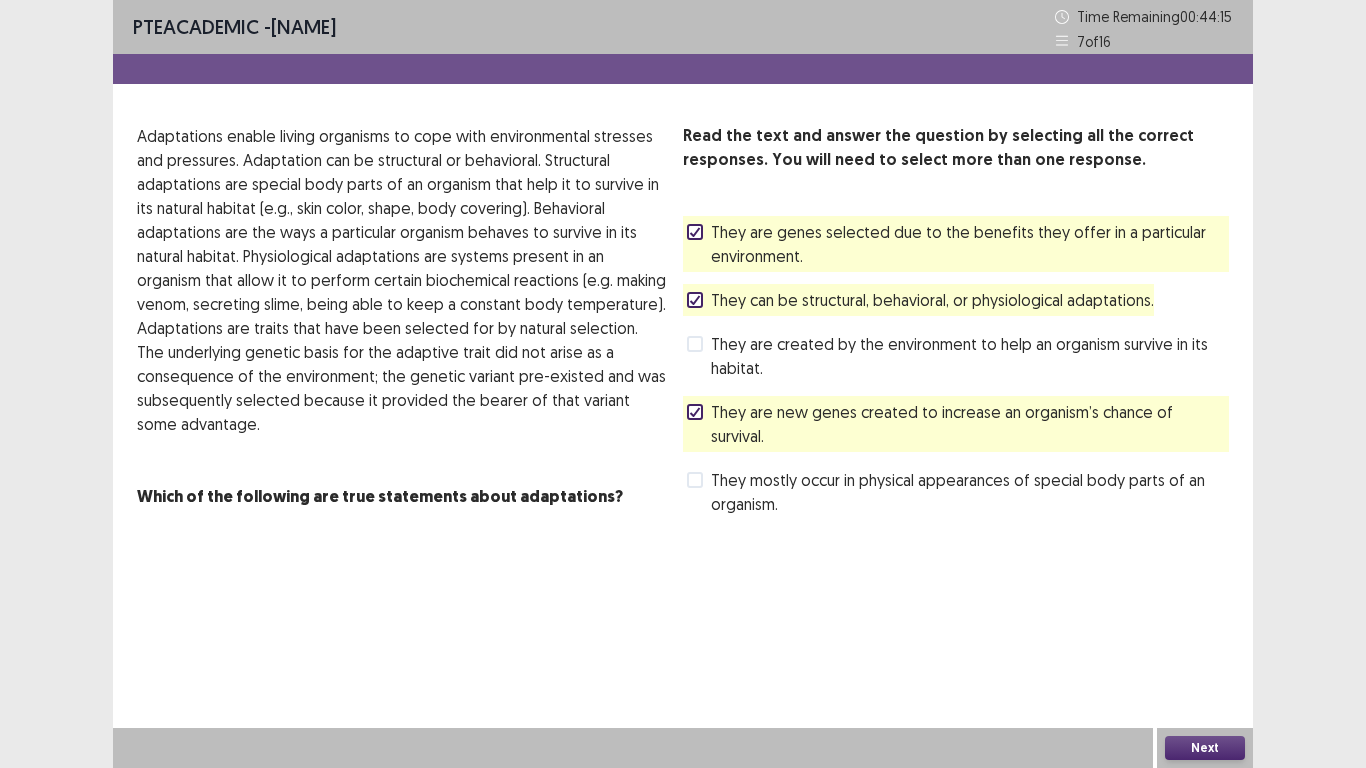 click on "Next" at bounding box center (1205, 748) 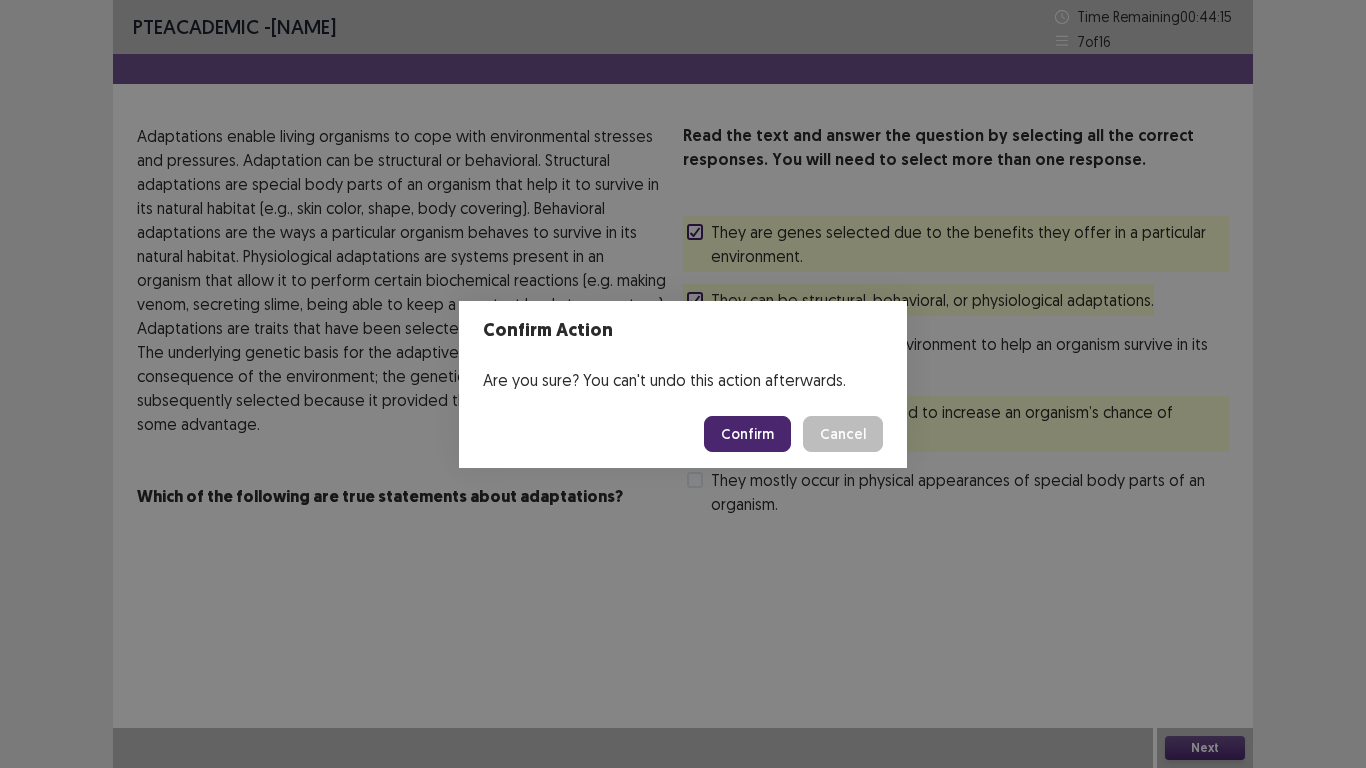 click on "Cancel" at bounding box center [843, 434] 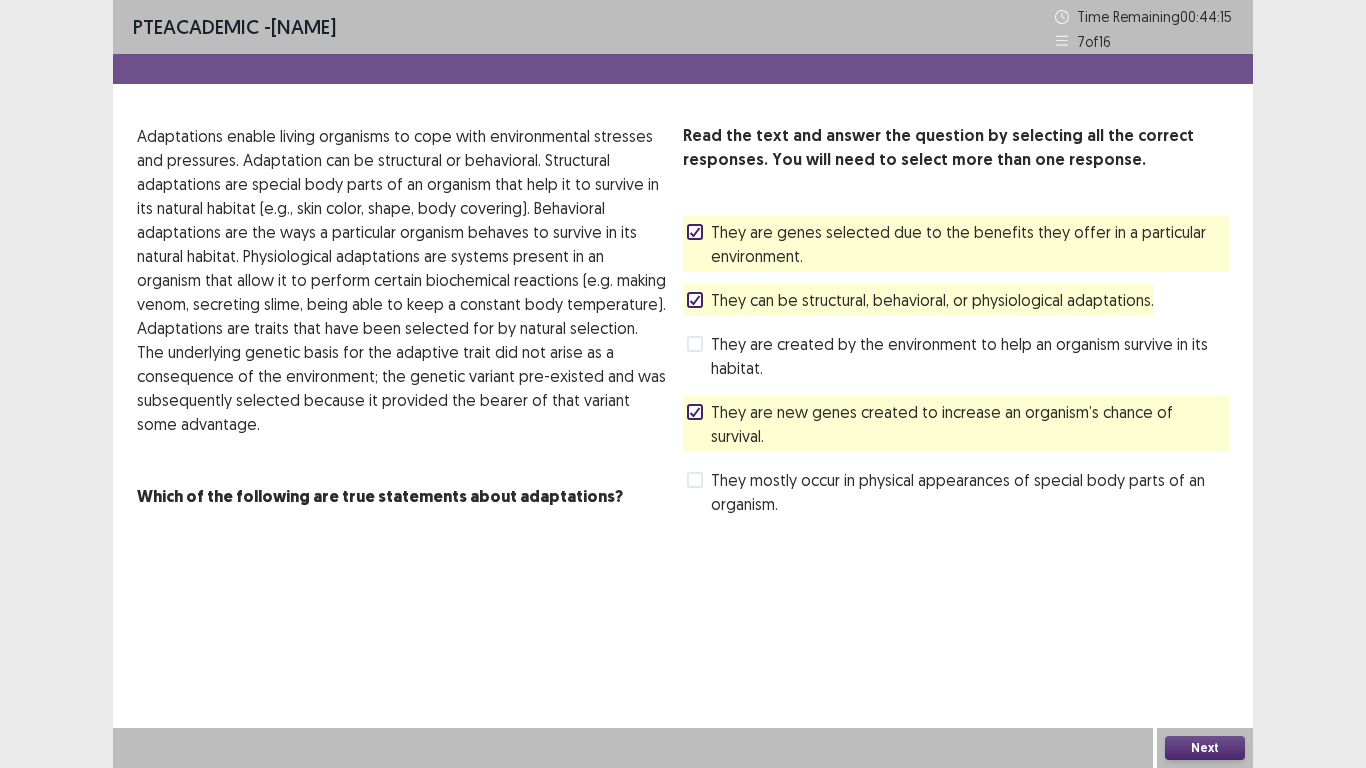 click on "Confirm Cancel" at bounding box center (683, 431) 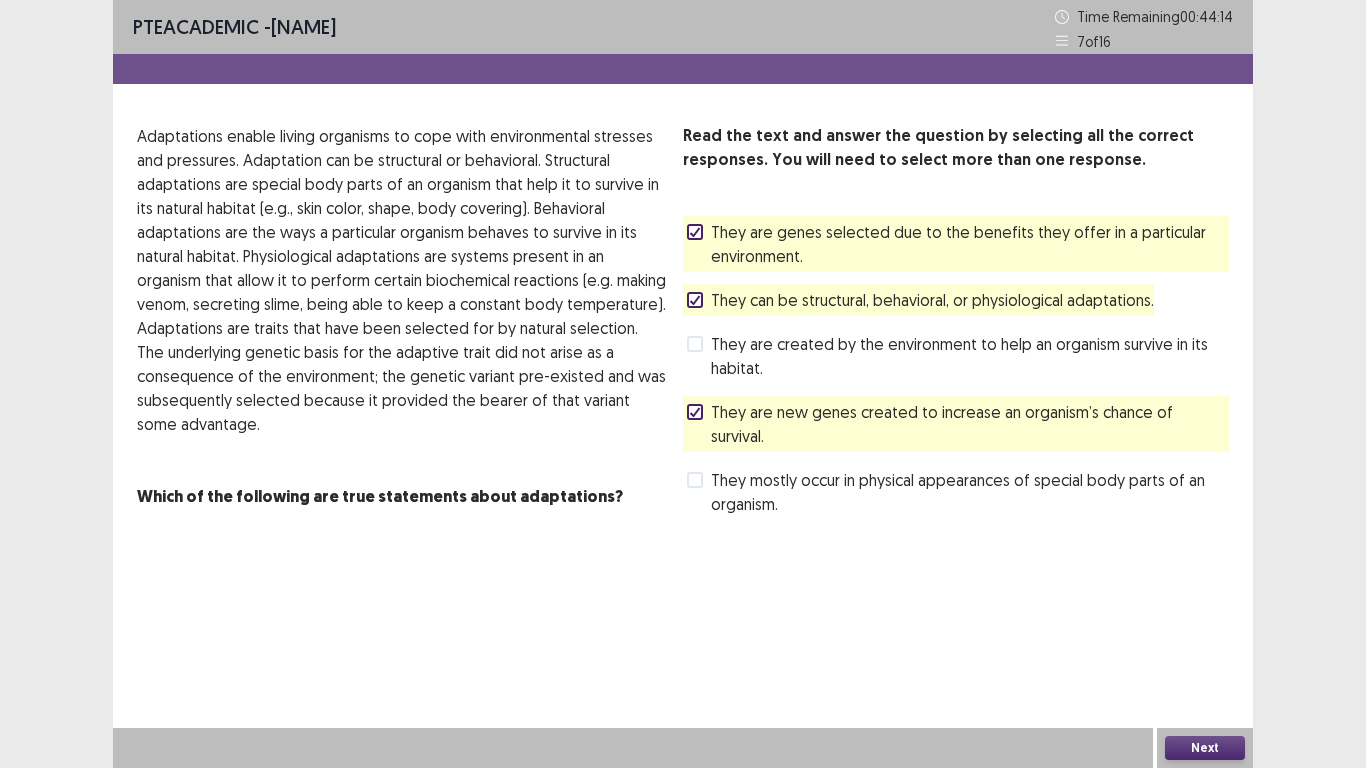 click on "Confirm Action Are you sure? You can't undo this action afterwards. Confirm Cancel" at bounding box center [683, 384] 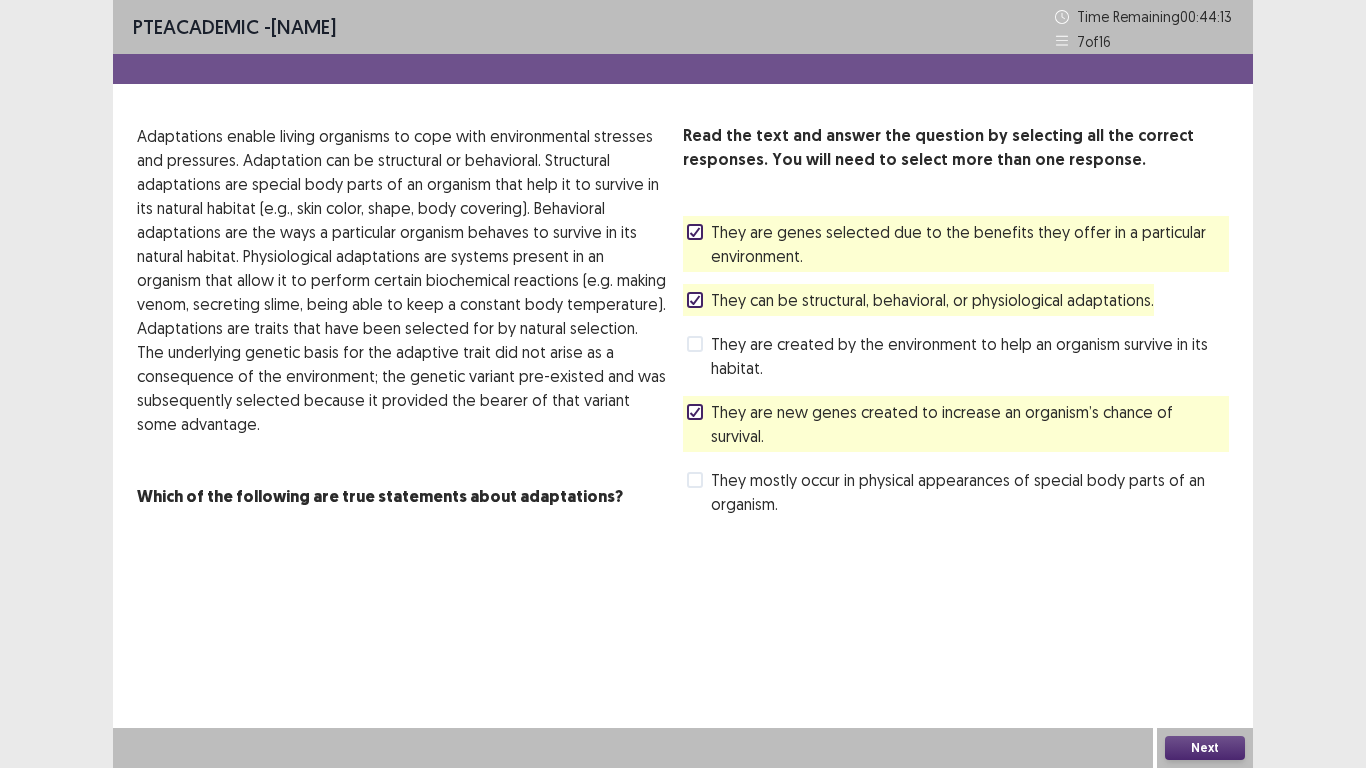 click on "Next" at bounding box center (1205, 748) 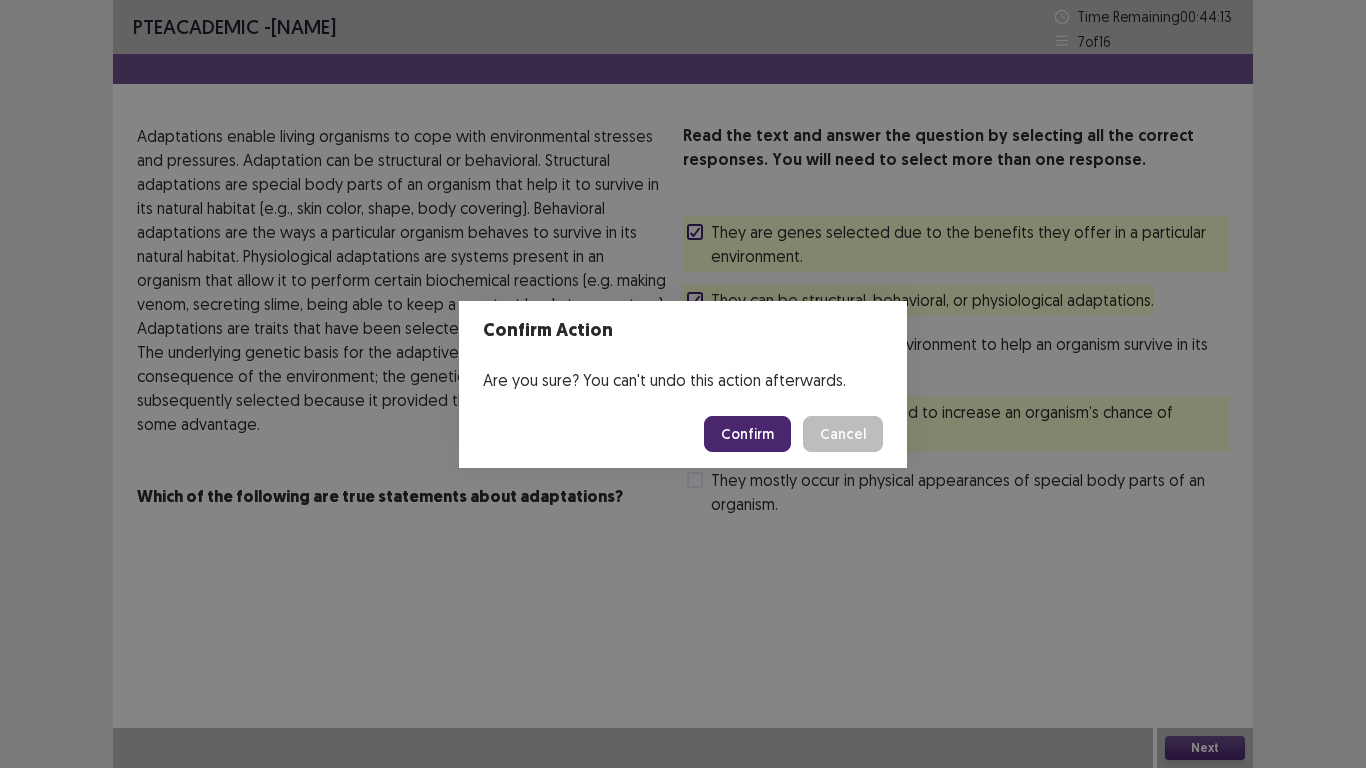 click on "Confirm" at bounding box center [747, 434] 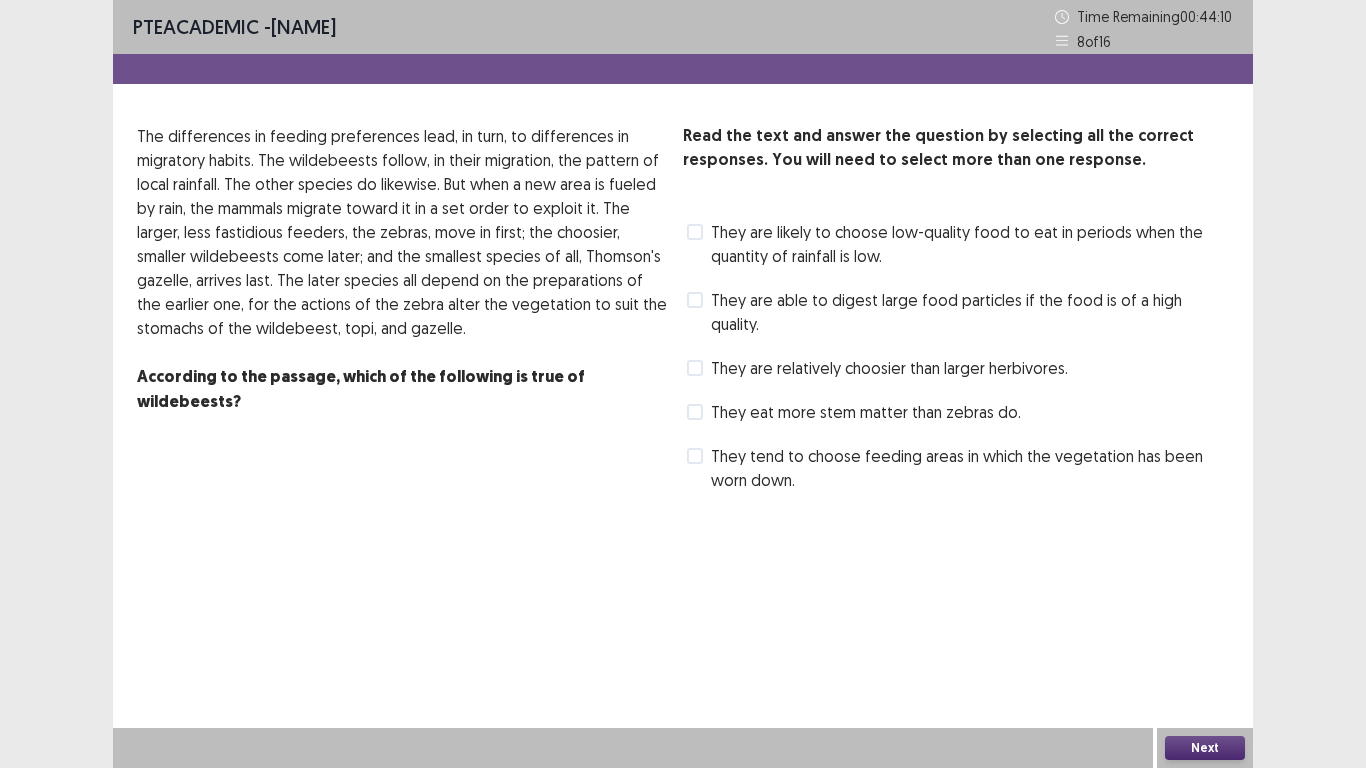 click on "They eat more stem matter than zebras do." at bounding box center [854, 412] 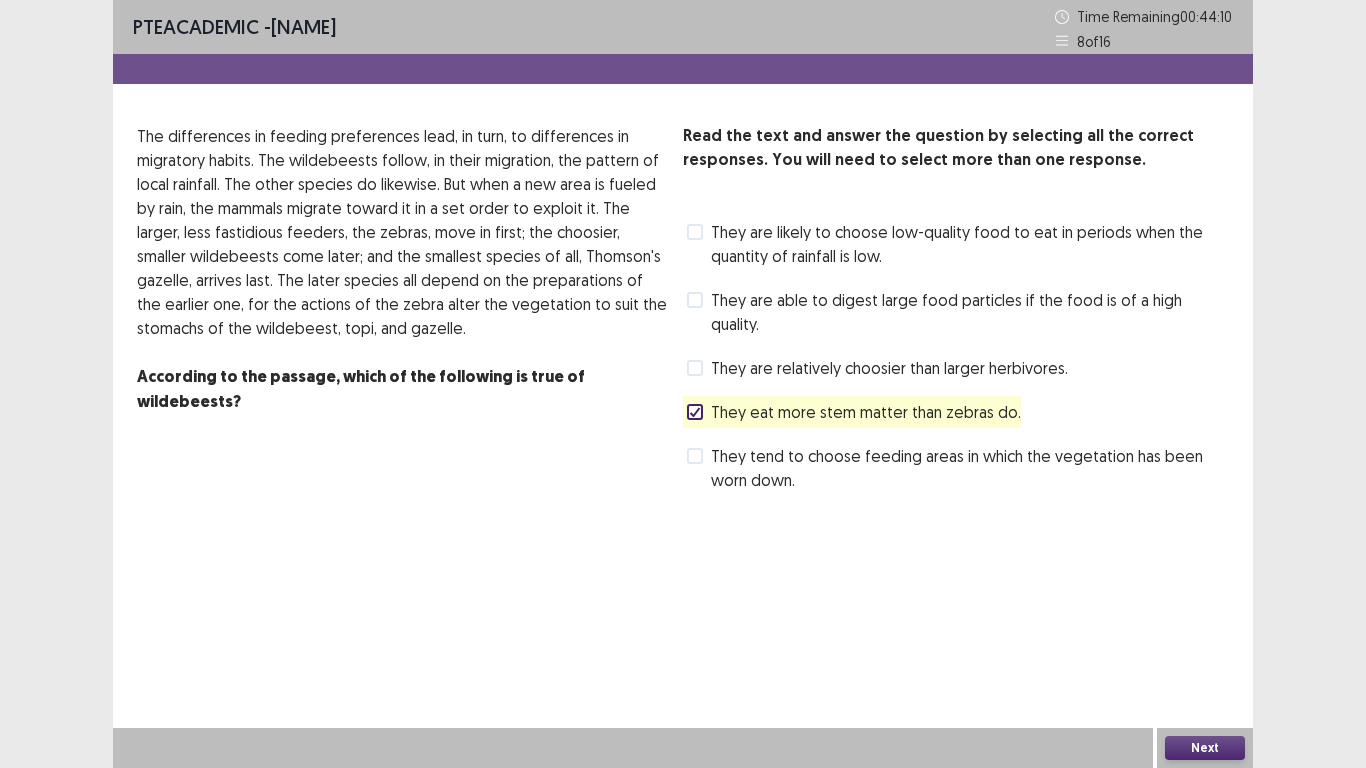 click on "They tend to choose feeding areas in which the vegetation has been worn down." at bounding box center [970, 468] 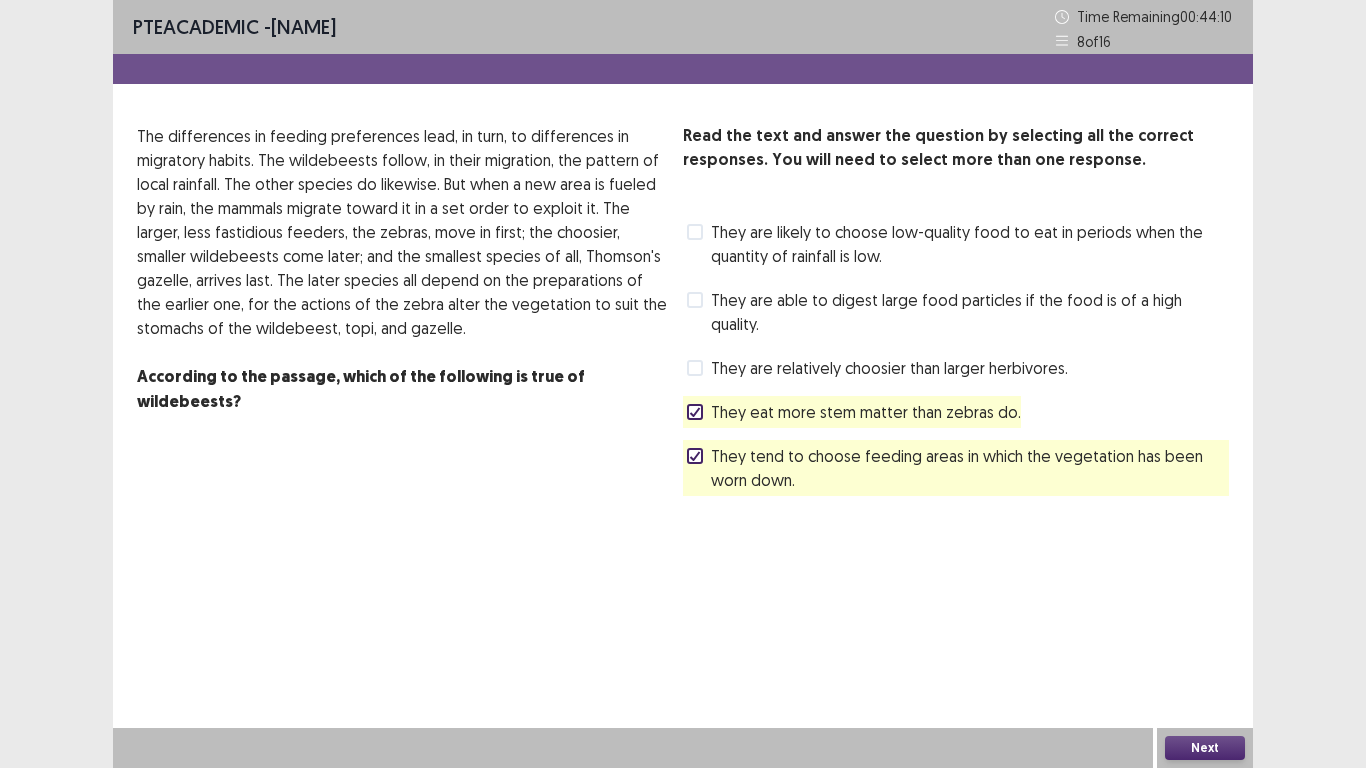 click on "Next" at bounding box center [1205, 748] 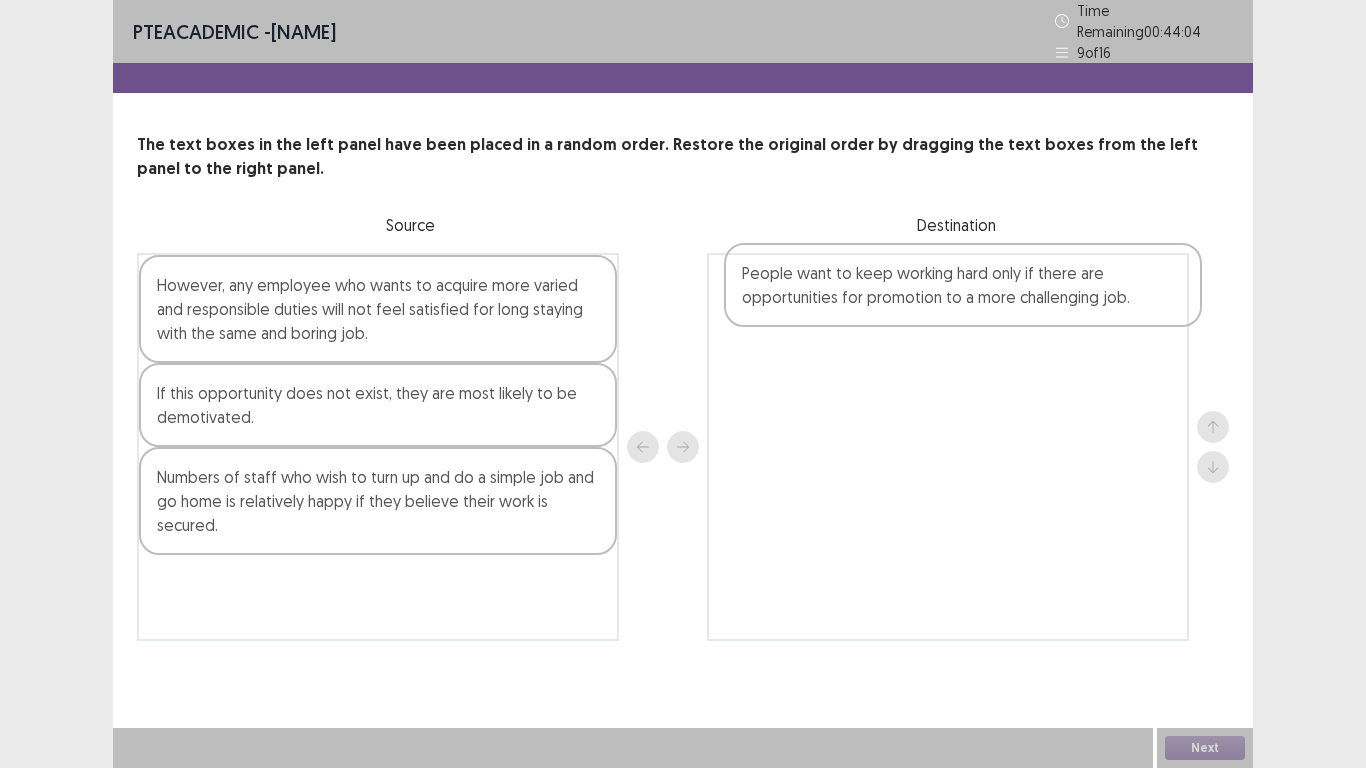 drag, startPoint x: 419, startPoint y: 299, endPoint x: 796, endPoint y: 307, distance: 377.08487 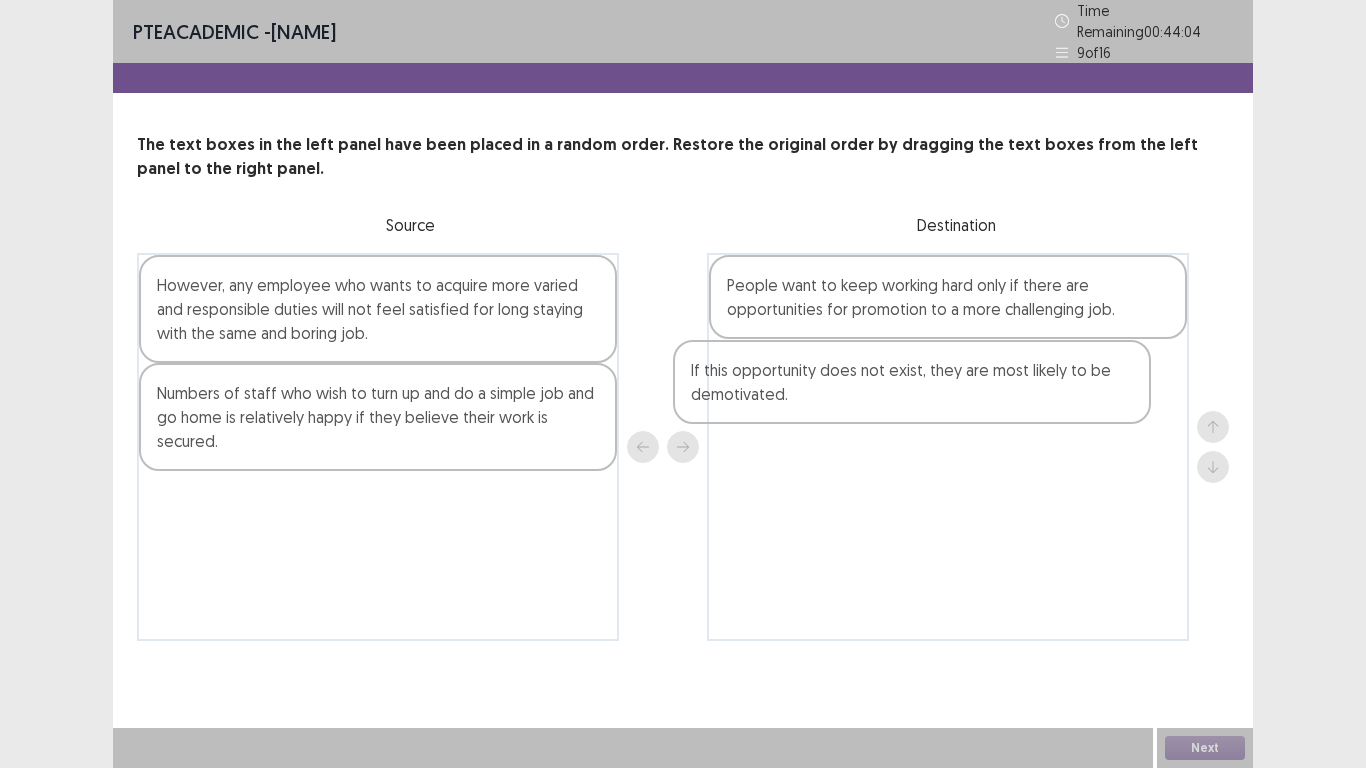 drag, startPoint x: 362, startPoint y: 404, endPoint x: 948, endPoint y: 386, distance: 586.27637 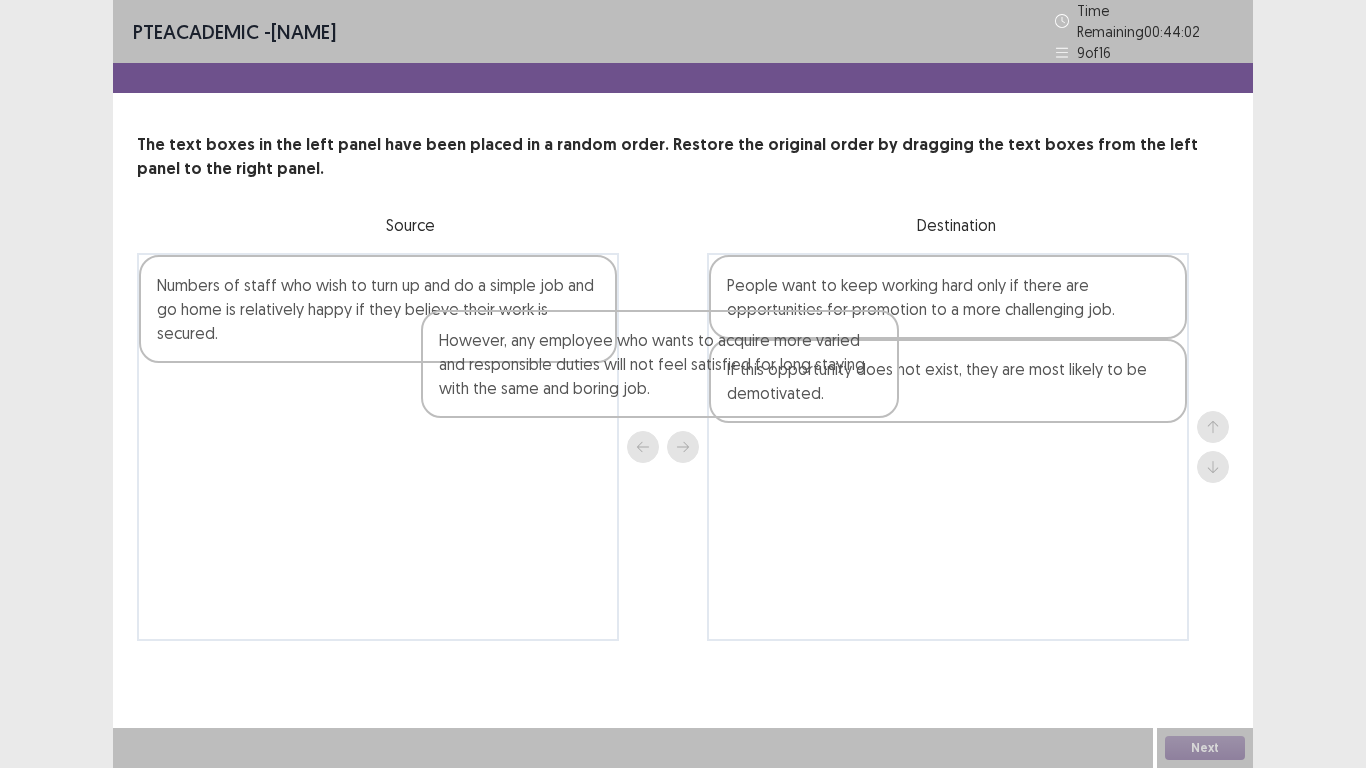 drag, startPoint x: 346, startPoint y: 317, endPoint x: 794, endPoint y: 427, distance: 461.30685 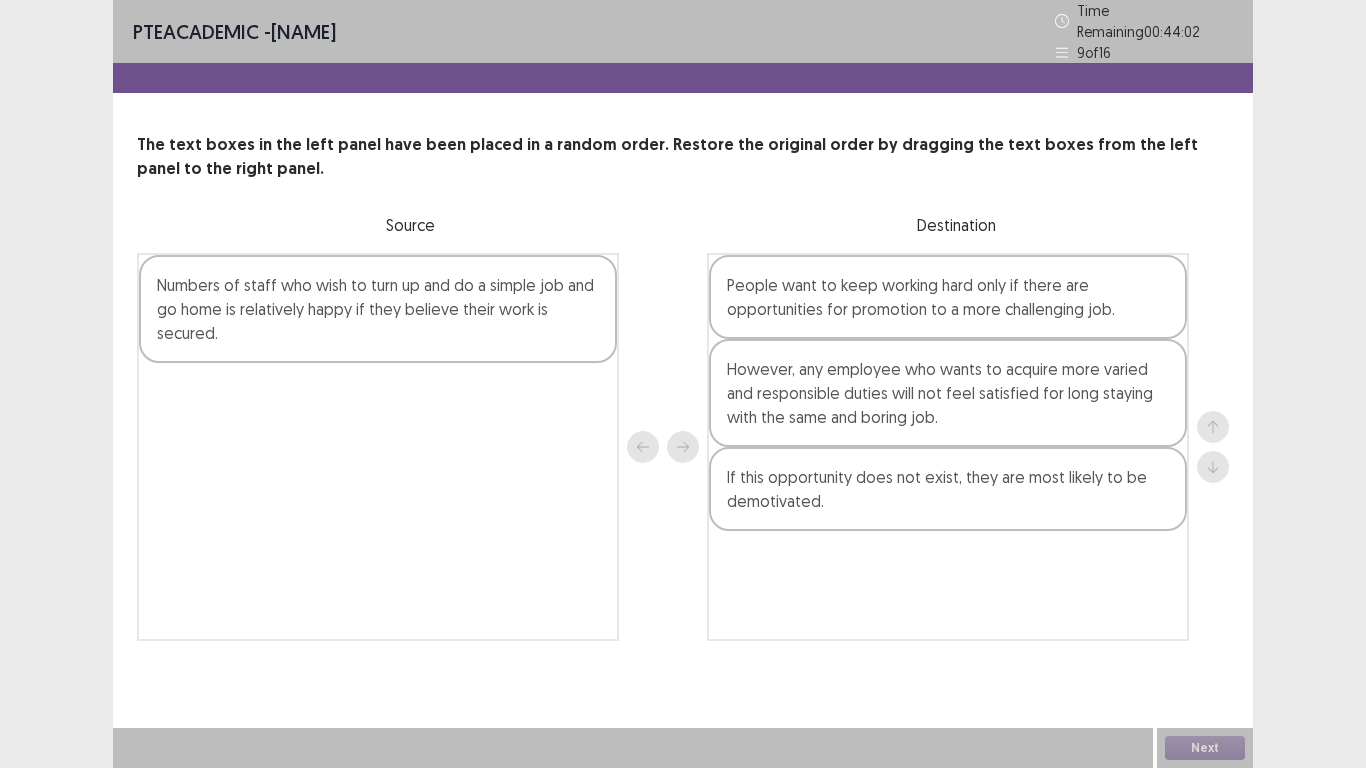 drag, startPoint x: 794, startPoint y: 427, endPoint x: 803, endPoint y: 546, distance: 119.33985 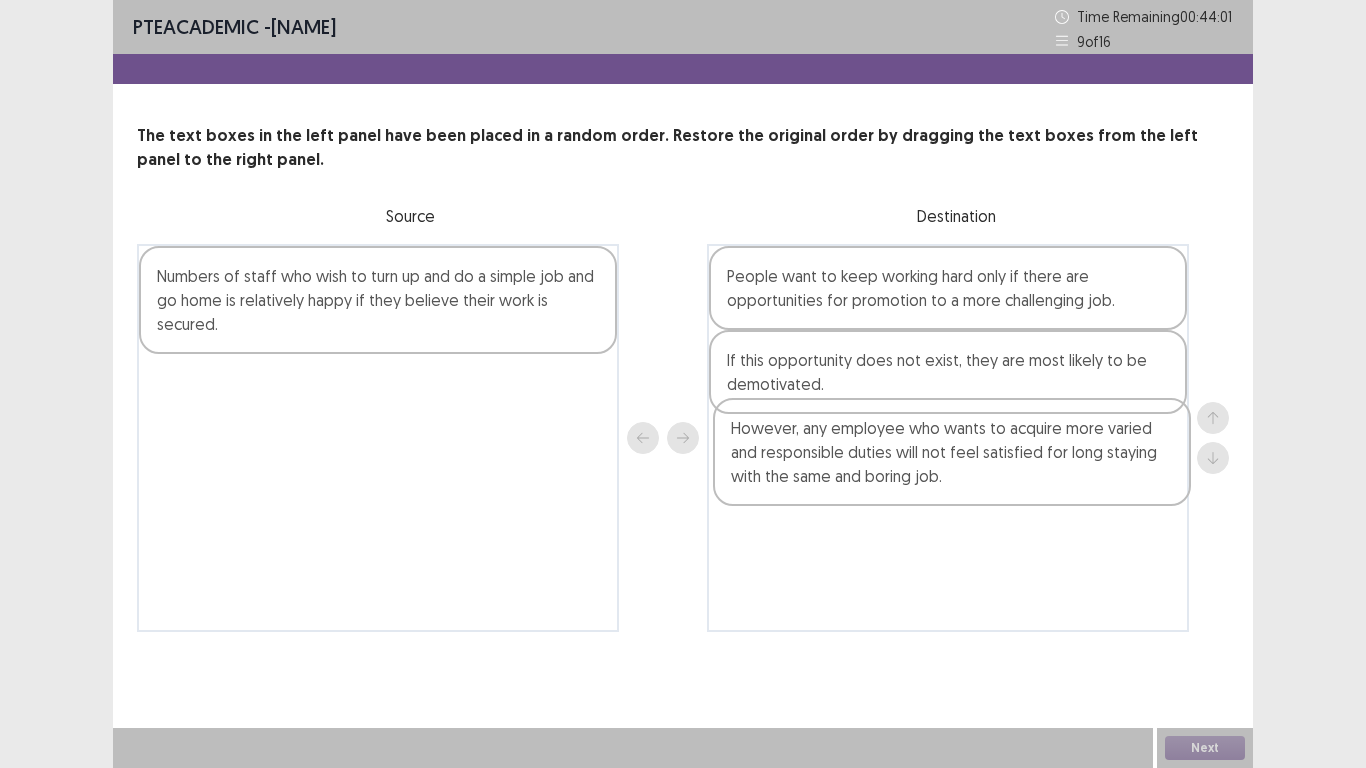 click on "People want to keep working hard only if there are opportunities for promotion to a more challenging job. However, any employee who wants to acquire more varied and responsible duties will not feel satisfied for long staying with the same and boring job. If this opportunity does not exist, they are most likely to be demotivated." at bounding box center (948, 438) 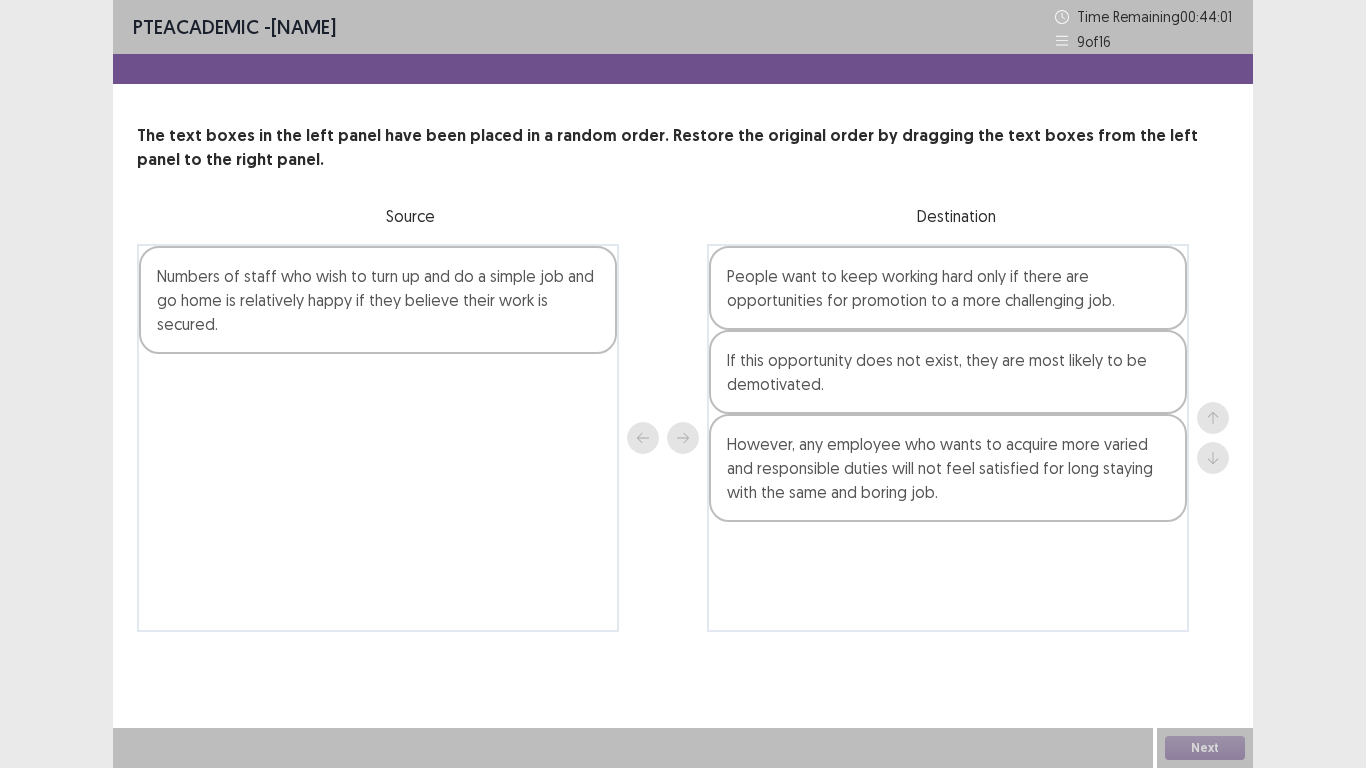 click on "People want to keep working hard only if there are opportunities for promotion to a more challenging job. However, any employee who wants to acquire more varied and responsible duties will not feel satisfied for long staying with the same and boring job. If this opportunity does not exist, they are most likely to be demotivated." at bounding box center (948, 438) 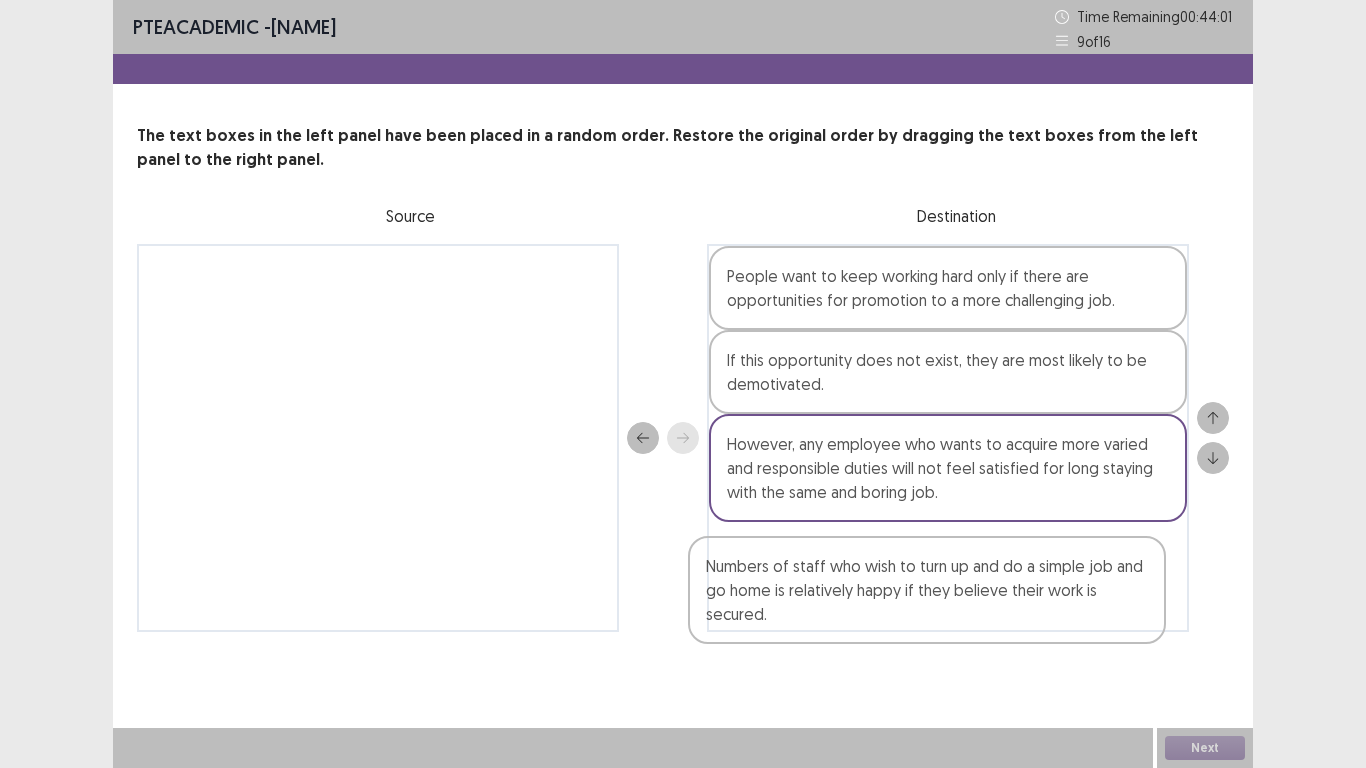 drag, startPoint x: 398, startPoint y: 297, endPoint x: 963, endPoint y: 581, distance: 632.36145 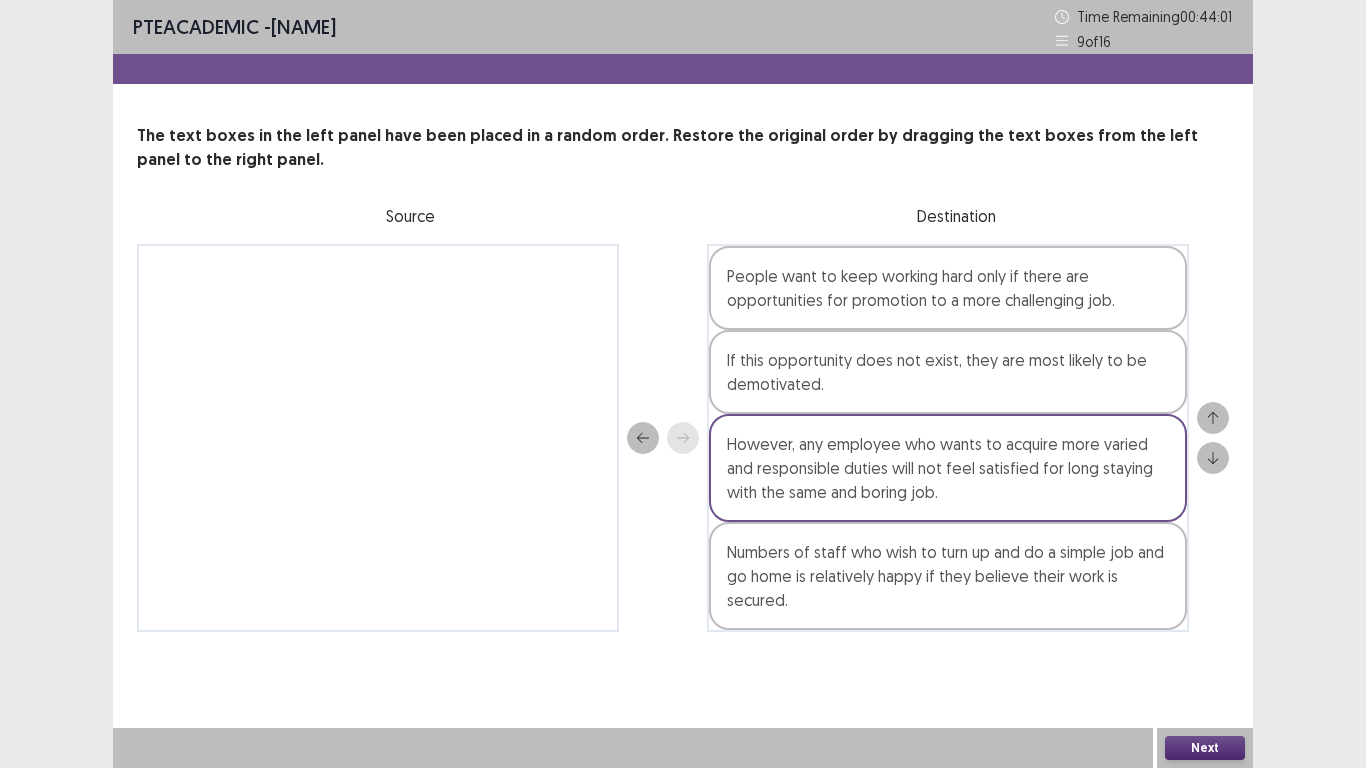 click on "Next" at bounding box center (1205, 748) 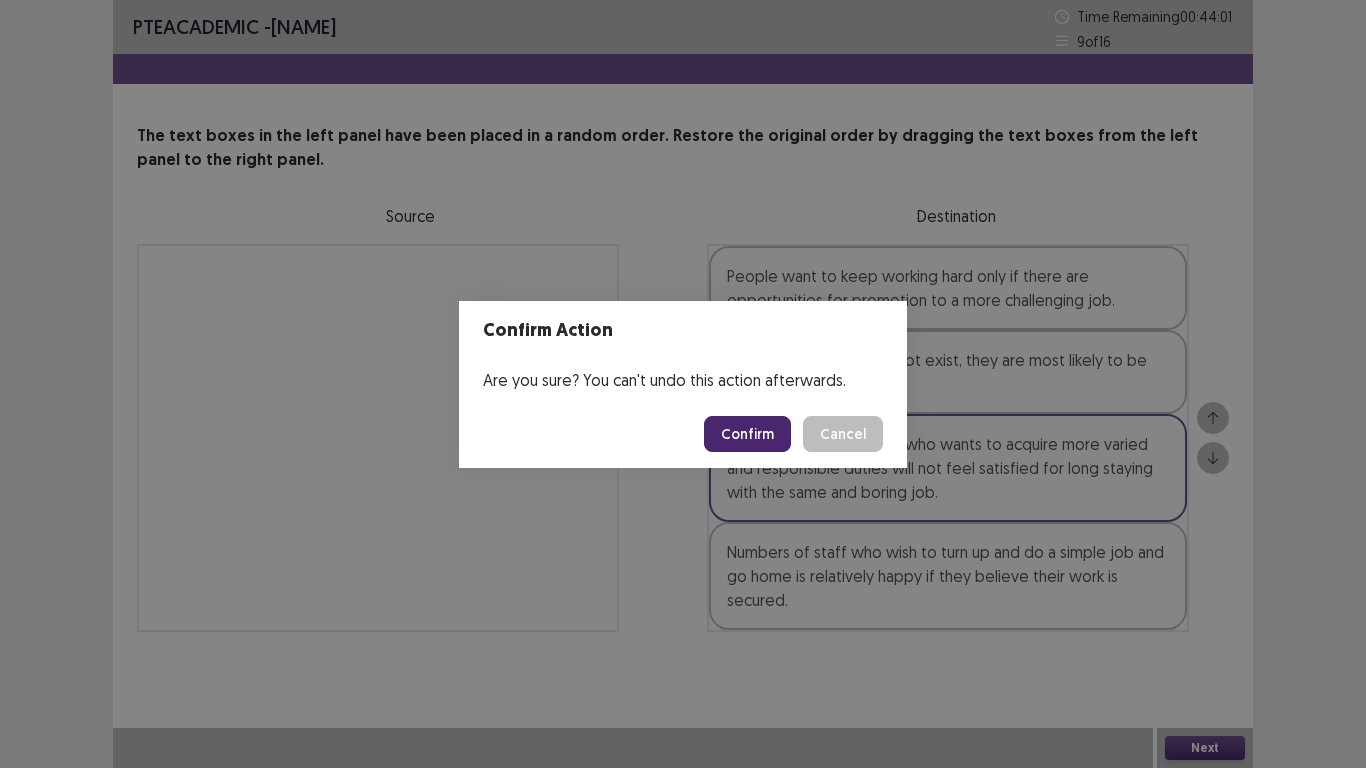 click on "Confirm" at bounding box center [747, 434] 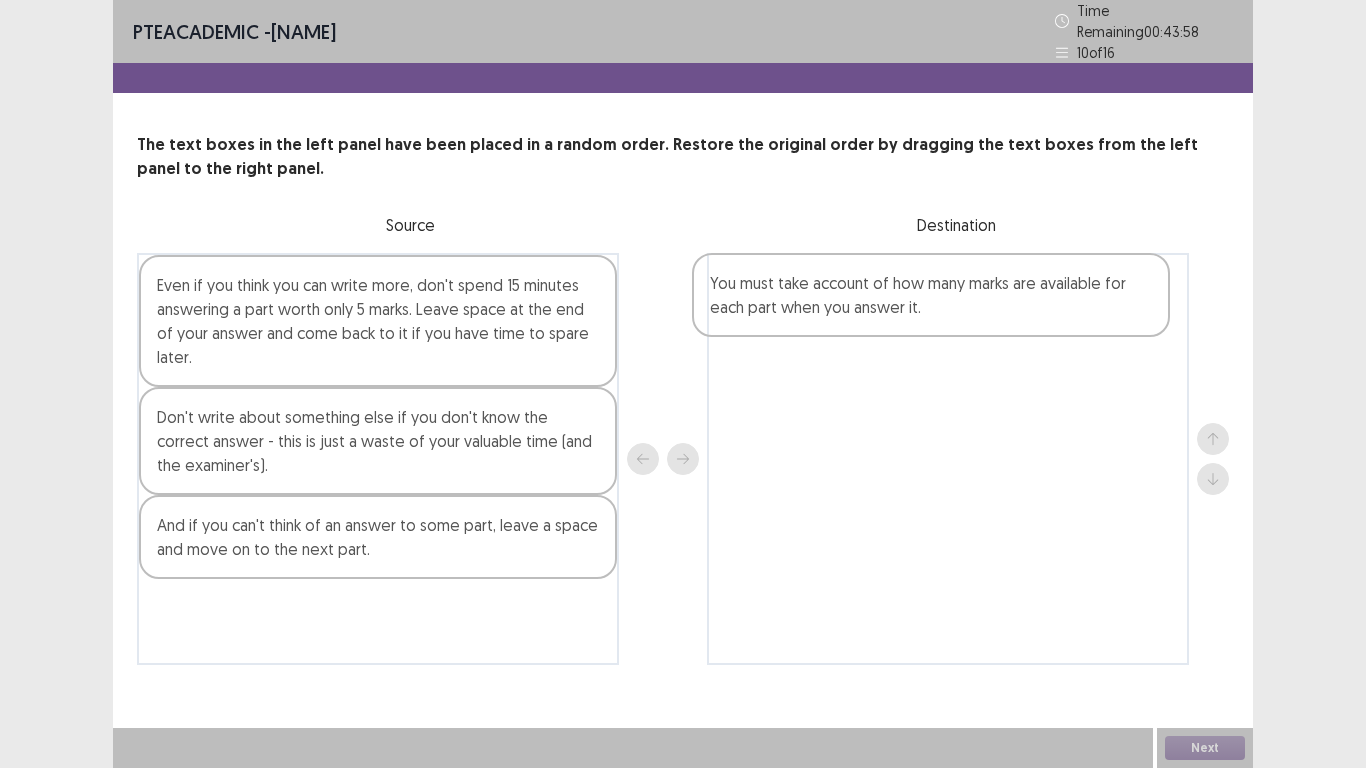 drag, startPoint x: 467, startPoint y: 430, endPoint x: 1043, endPoint y: 298, distance: 590.93146 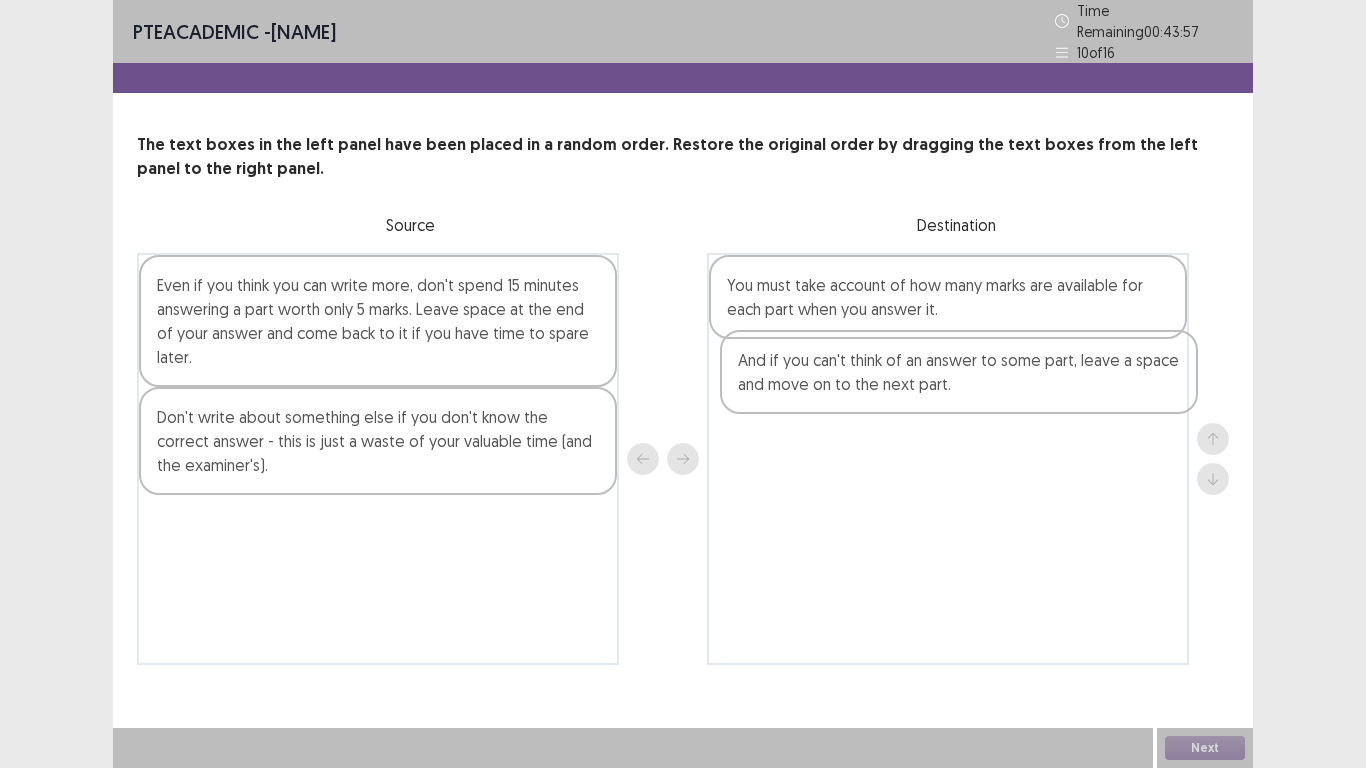drag, startPoint x: 291, startPoint y: 527, endPoint x: 837, endPoint y: 378, distance: 565.9656 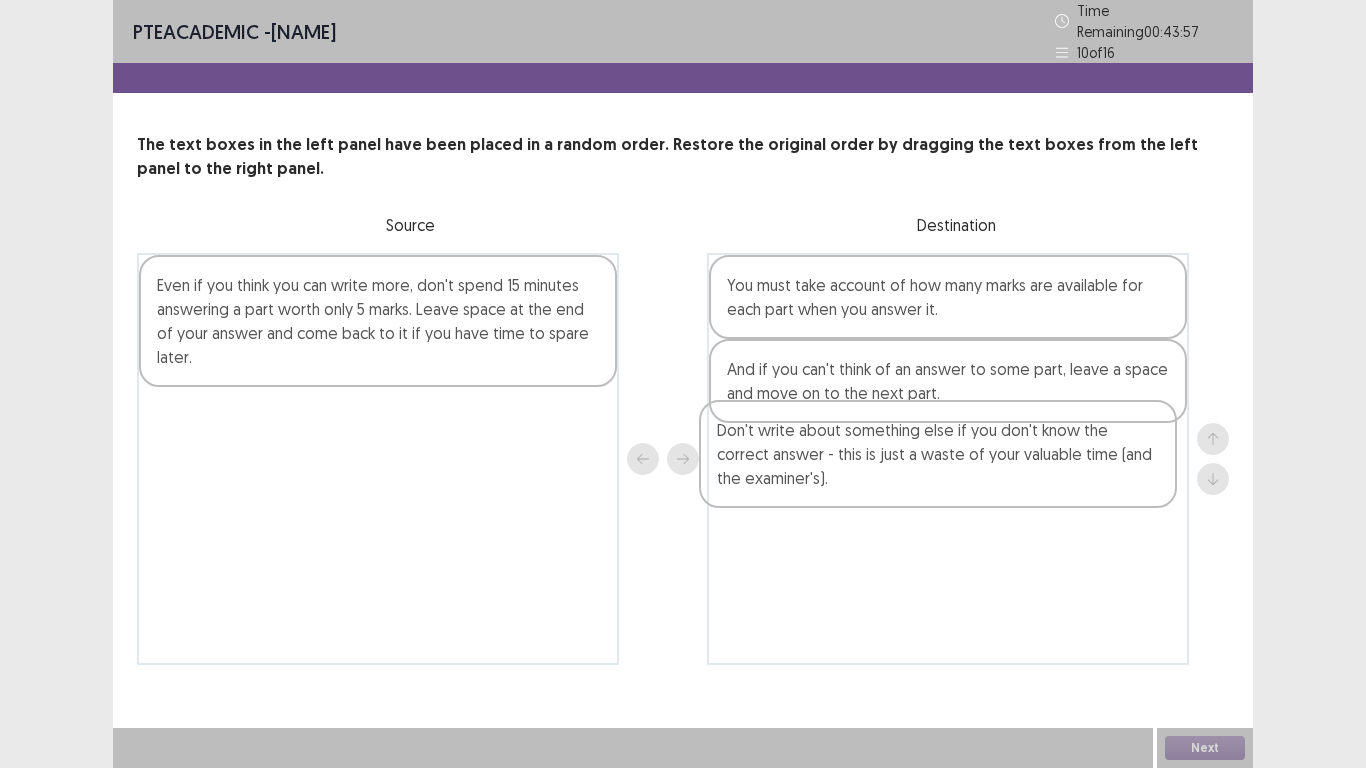 drag, startPoint x: 386, startPoint y: 458, endPoint x: 956, endPoint y: 483, distance: 570.548 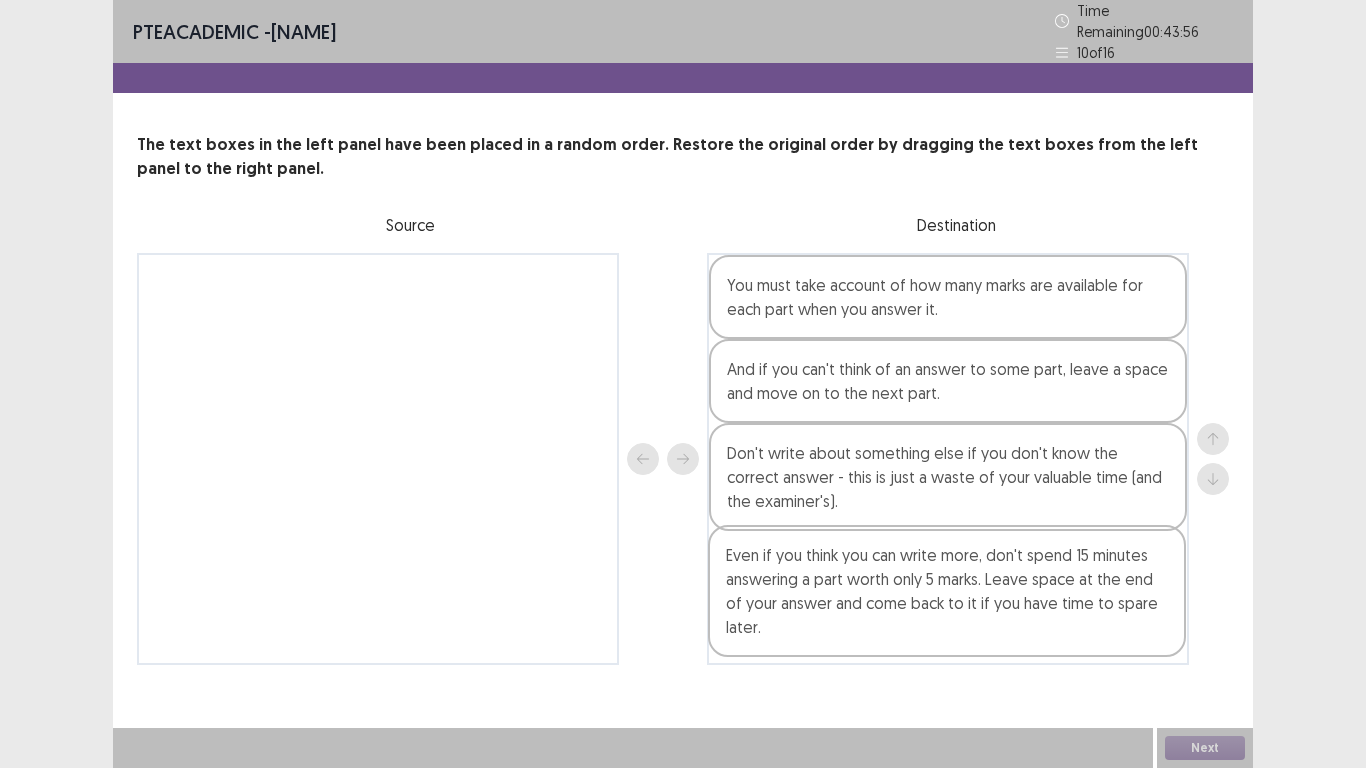 drag, startPoint x: 388, startPoint y: 283, endPoint x: 961, endPoint y: 565, distance: 638.6337 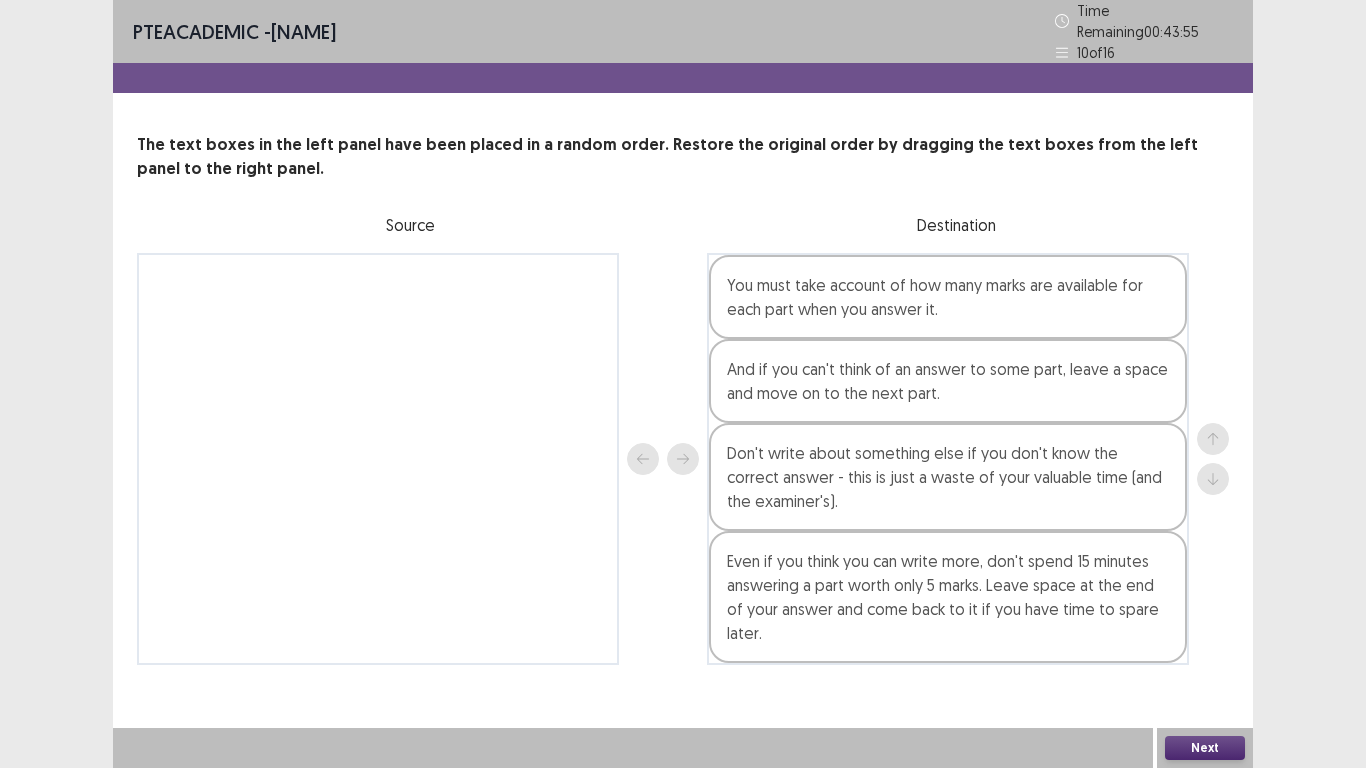 click on "Next" at bounding box center (1205, 748) 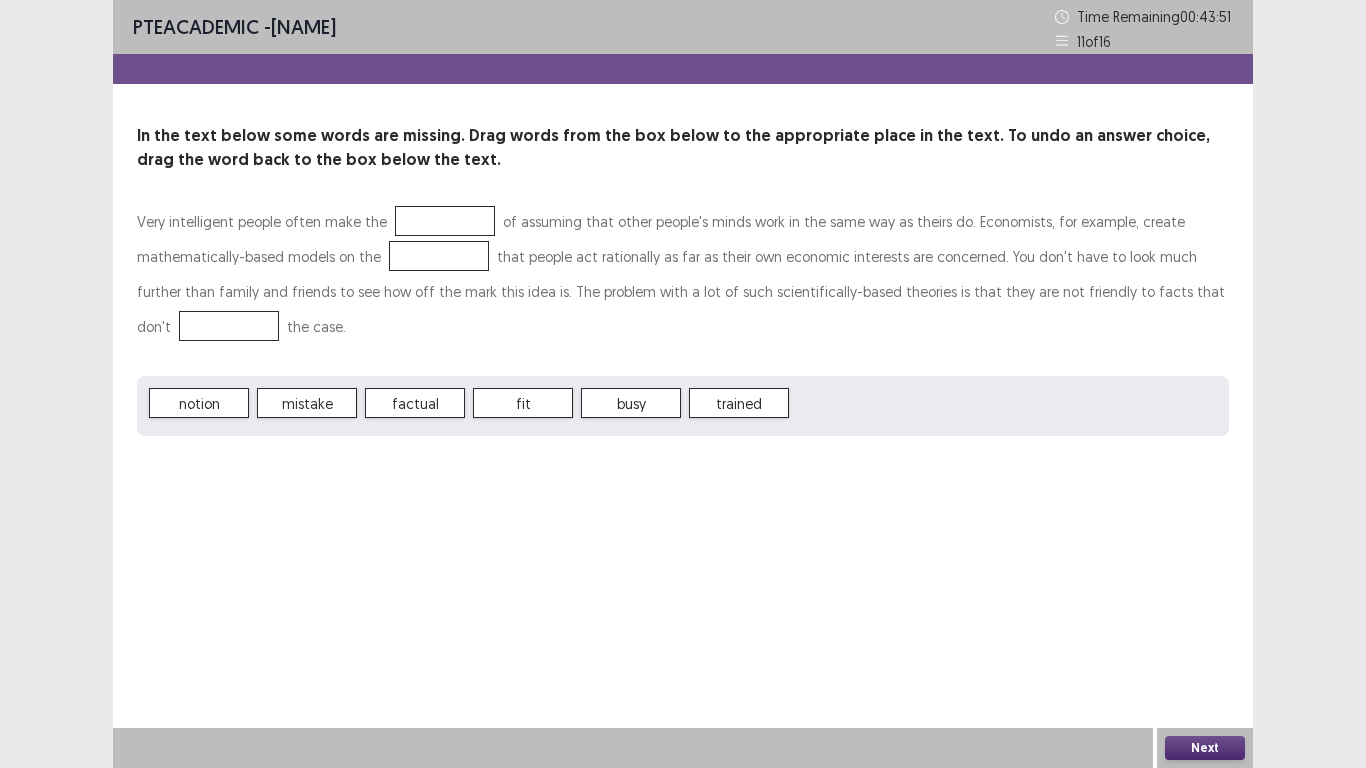 drag, startPoint x: 211, startPoint y: 403, endPoint x: 444, endPoint y: 209, distance: 303.19135 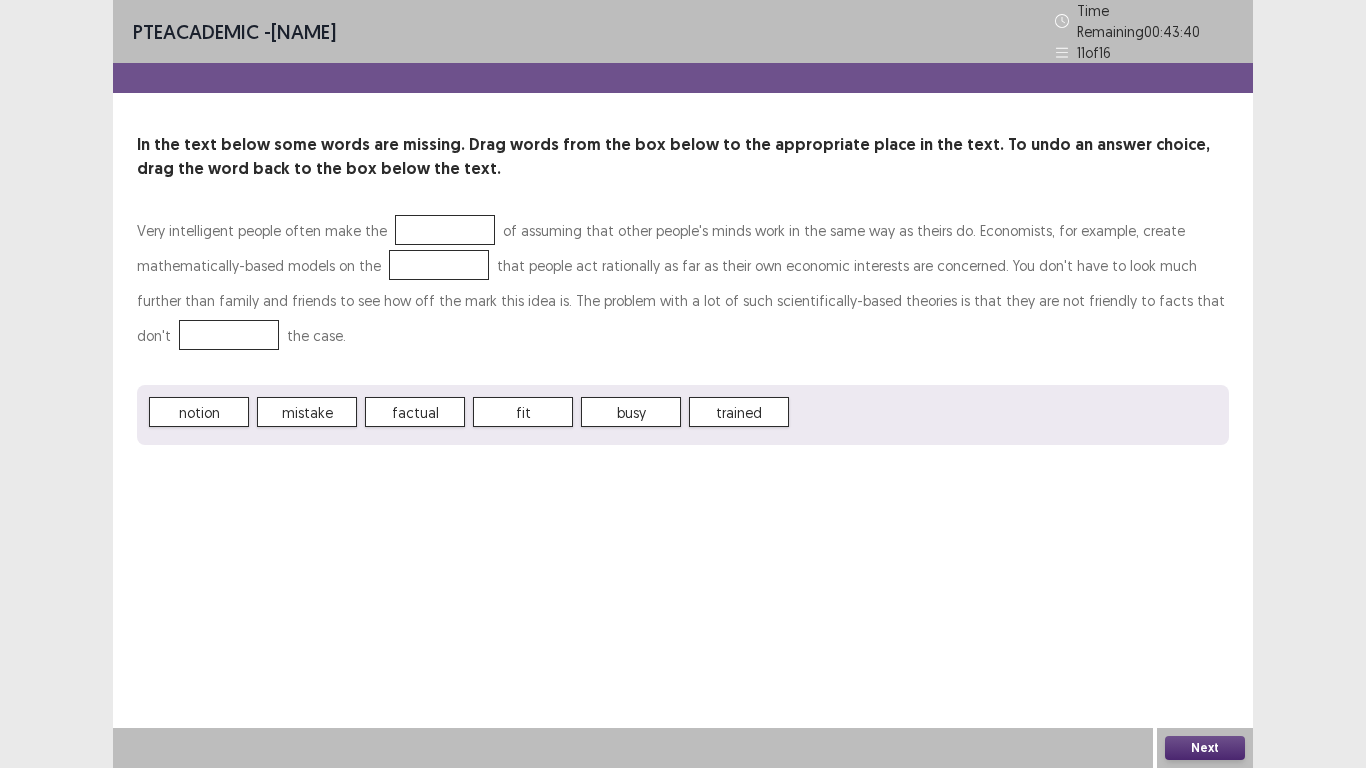 click on "notion" at bounding box center [199, 412] 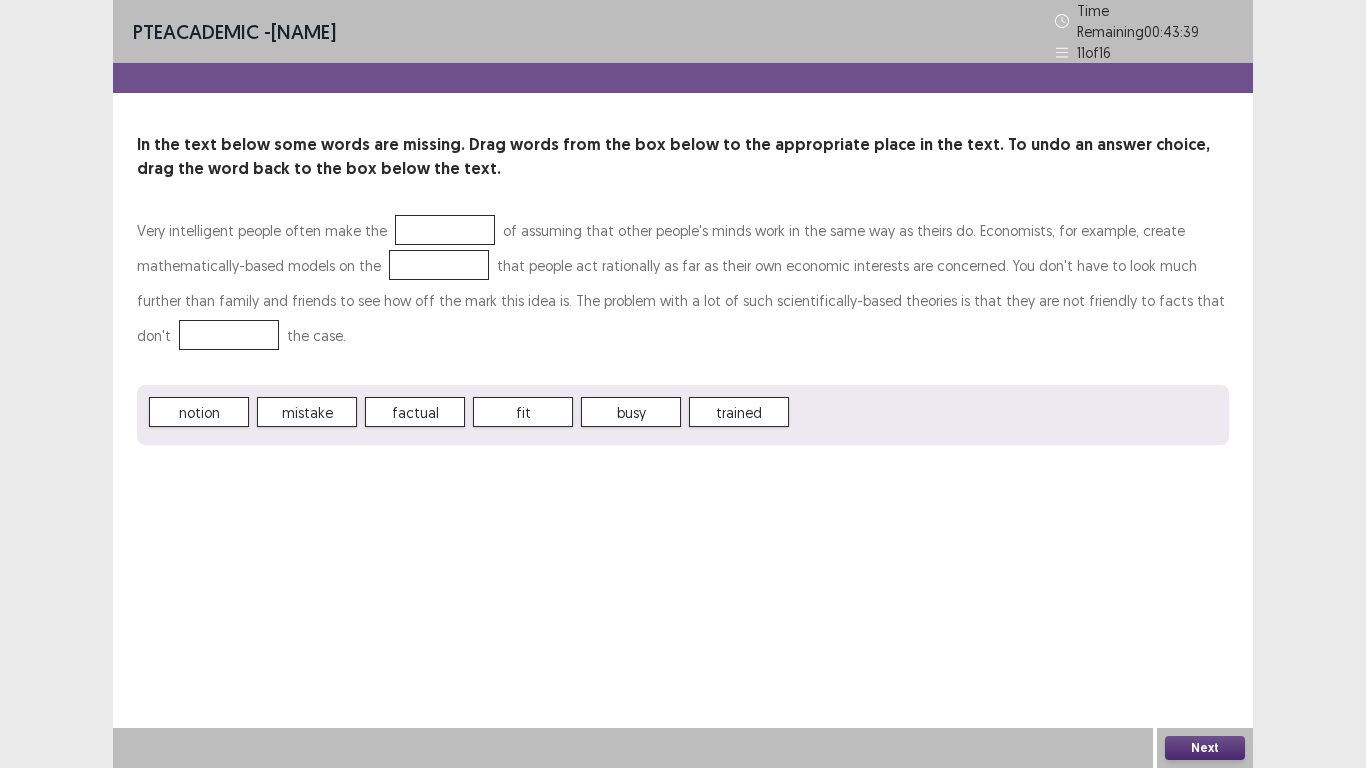 click on "notion" at bounding box center (199, 412) 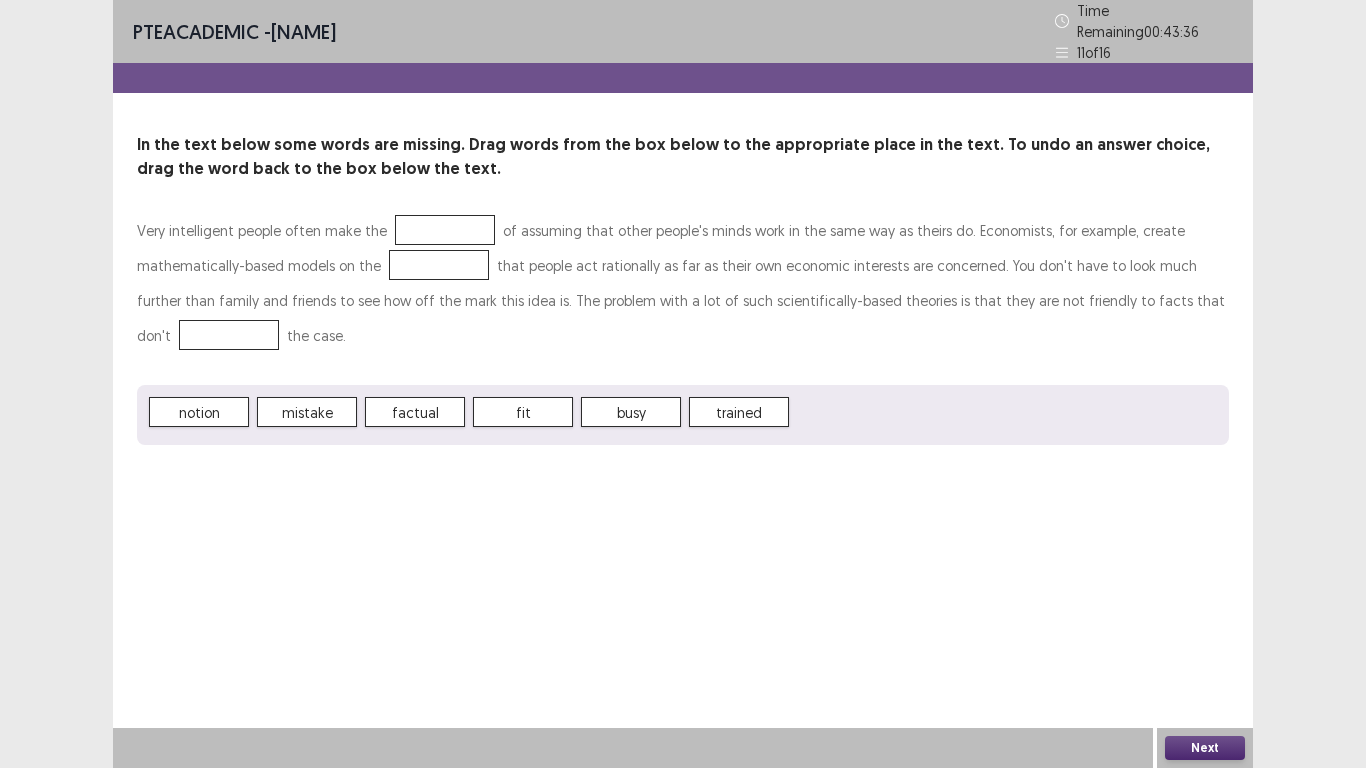 drag, startPoint x: 241, startPoint y: 410, endPoint x: 373, endPoint y: 284, distance: 182.48288 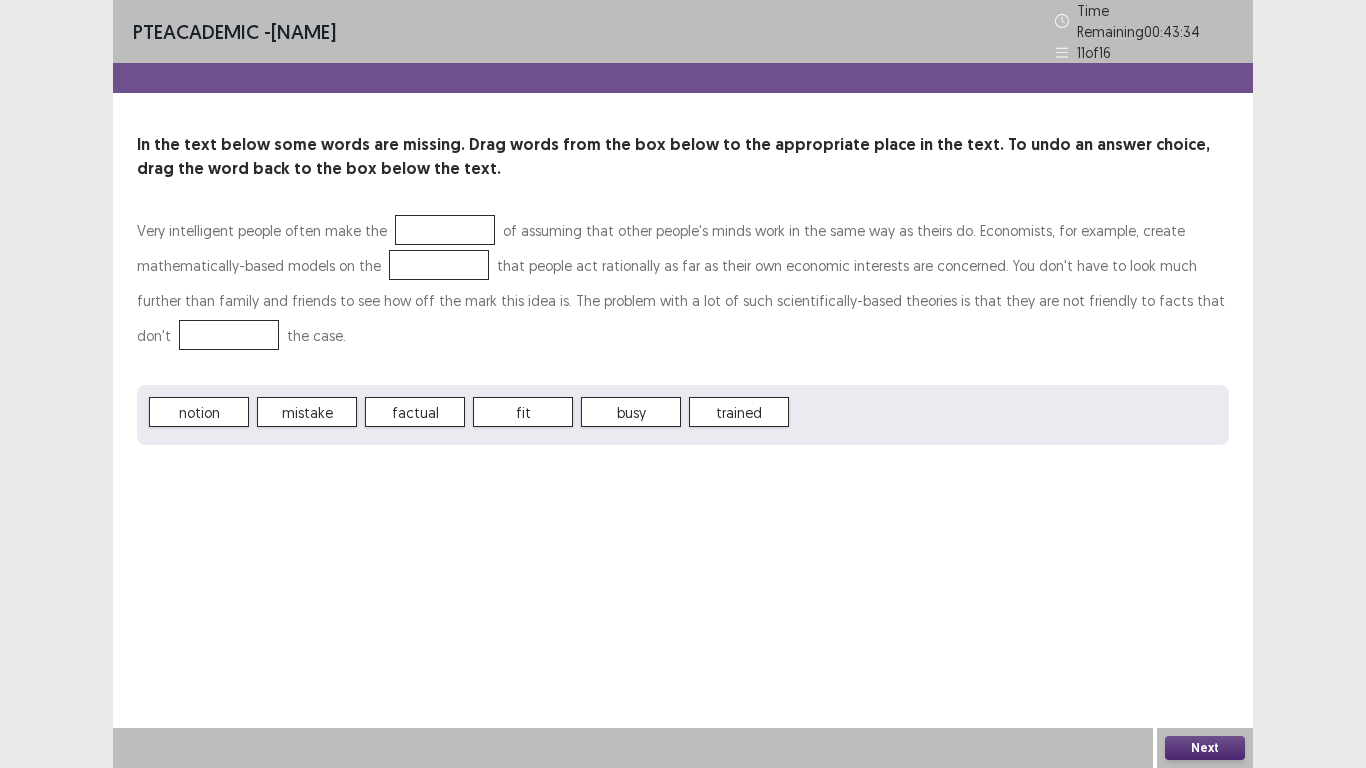 drag, startPoint x: 561, startPoint y: 391, endPoint x: 551, endPoint y: 370, distance: 23.259407 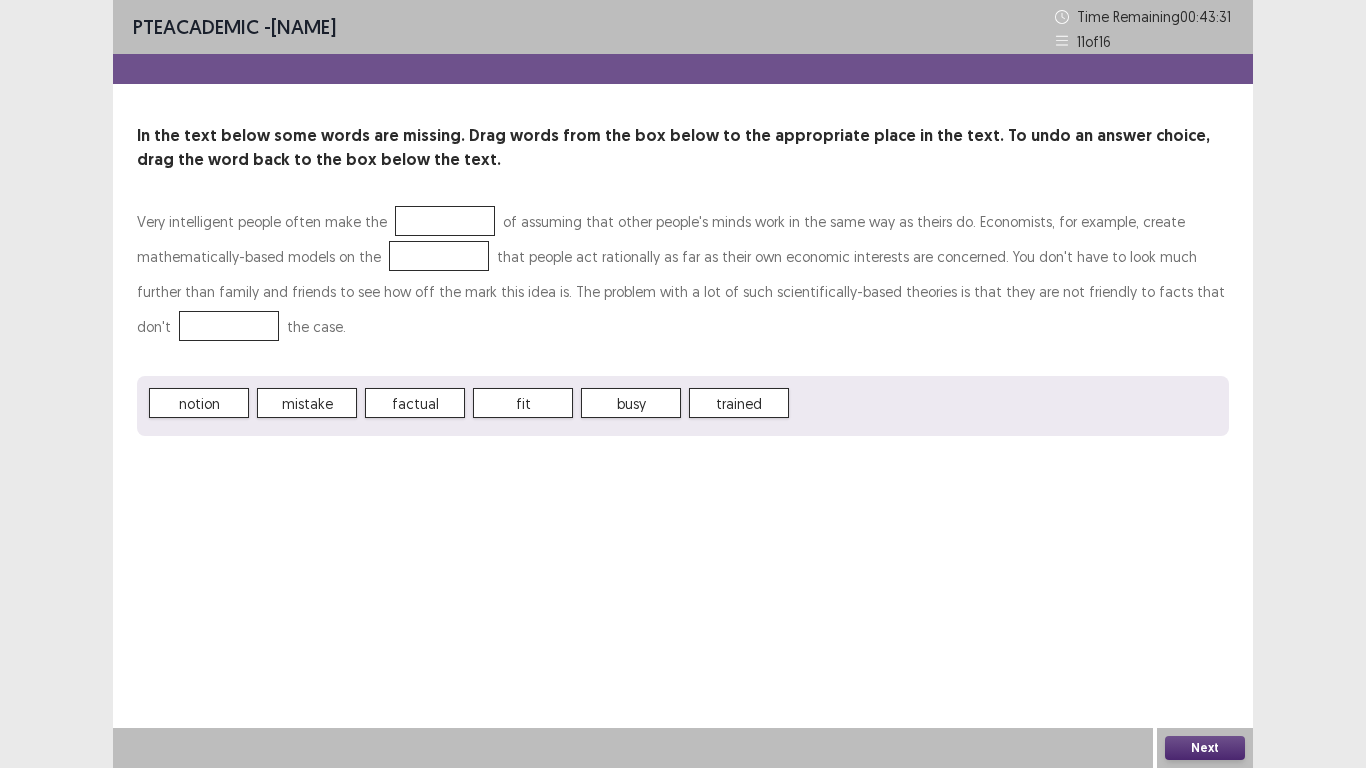 click on "Next" at bounding box center [1205, 748] 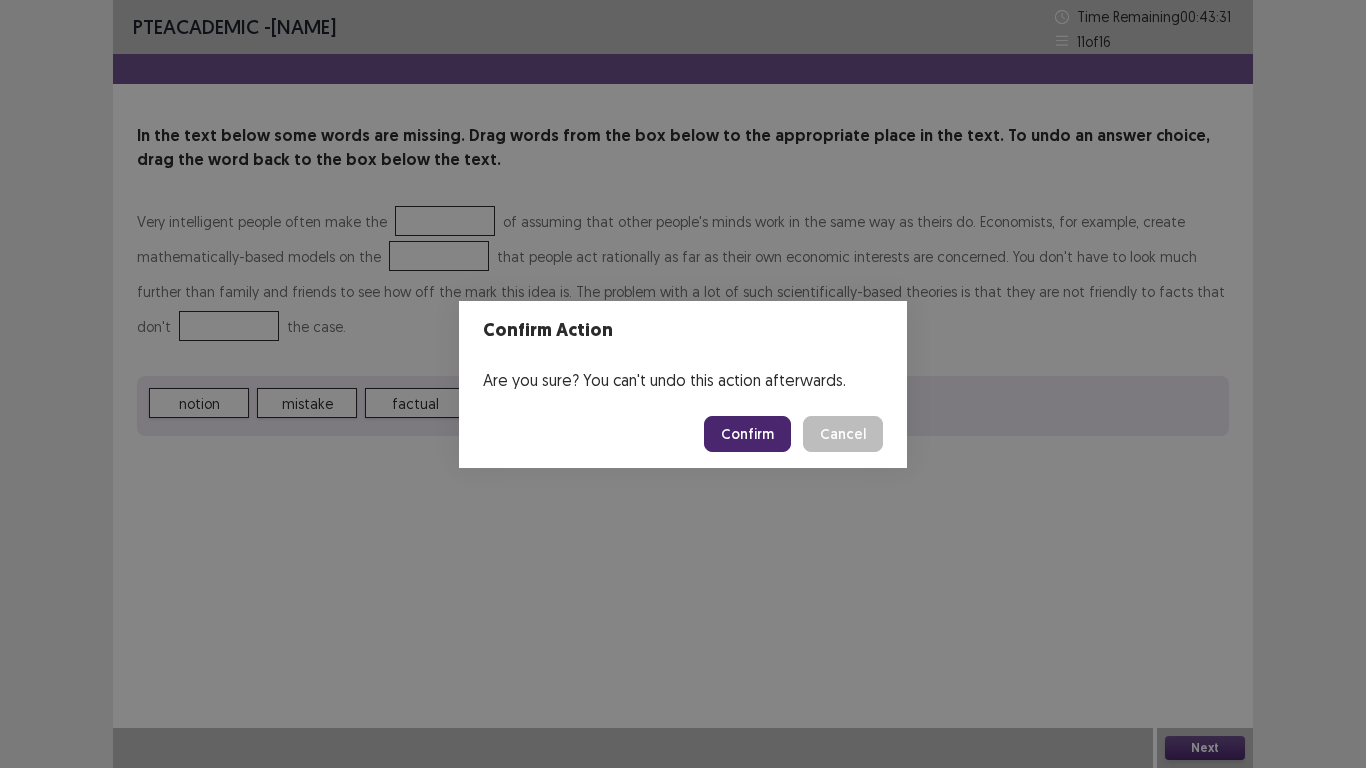 click on "Cancel" at bounding box center (843, 434) 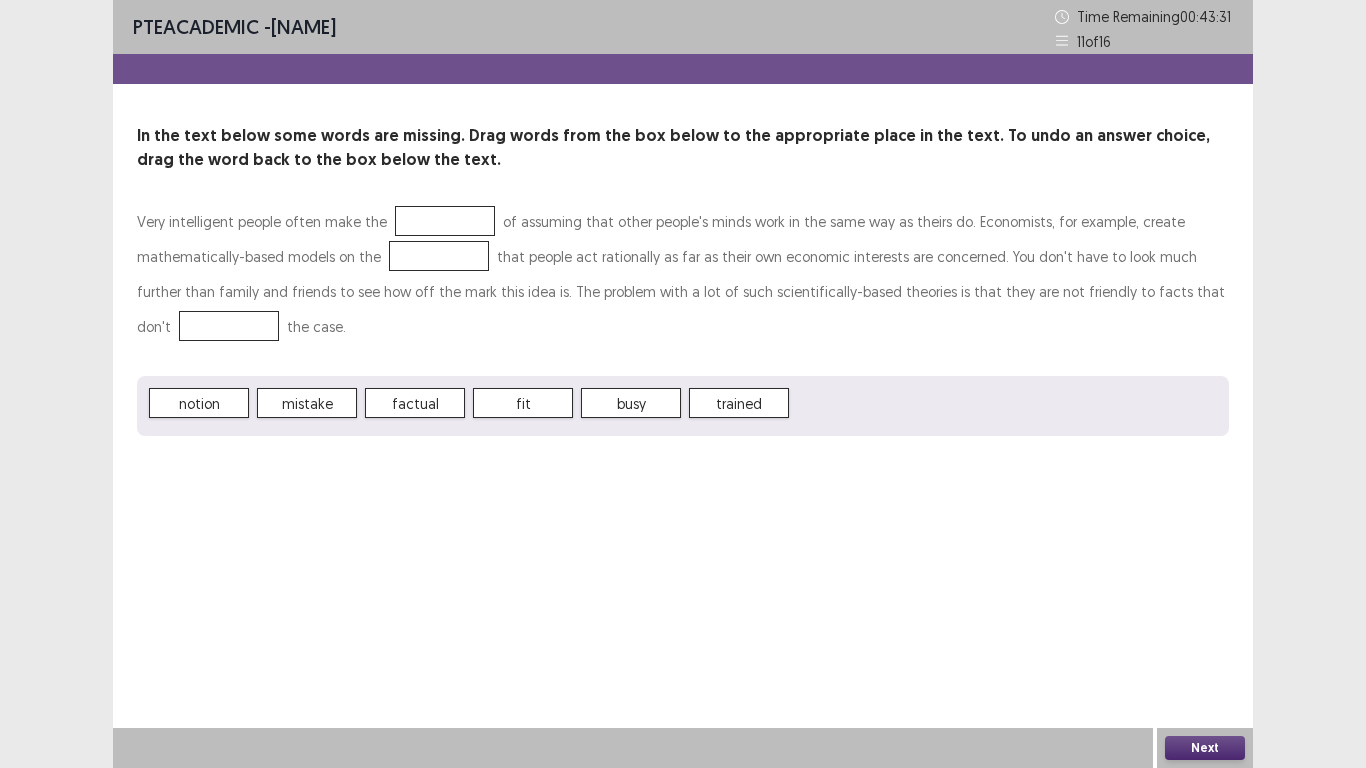 drag, startPoint x: 220, startPoint y: 415, endPoint x: 283, endPoint y: 334, distance: 102.61579 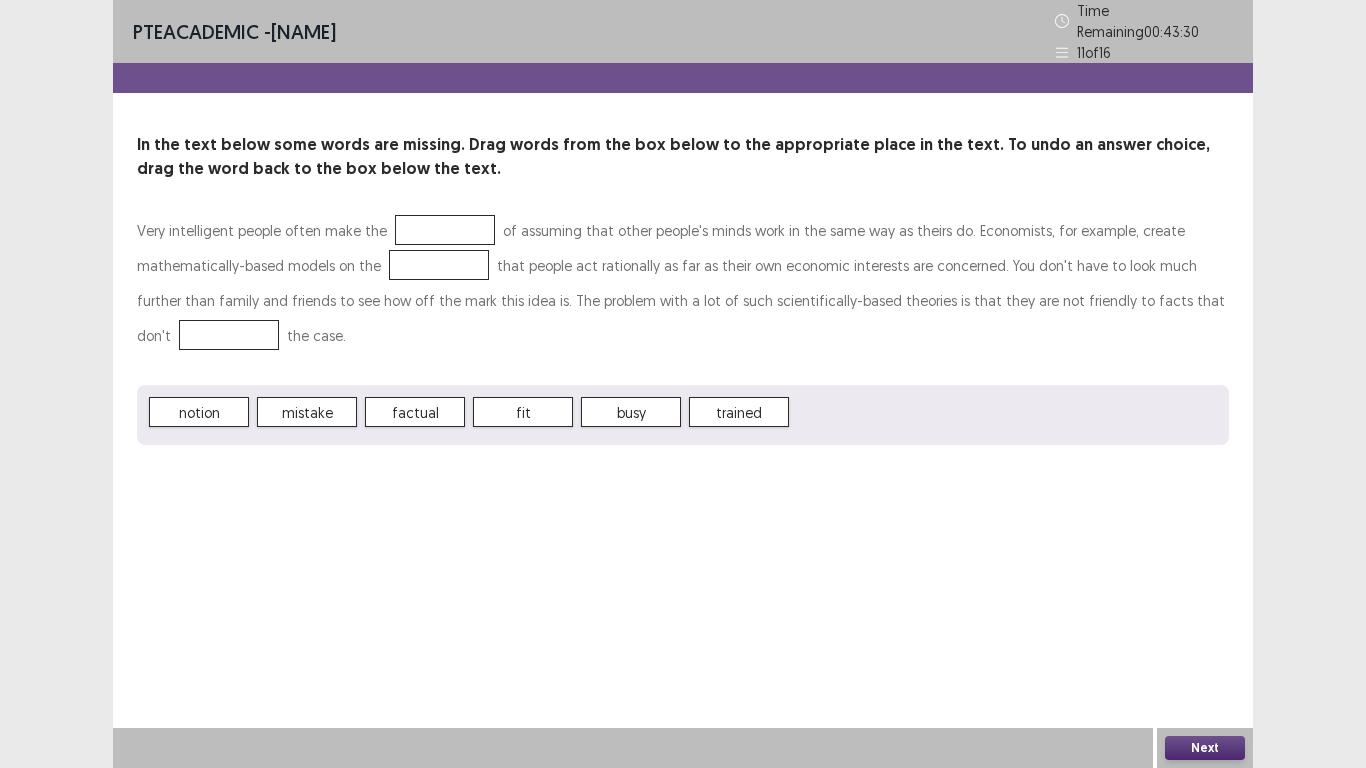 drag, startPoint x: 192, startPoint y: 398, endPoint x: 351, endPoint y: 314, distance: 179.82492 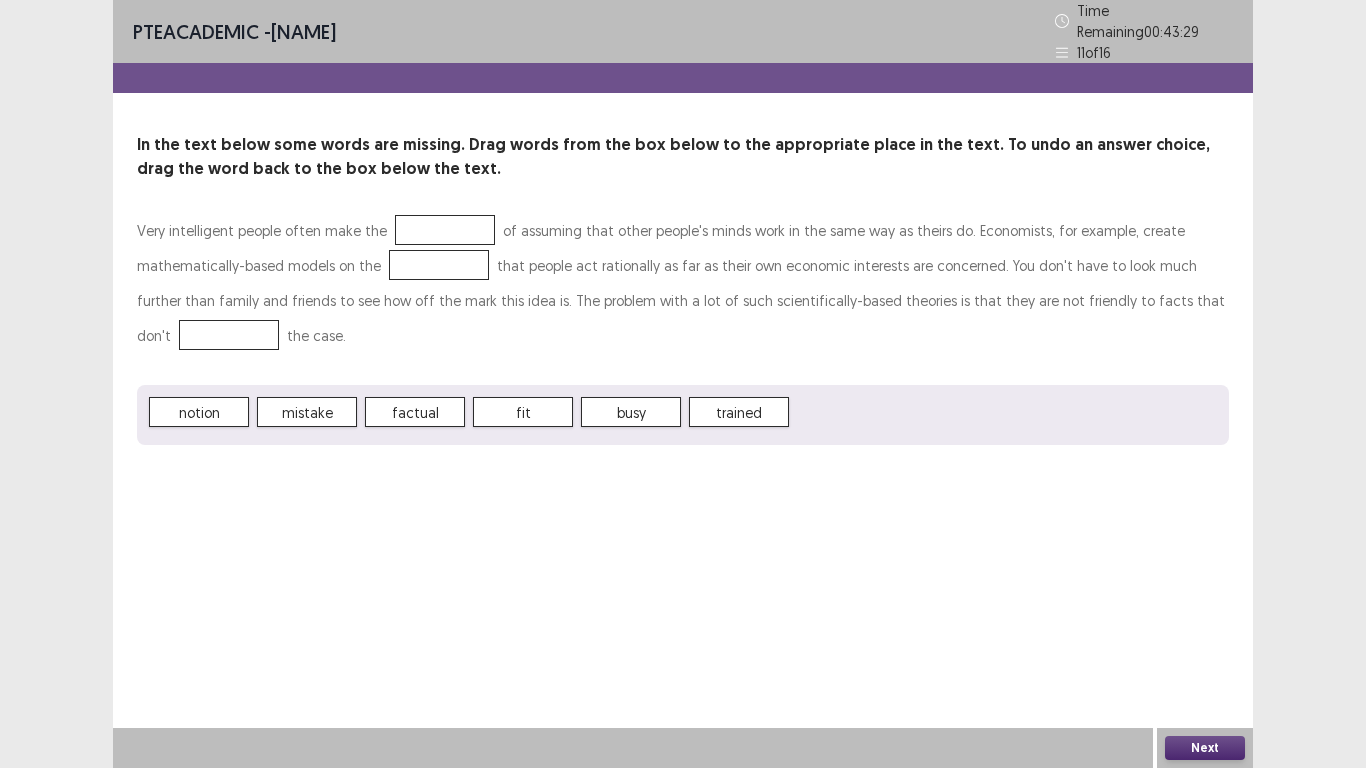 drag, startPoint x: 223, startPoint y: 393, endPoint x: 448, endPoint y: 211, distance: 289.3942 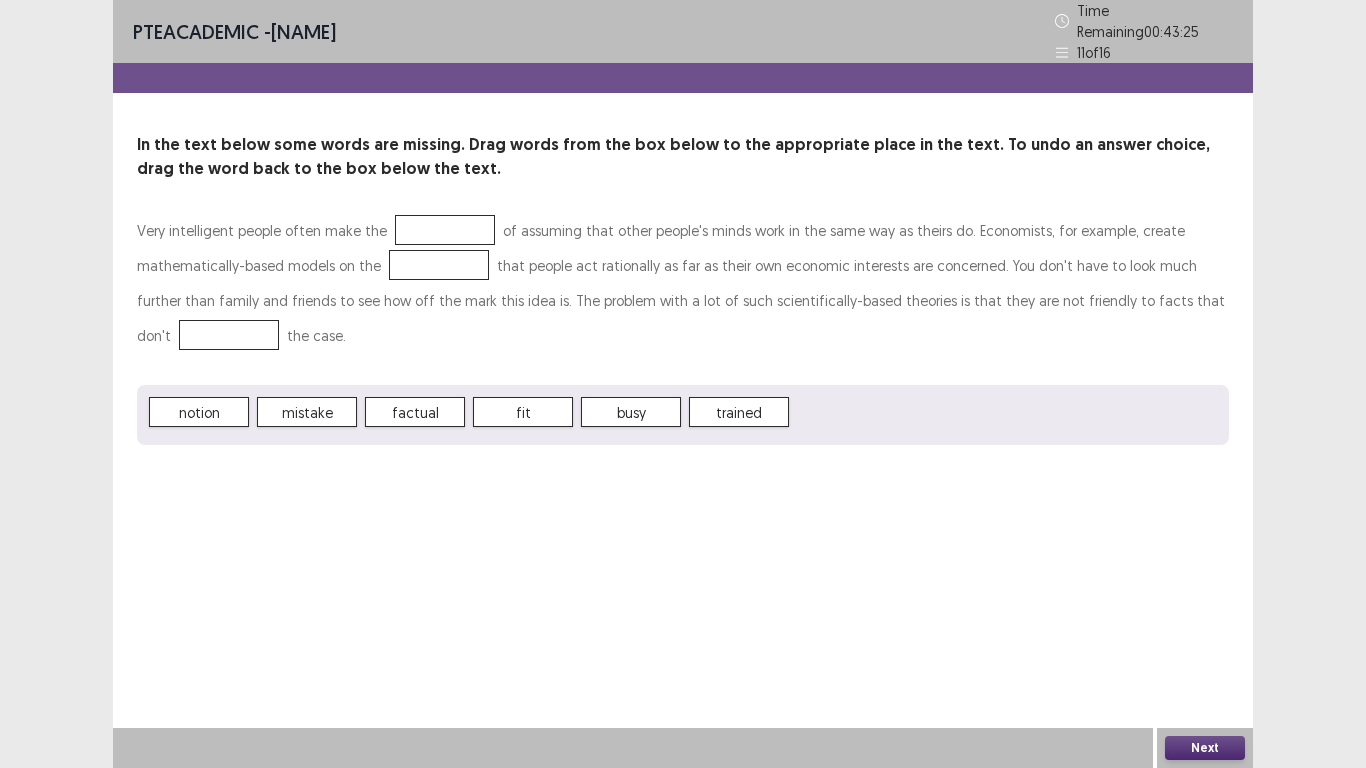 click on "Next" at bounding box center (1205, 748) 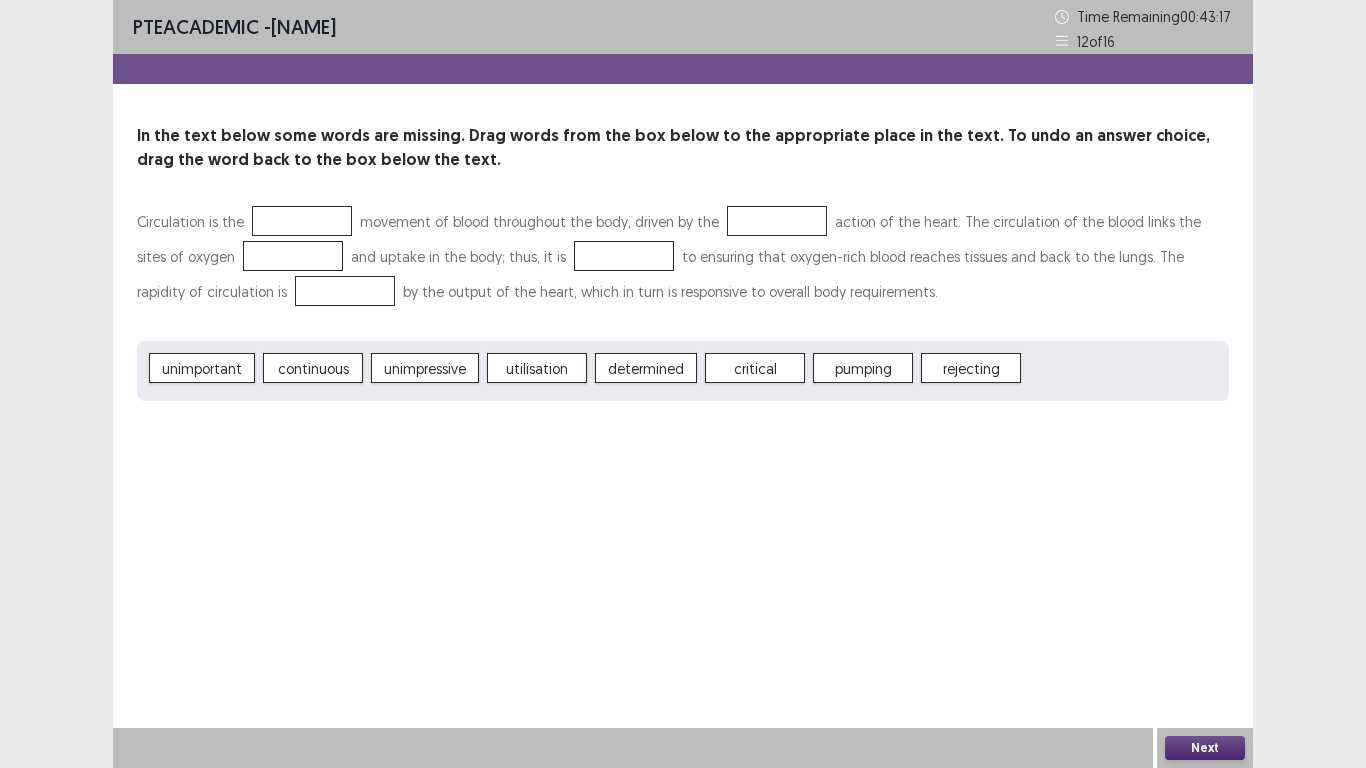 click on "pumping" at bounding box center (863, 368) 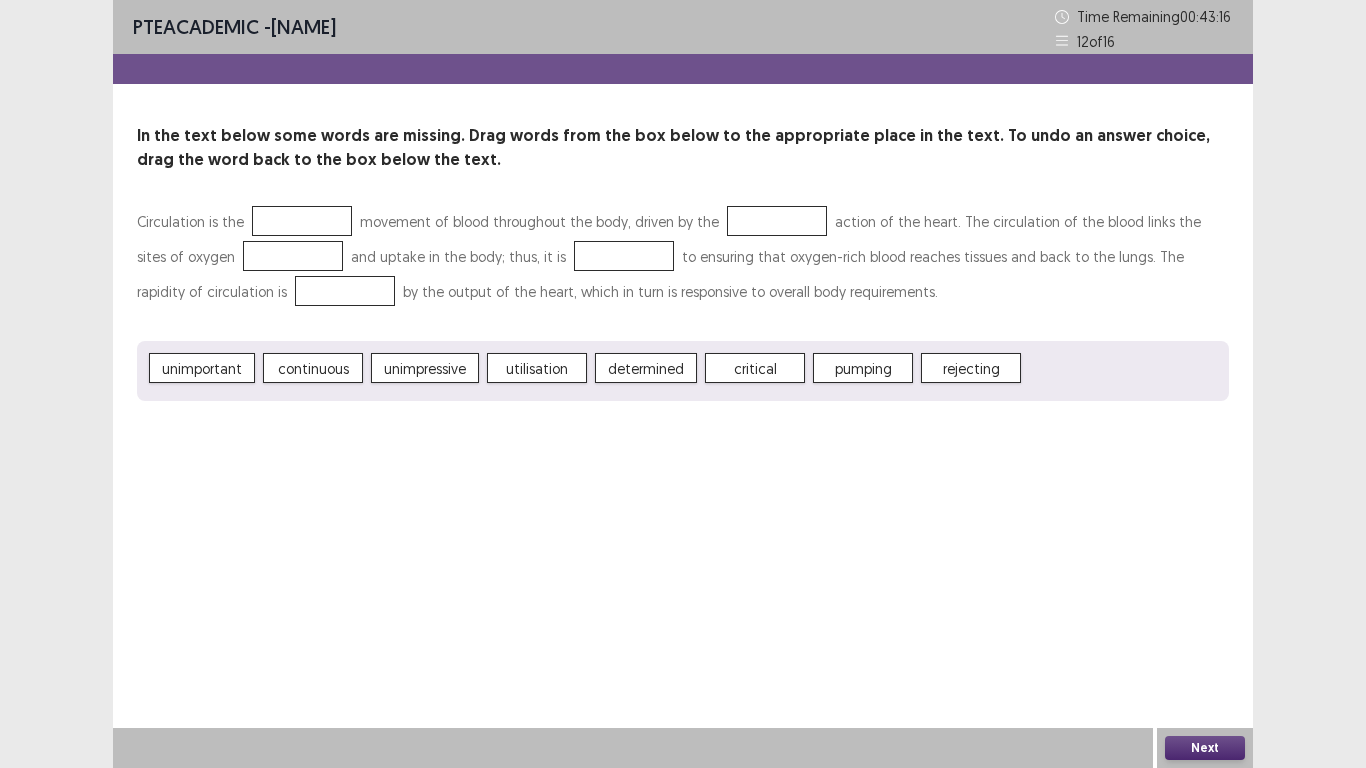 drag, startPoint x: 544, startPoint y: 373, endPoint x: 294, endPoint y: 213, distance: 296.81644 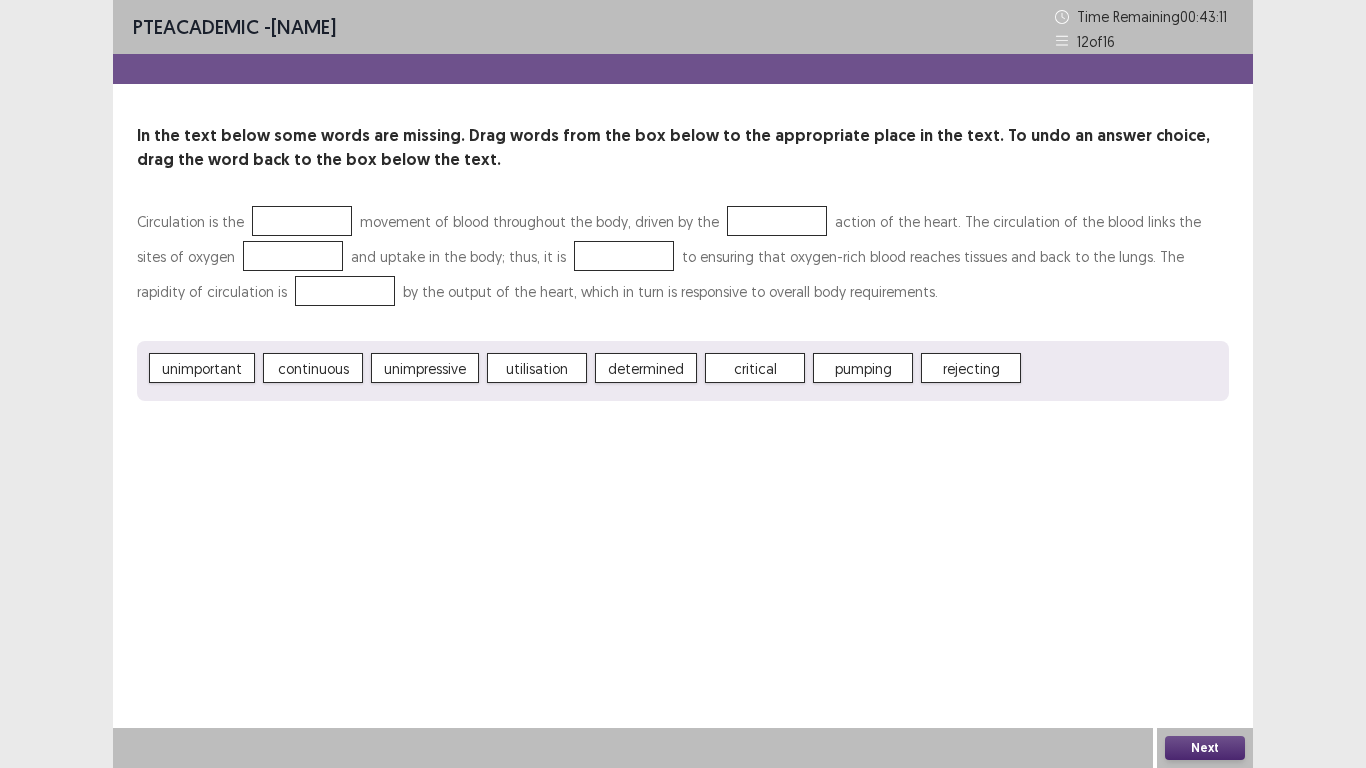 drag, startPoint x: 360, startPoint y: 377, endPoint x: 322, endPoint y: 363, distance: 40.496914 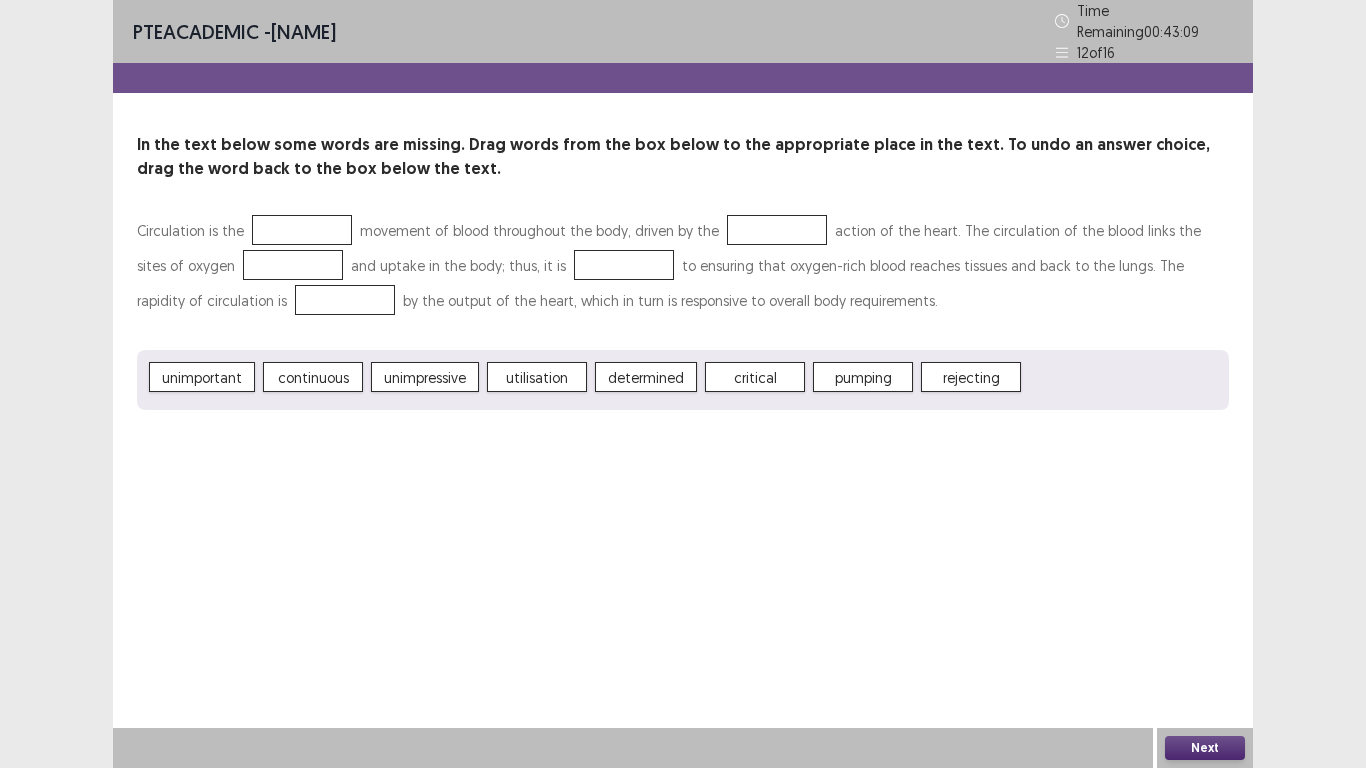 click on "Next" at bounding box center [1205, 748] 